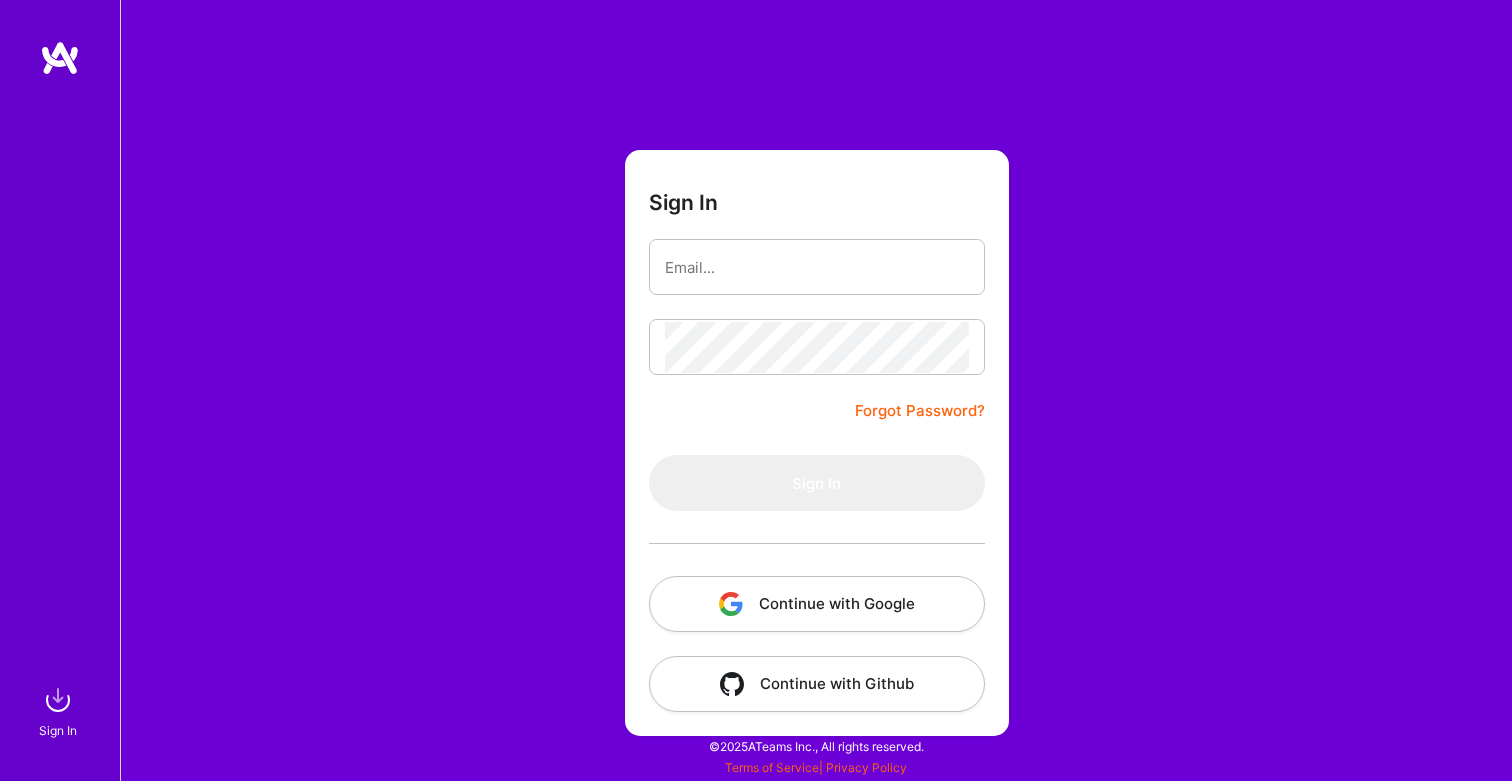 scroll, scrollTop: 0, scrollLeft: 0, axis: both 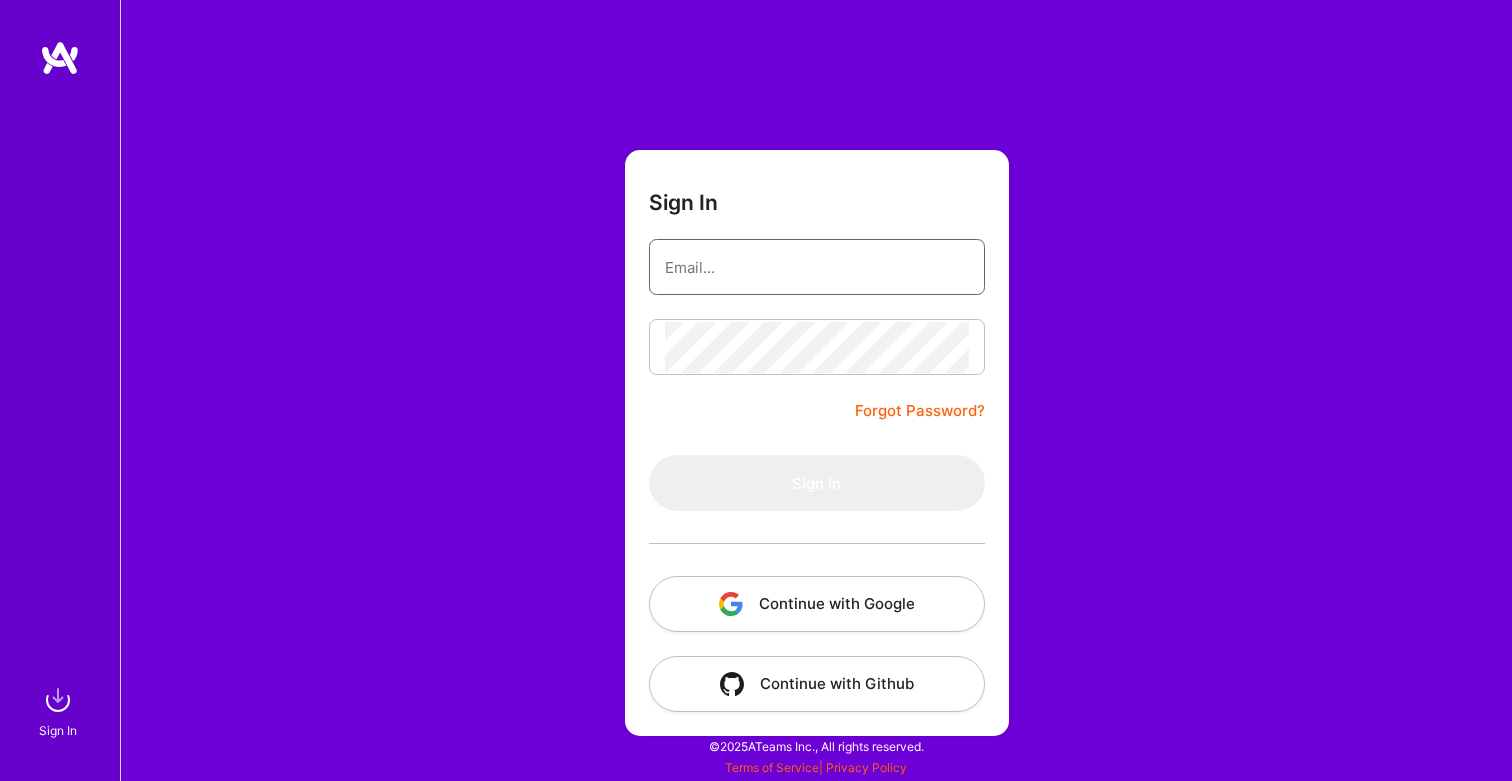 click at bounding box center (817, 267) 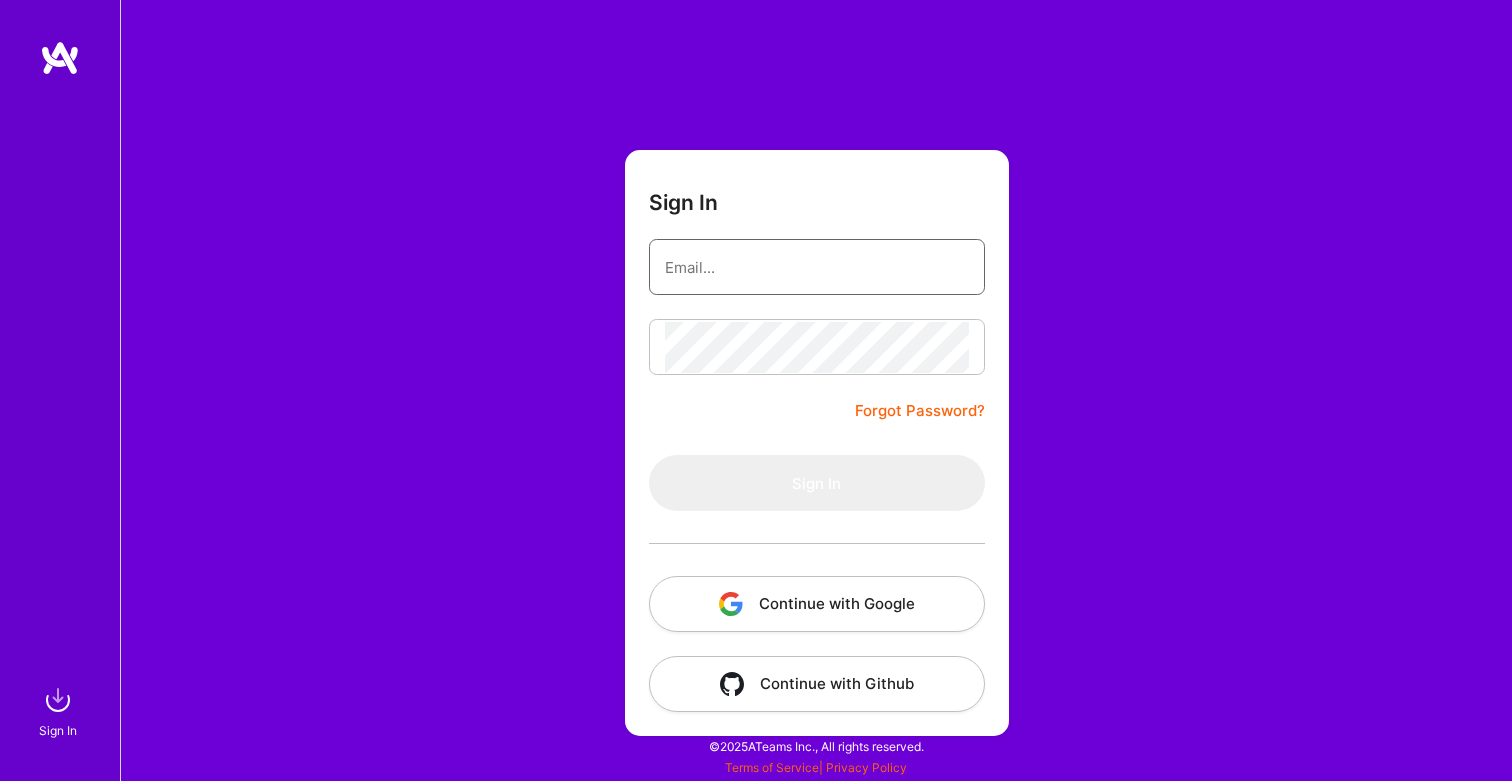 type on "[EMAIL_ADDRESS][DOMAIN_NAME]" 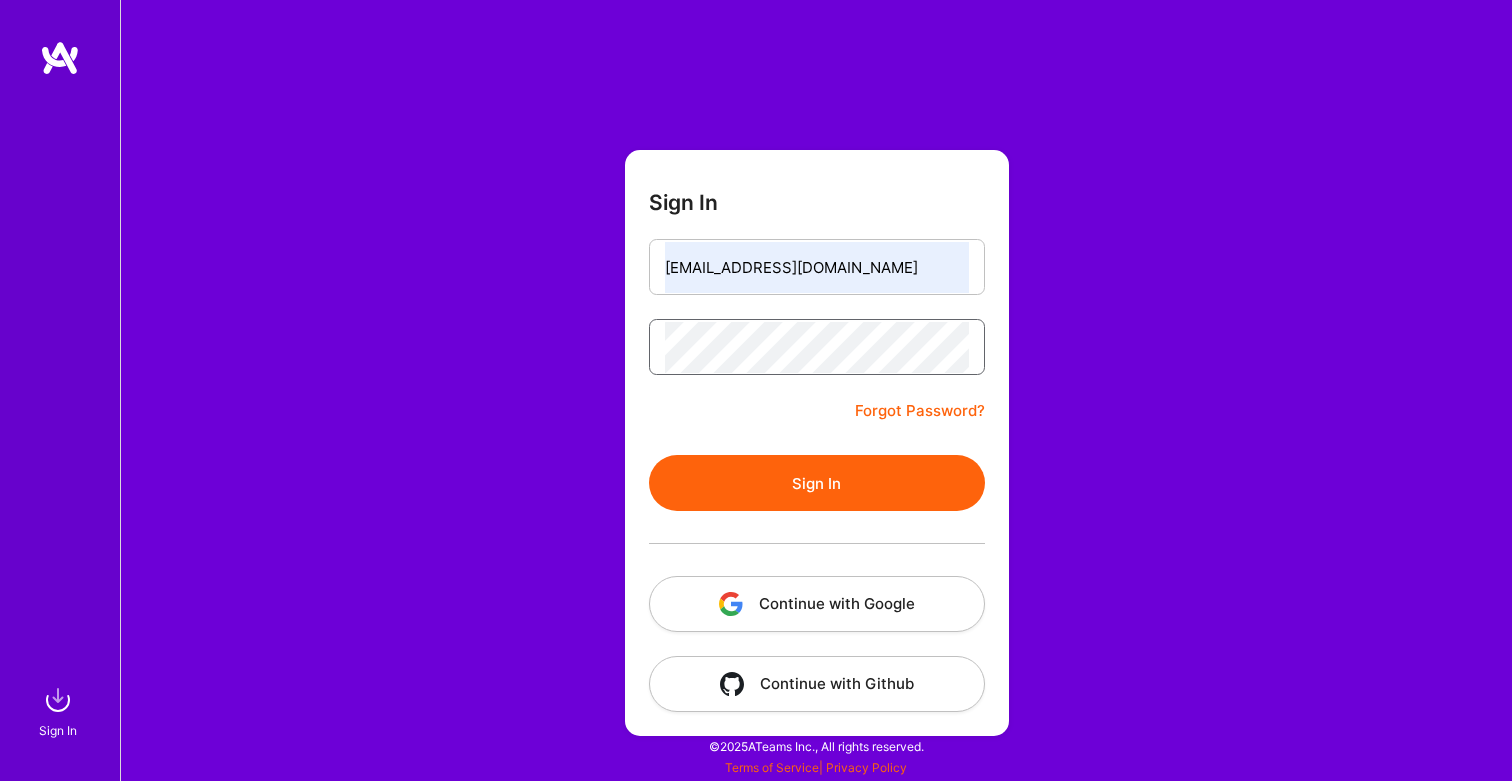 click on "Sign In" at bounding box center [817, 483] 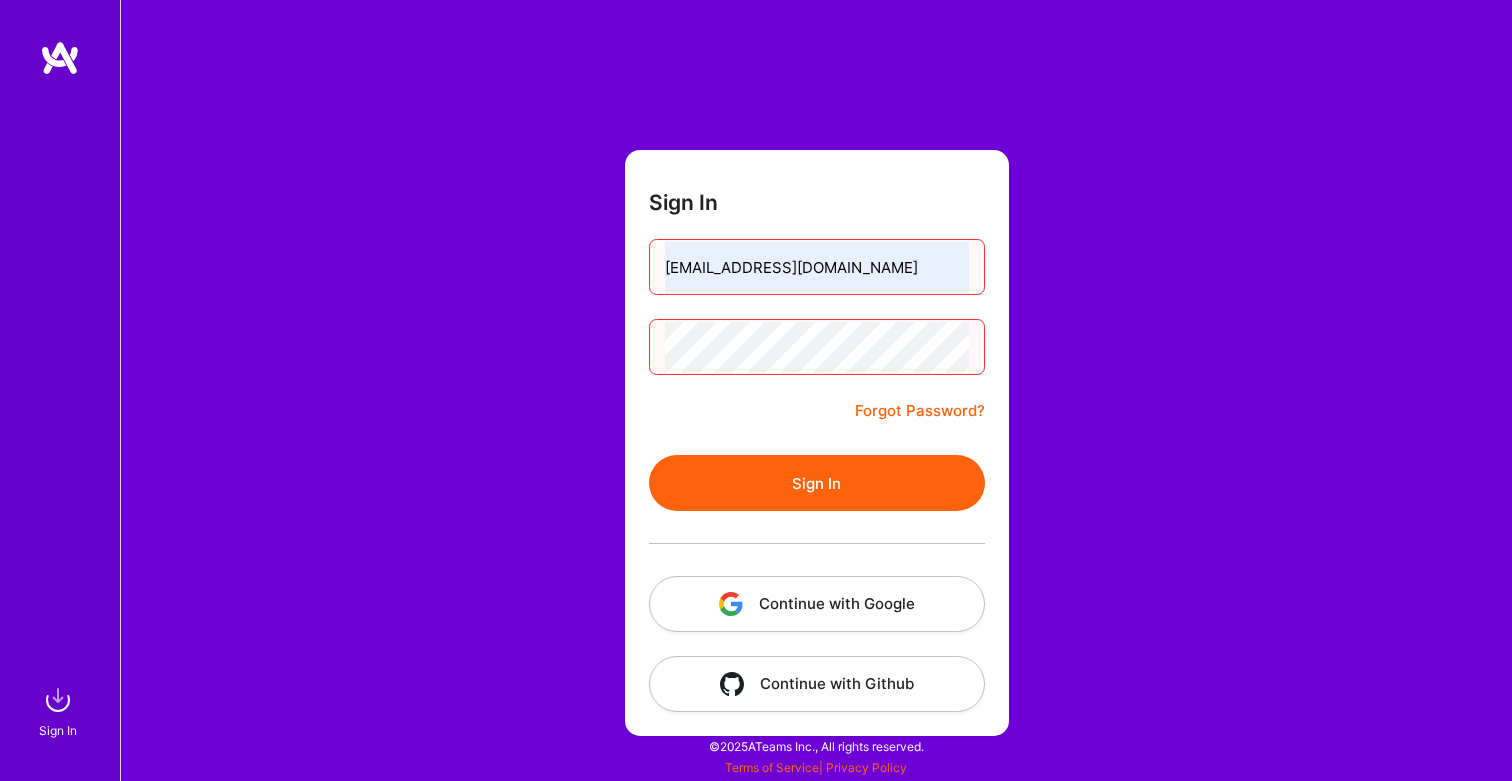 click on "Sign In" at bounding box center (817, 483) 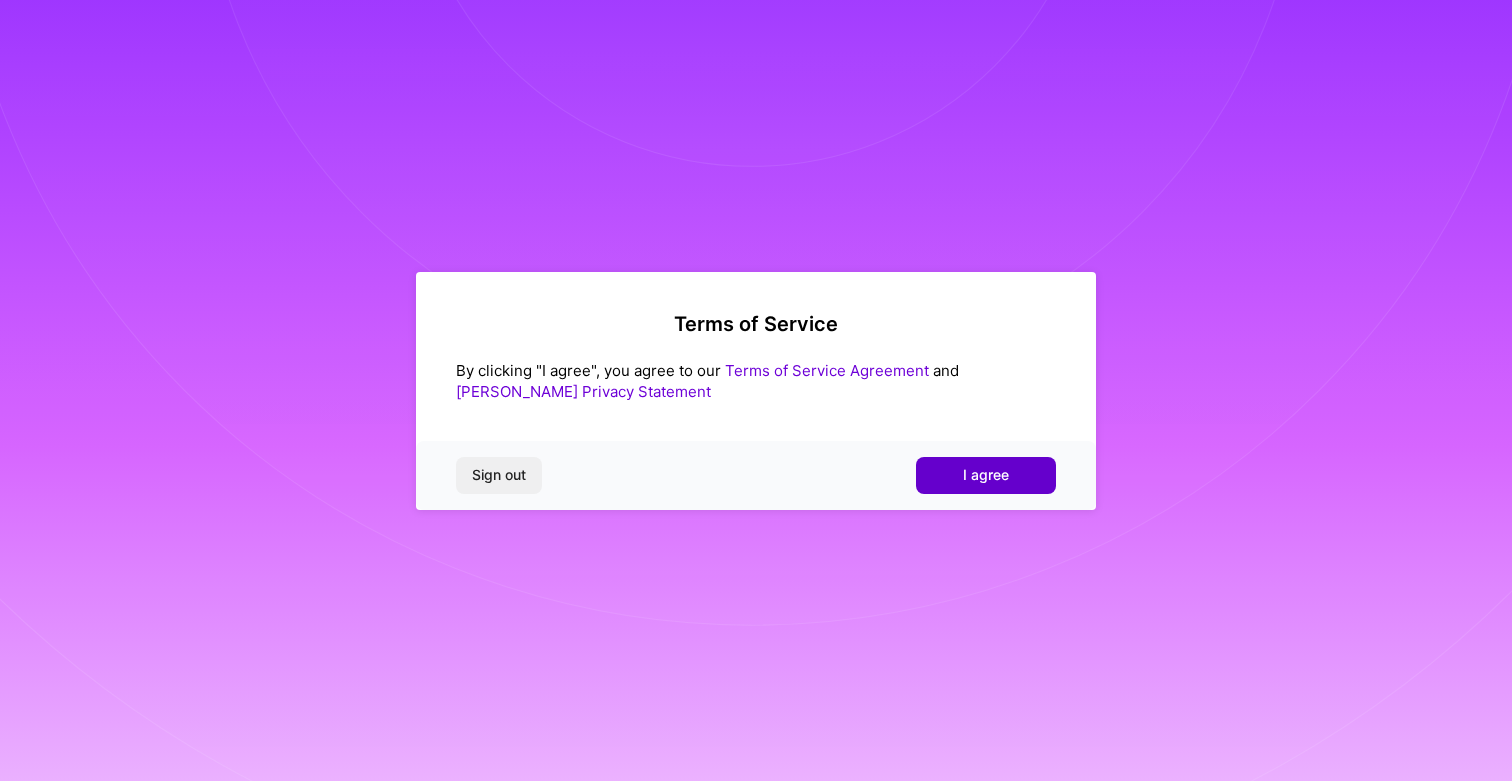 click on "I agree" at bounding box center [986, 475] 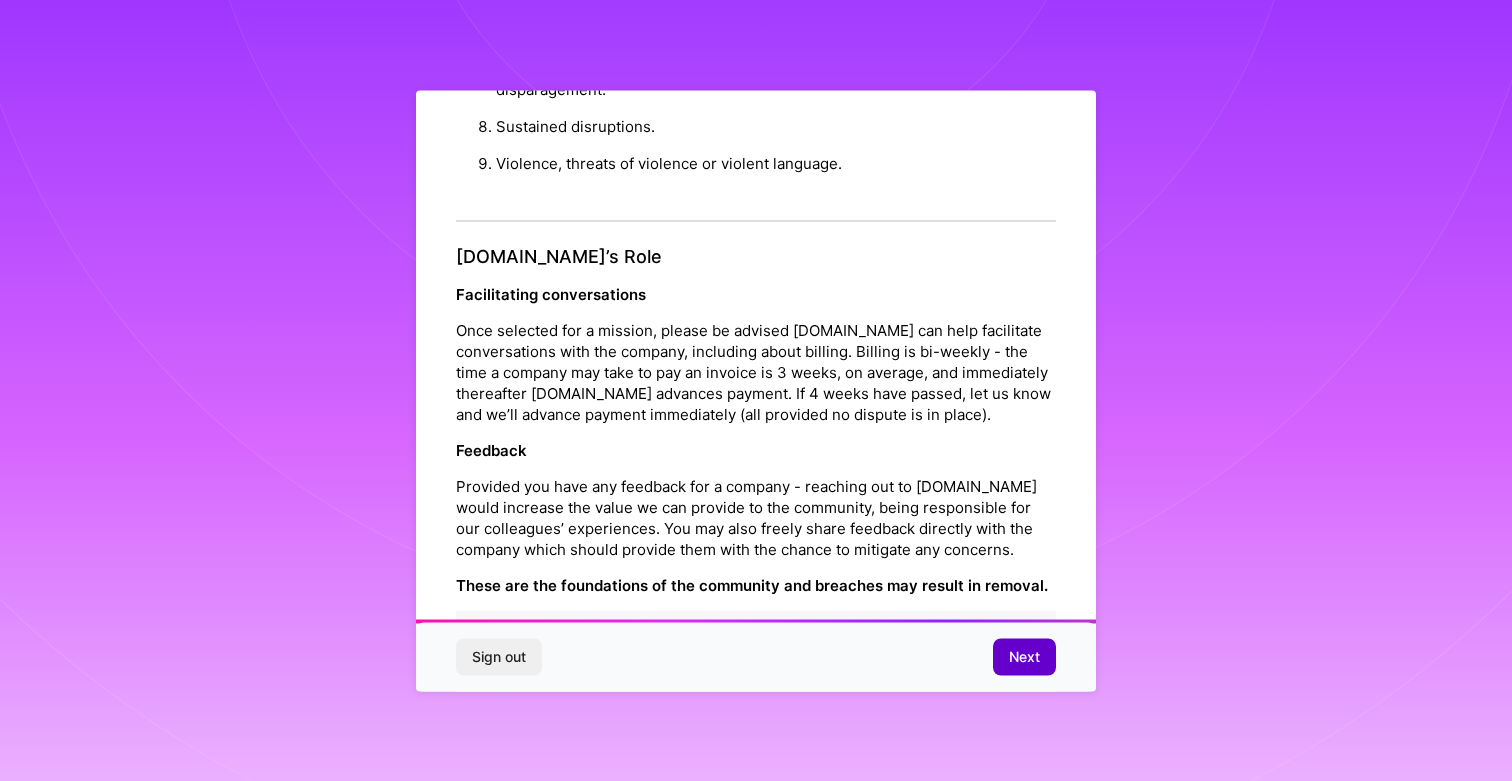 scroll, scrollTop: 2068, scrollLeft: 0, axis: vertical 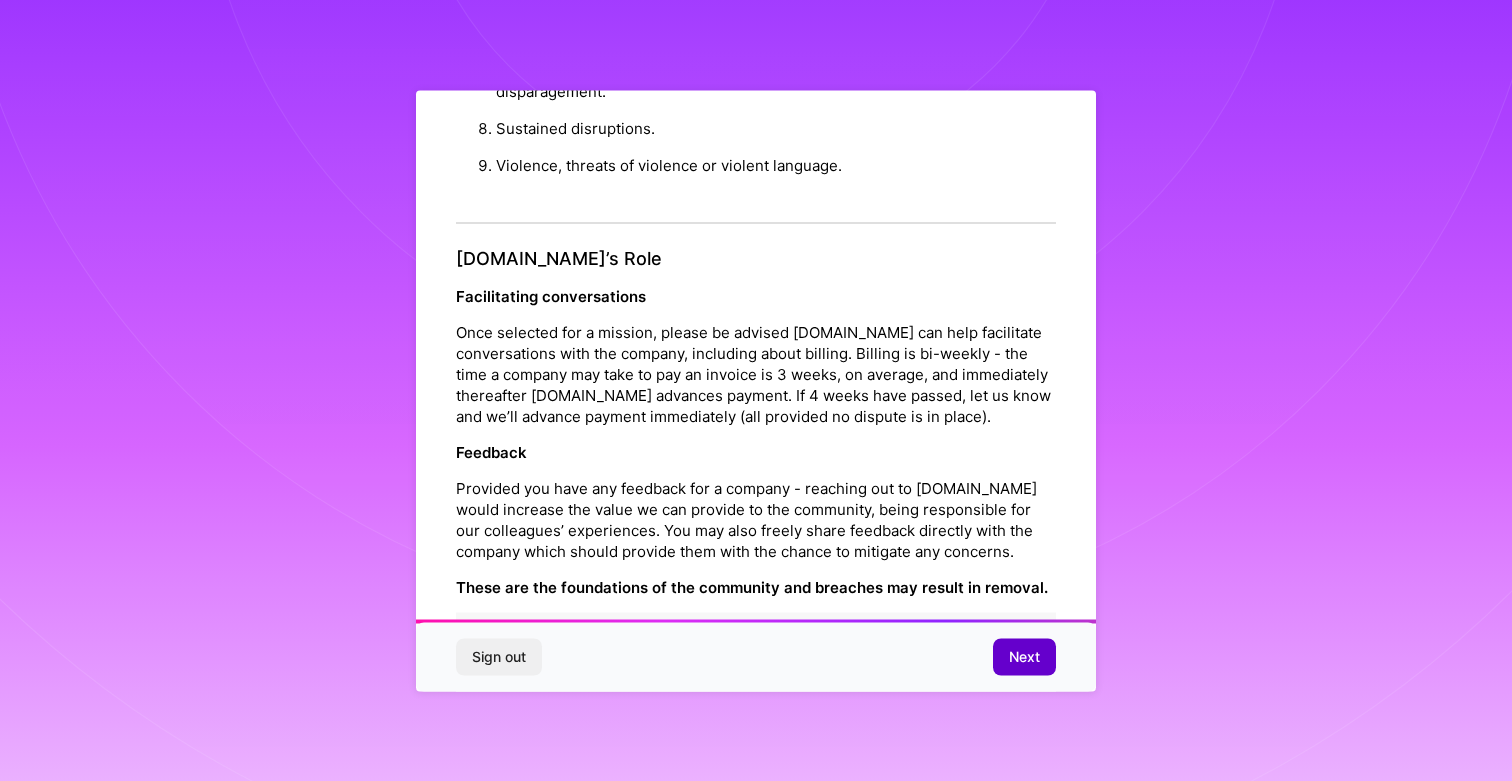 click on "Next" at bounding box center (1024, 657) 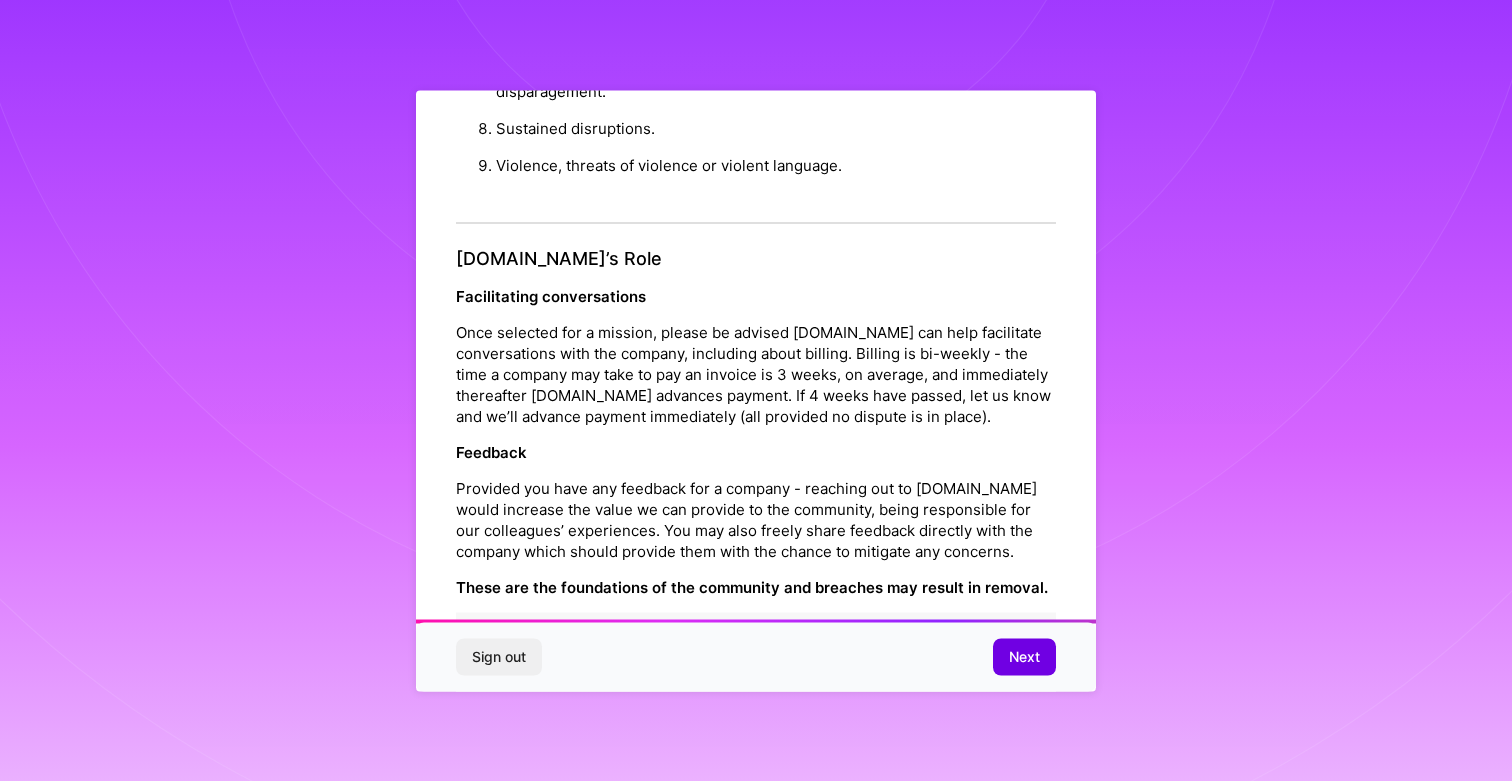 scroll, scrollTop: 0, scrollLeft: 0, axis: both 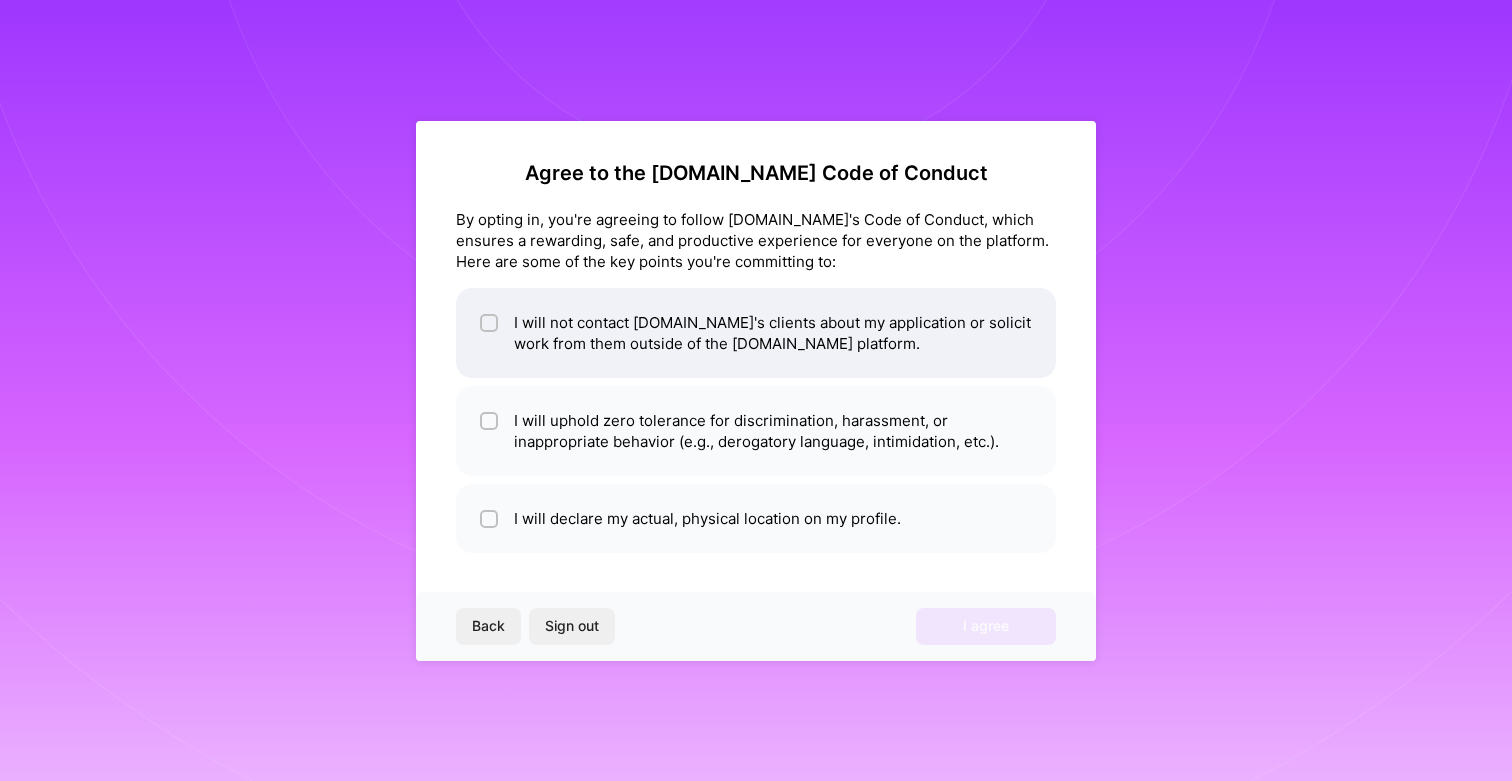 click on "I will not contact [DOMAIN_NAME]'s clients about my application or solicit work from them outside of the [DOMAIN_NAME] platform." at bounding box center [756, 333] 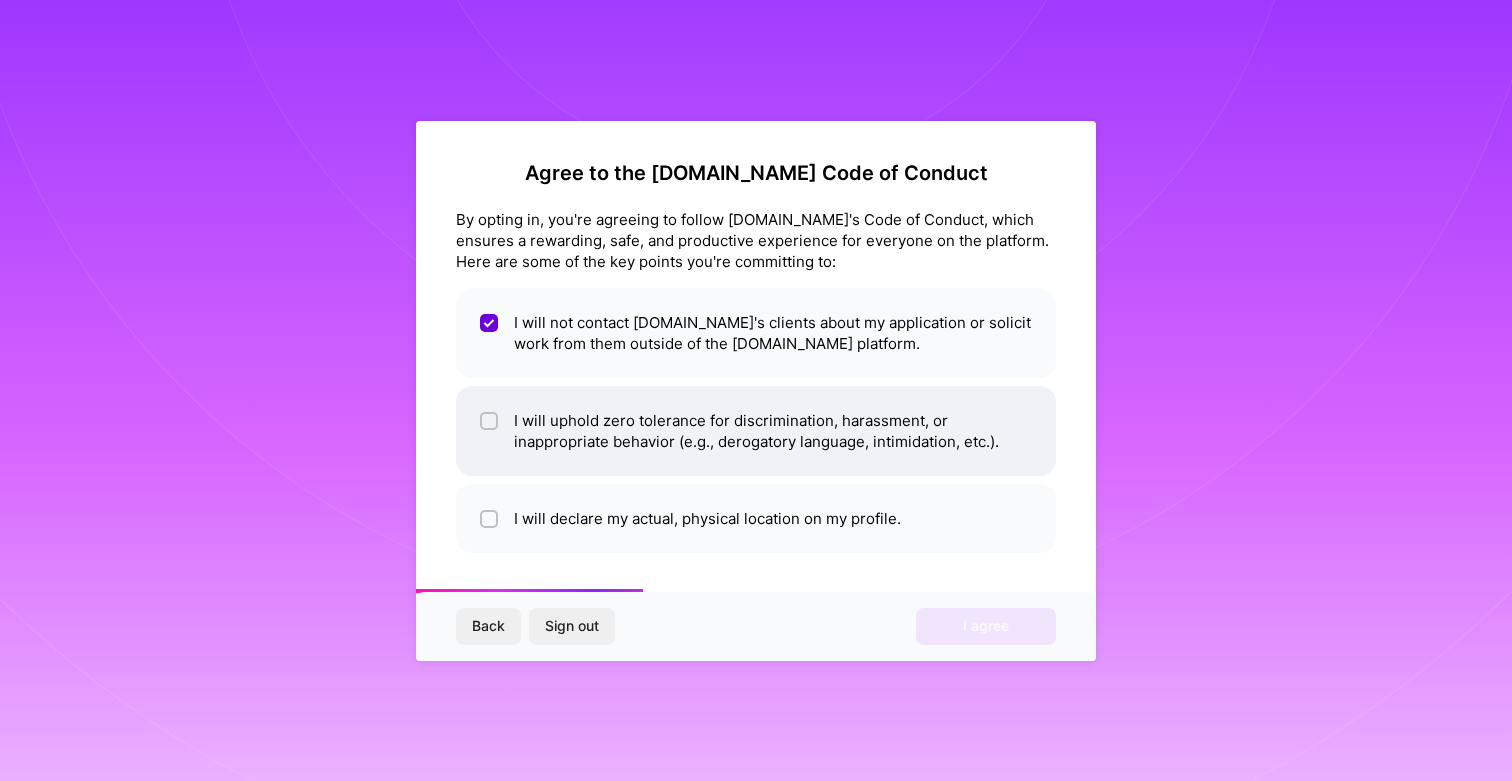 click on "I will uphold zero tolerance for discrimination, harassment, or inappropriate behavior (e.g., derogatory language, intimidation, etc.)." at bounding box center (756, 431) 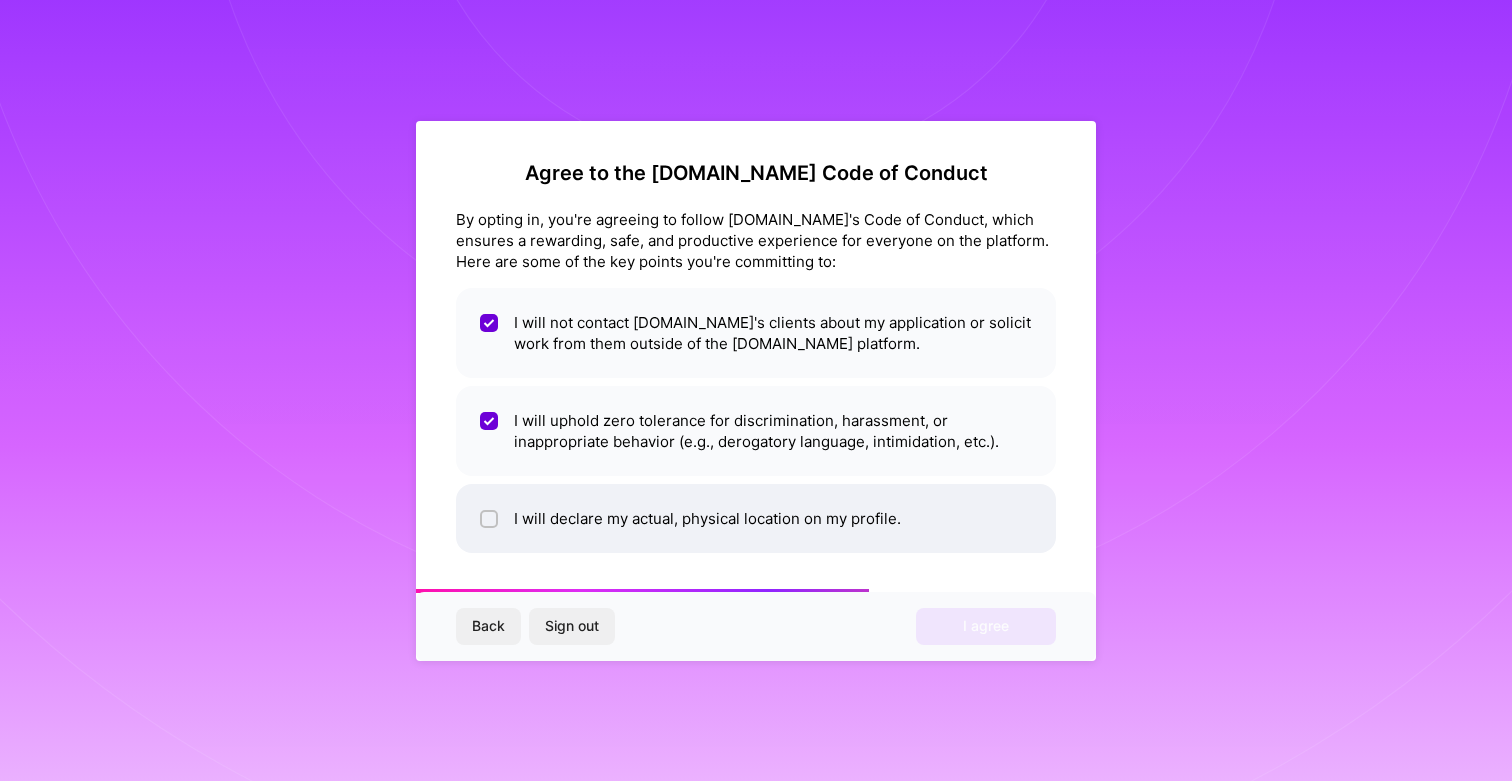 click on "I will declare my actual, physical location on my profile." at bounding box center [756, 518] 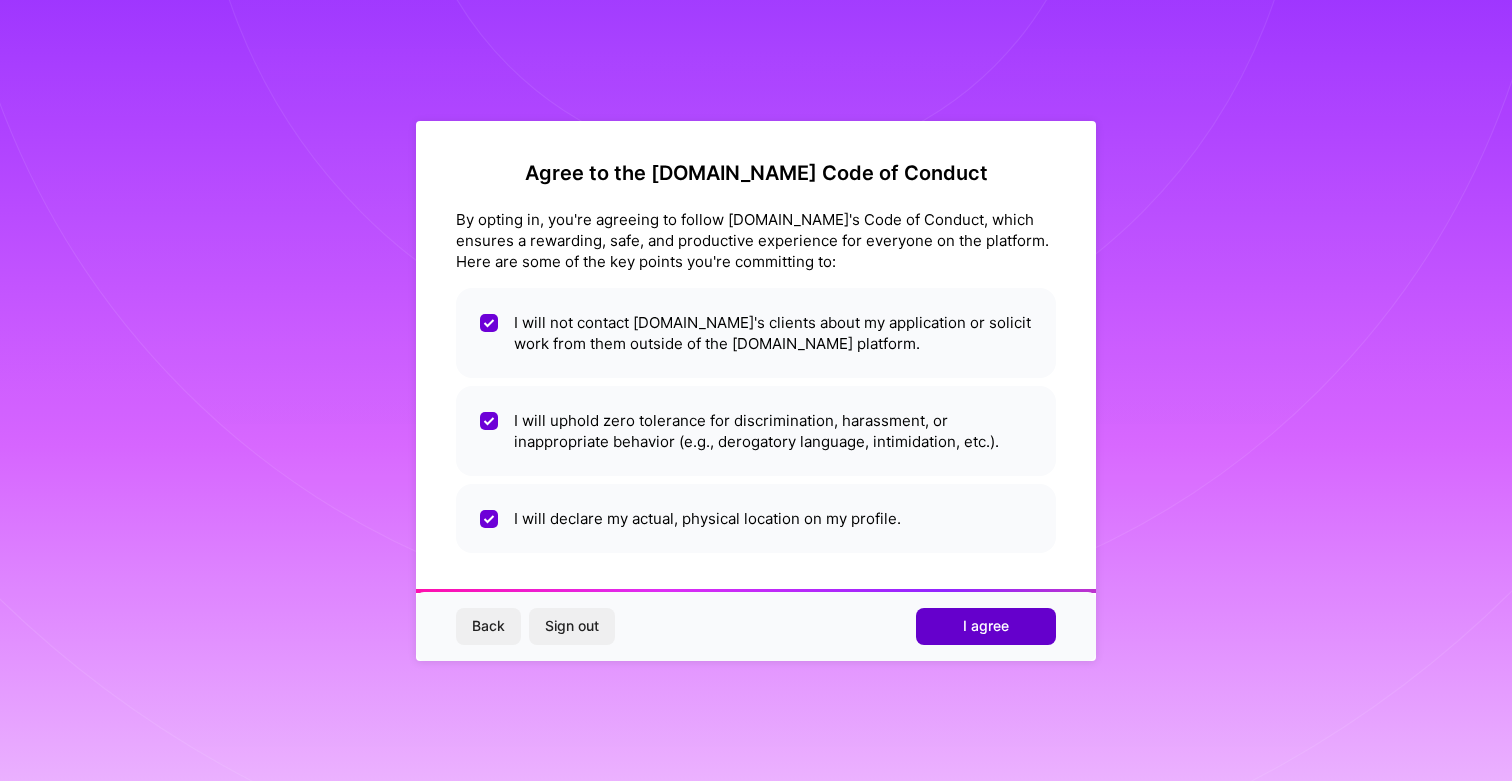 click on "I agree" at bounding box center [986, 626] 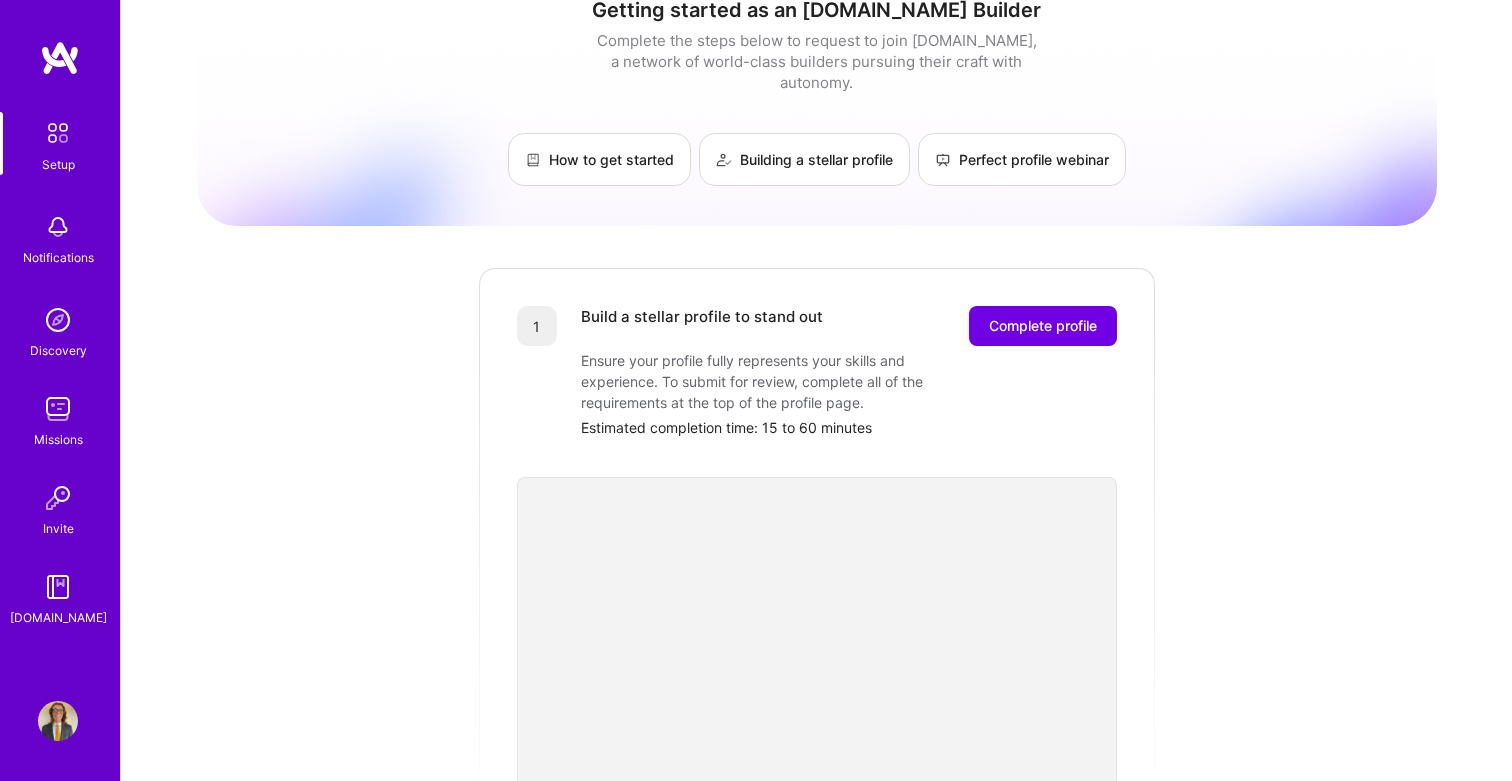 scroll, scrollTop: 0, scrollLeft: 0, axis: both 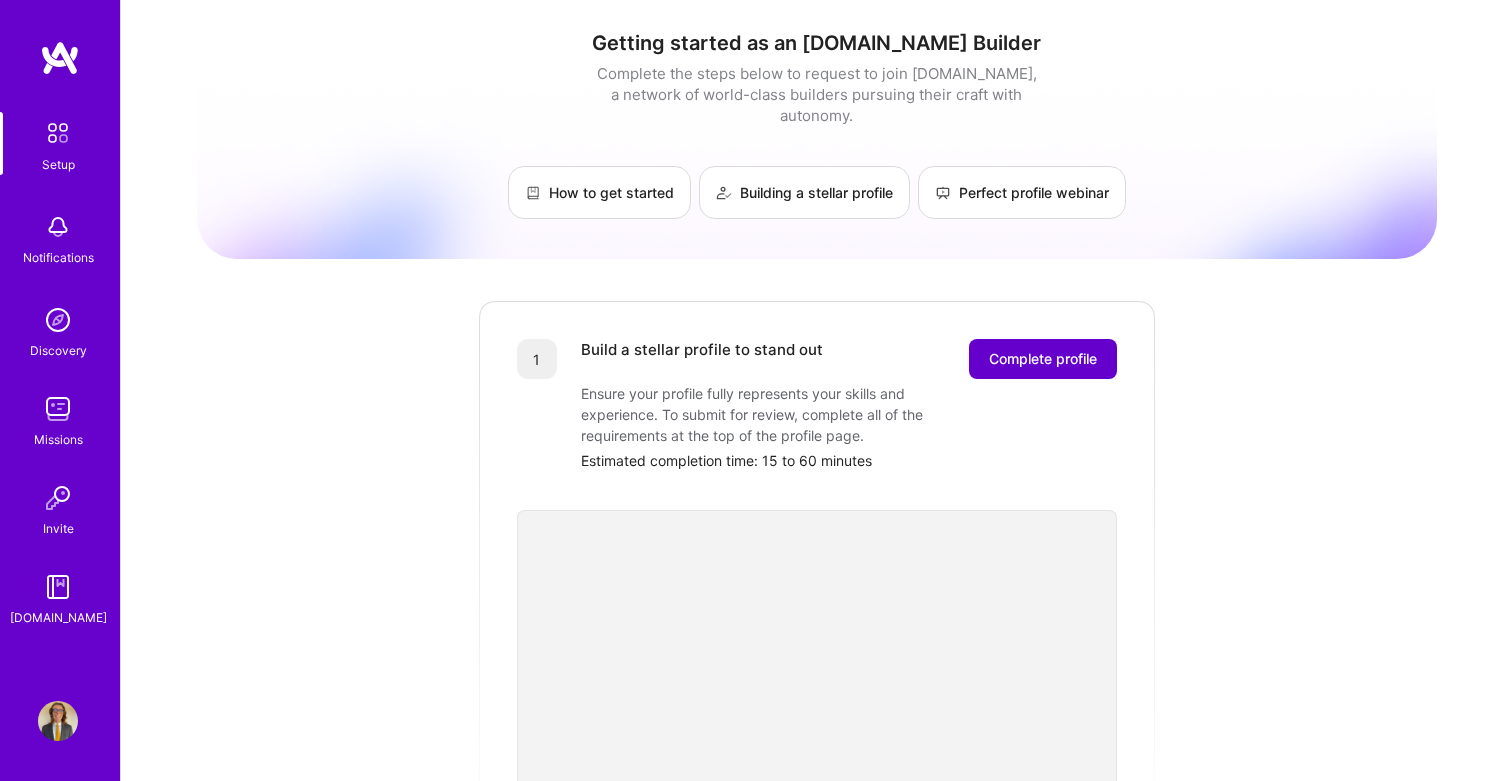 click on "Complete profile" at bounding box center [1043, 359] 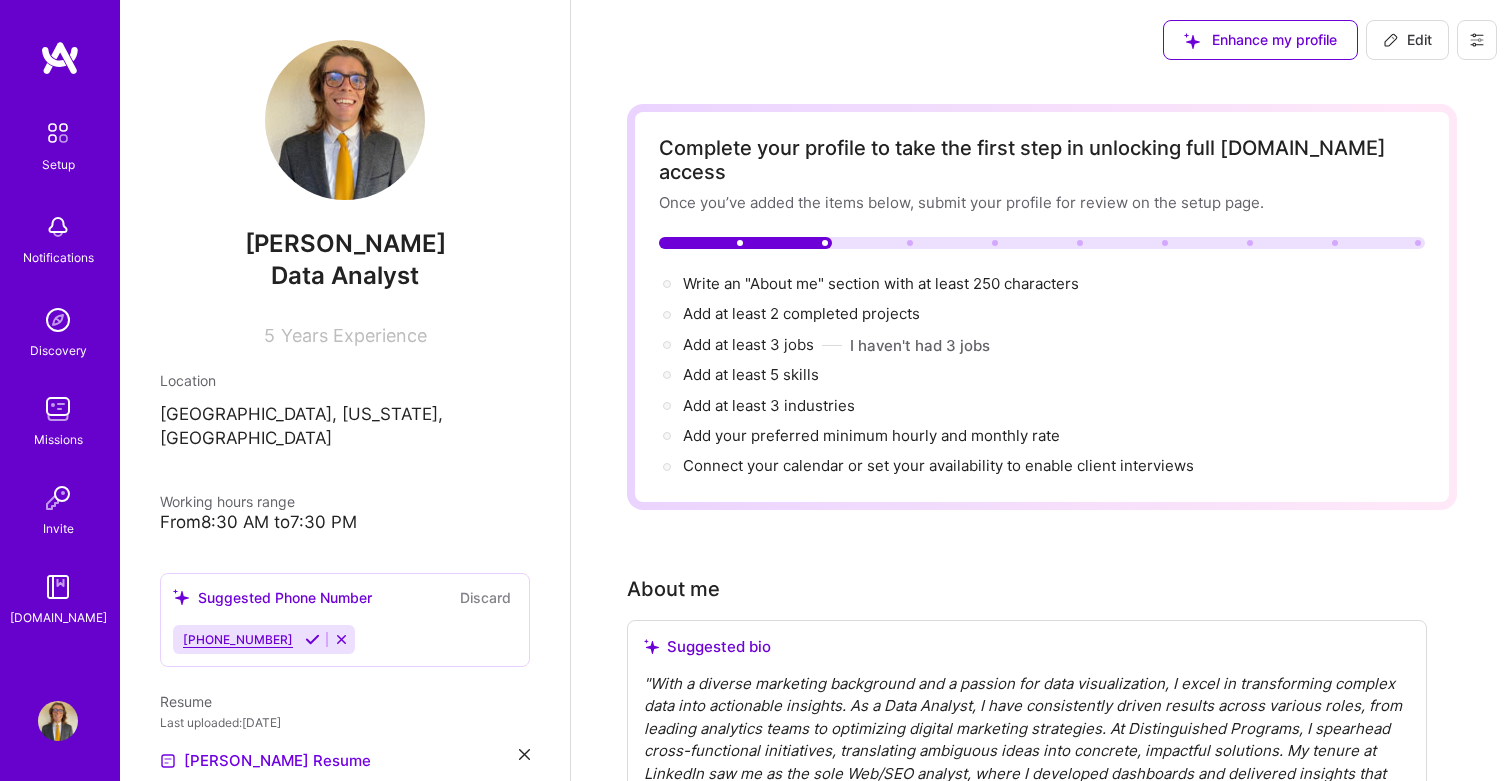 scroll, scrollTop: 102, scrollLeft: 0, axis: vertical 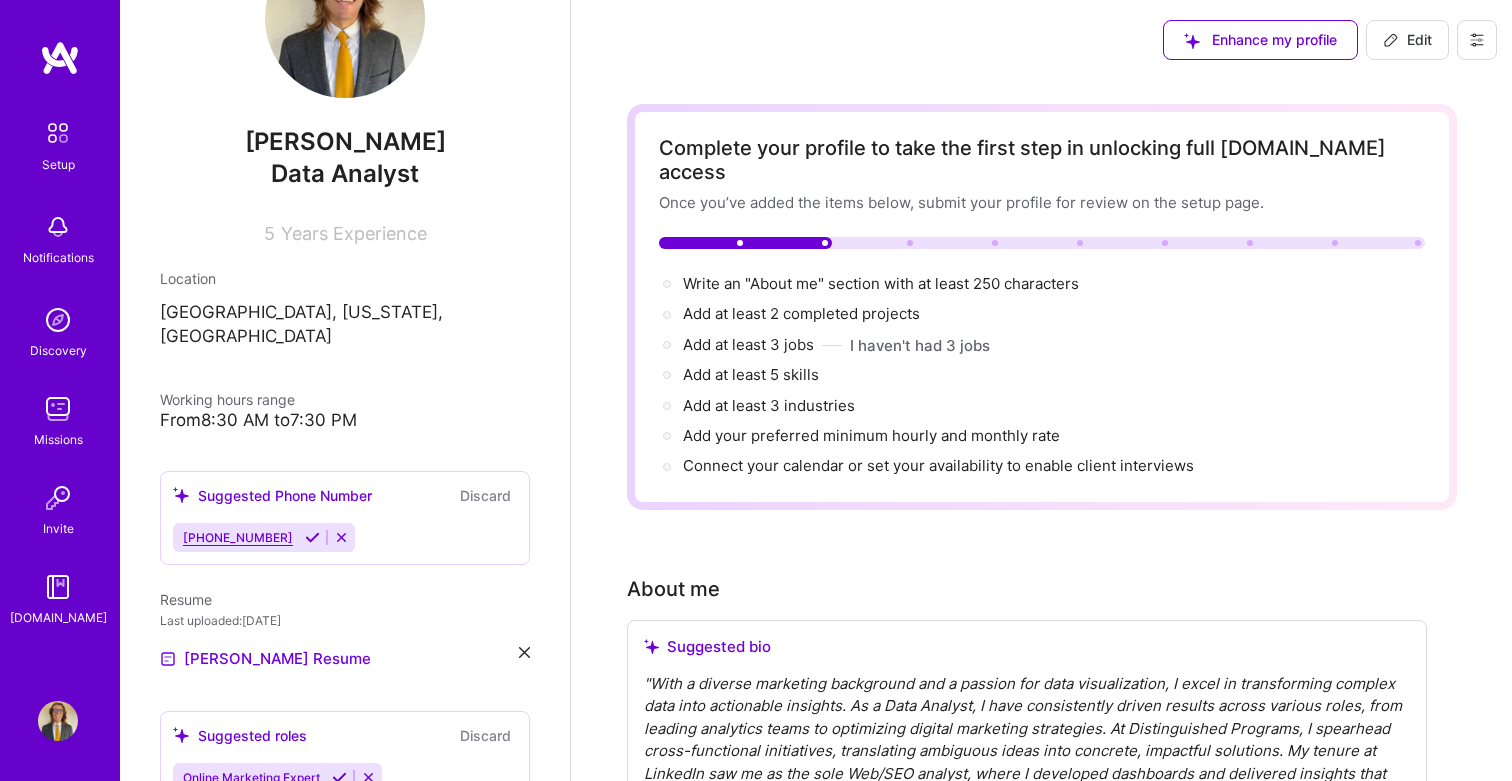 click at bounding box center [312, 537] 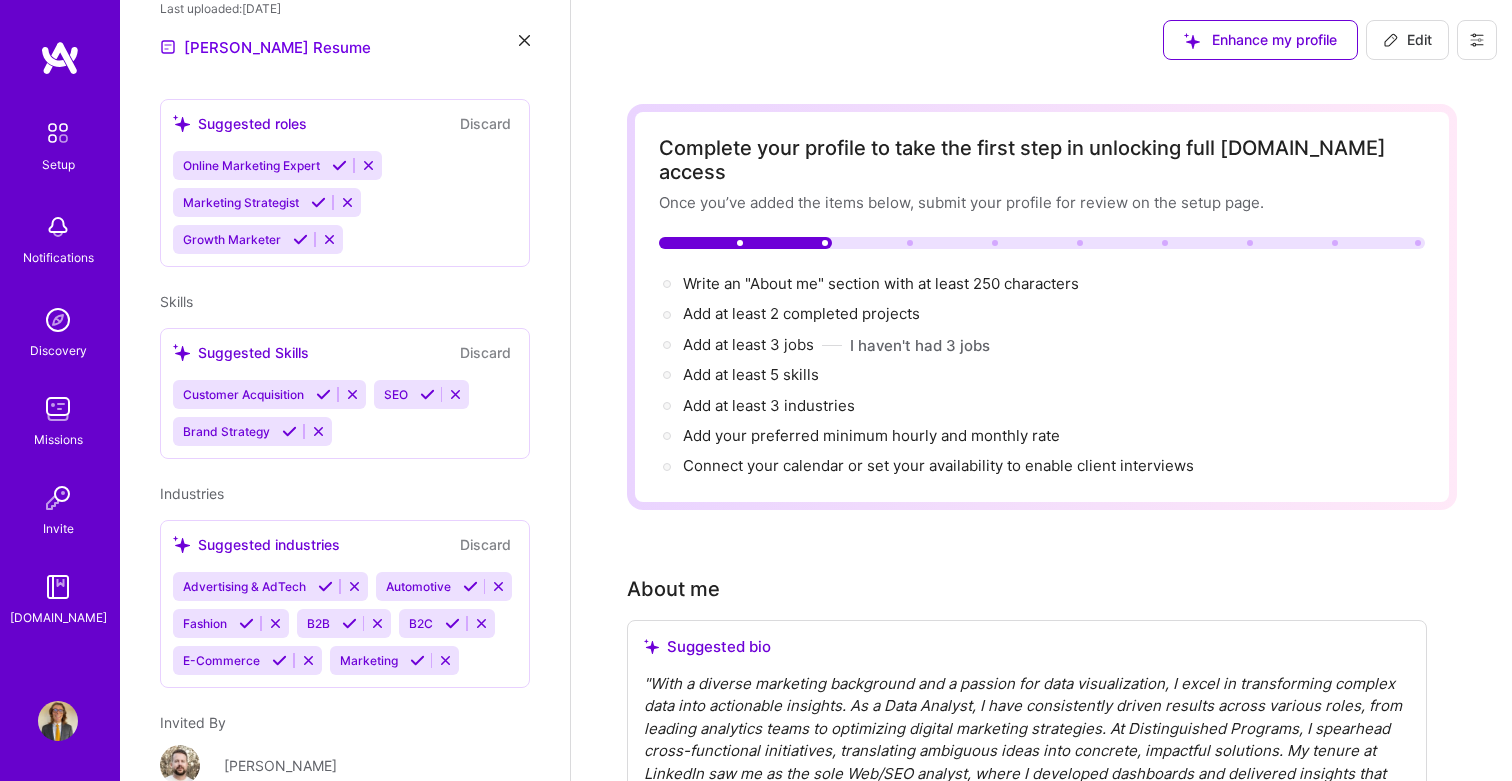 scroll, scrollTop: 691, scrollLeft: 0, axis: vertical 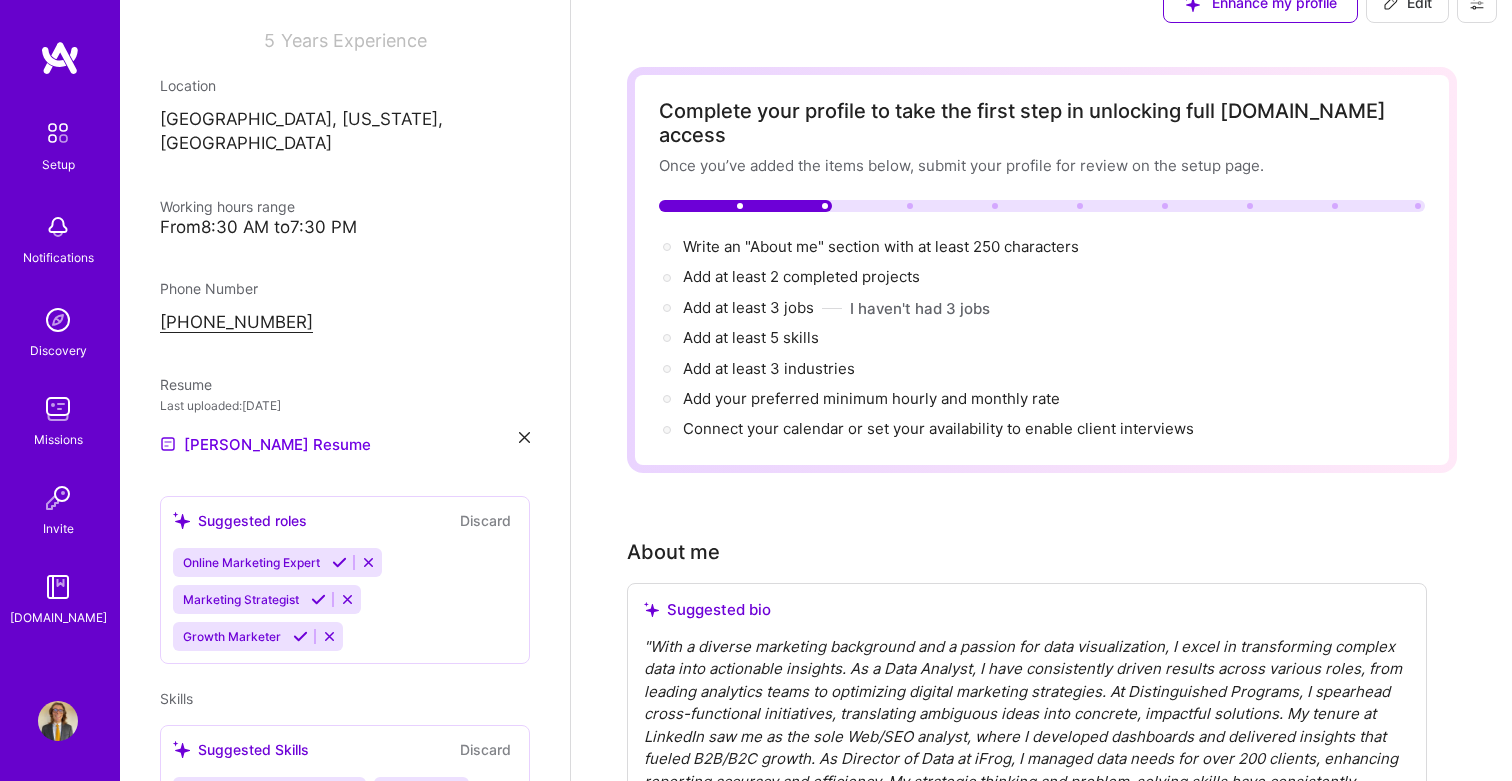 click at bounding box center (339, 562) 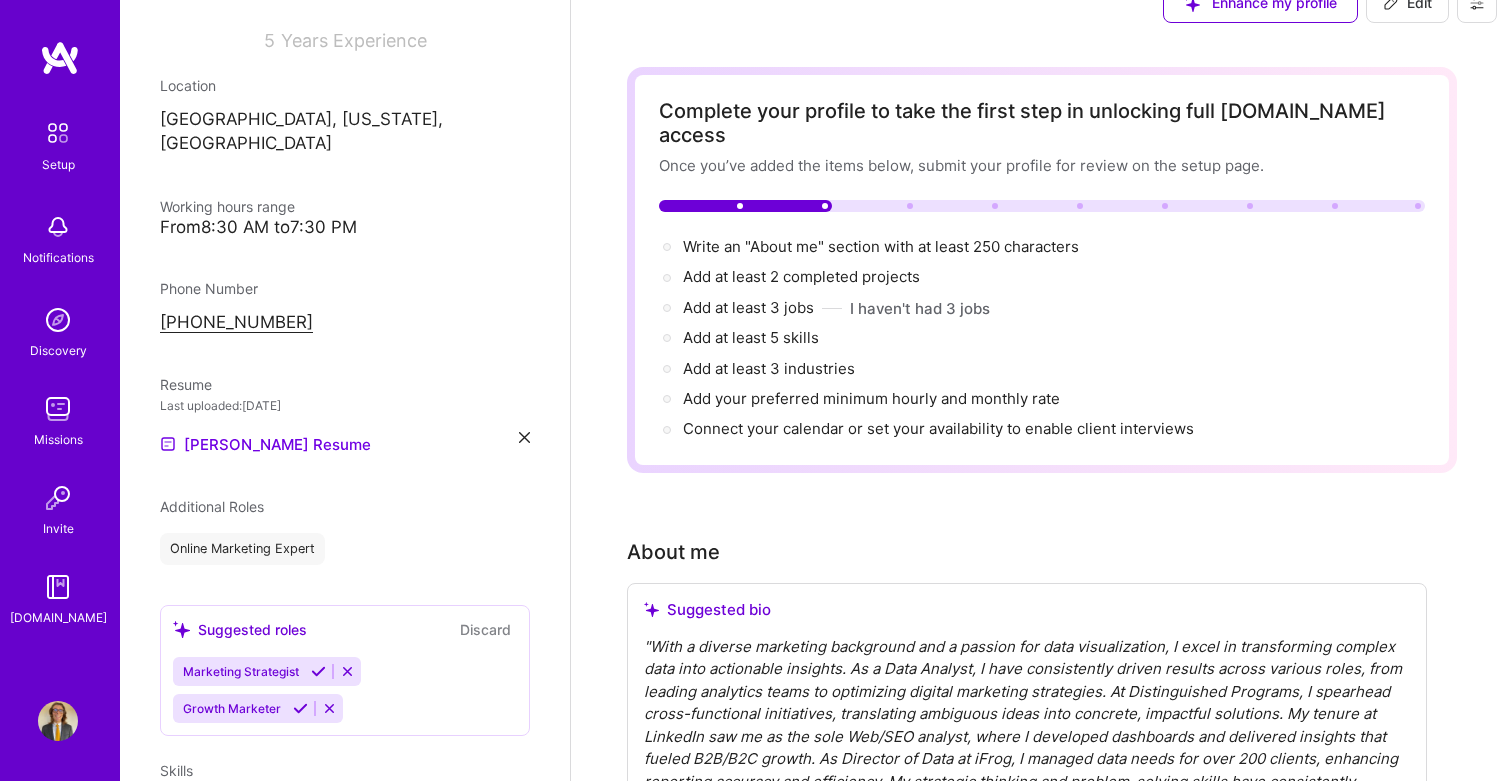 click at bounding box center [318, 671] 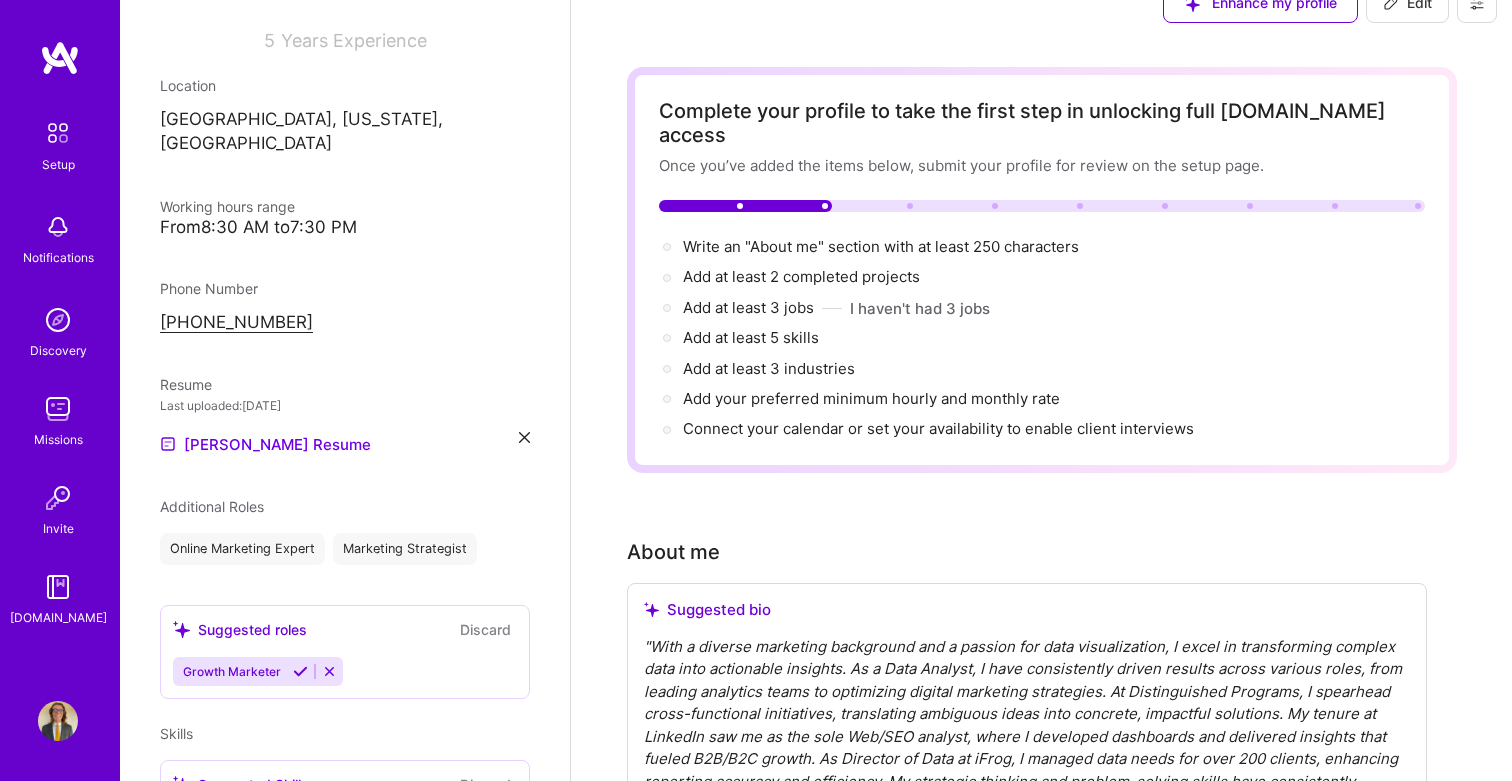 click at bounding box center (329, 671) 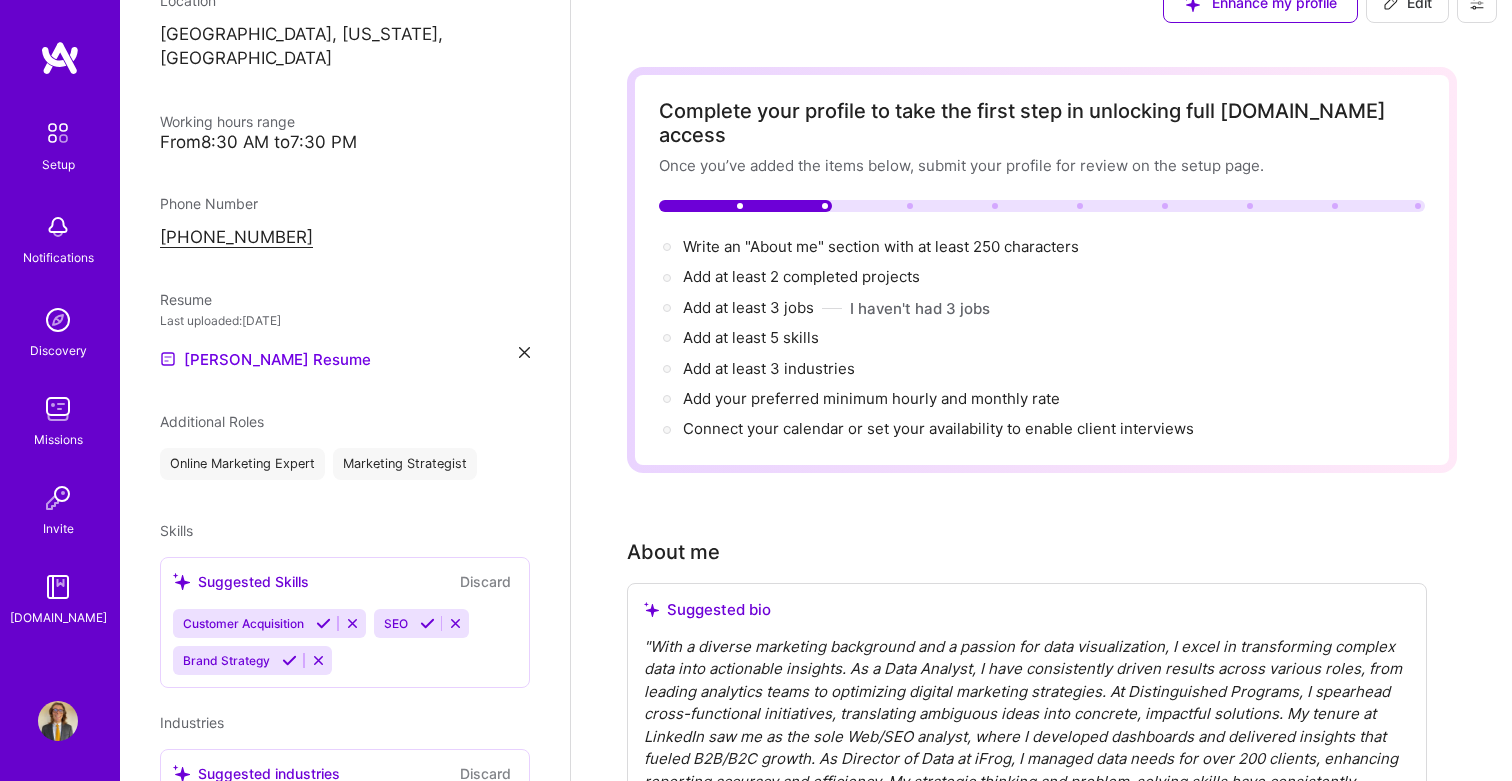 scroll, scrollTop: 383, scrollLeft: 0, axis: vertical 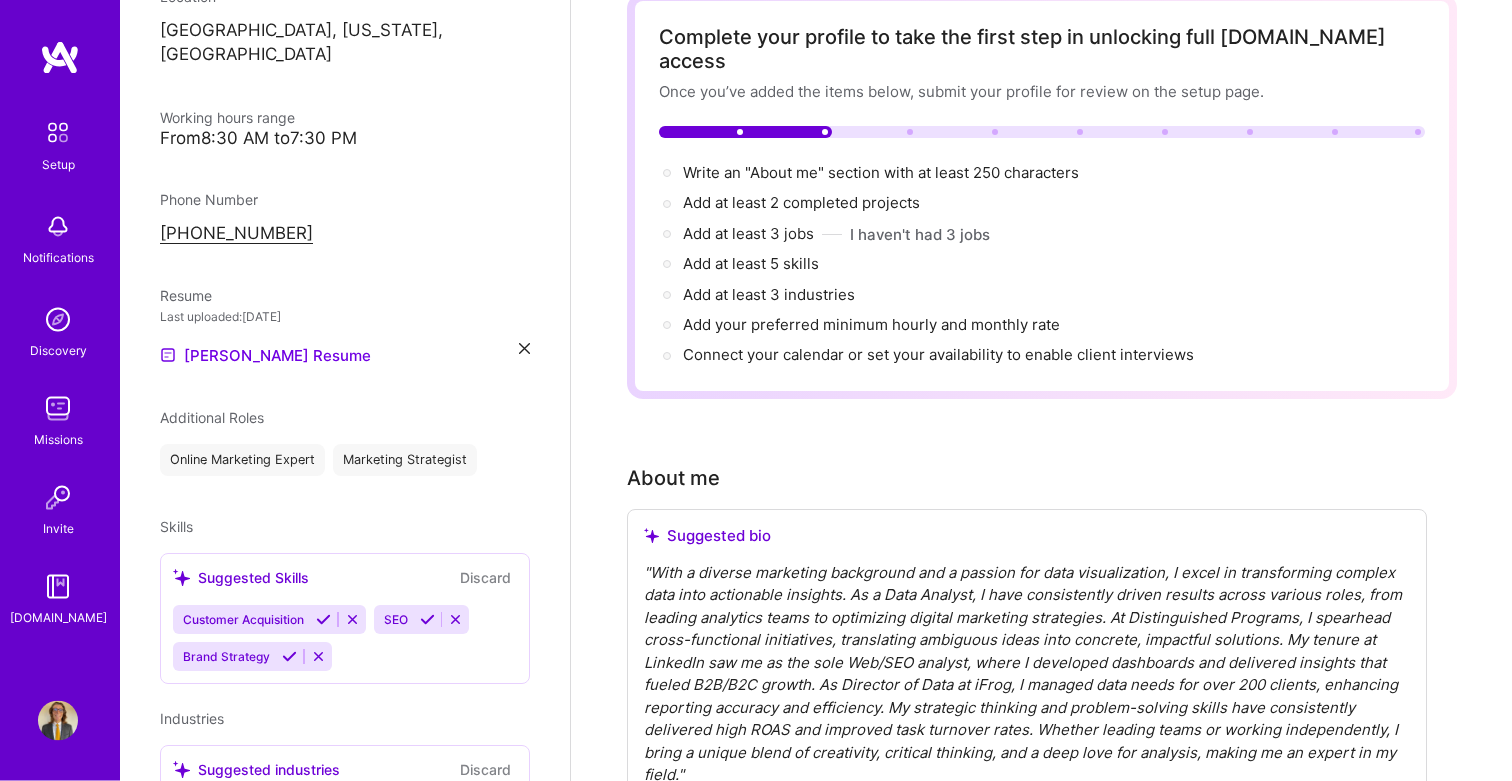click on "Review & approve" at bounding box center [711, 820] 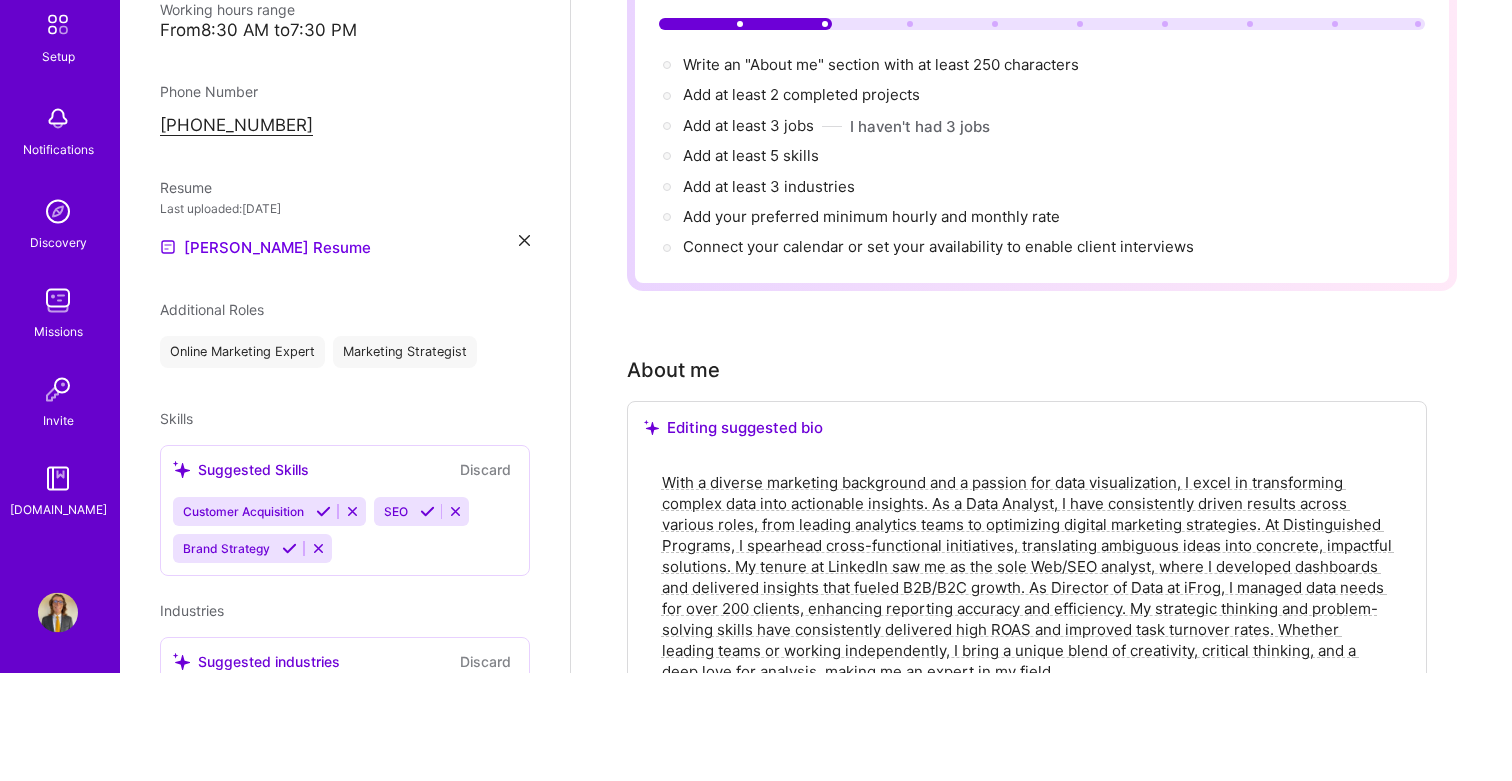 scroll, scrollTop: 118, scrollLeft: 0, axis: vertical 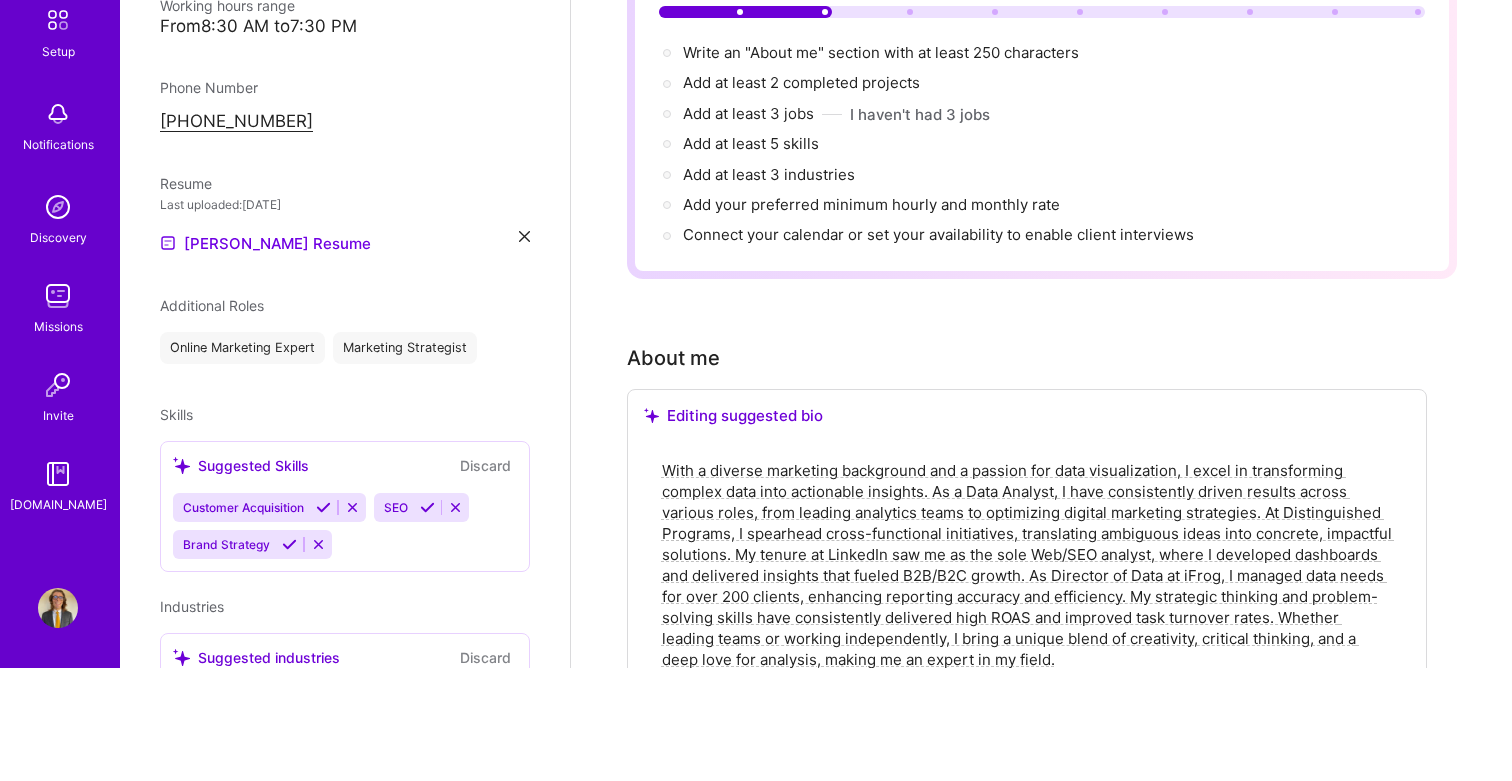 click on "Save bio" at bounding box center (685, 854) 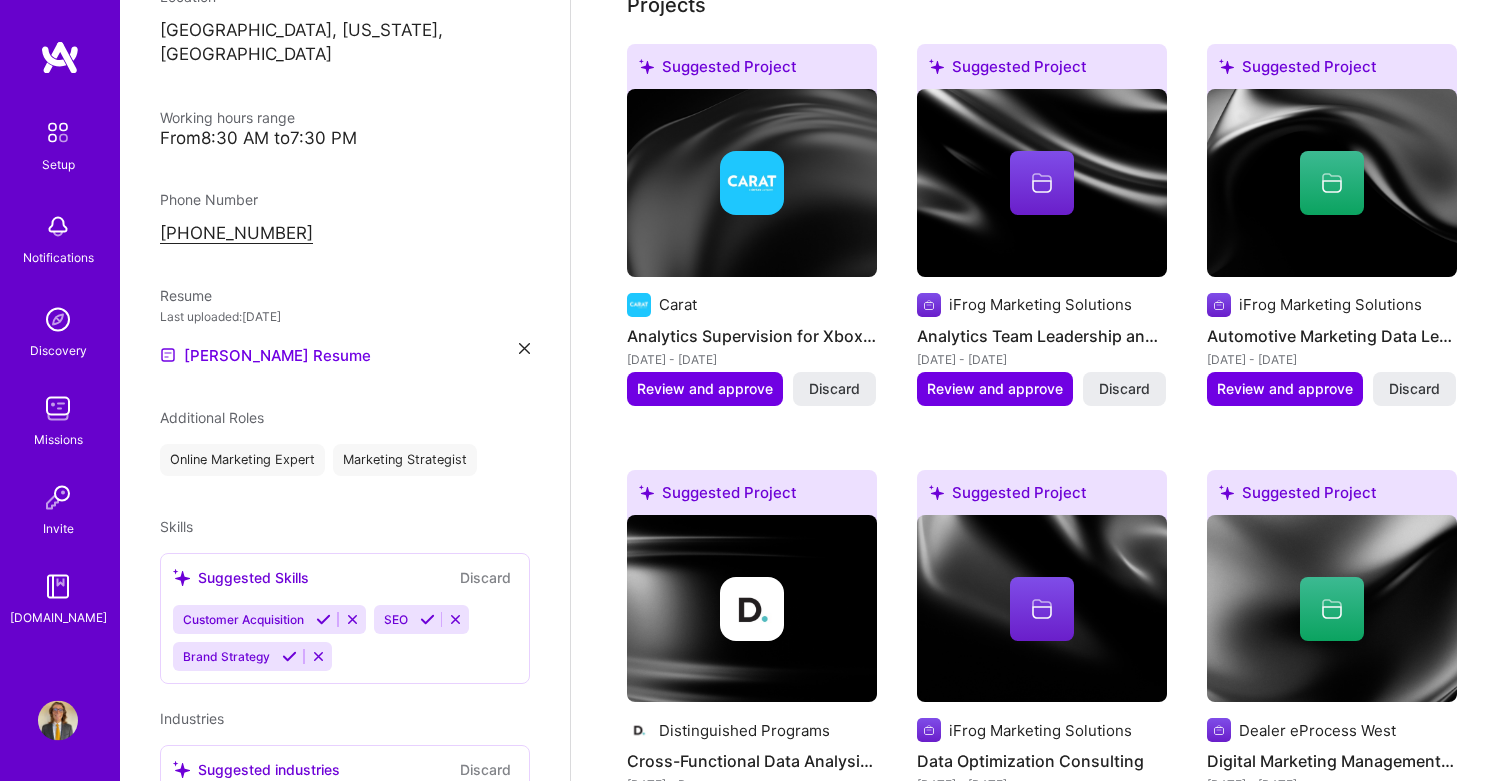 scroll, scrollTop: 659, scrollLeft: 0, axis: vertical 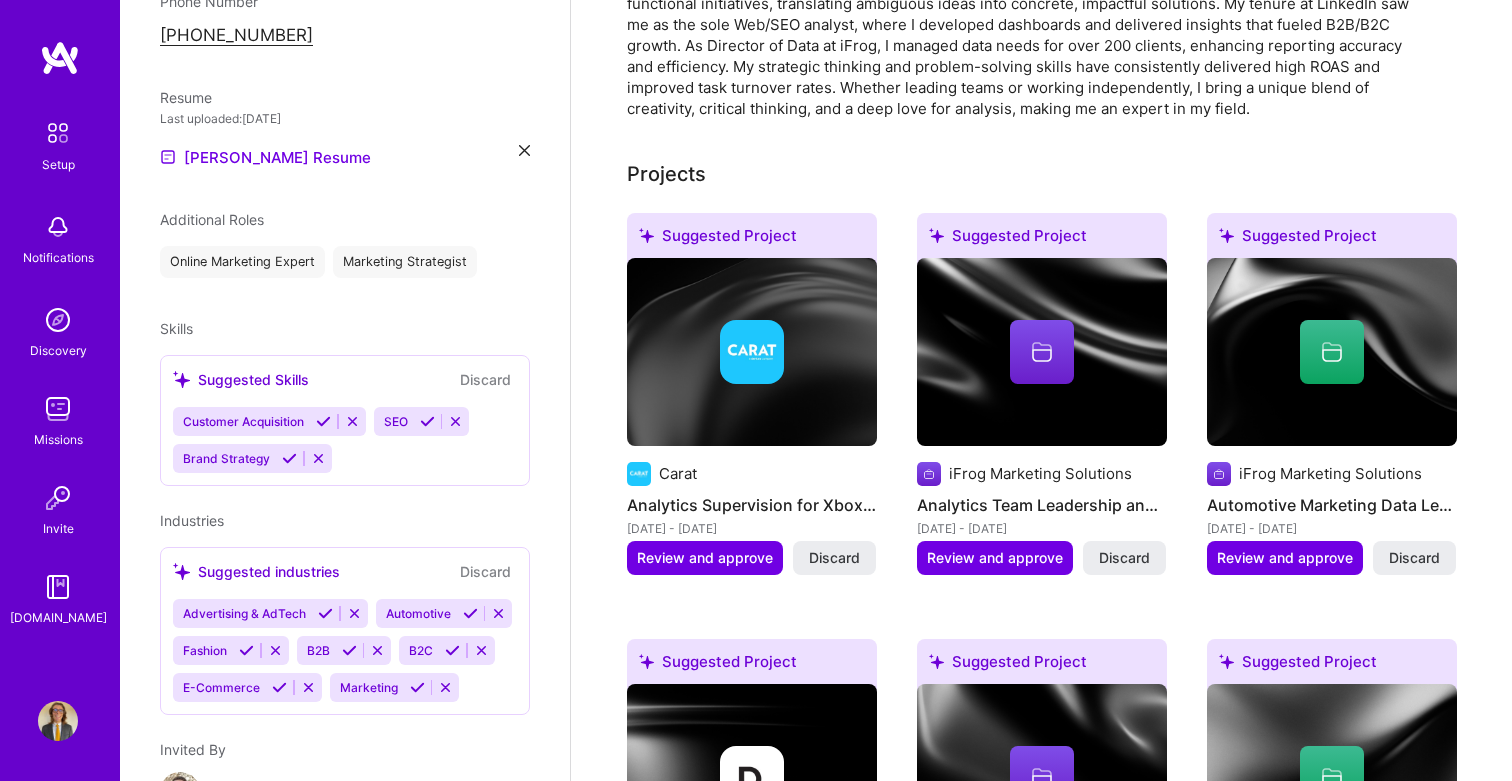 click at bounding box center [352, 421] 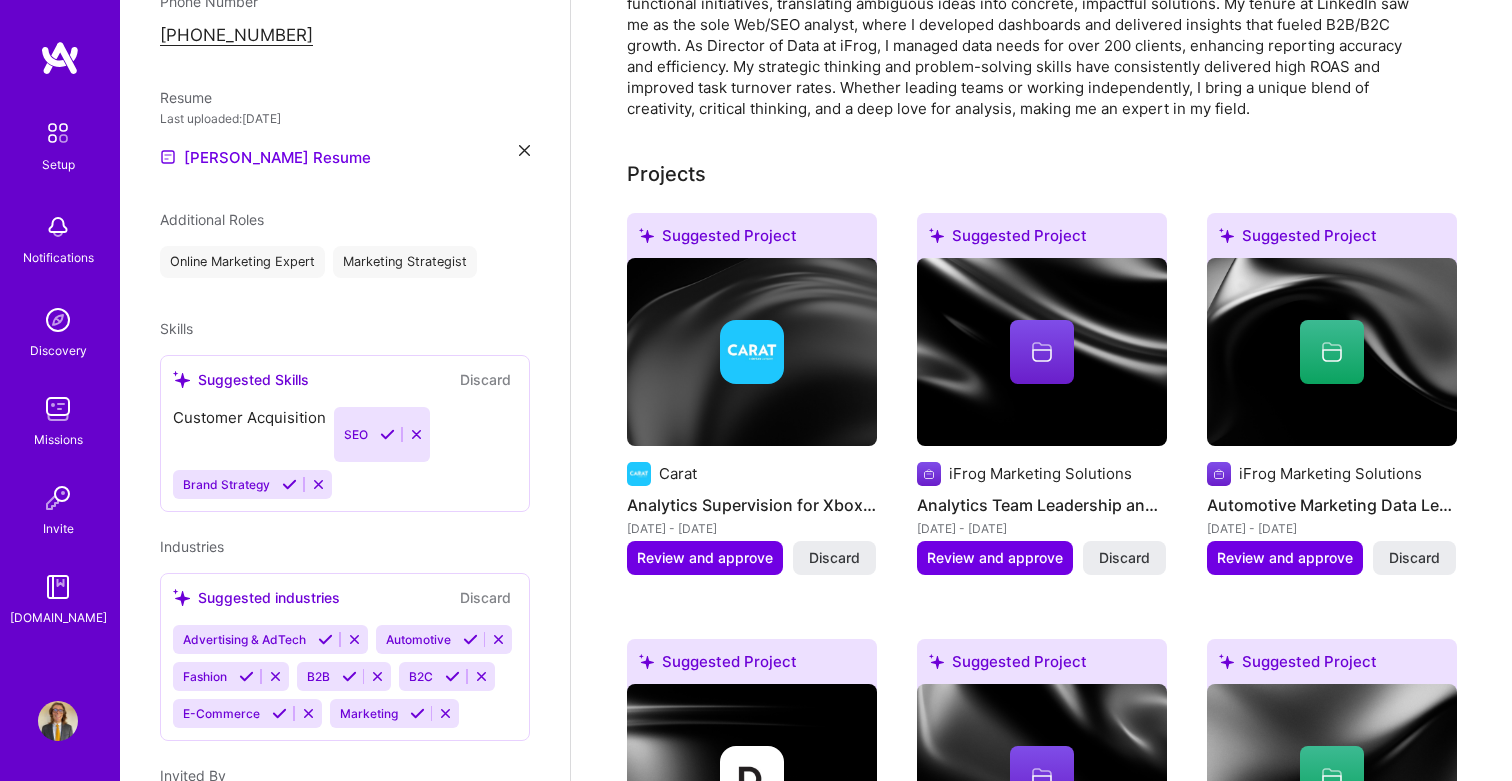 scroll, scrollTop: 573, scrollLeft: 0, axis: vertical 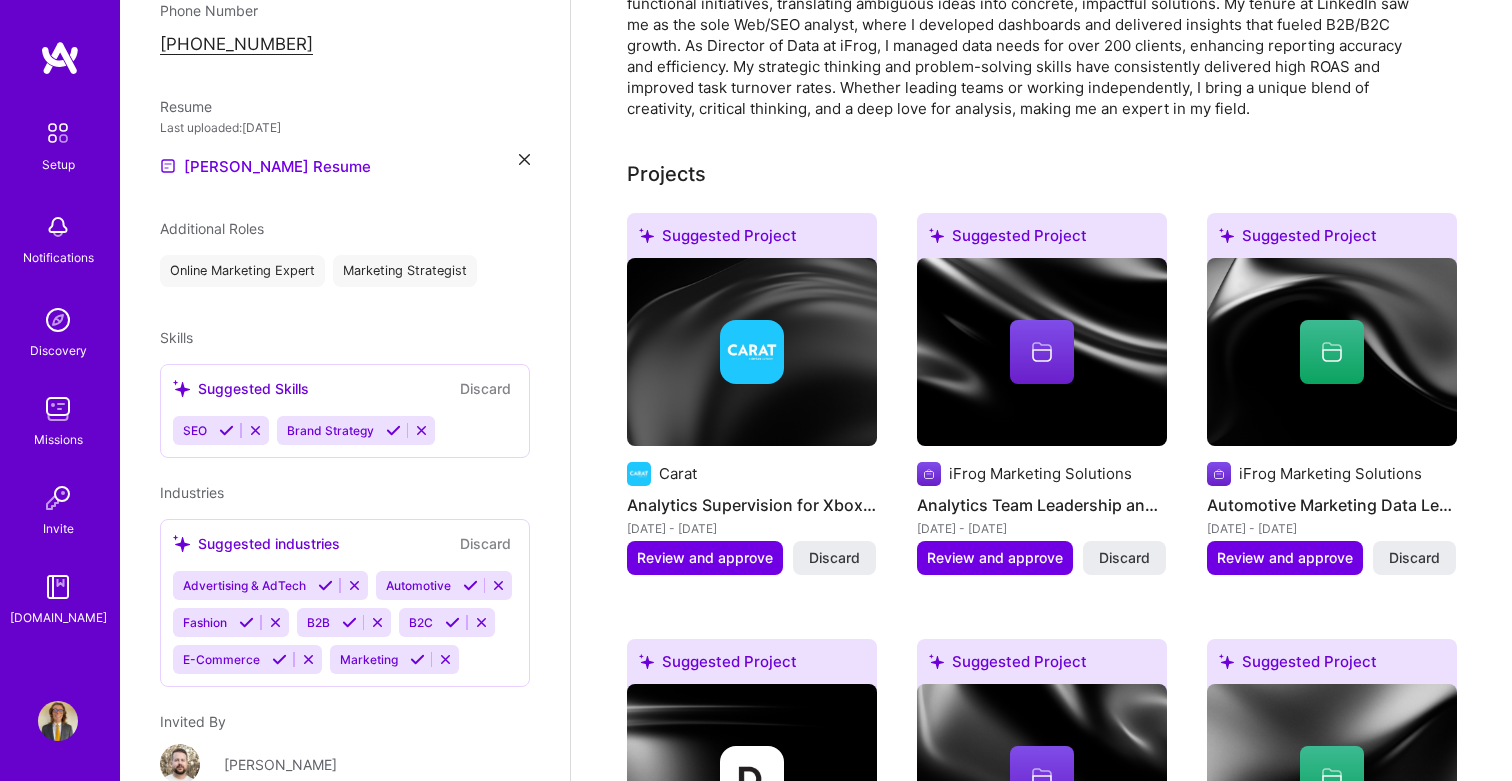 click at bounding box center (255, 430) 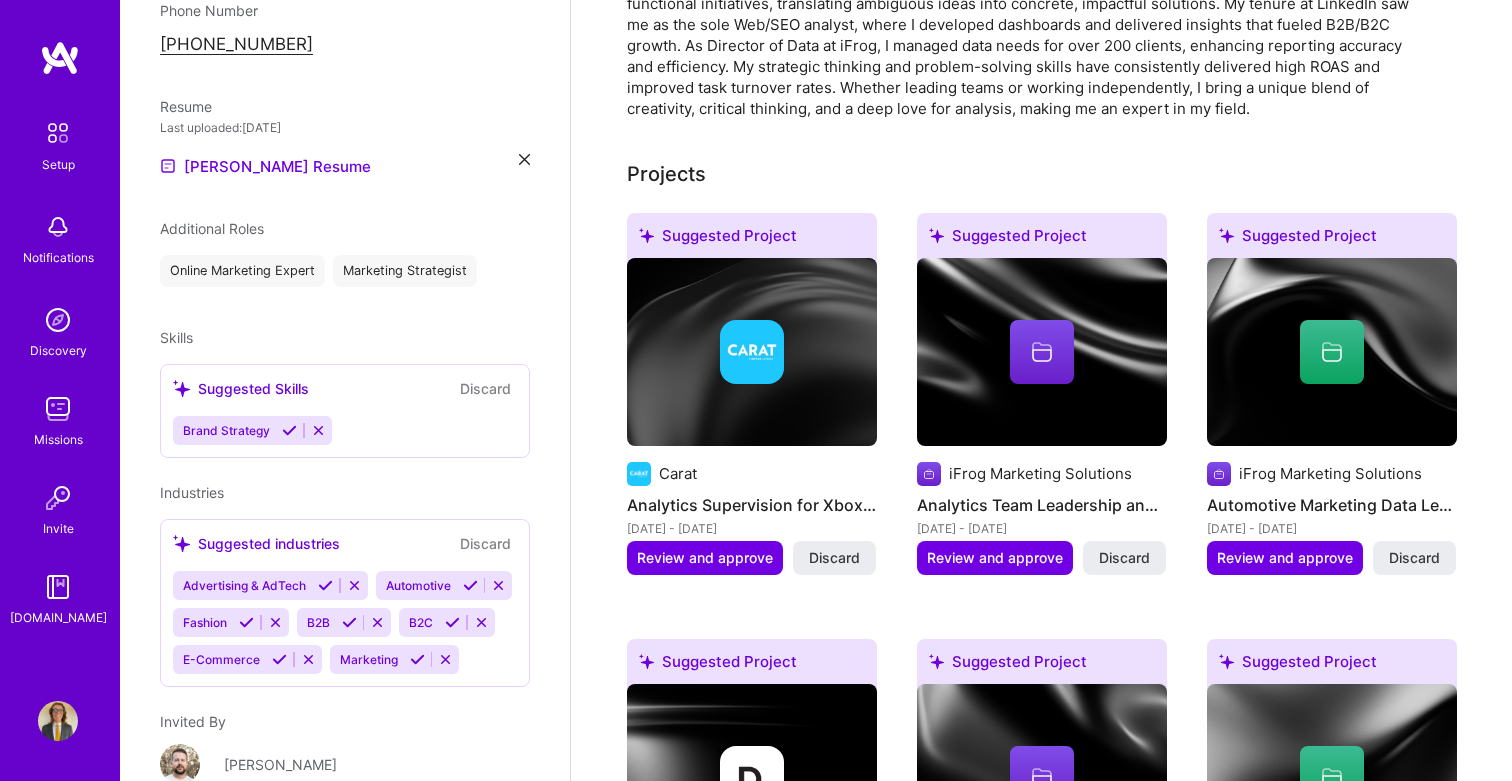 click at bounding box center (318, 430) 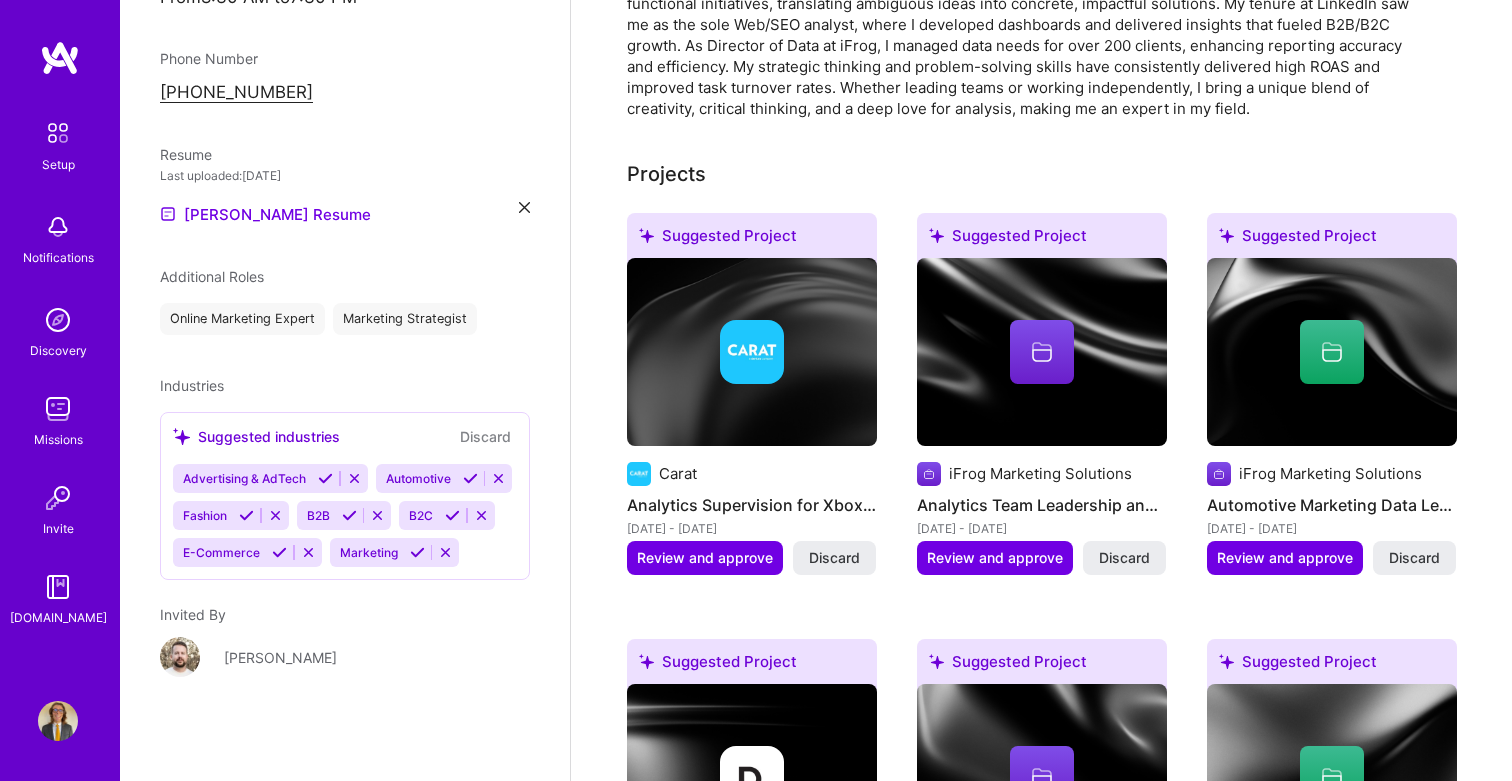 scroll, scrollTop: 419, scrollLeft: 0, axis: vertical 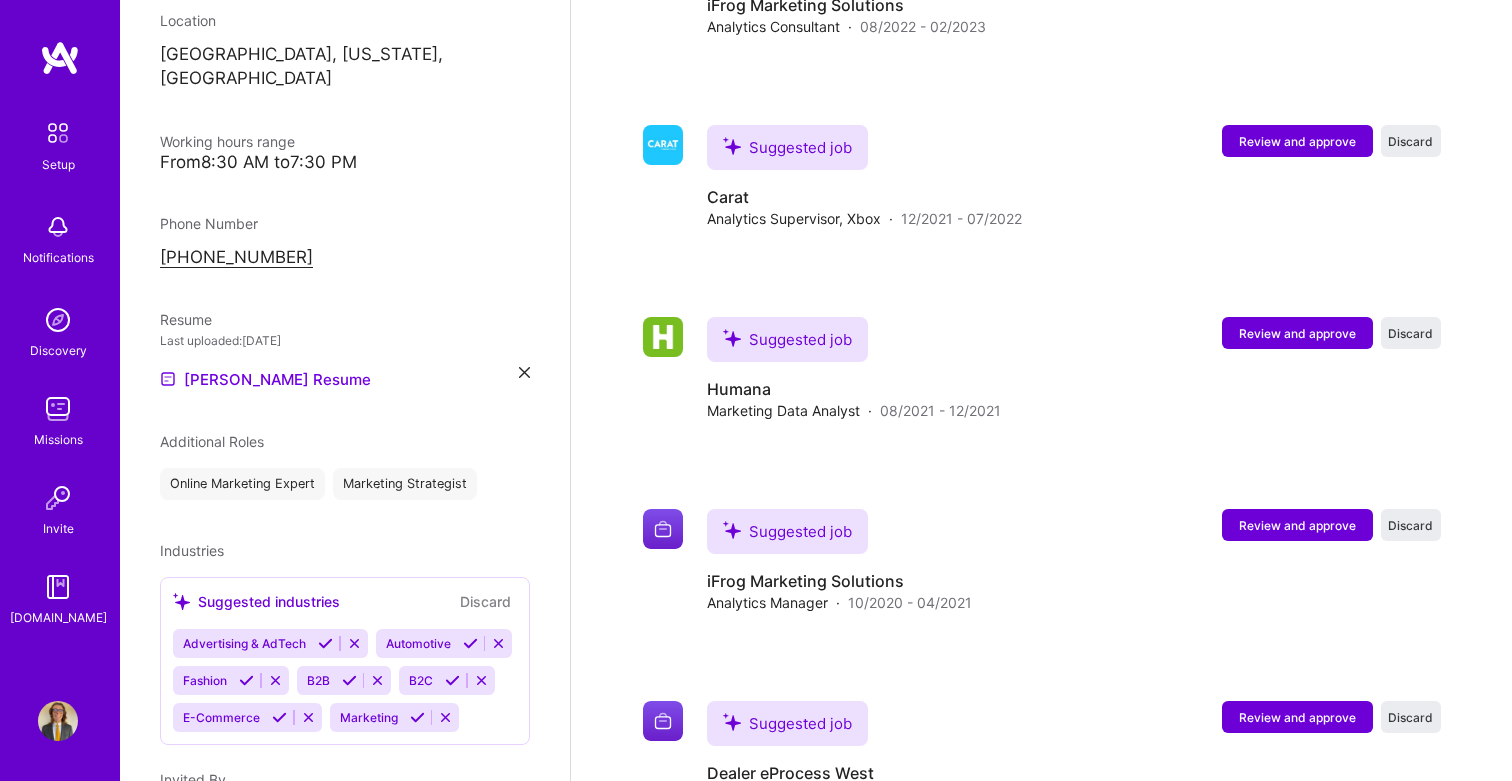 click at bounding box center (325, 643) 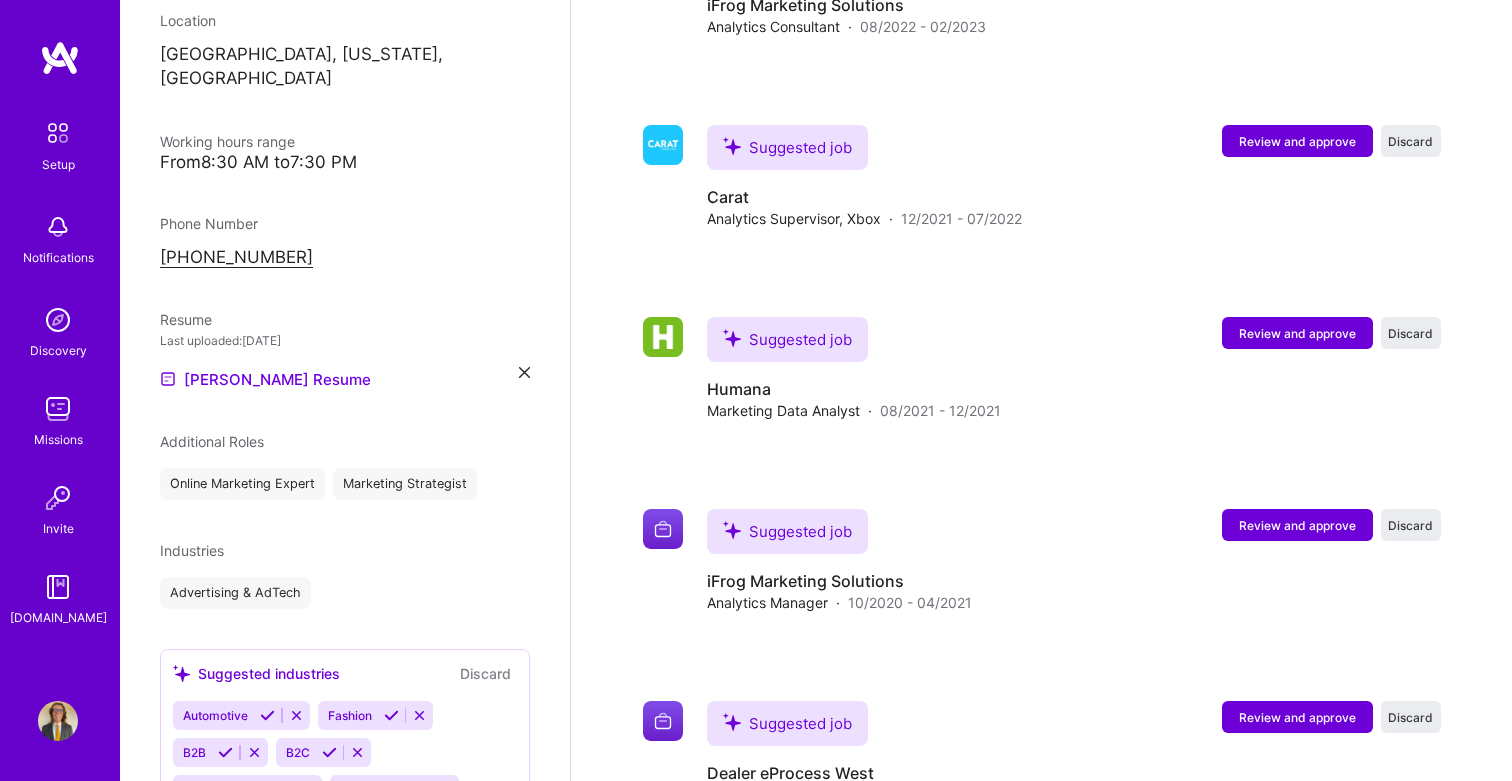 click at bounding box center [391, 715] 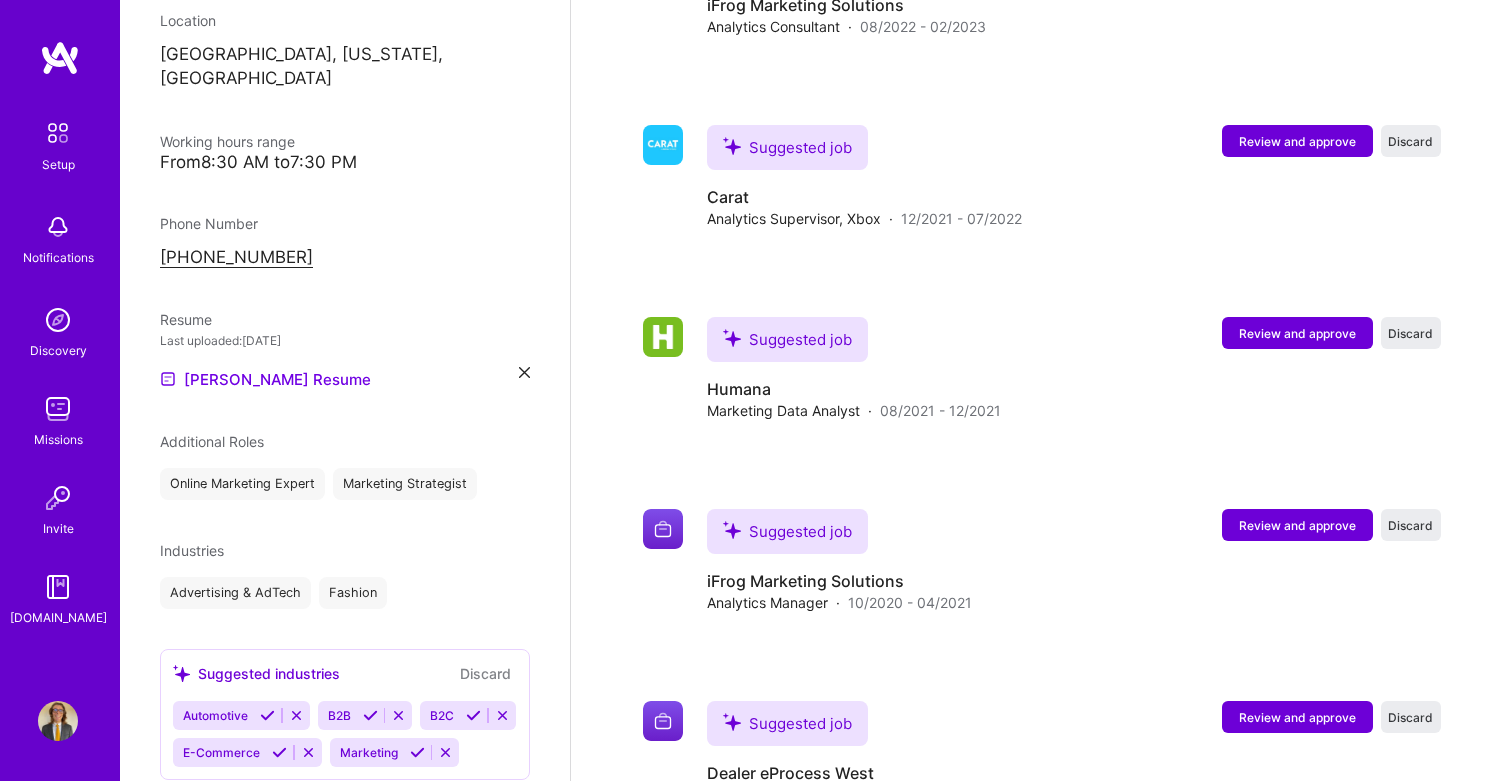 click at bounding box center [267, 715] 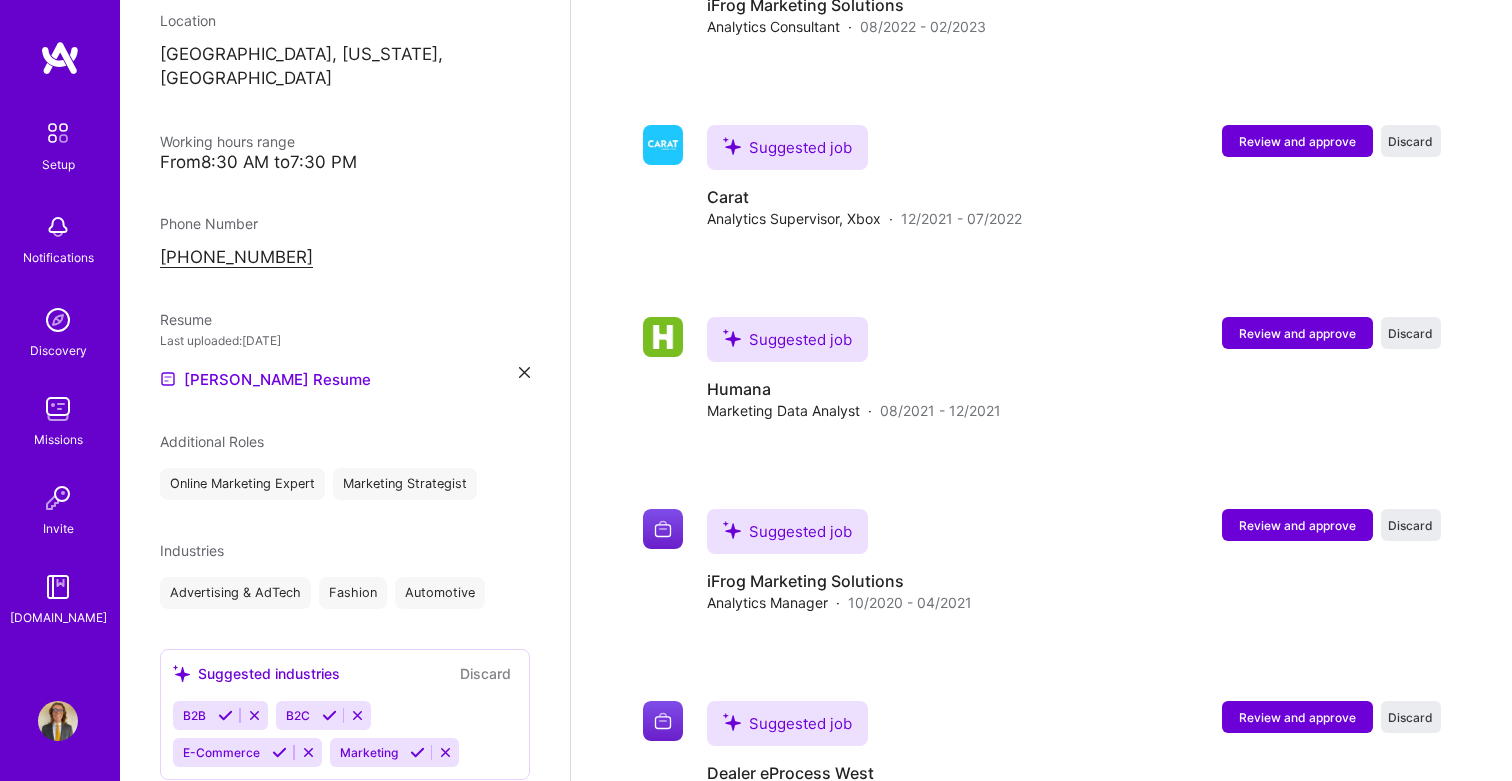 click at bounding box center [225, 715] 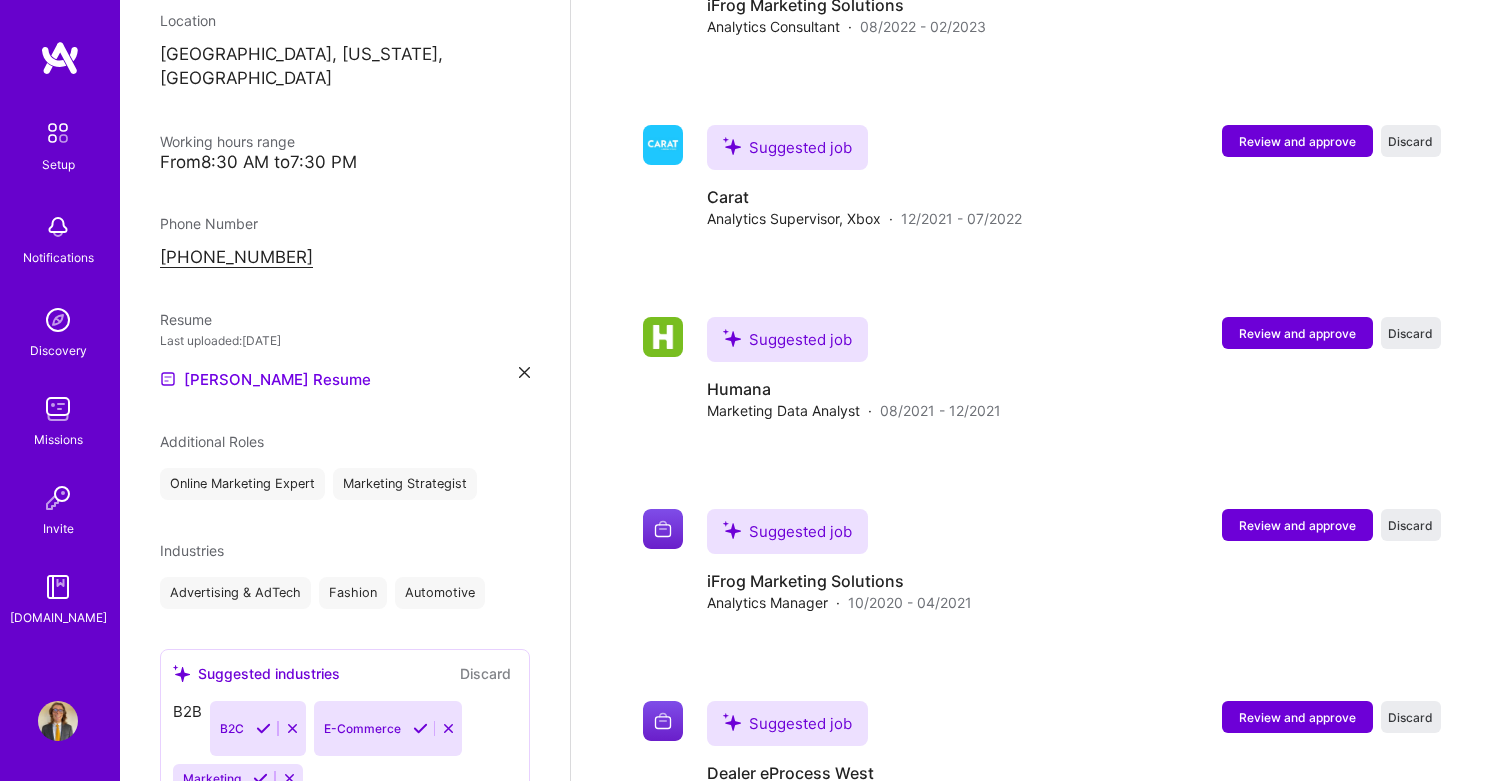 scroll, scrollTop: 3011, scrollLeft: 0, axis: vertical 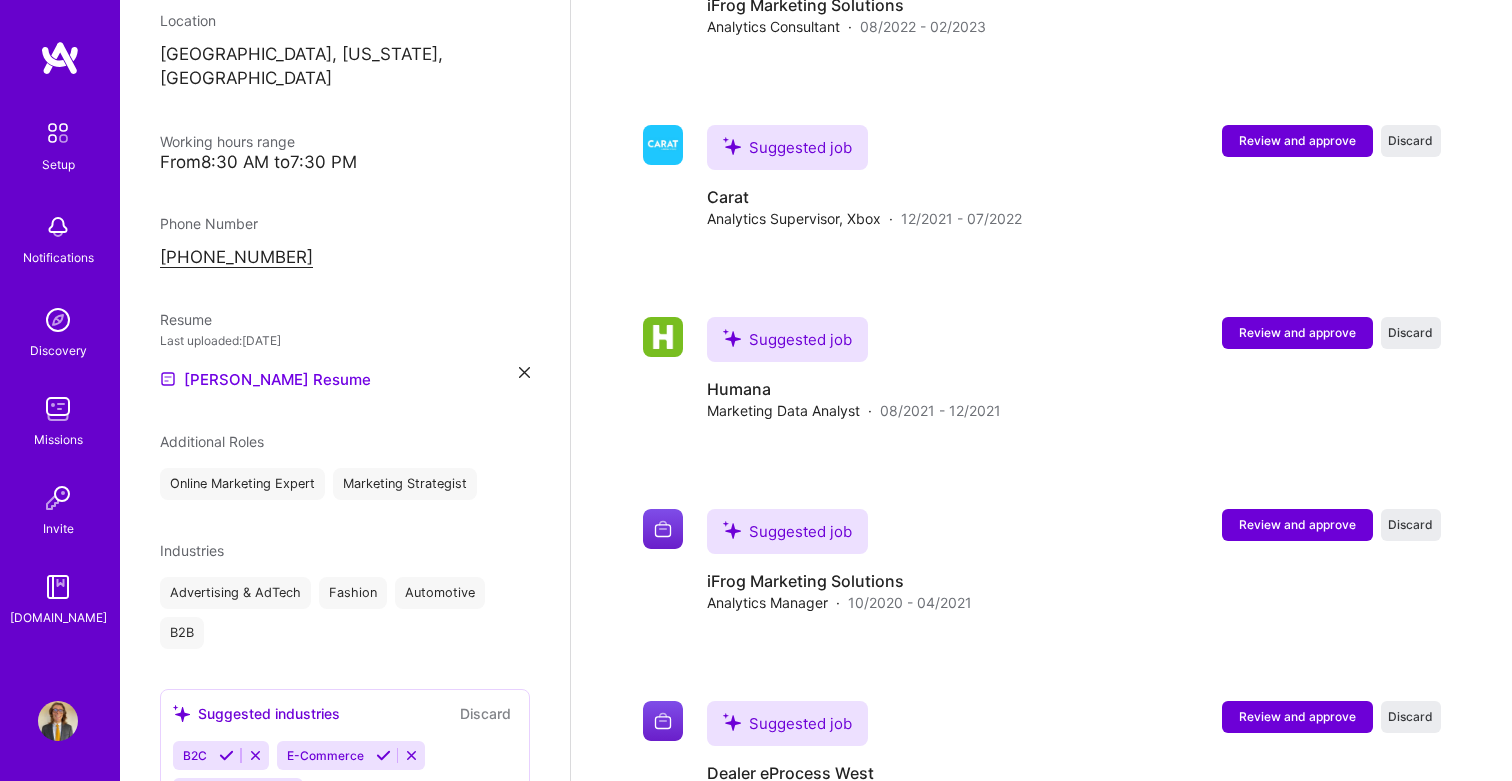 click at bounding box center (226, 755) 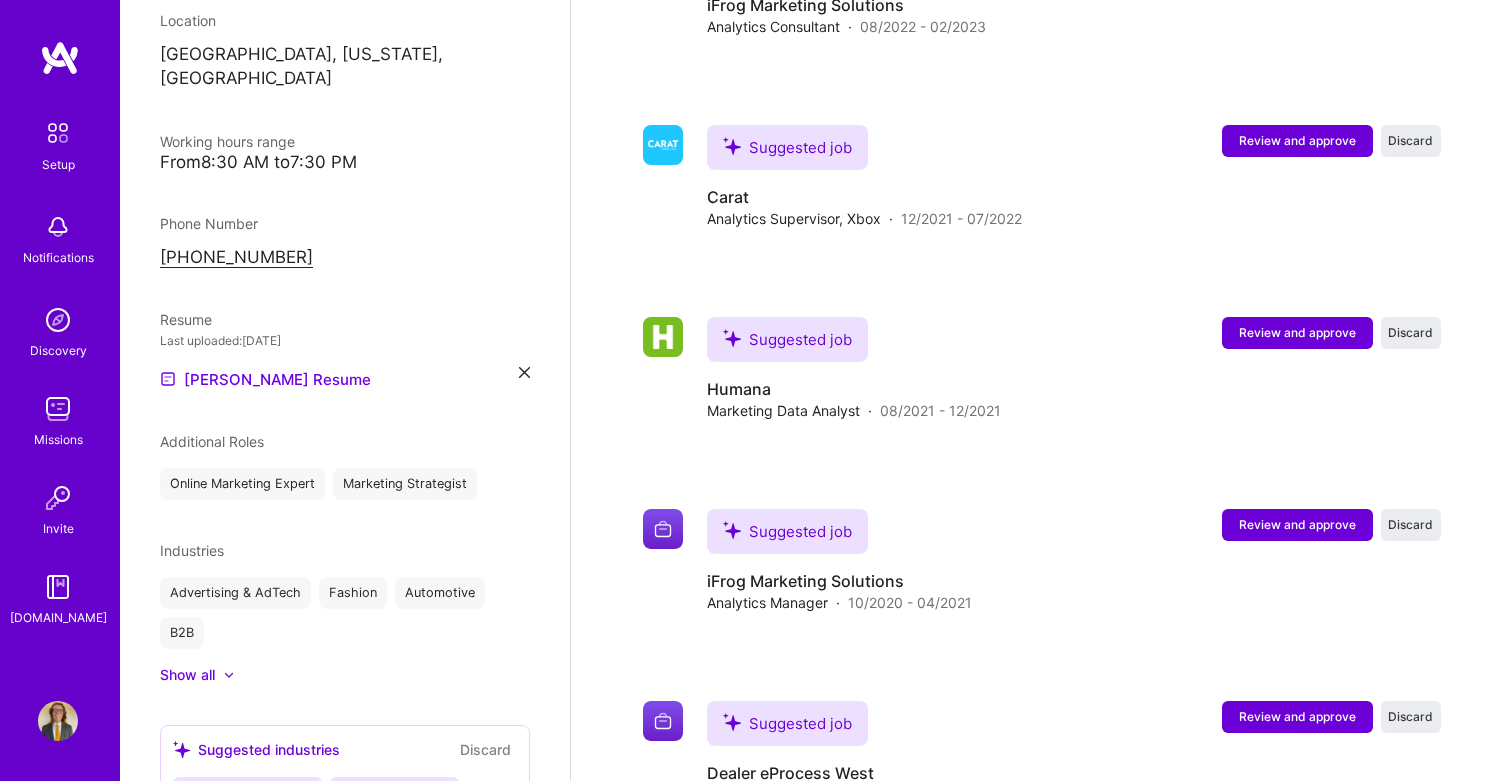 click at bounding box center (279, 791) 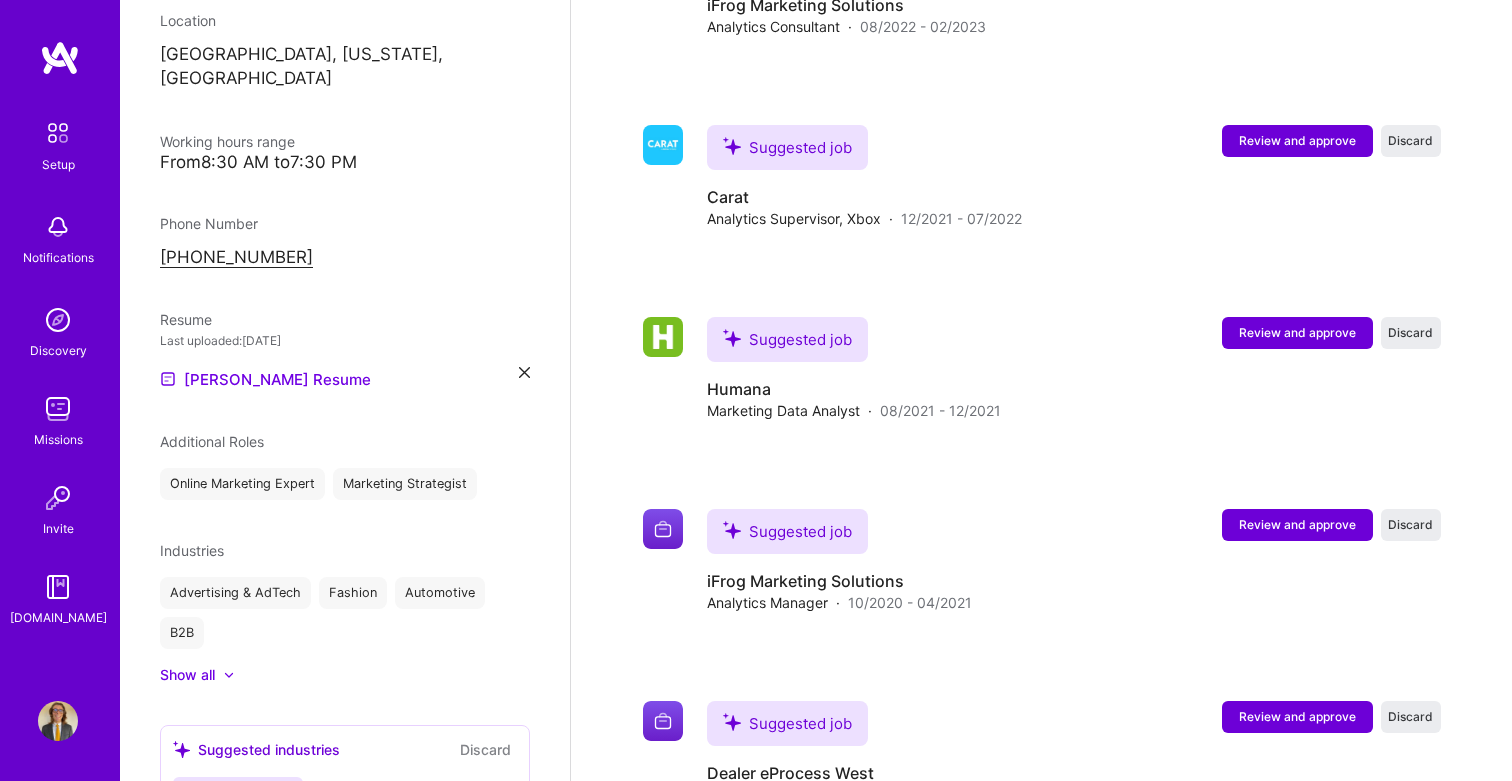 click at bounding box center (260, 791) 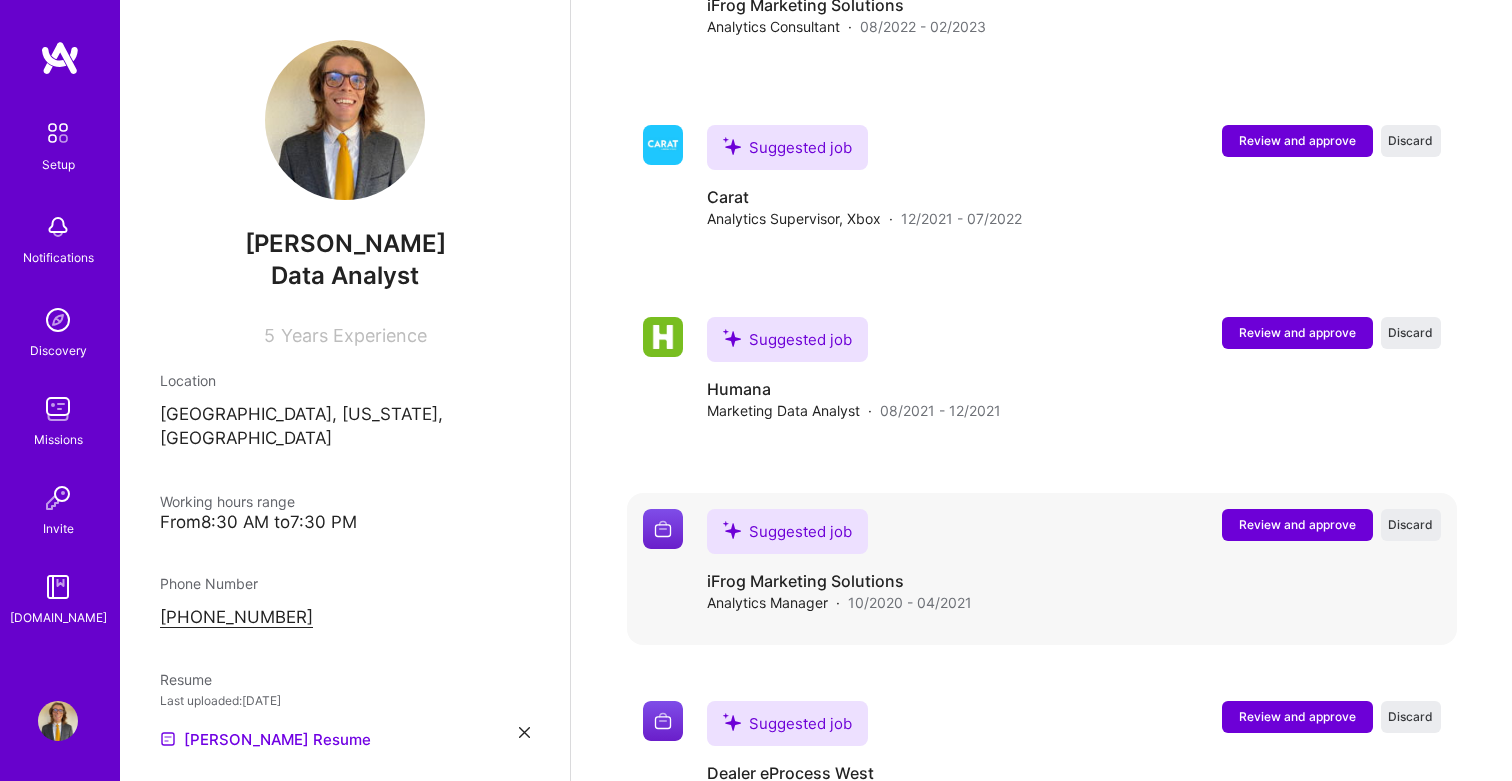 scroll, scrollTop: -1, scrollLeft: 0, axis: vertical 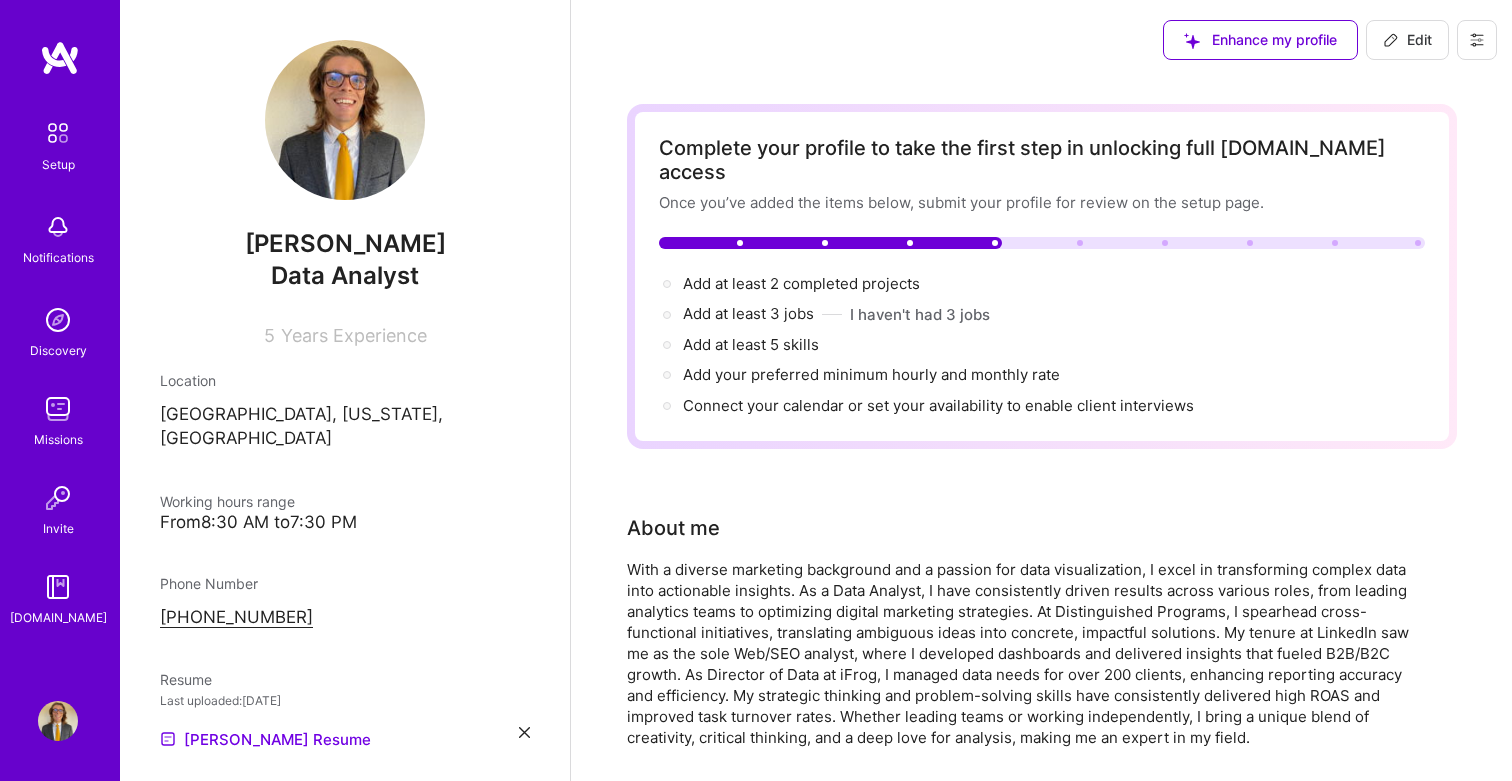 click on "Edit" at bounding box center [1407, 40] 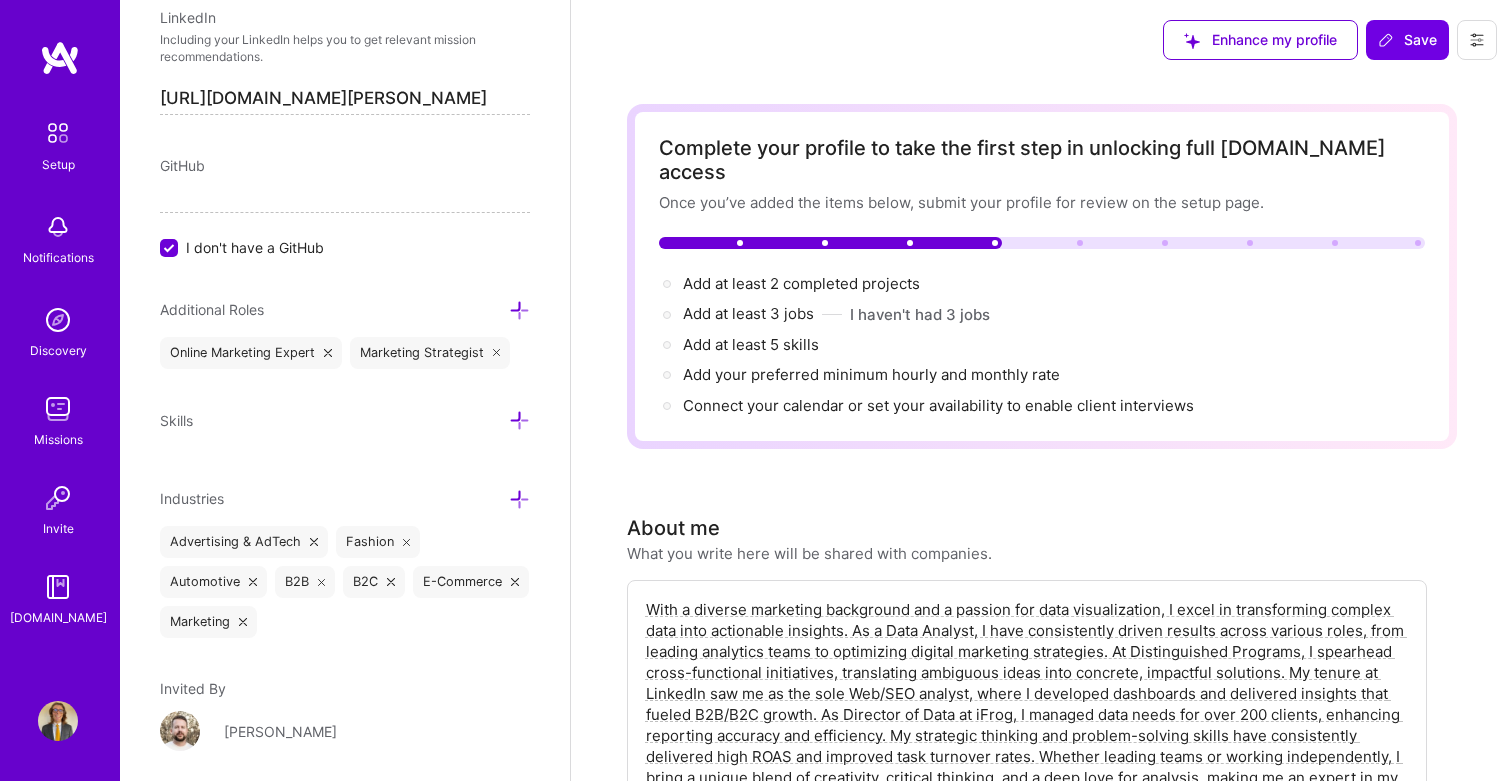 scroll, scrollTop: 1070, scrollLeft: 0, axis: vertical 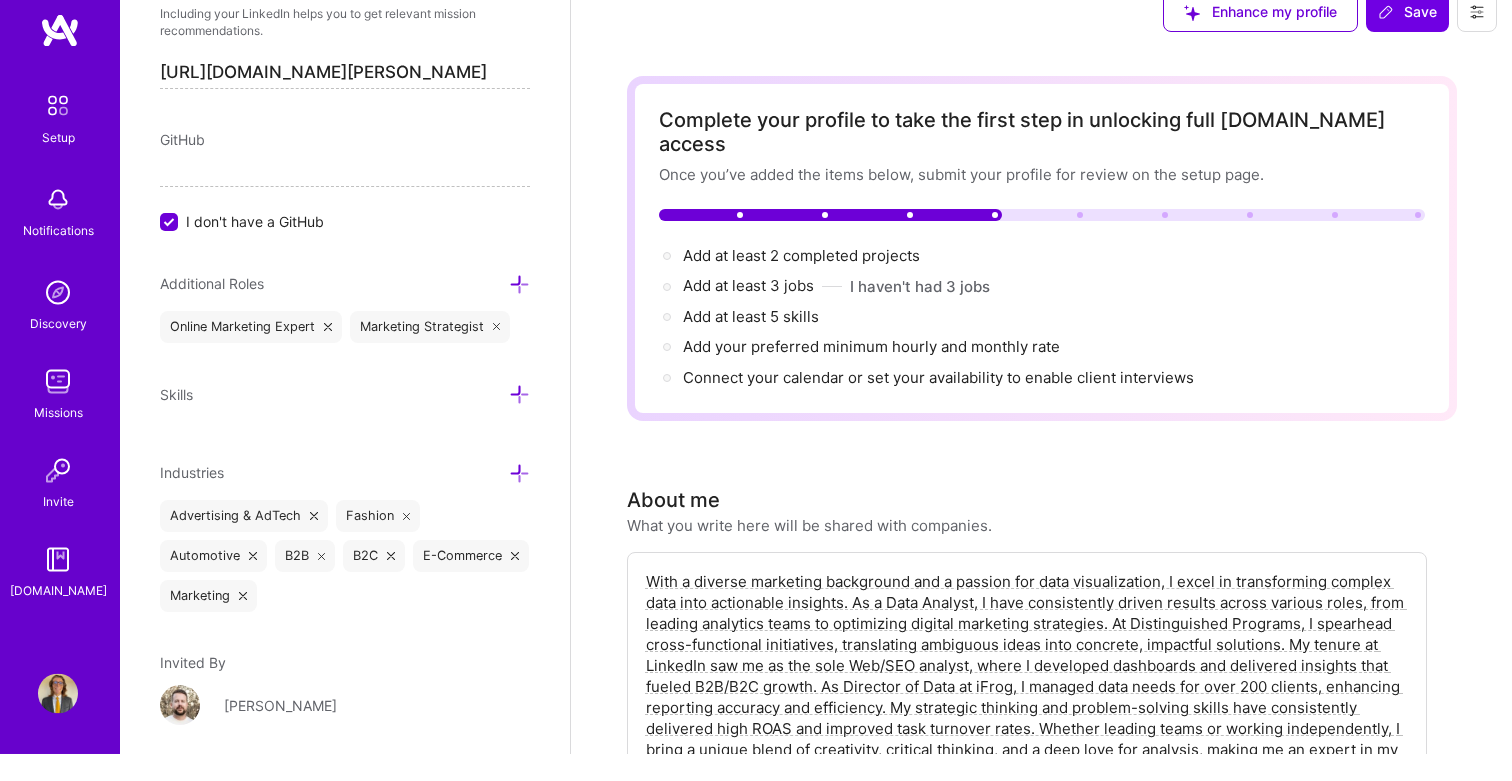 click at bounding box center [519, 312] 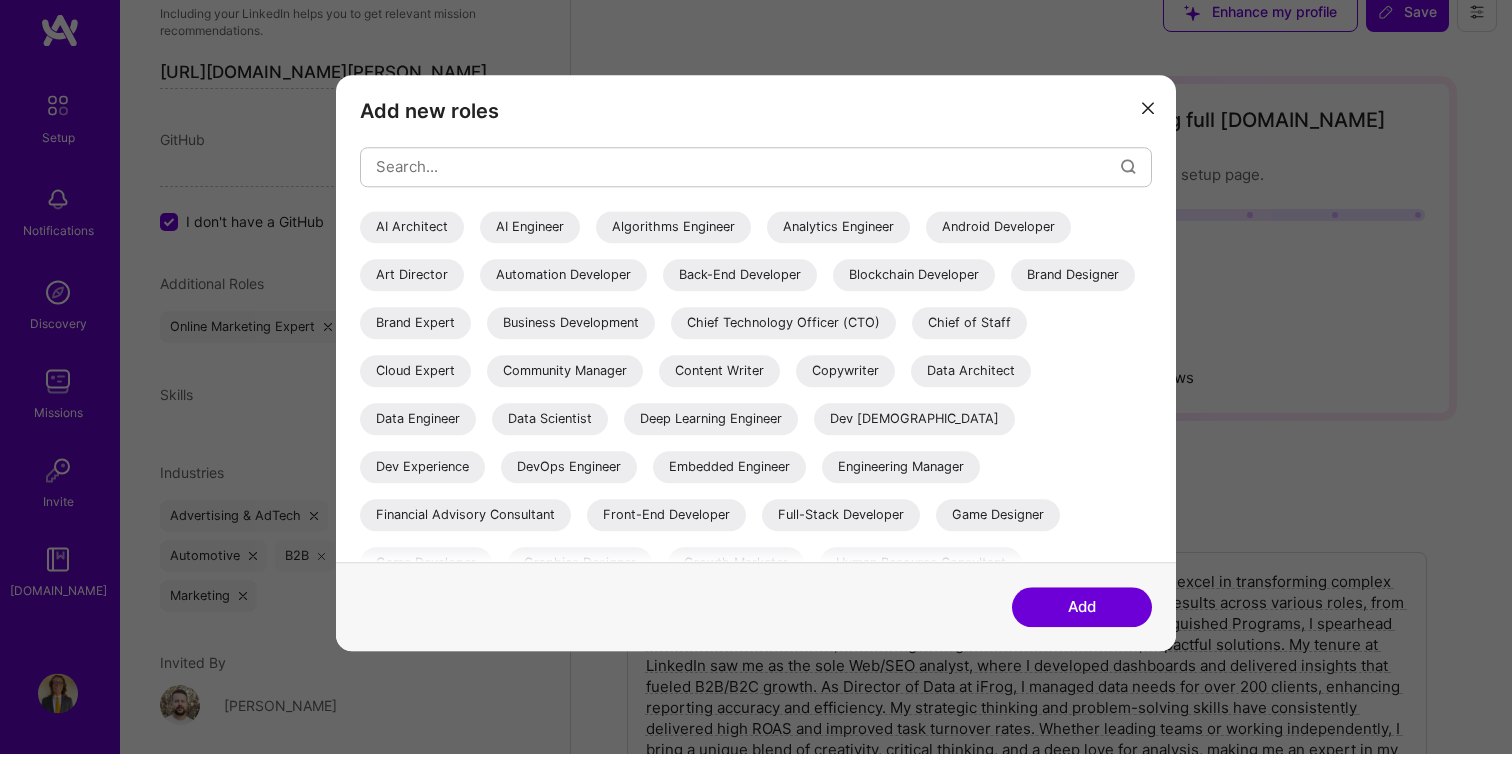 scroll, scrollTop: 28, scrollLeft: 0, axis: vertical 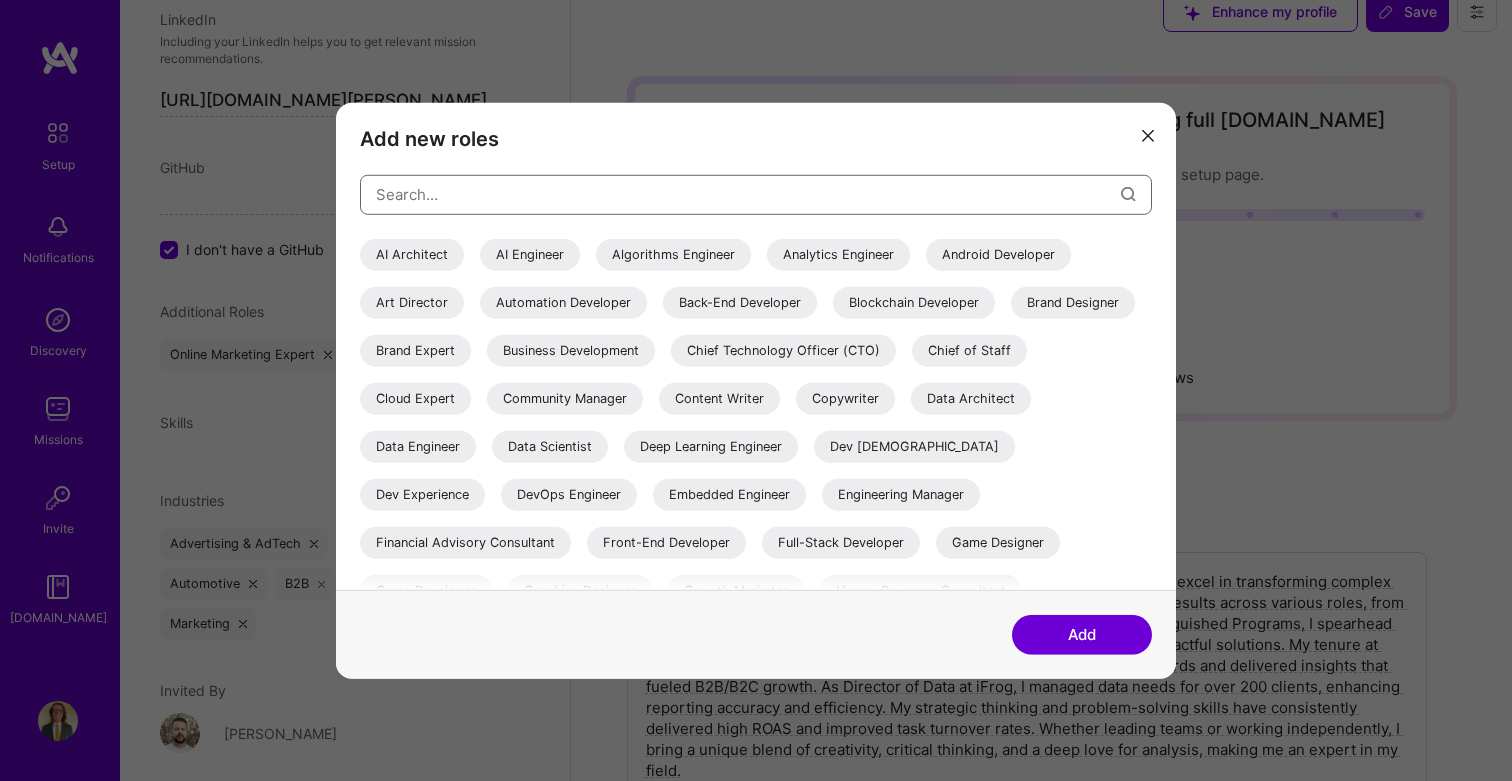 click at bounding box center (748, 194) 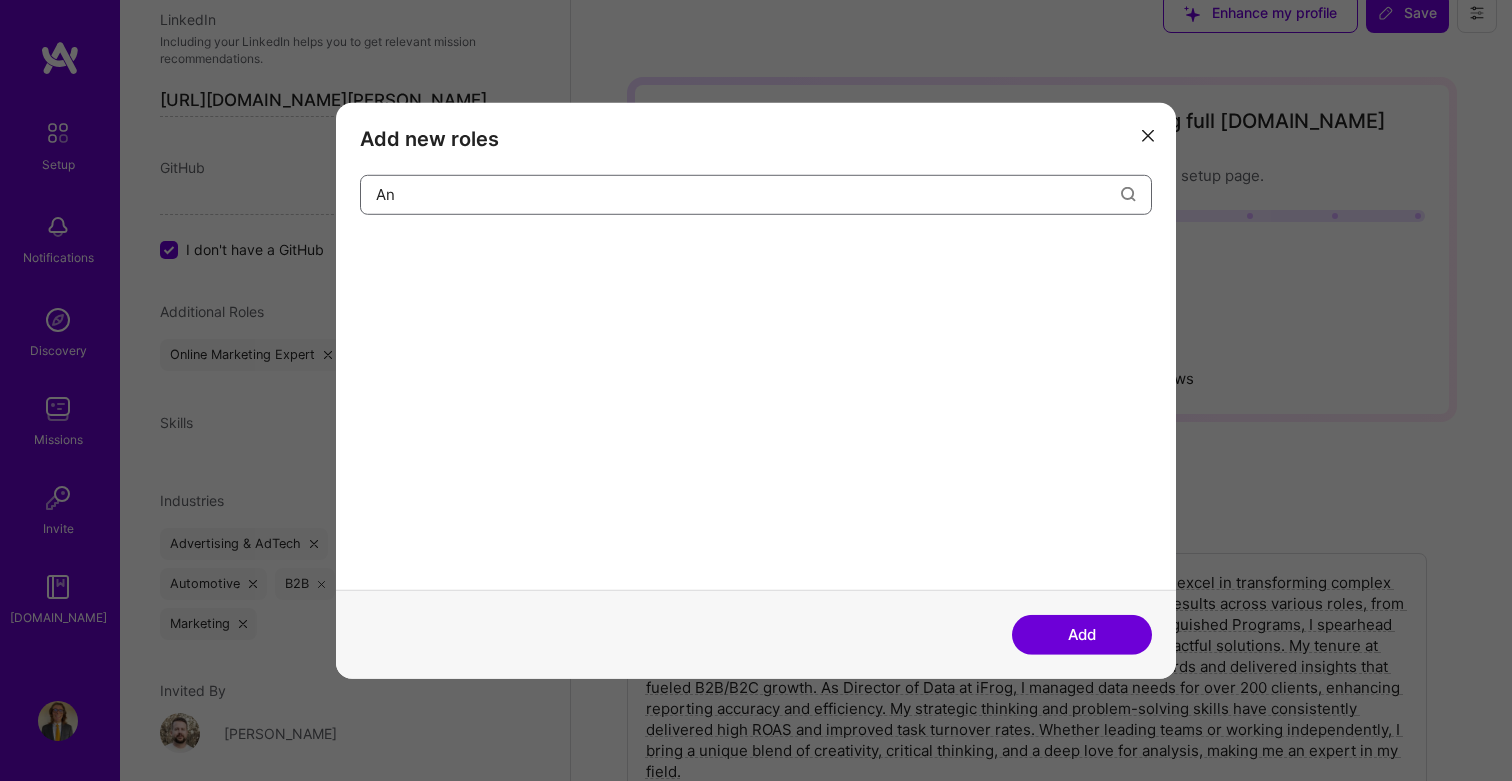 type on "A" 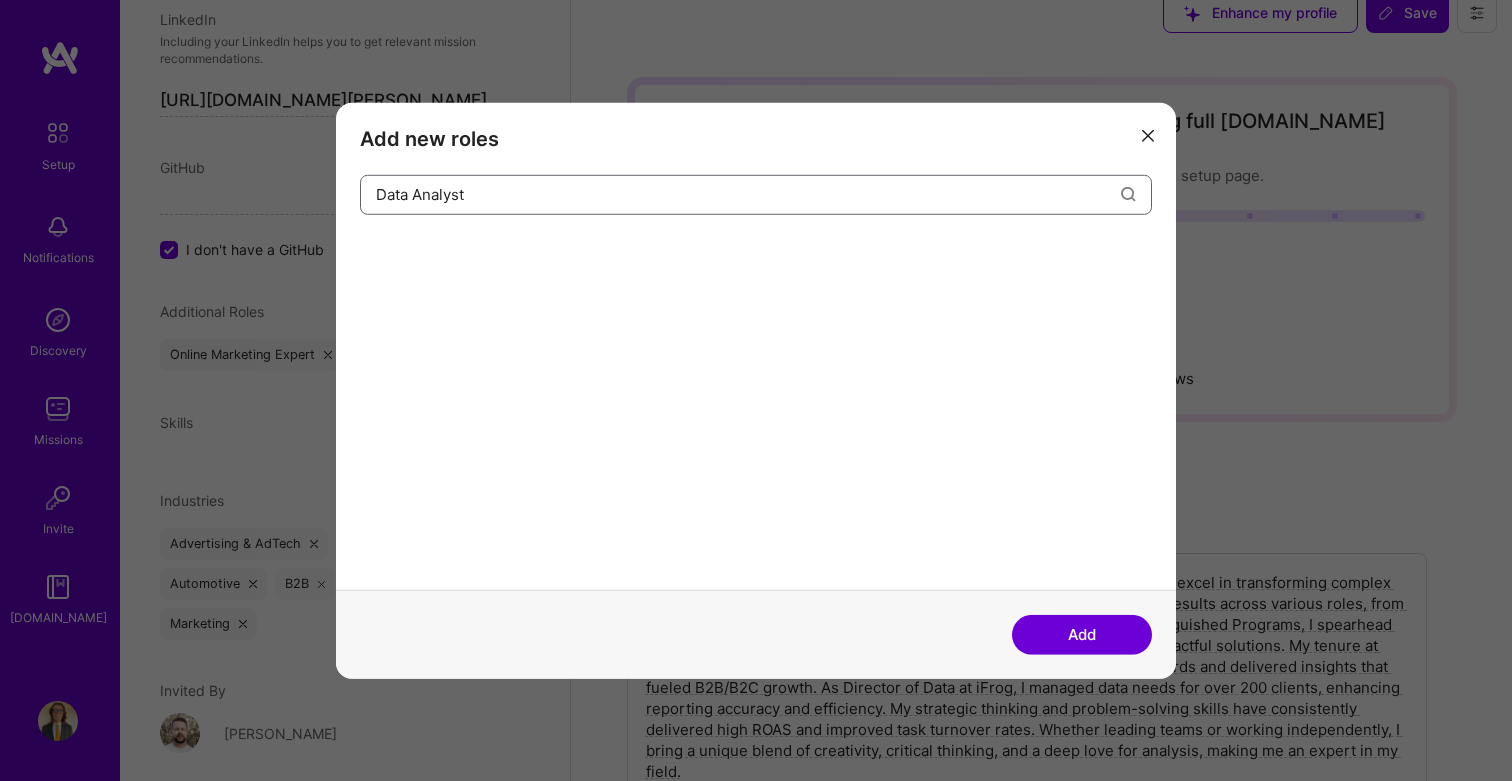 type on "Data Analyst" 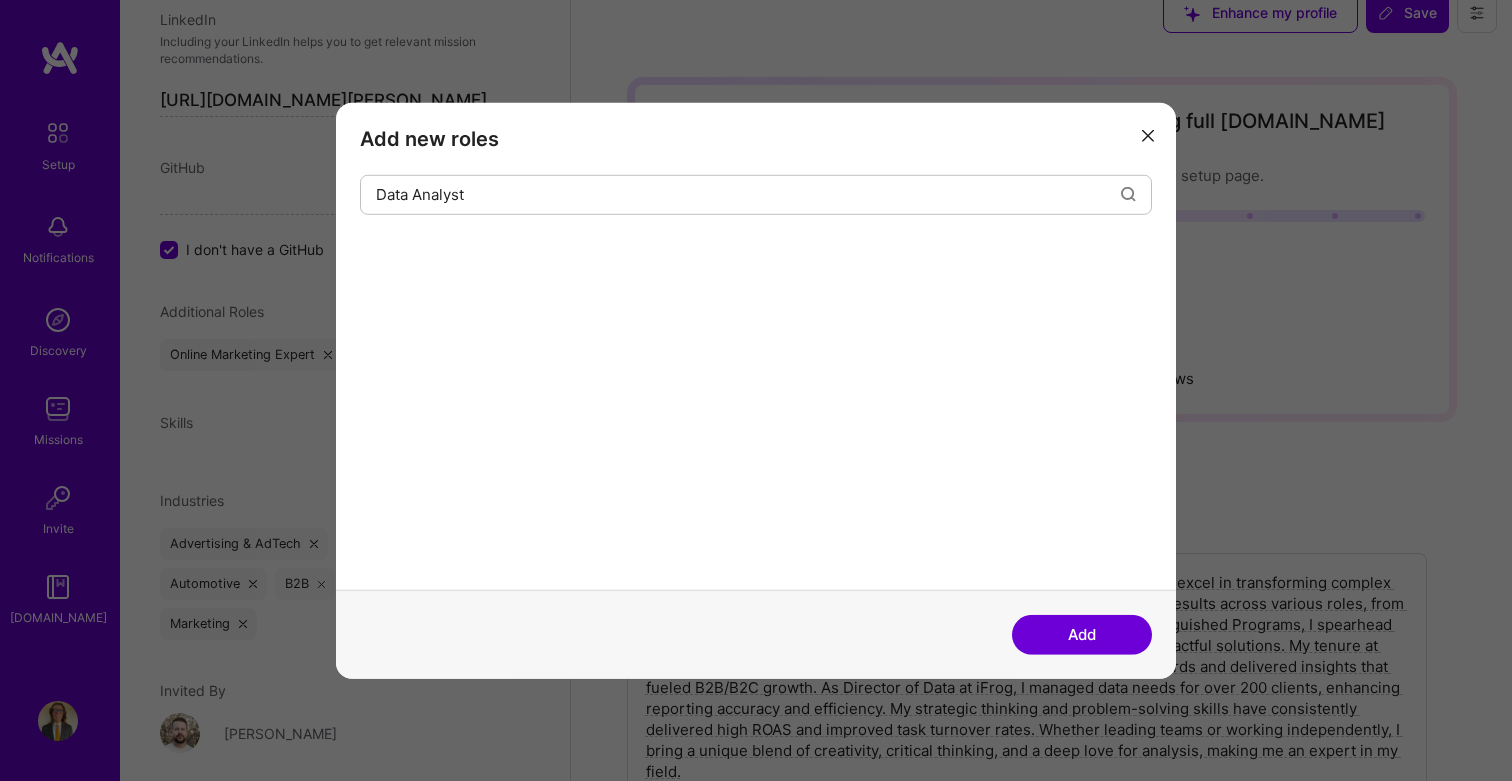 click on "Add" at bounding box center [1082, 635] 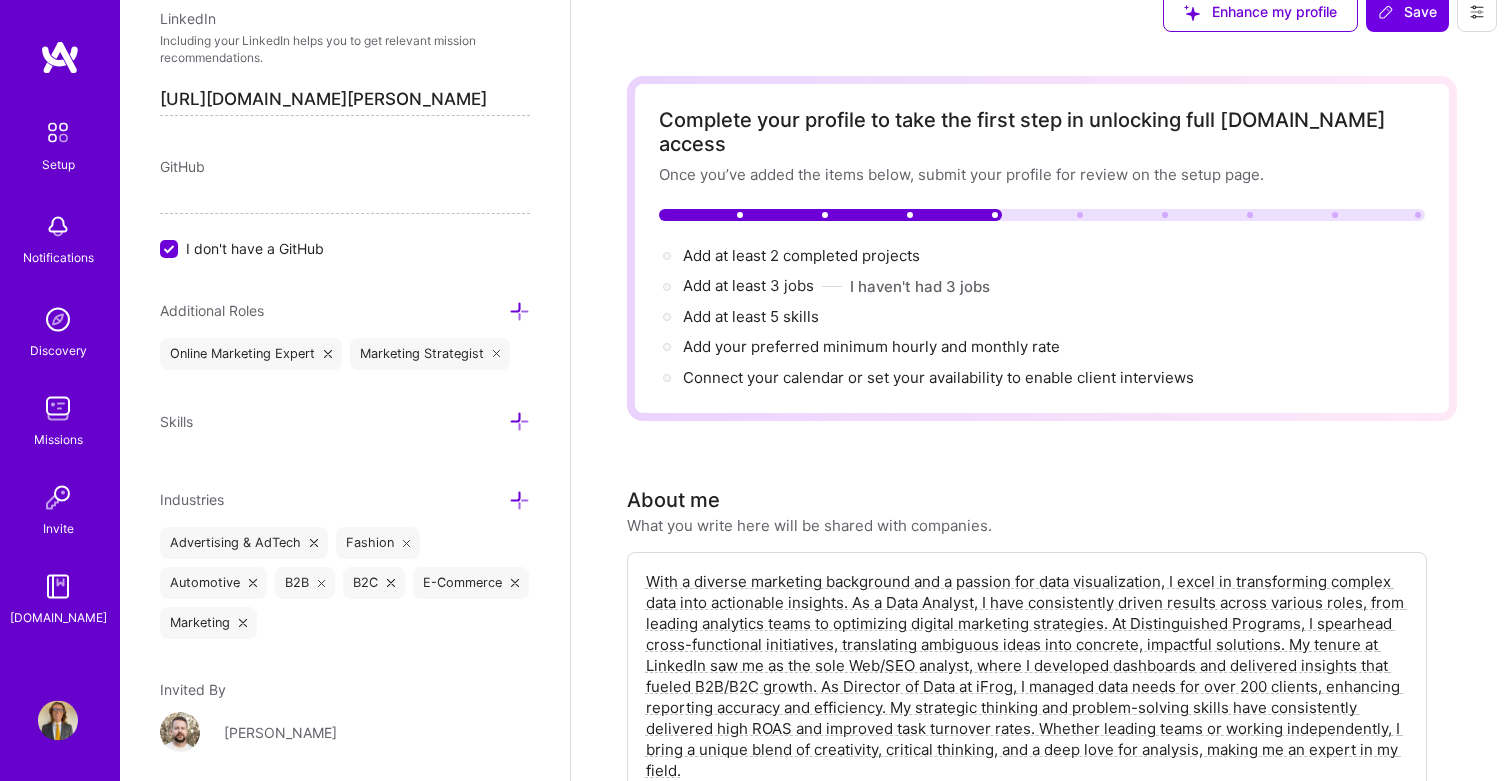 click at bounding box center [519, 312] 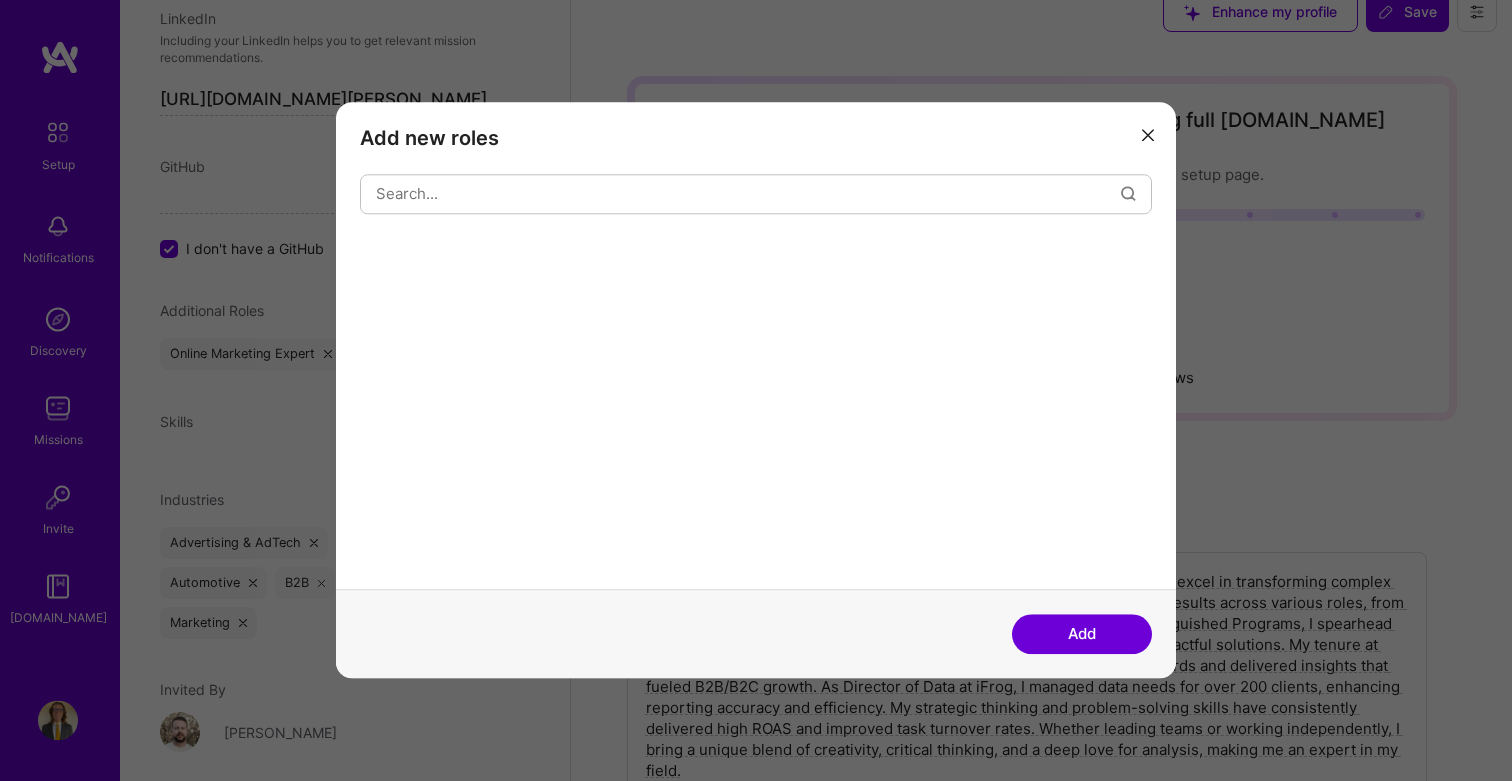 scroll, scrollTop: 28, scrollLeft: 0, axis: vertical 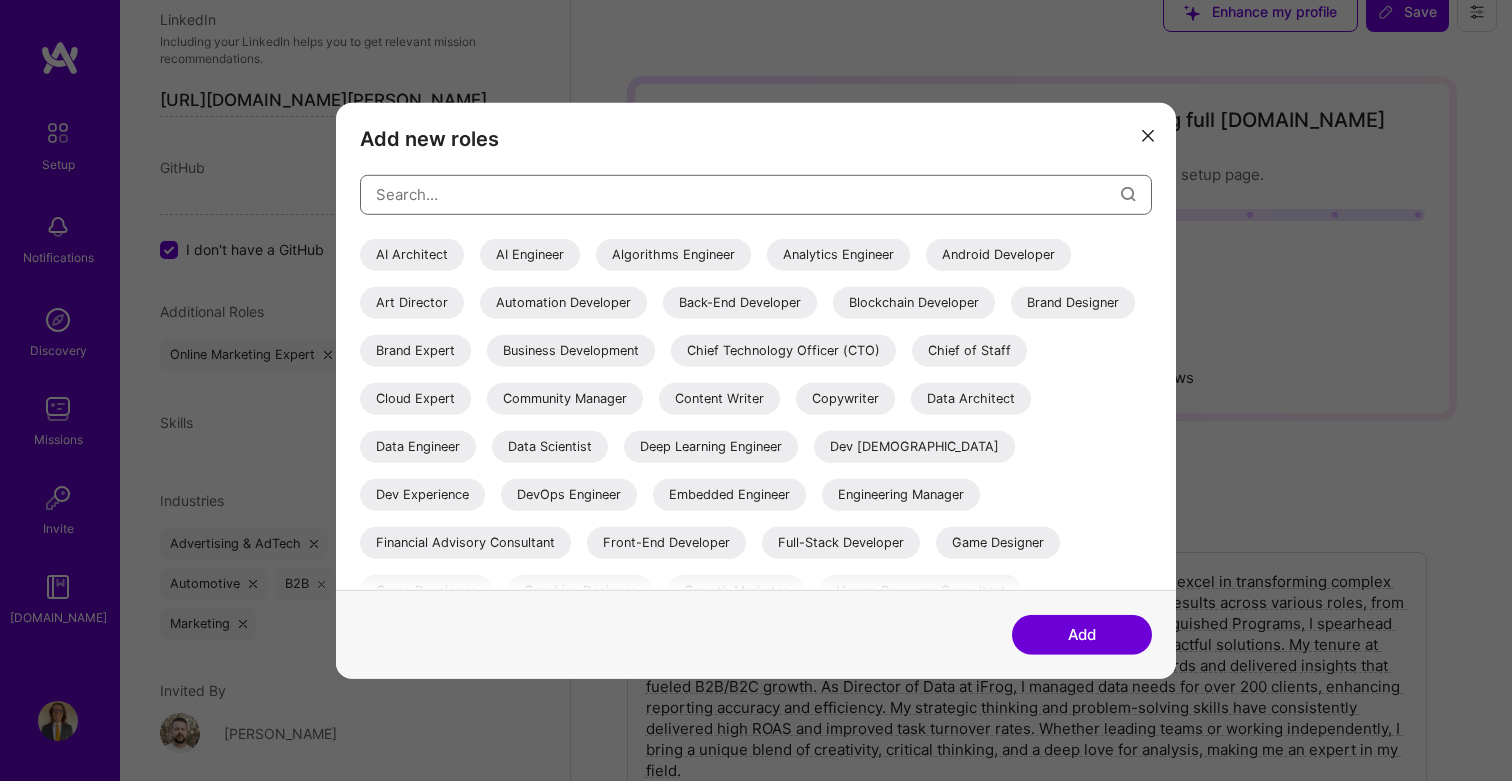 click at bounding box center [748, 194] 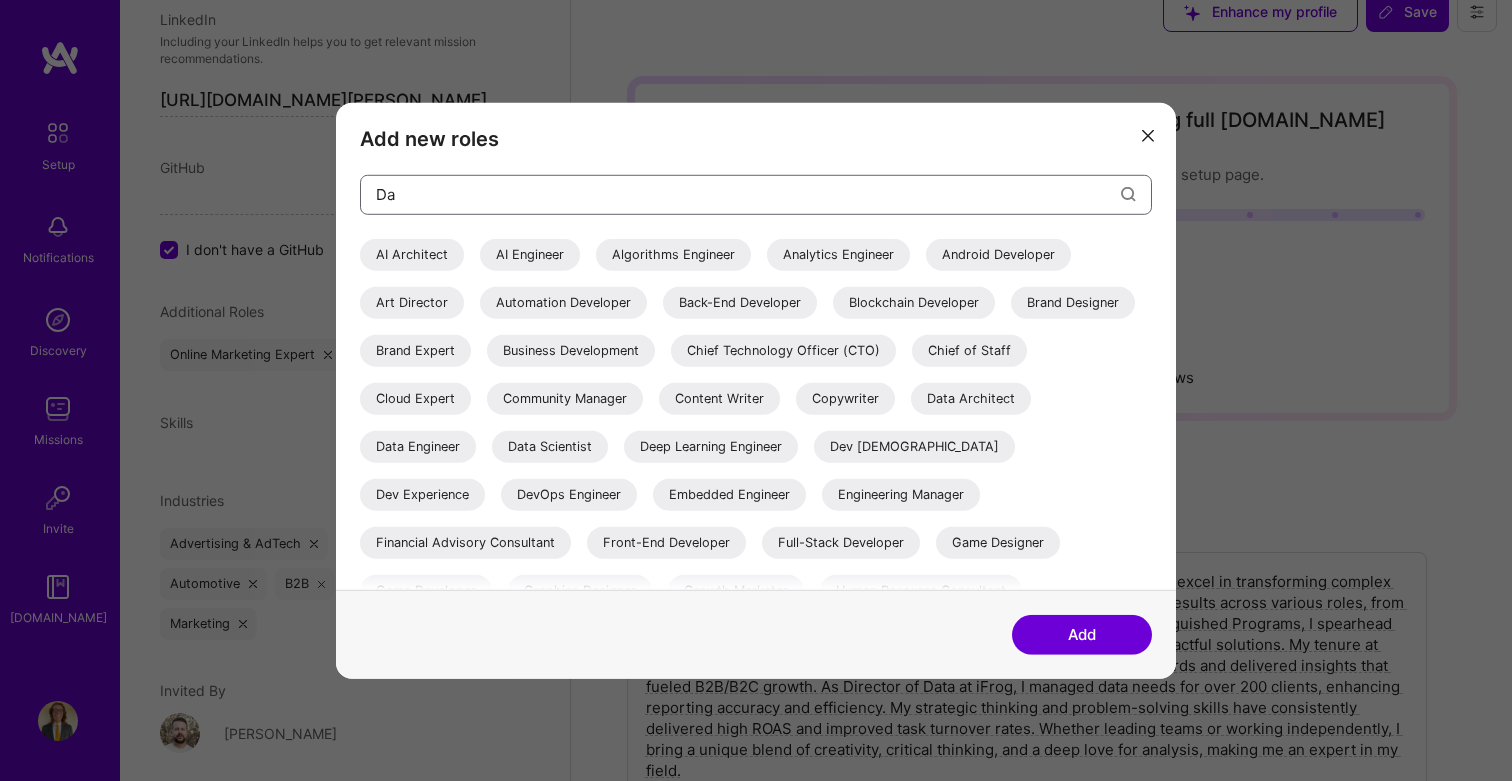 scroll, scrollTop: 27, scrollLeft: 0, axis: vertical 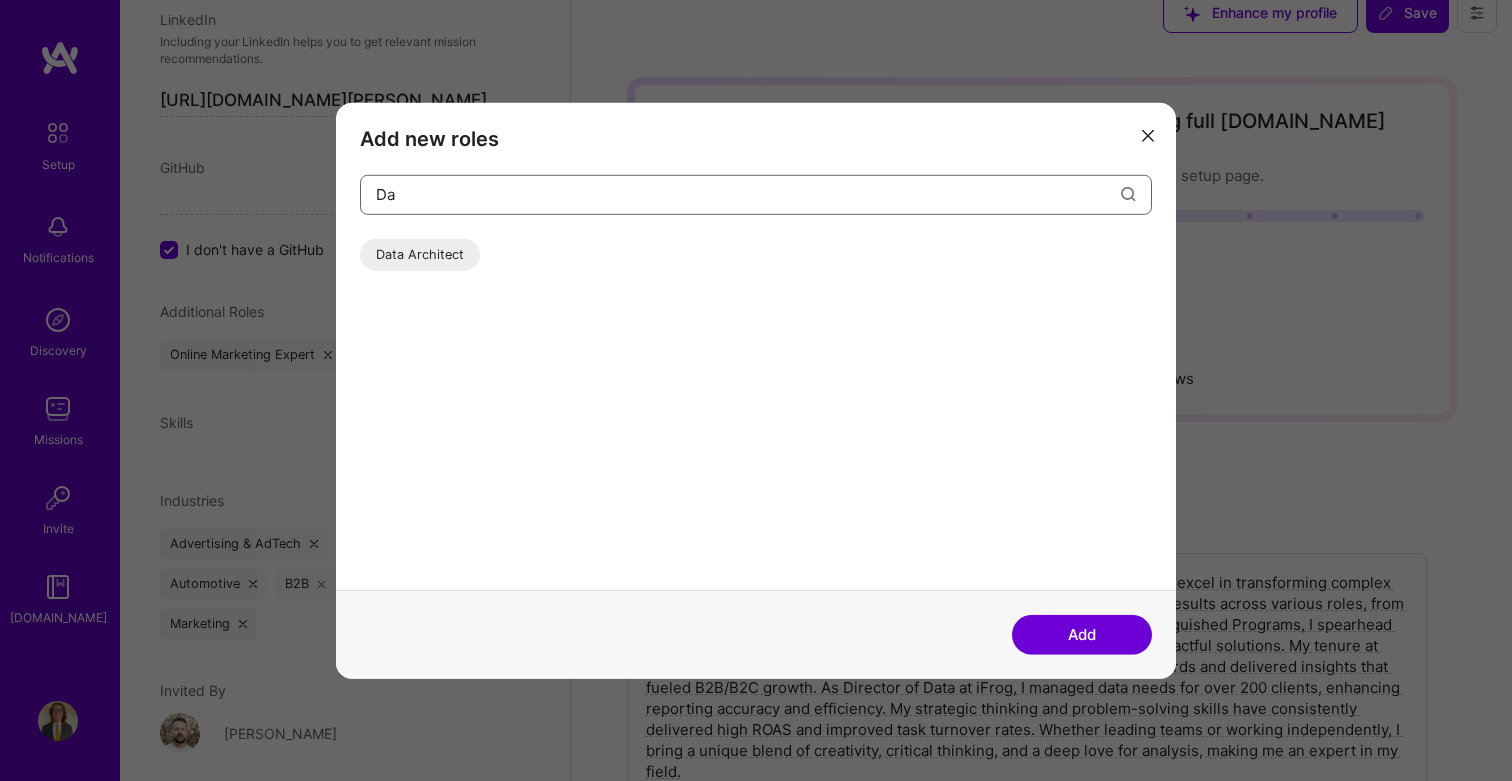type on "D" 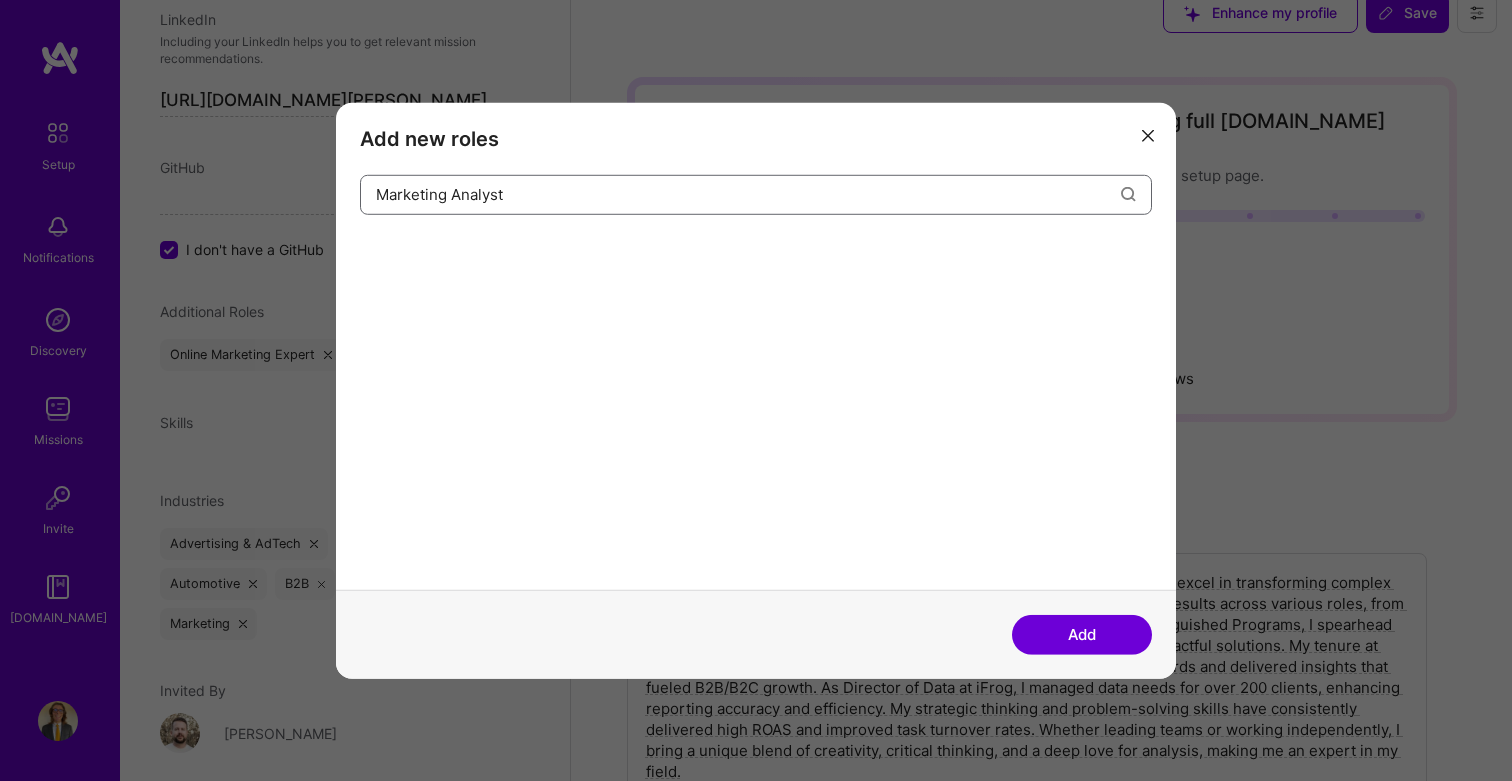 type on "Marketing Analyst" 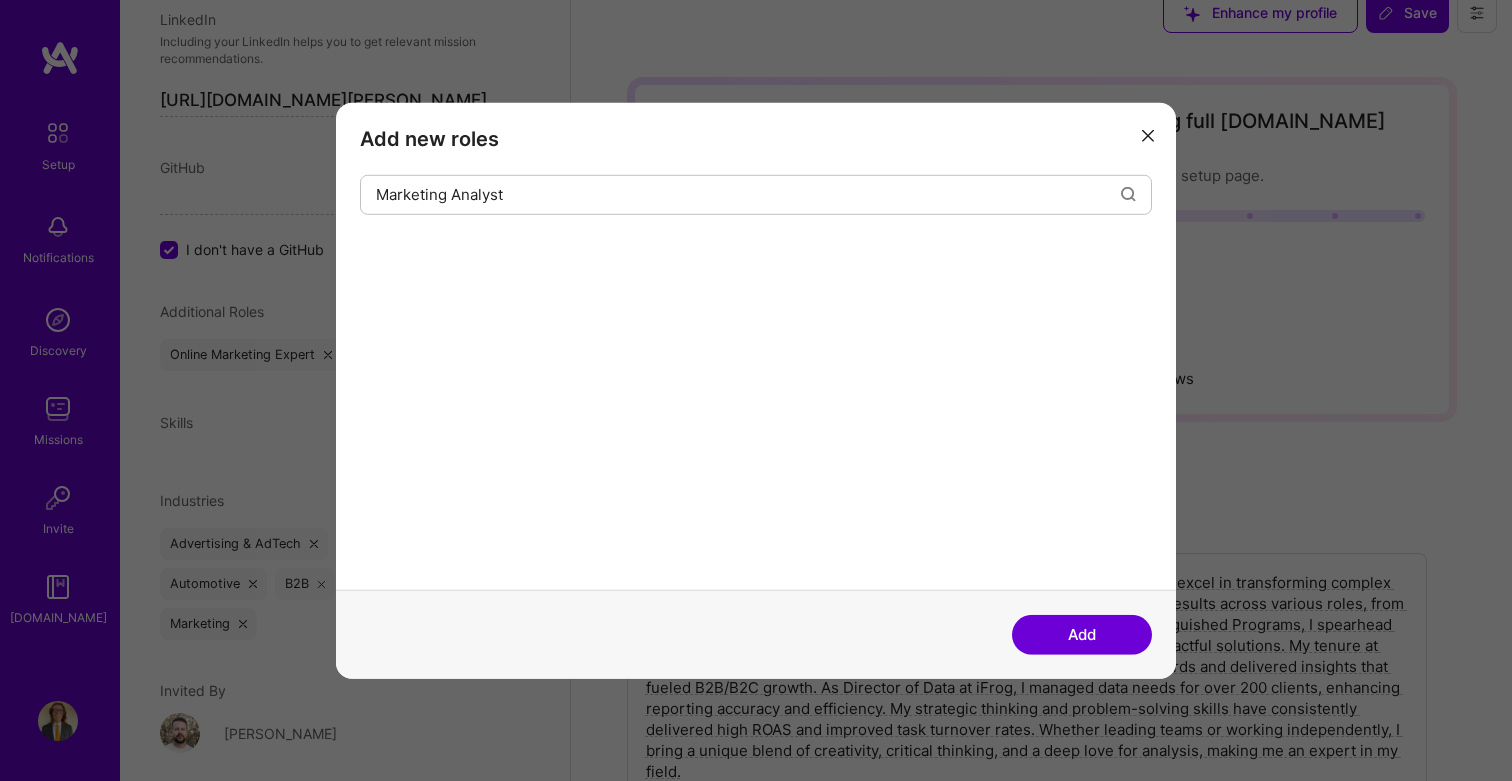 click on "Add" at bounding box center (1082, 635) 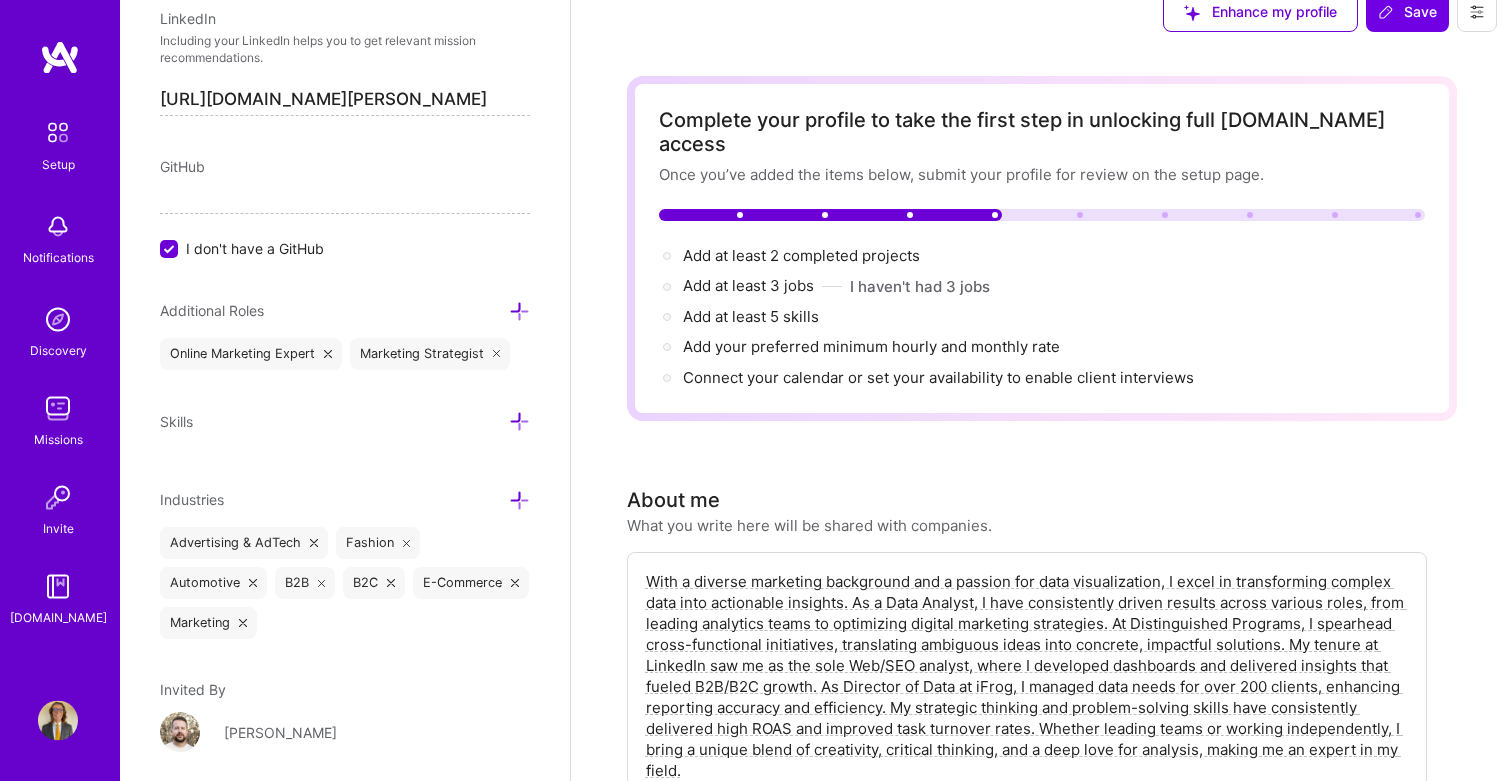 click at bounding box center (519, 312) 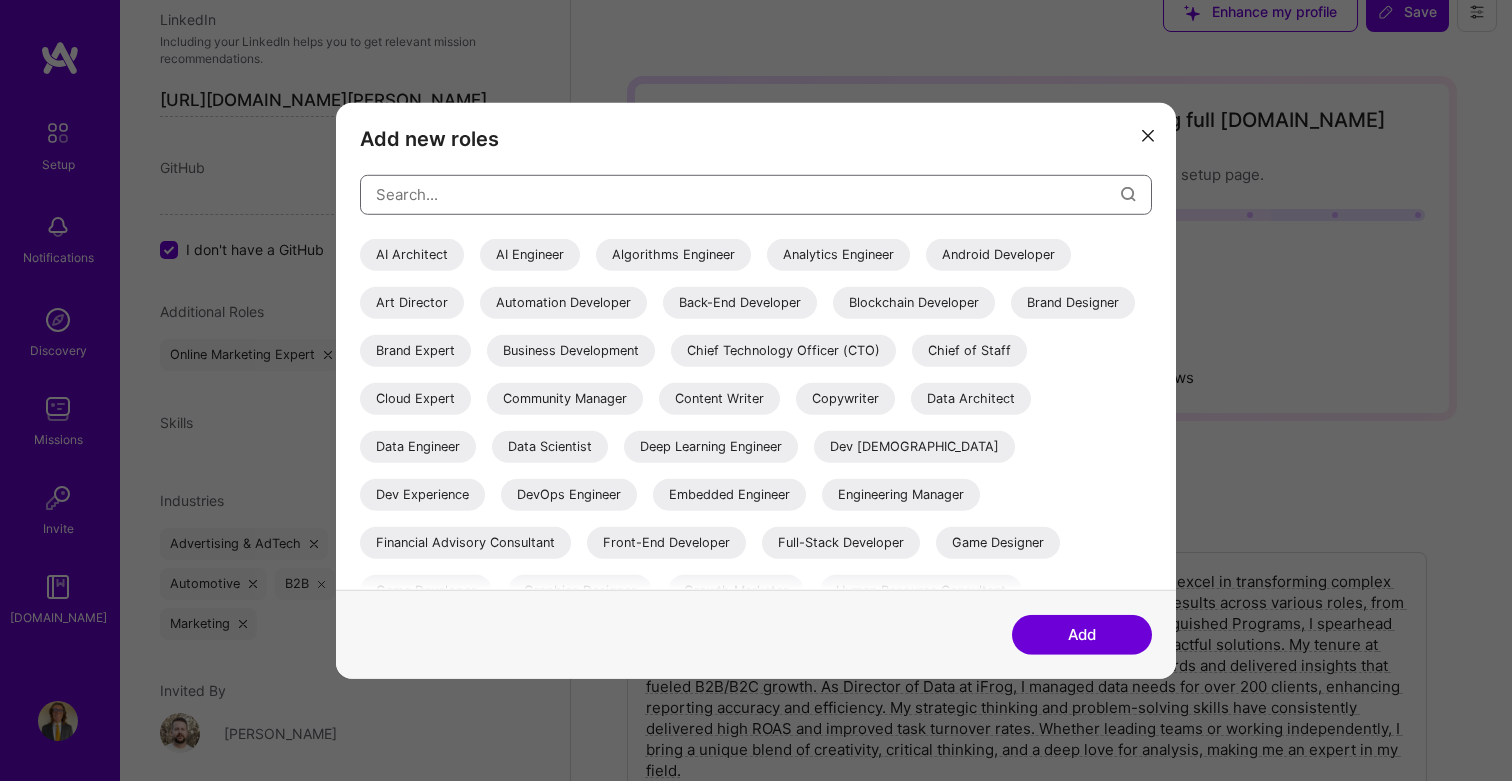 click at bounding box center [748, 194] 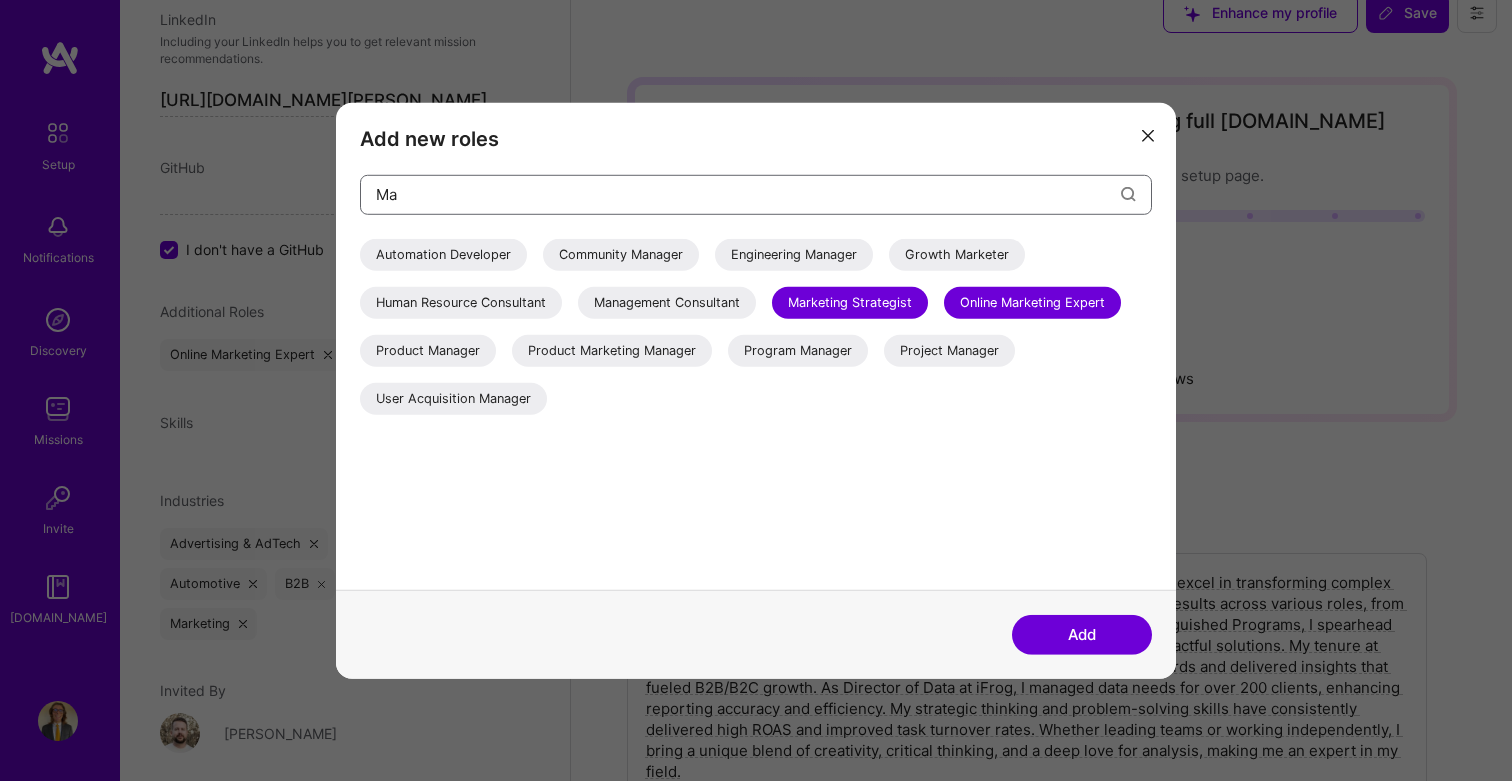 type on "M" 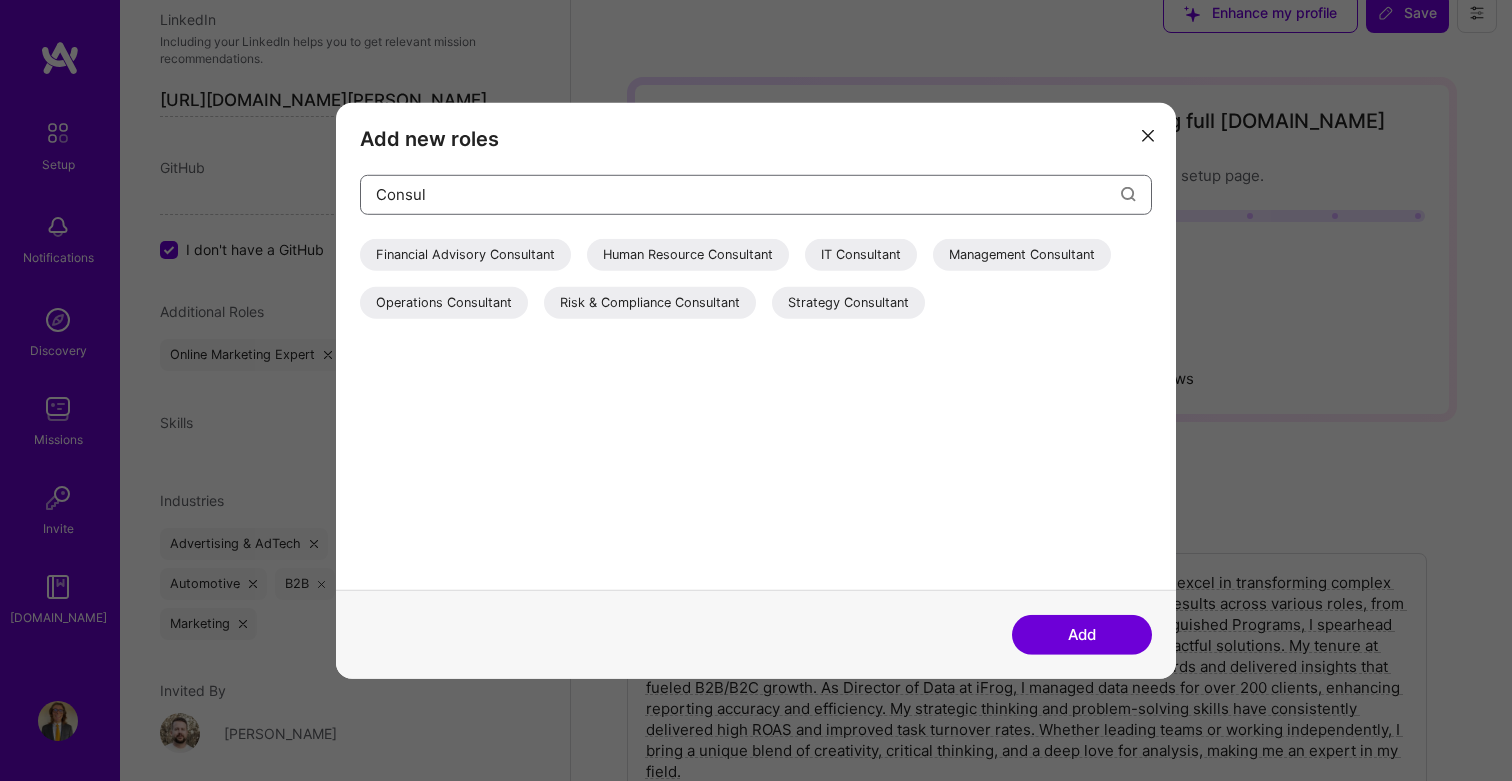 type on "Consul" 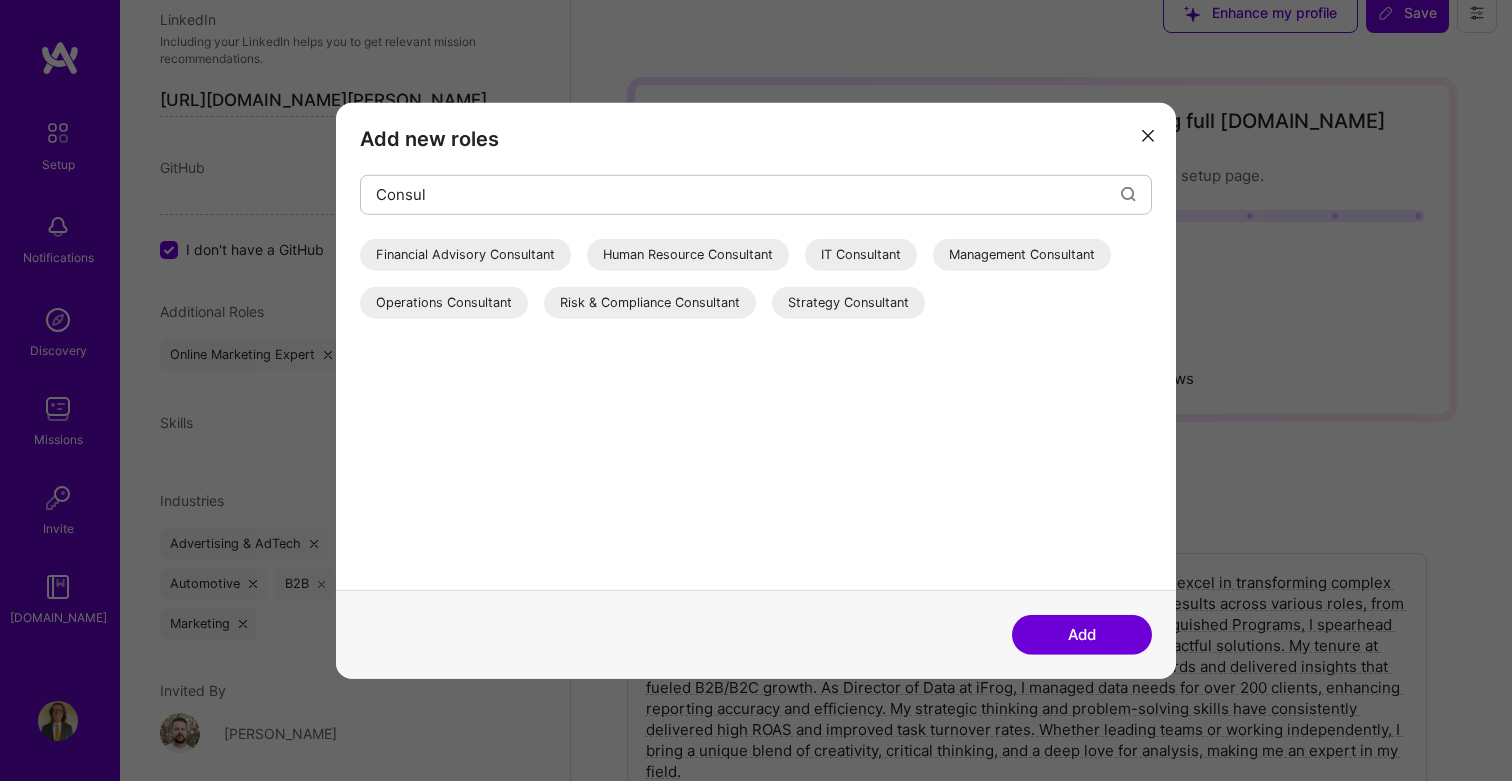 click on "Strategy Consultant" at bounding box center (848, 302) 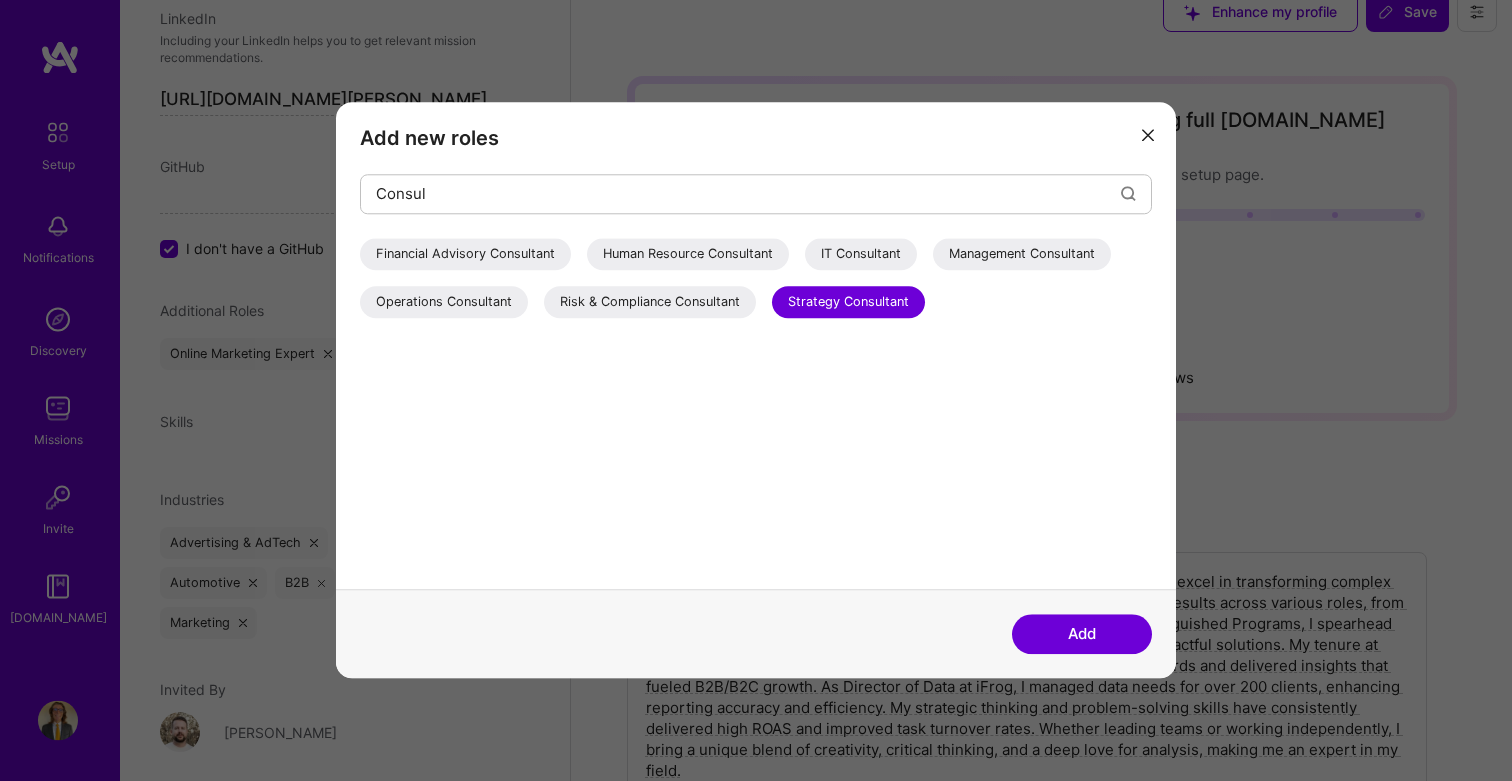 click on "Add" at bounding box center (1082, 635) 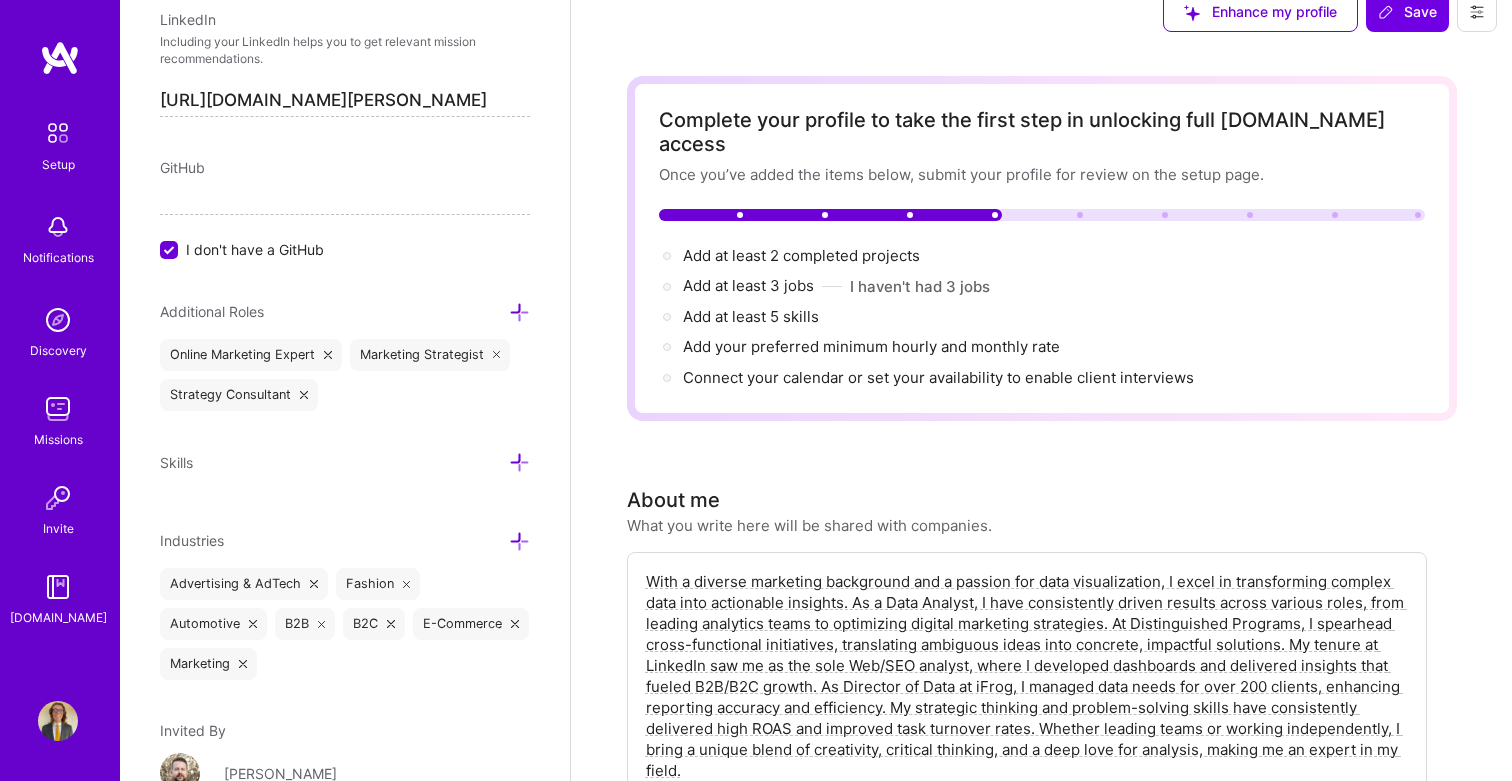 scroll, scrollTop: 27, scrollLeft: 0, axis: vertical 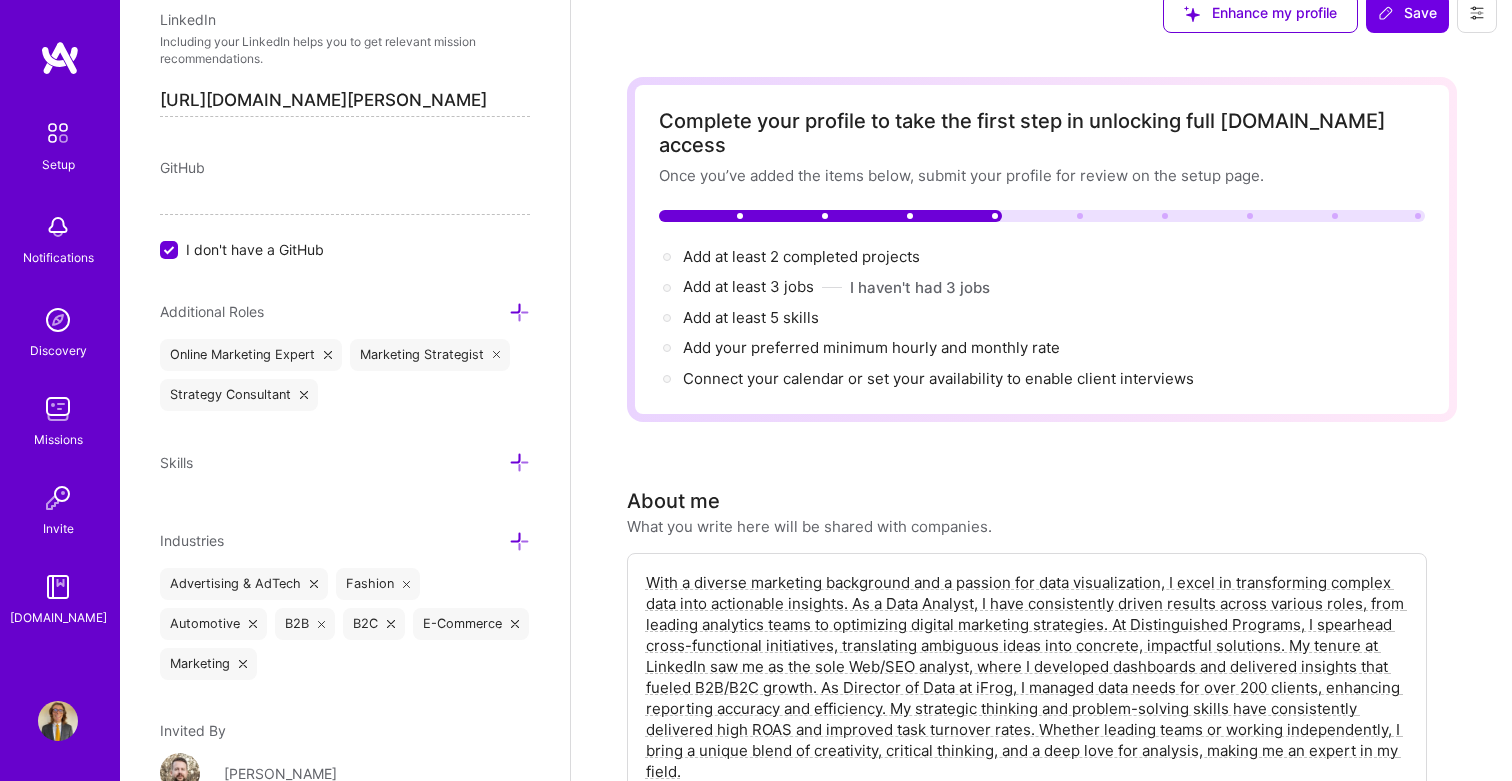 click at bounding box center (519, 312) 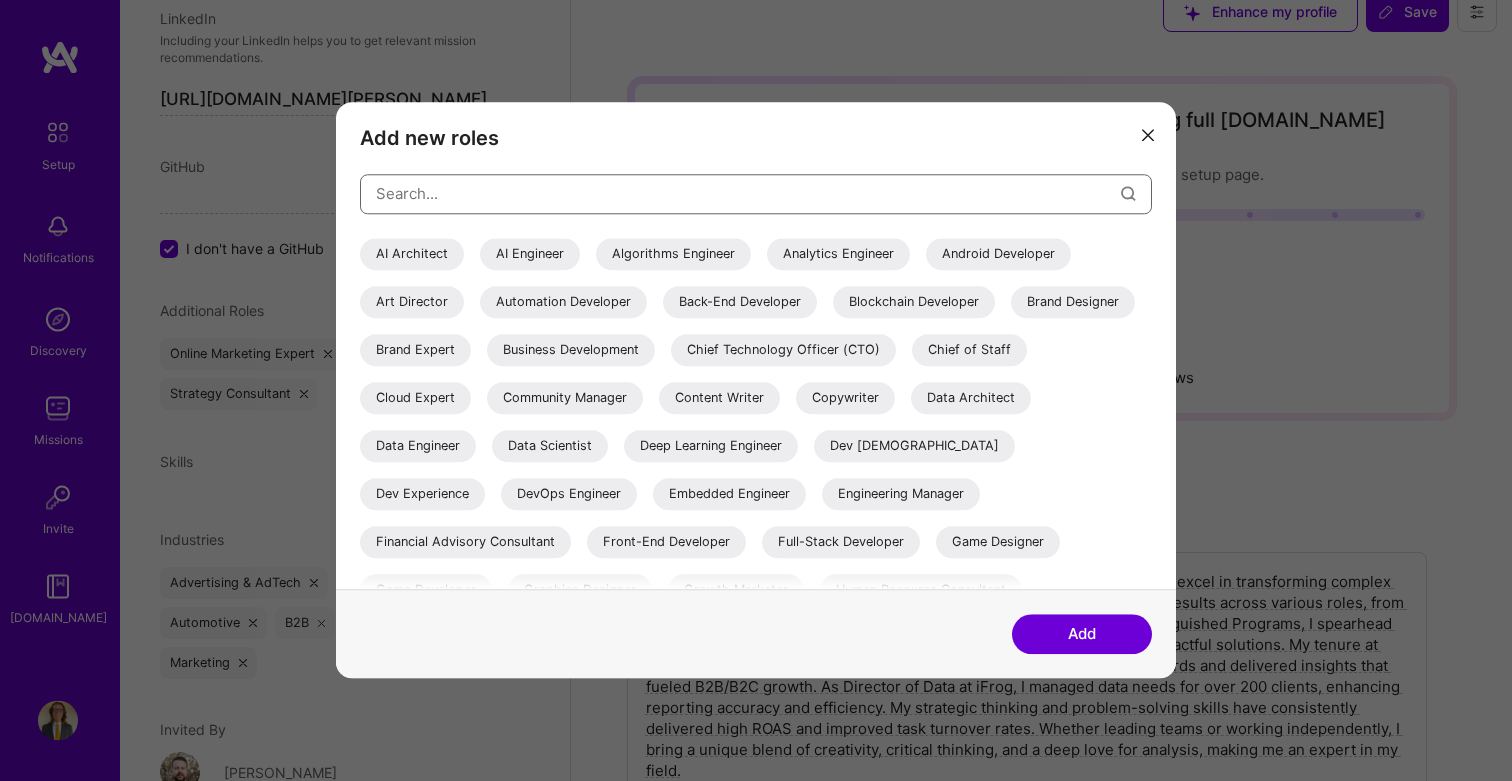 click at bounding box center (748, 194) 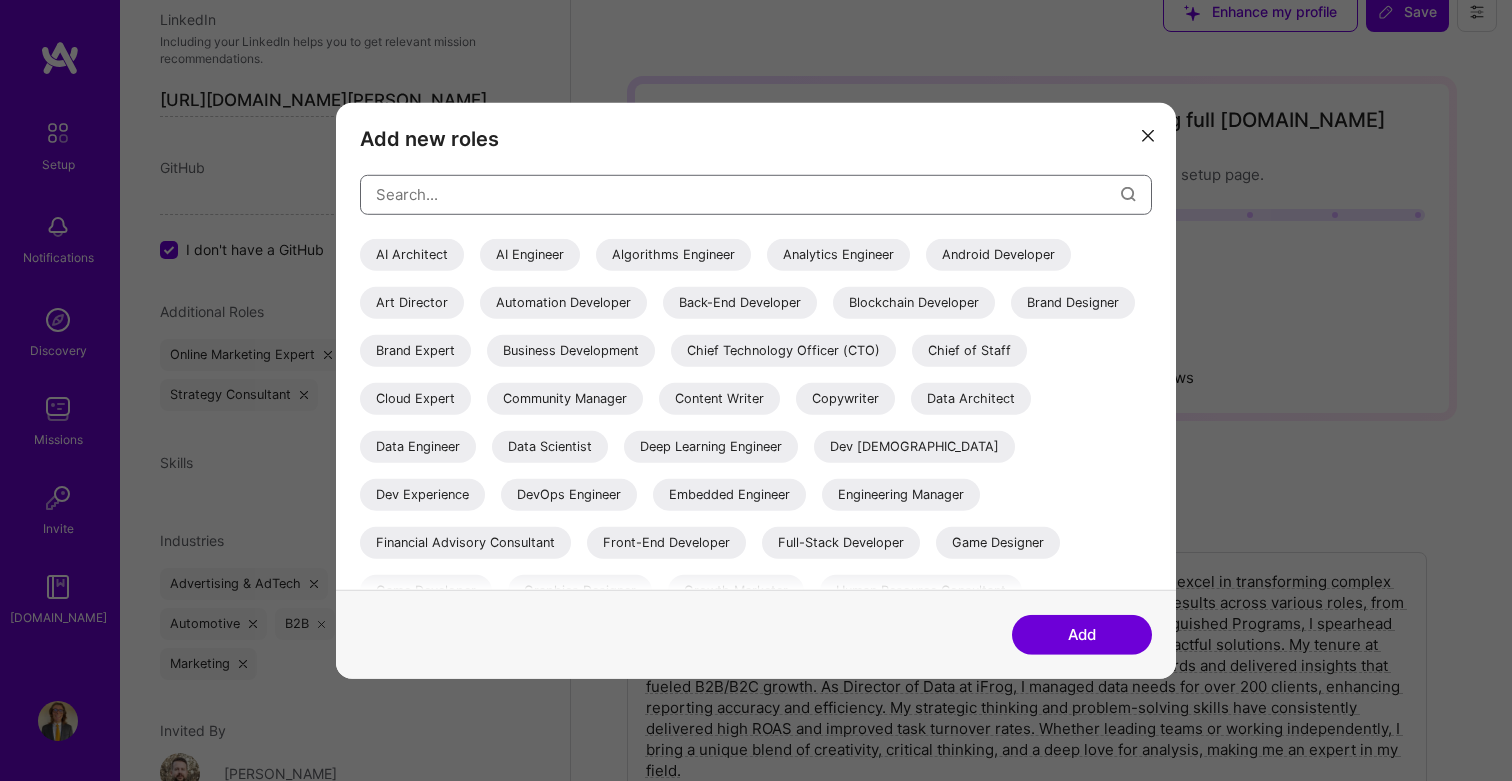 scroll, scrollTop: 27, scrollLeft: 0, axis: vertical 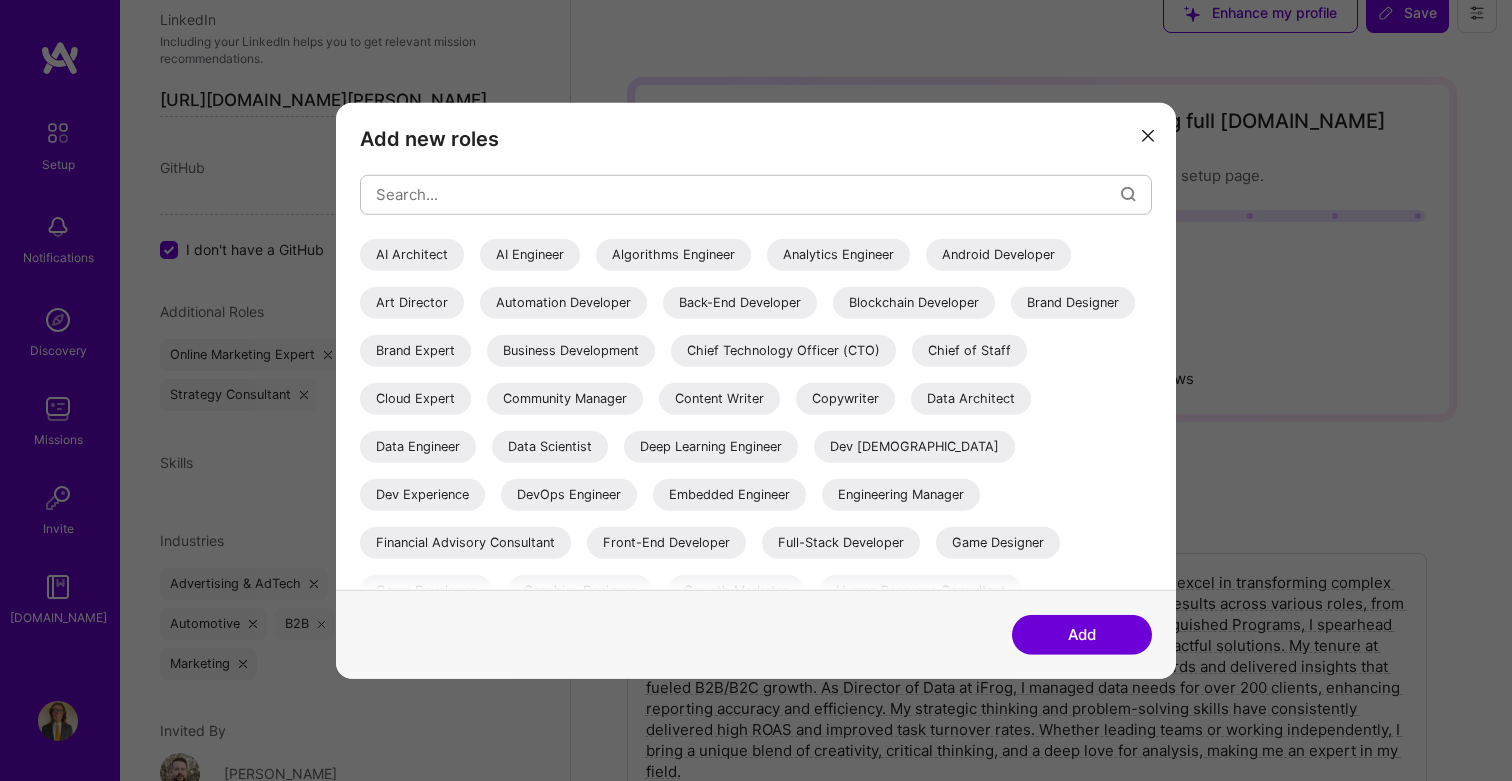 click on "Analytics Engineer" at bounding box center (838, 254) 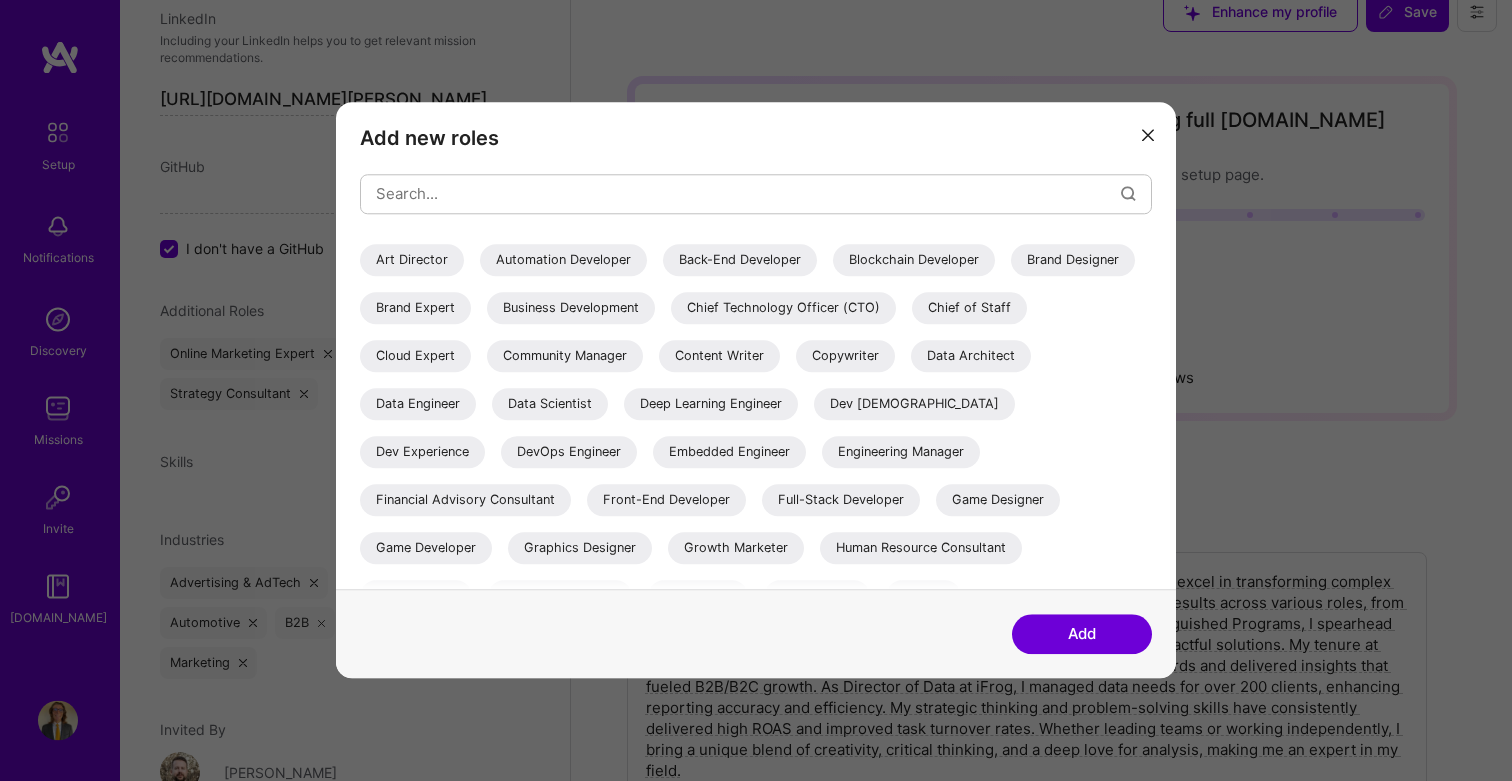 scroll, scrollTop: 47, scrollLeft: 0, axis: vertical 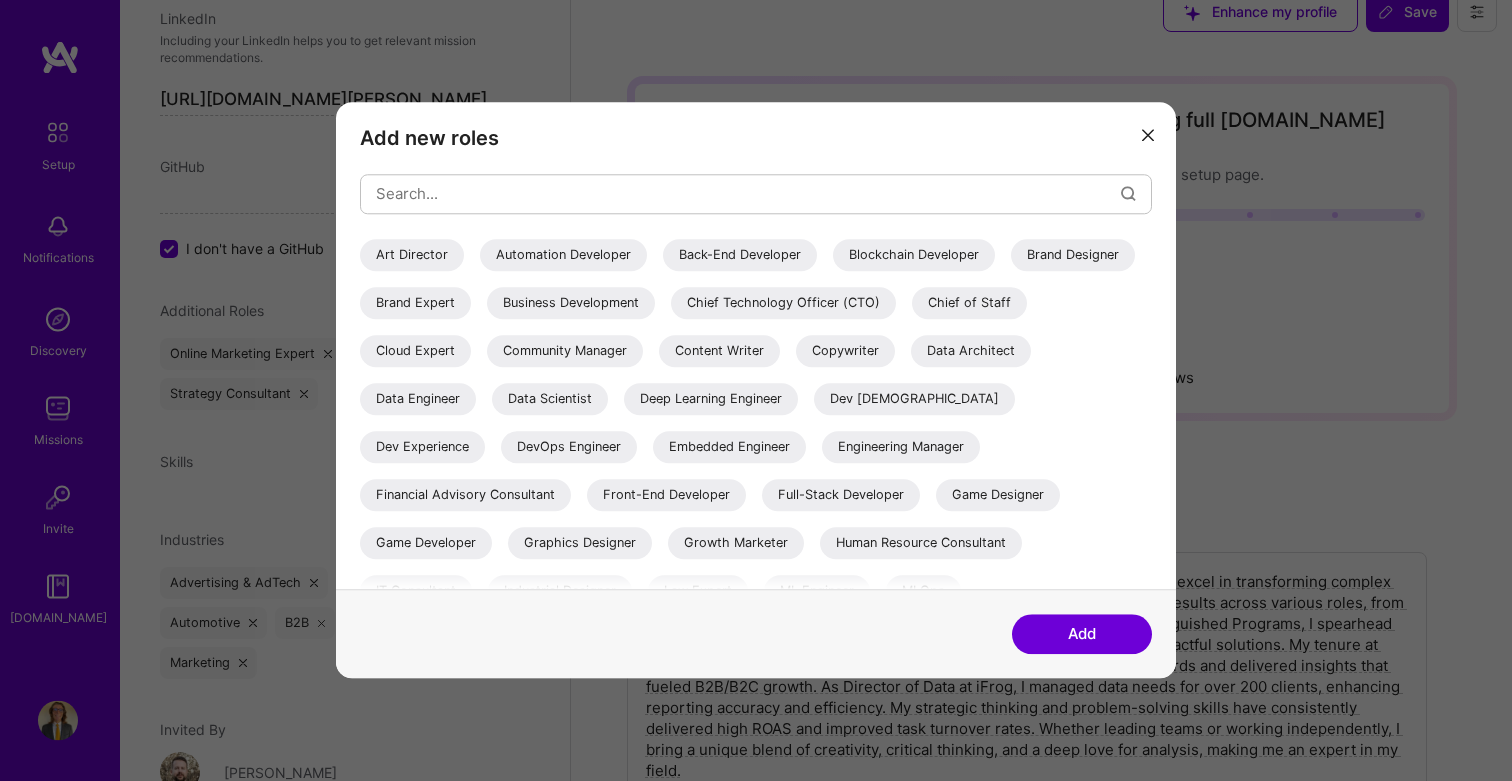 click on "Brand Expert" at bounding box center [415, 303] 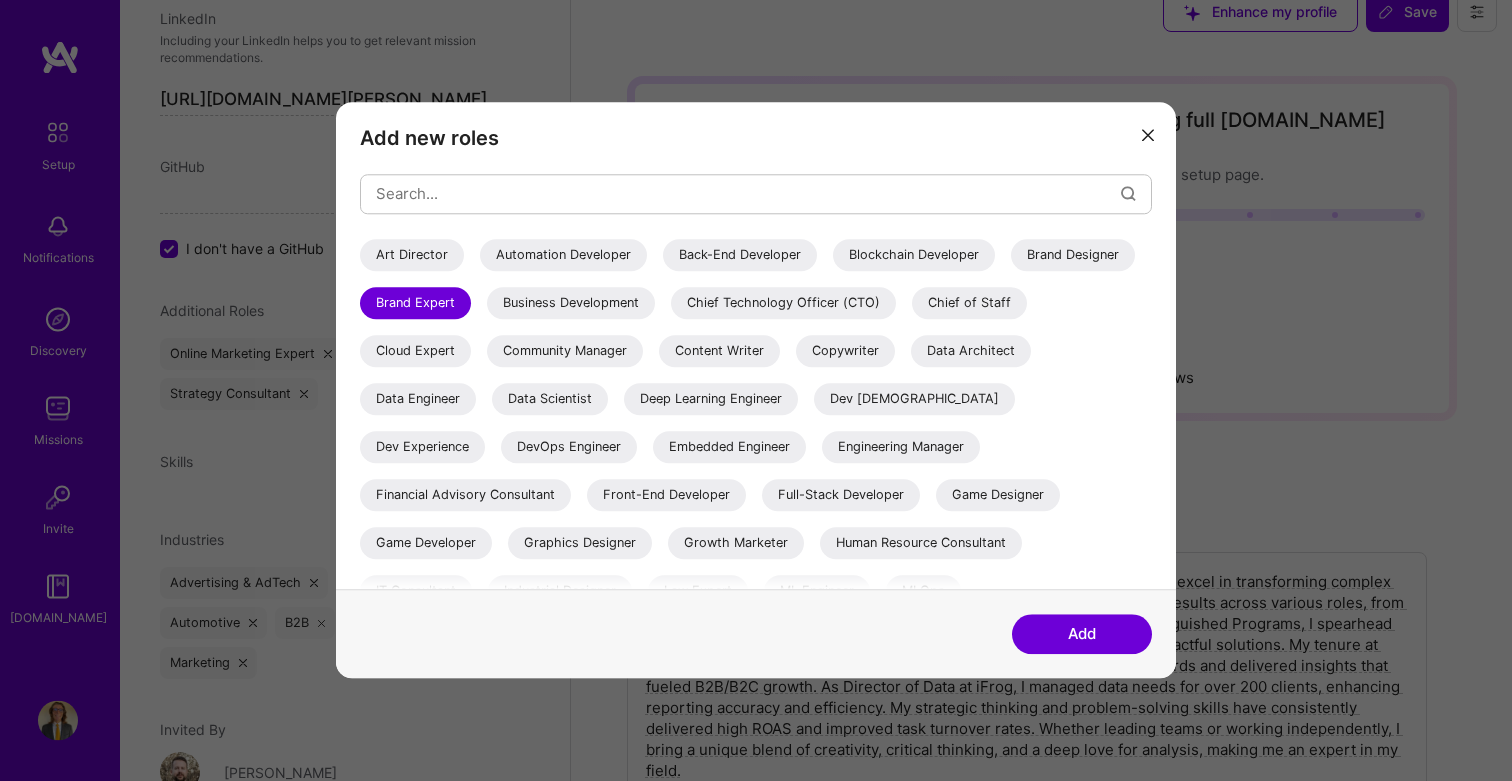 scroll, scrollTop: 28, scrollLeft: 0, axis: vertical 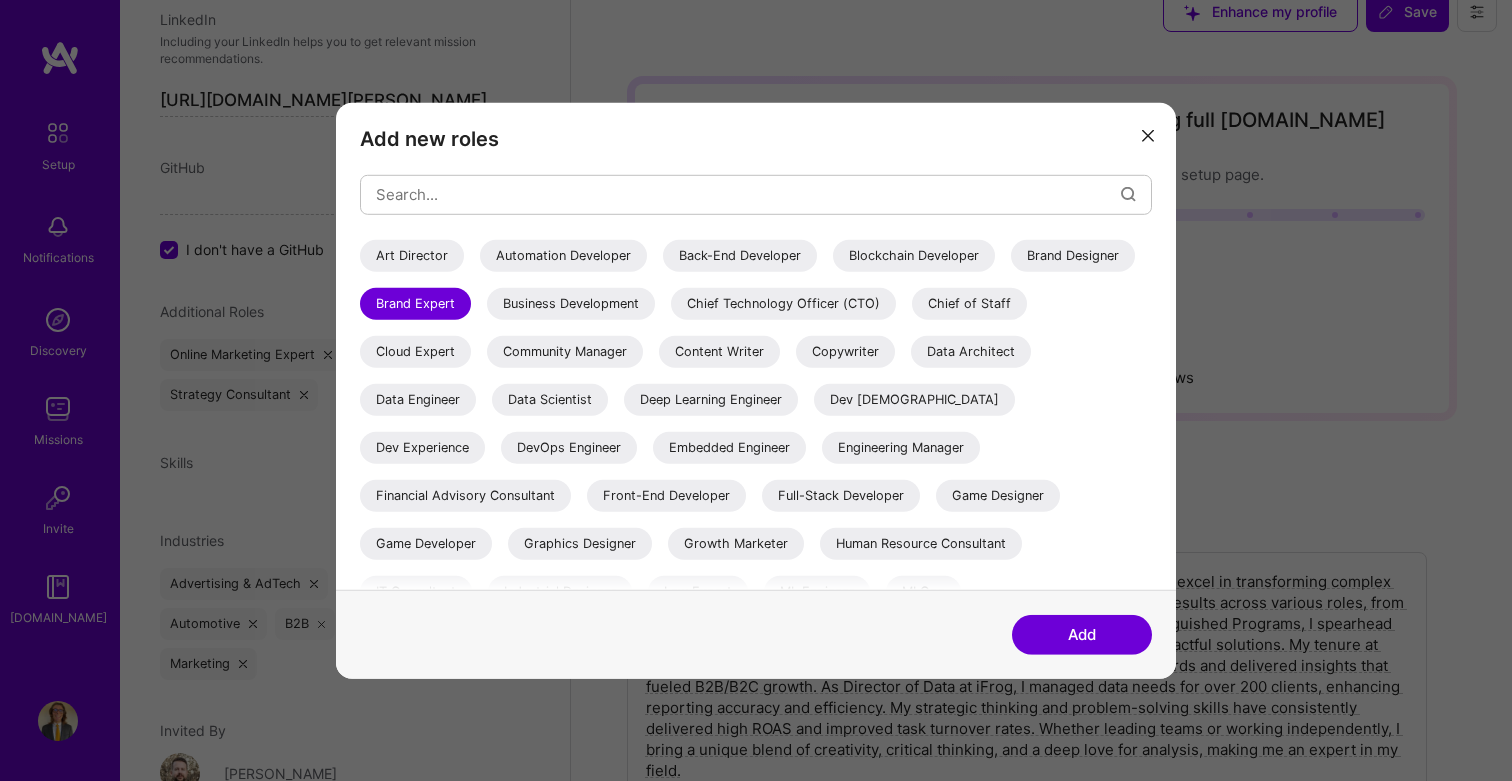 click on "Data Architect" at bounding box center (971, 351) 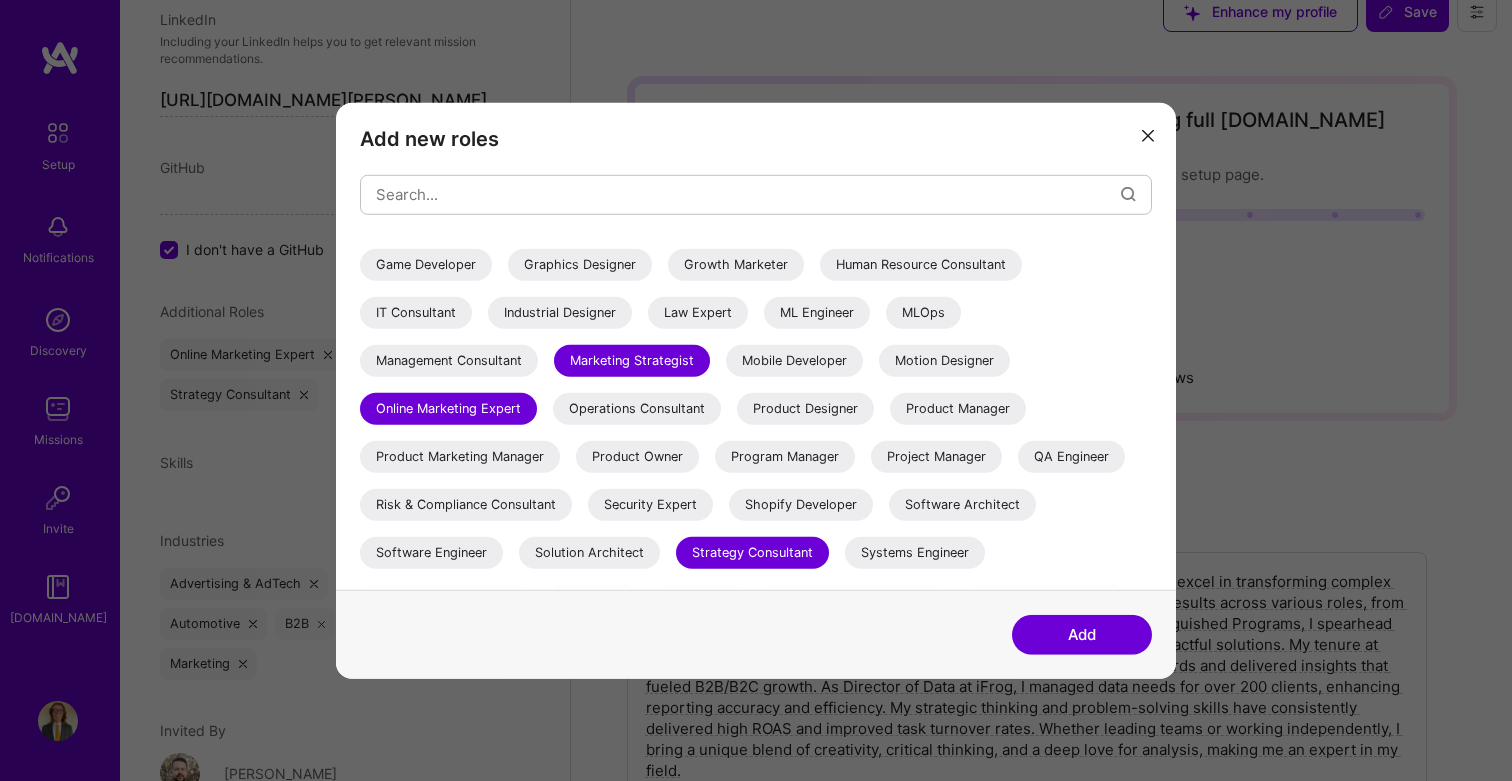 scroll, scrollTop: 325, scrollLeft: 0, axis: vertical 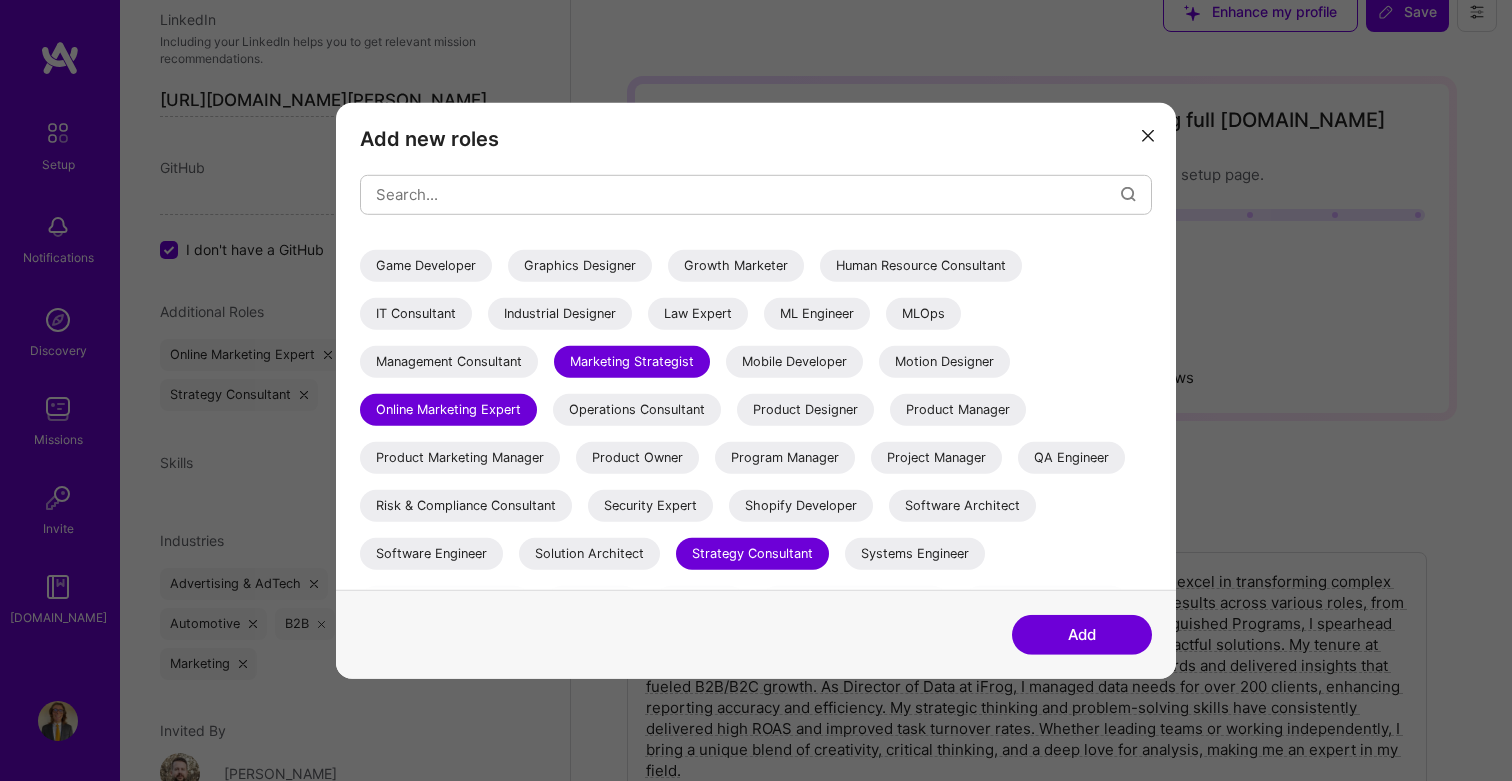 click on "Product Marketing Manager" at bounding box center [460, 457] 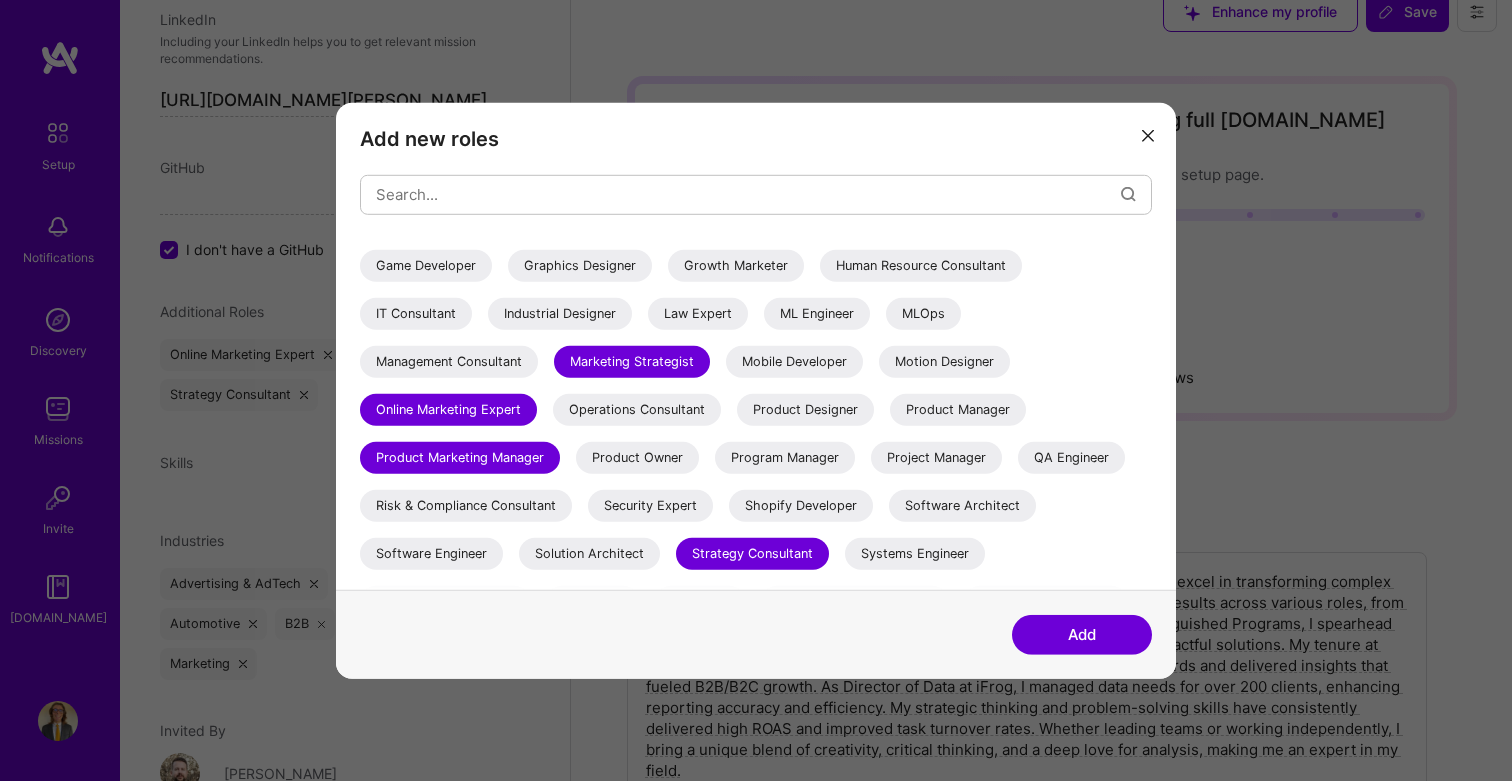 click on "Add" at bounding box center [1082, 635] 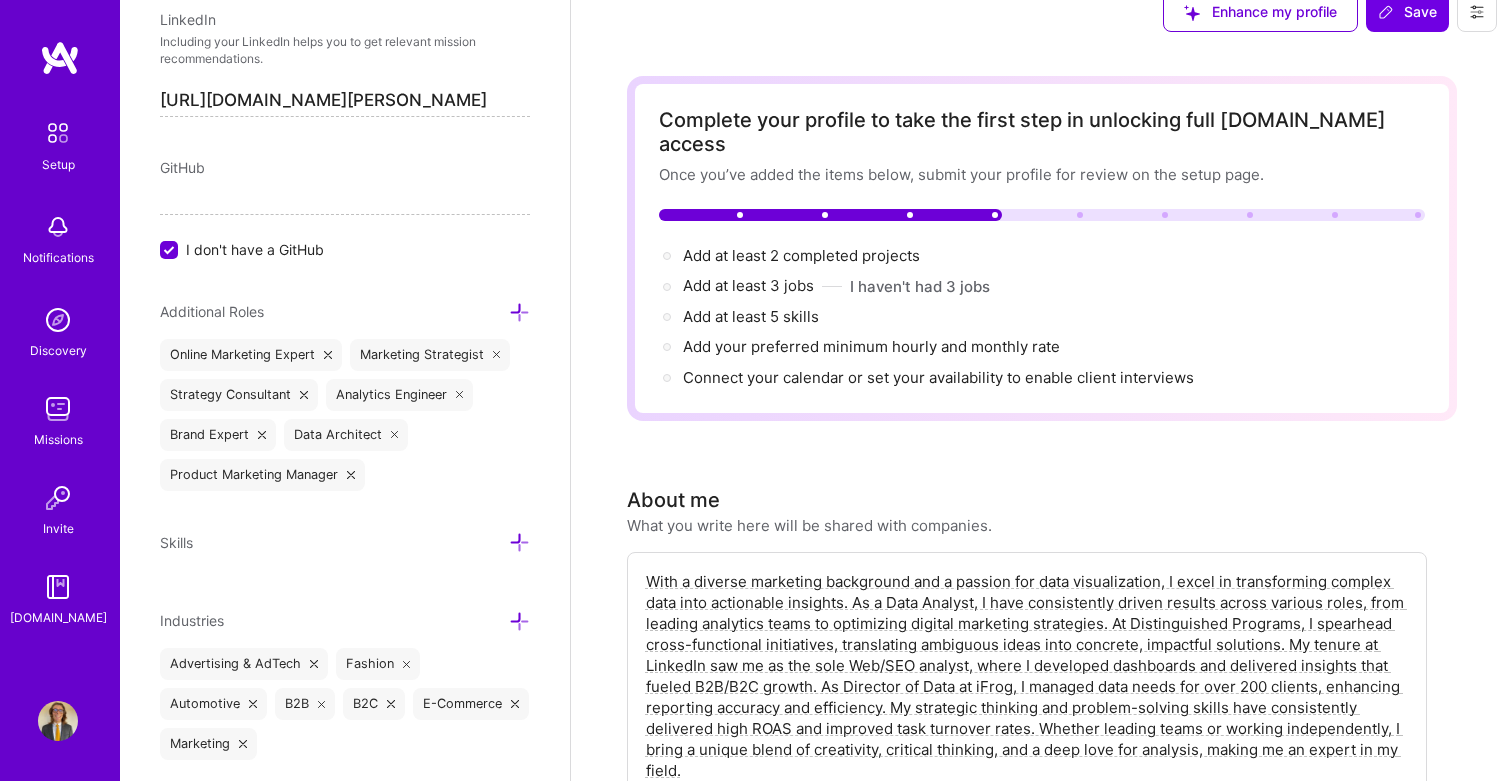 click at bounding box center (519, 542) 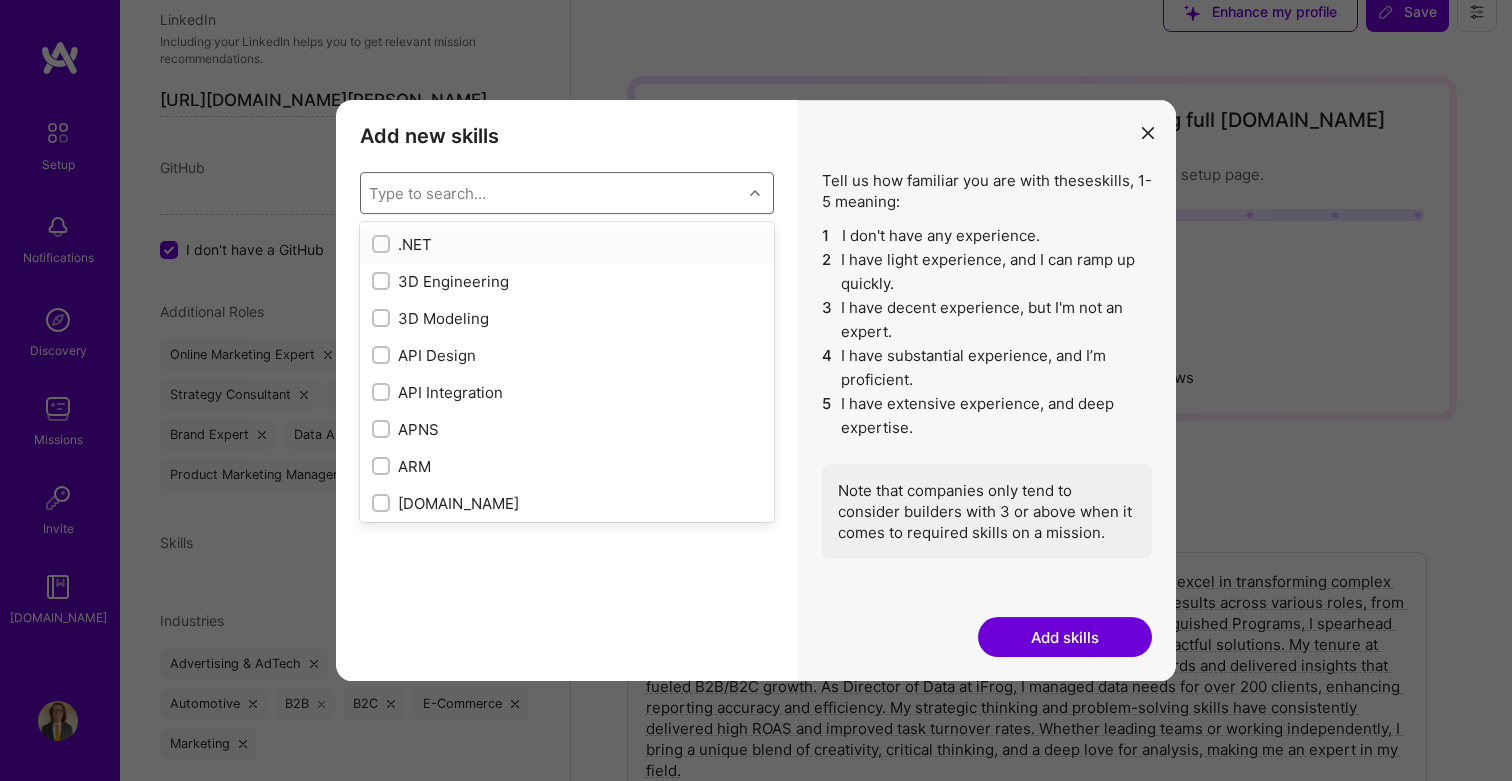 click on "Type to search..." at bounding box center [551, 193] 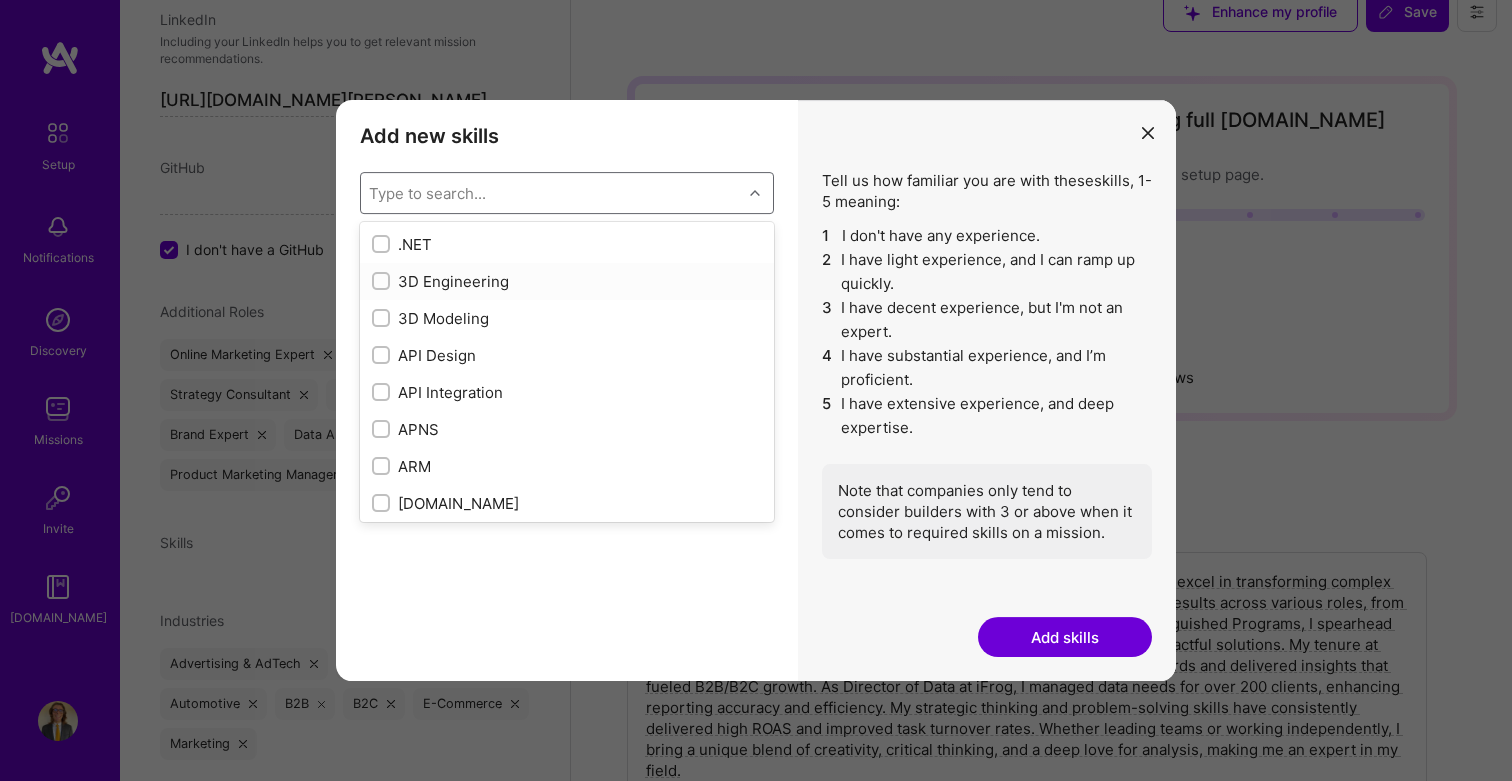 scroll, scrollTop: 27, scrollLeft: 0, axis: vertical 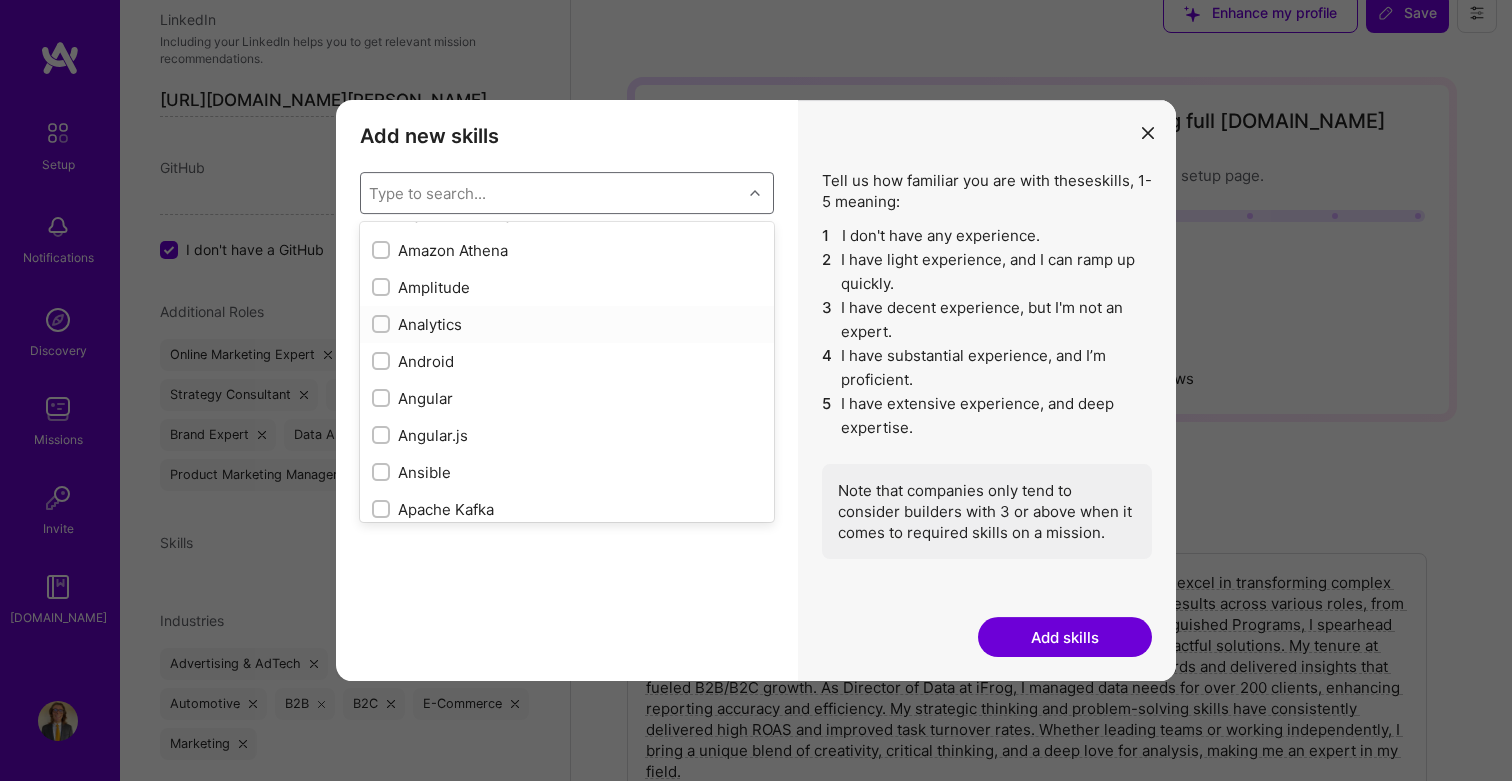 click at bounding box center [383, 325] 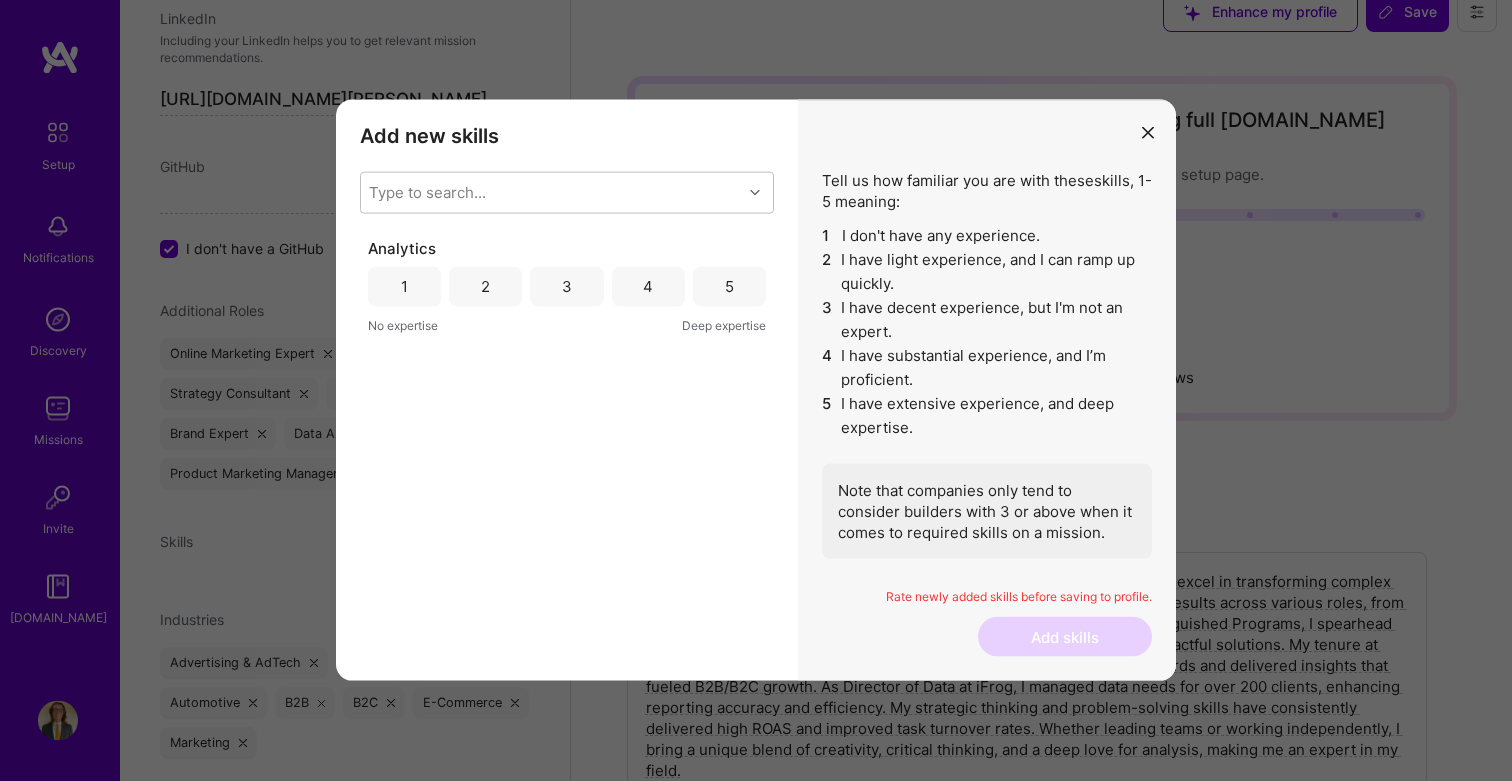 click on "5" at bounding box center (729, 287) 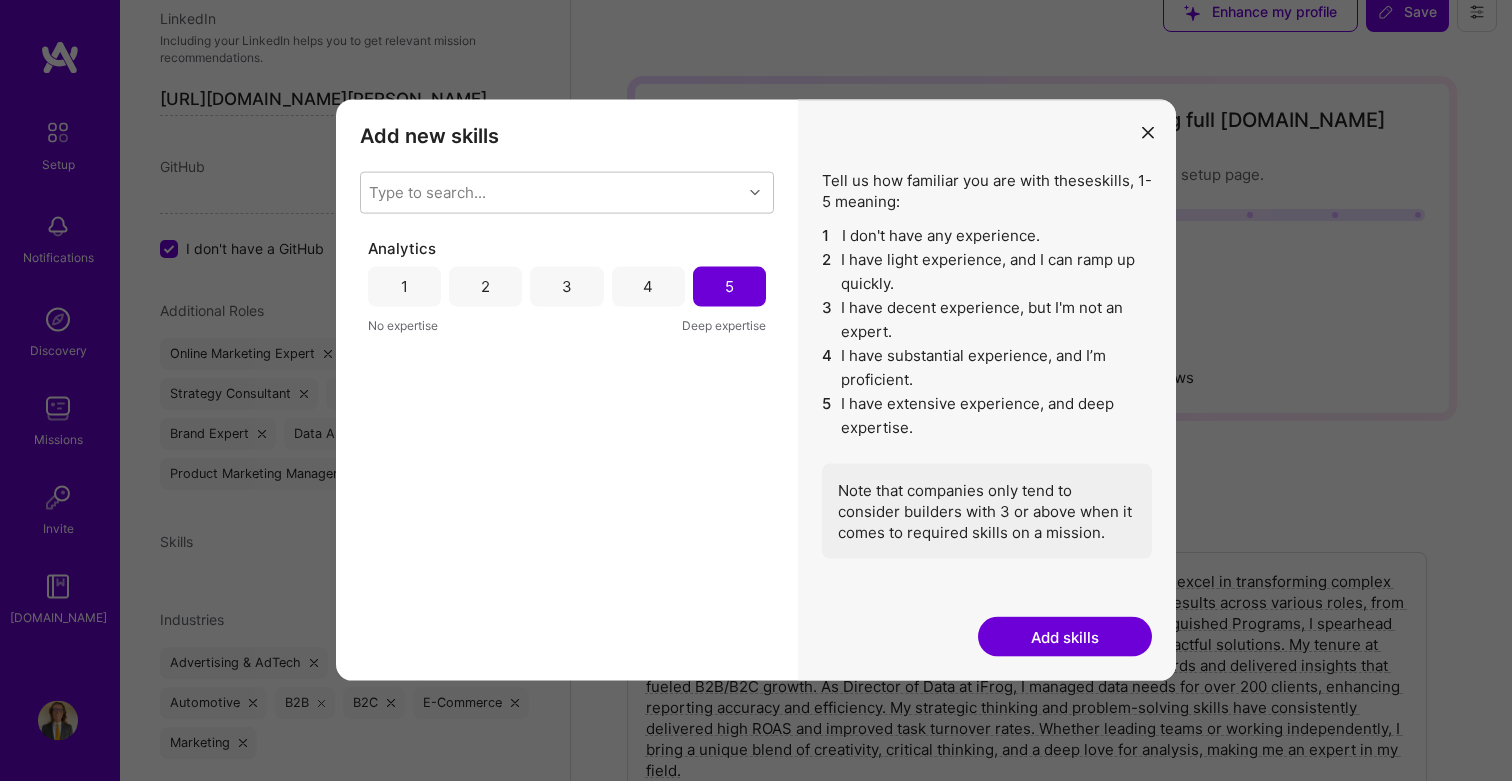 scroll, scrollTop: 28, scrollLeft: 0, axis: vertical 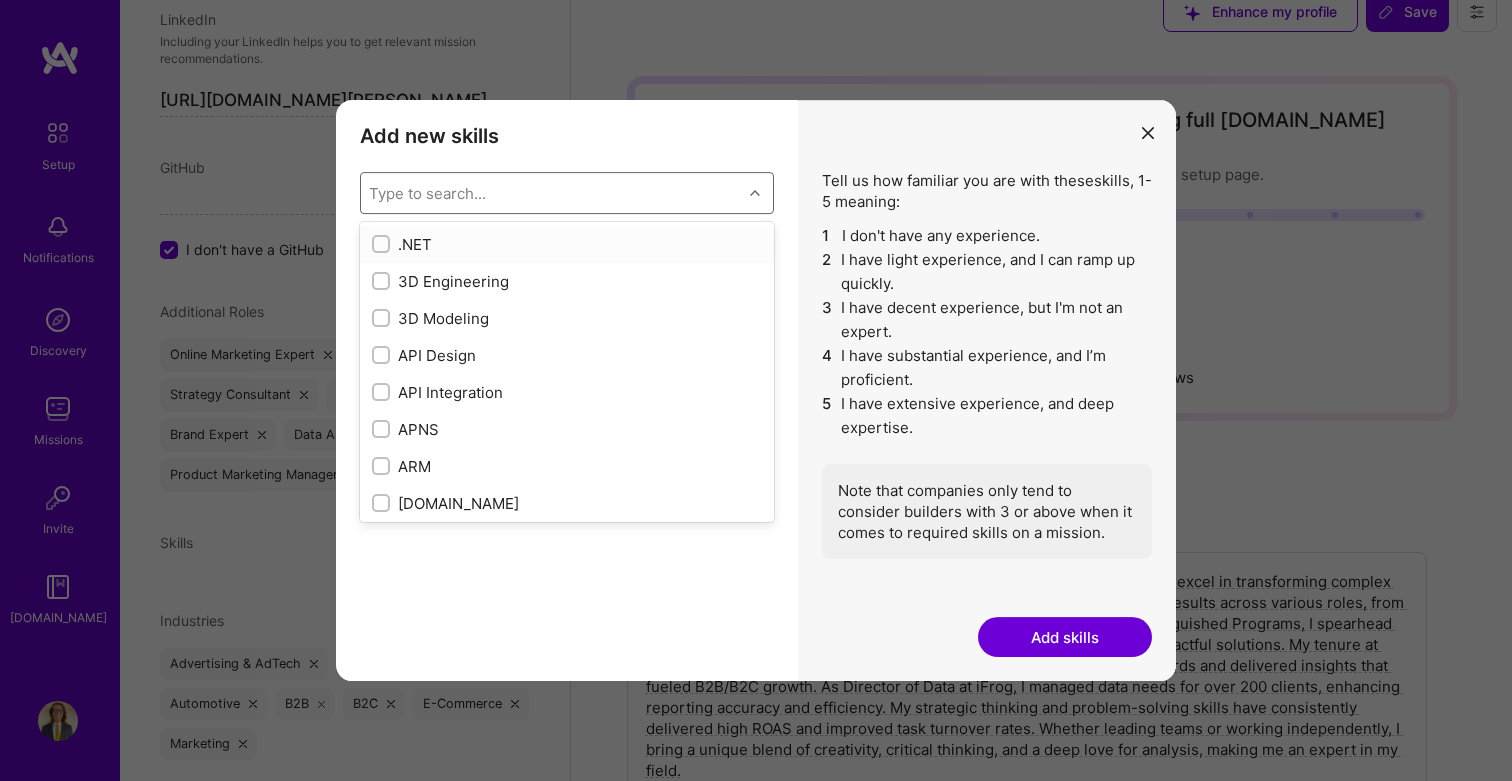 click on "Type to search..." at bounding box center (551, 193) 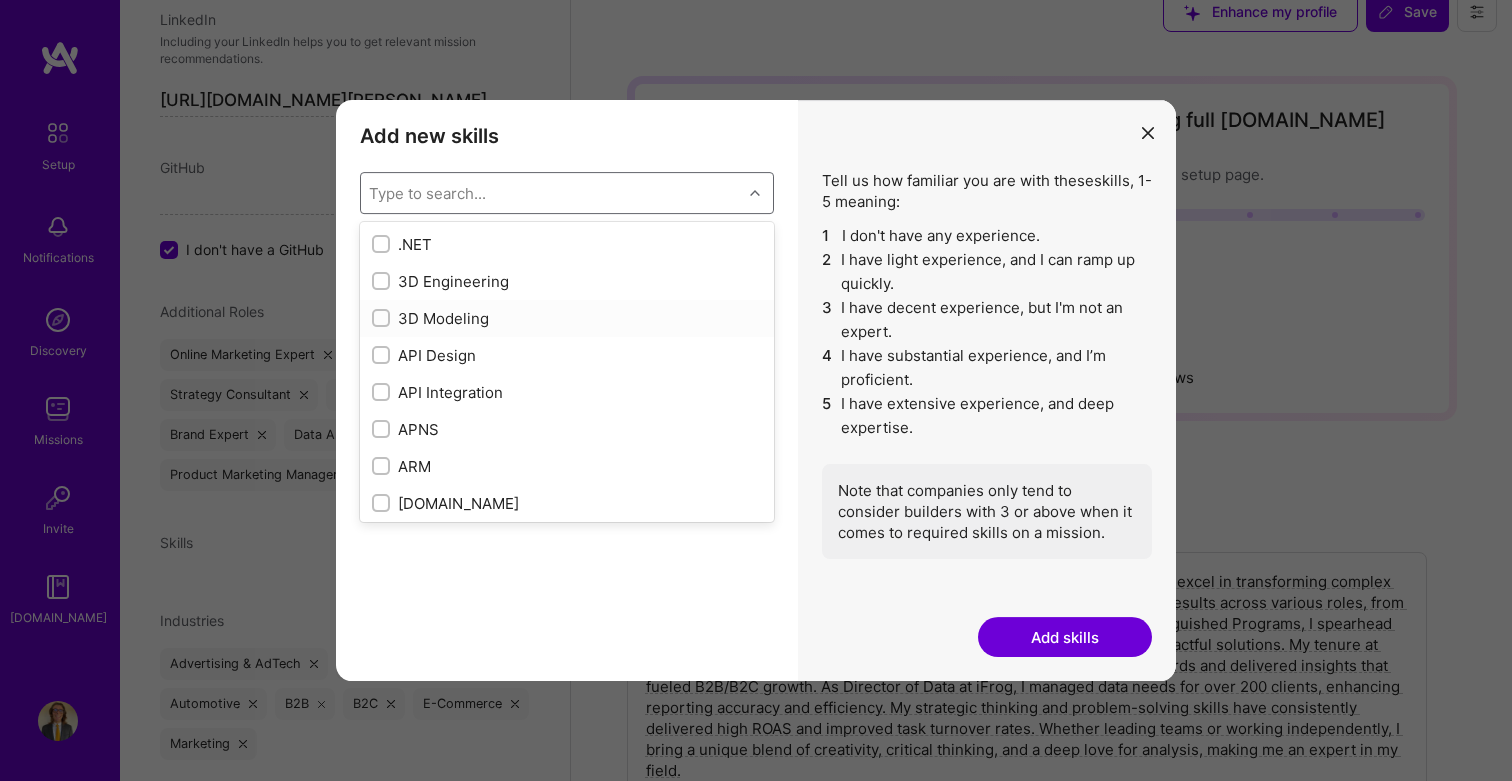 scroll, scrollTop: 27, scrollLeft: 0, axis: vertical 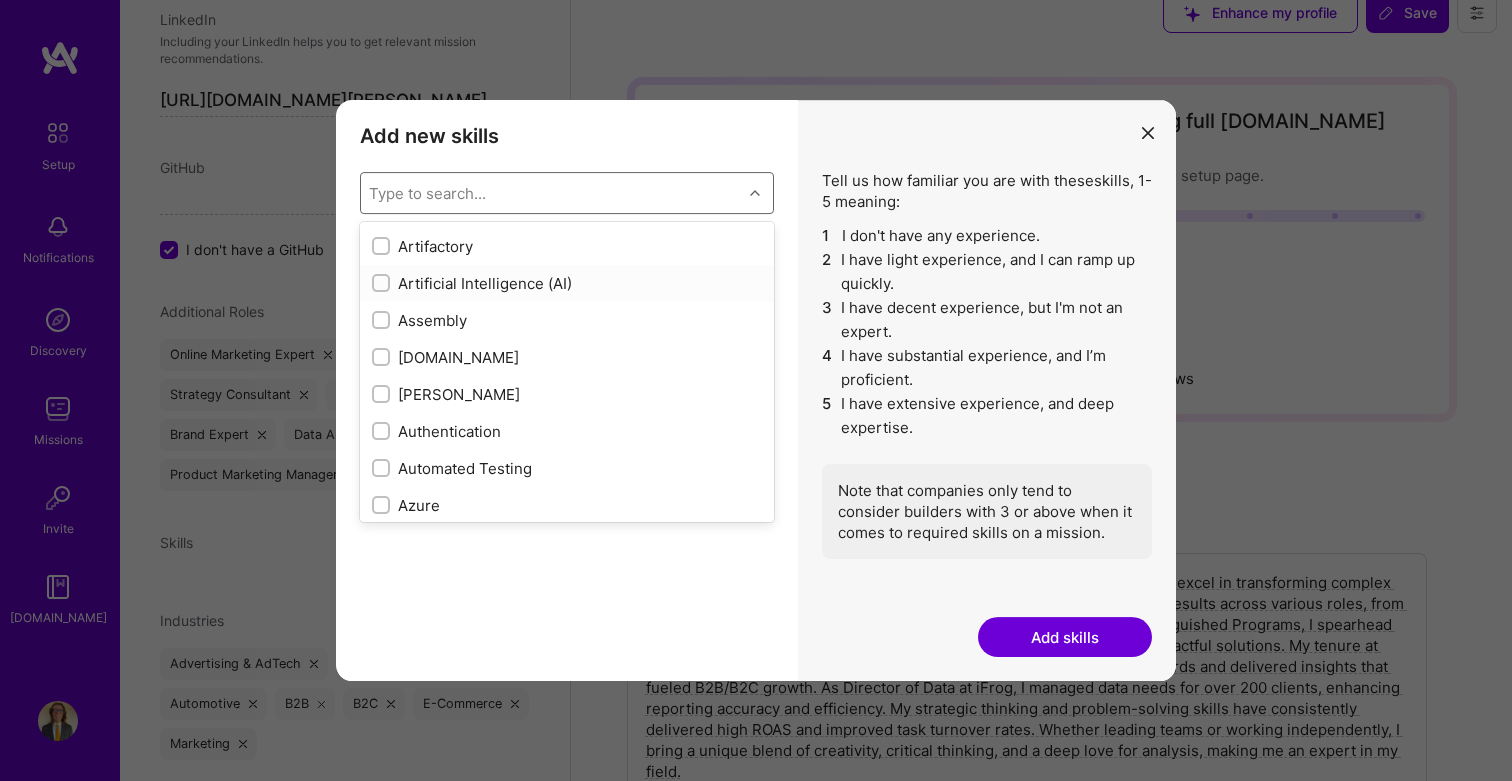 click on "Assembly" at bounding box center (567, 320) 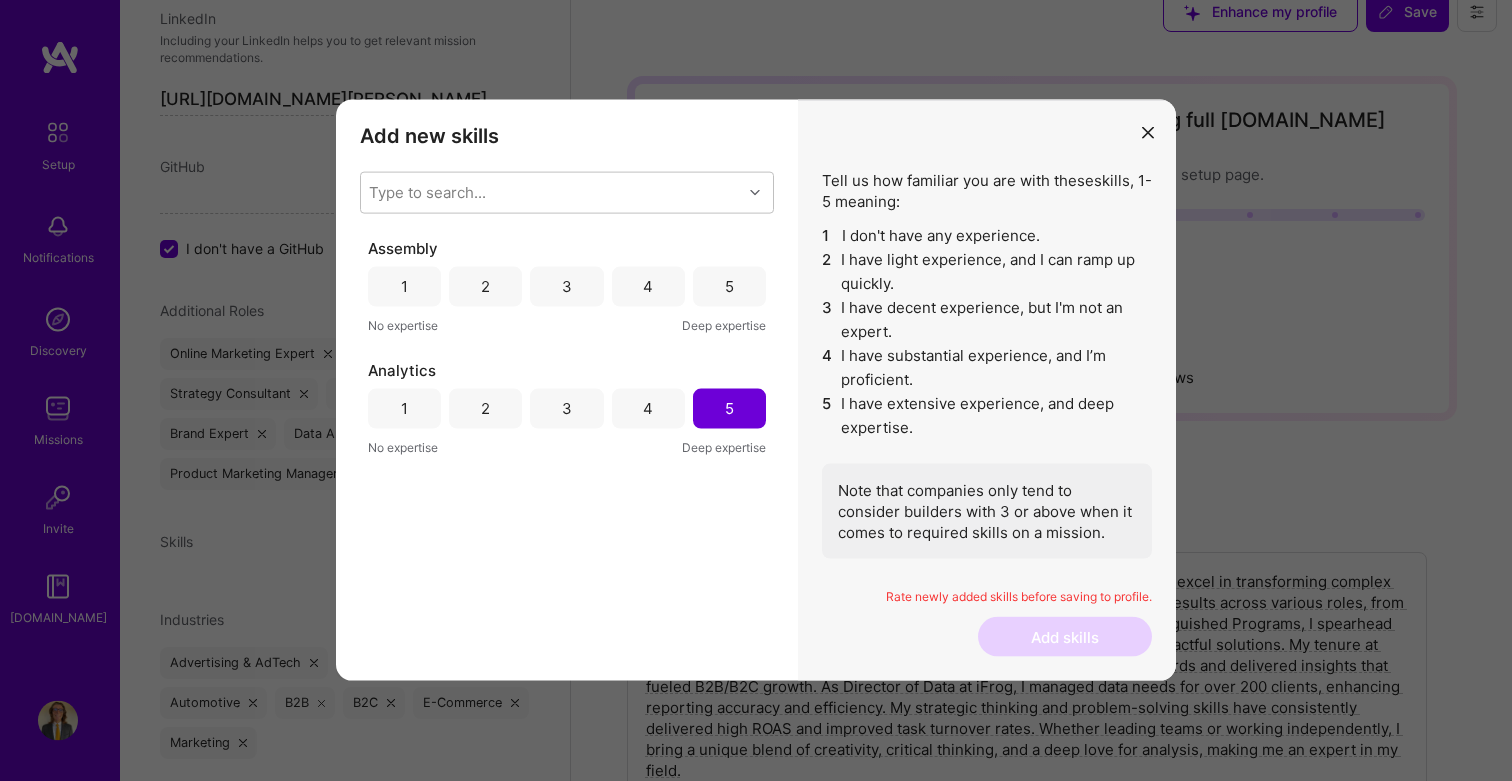 click on "Assembly" at bounding box center [403, 248] 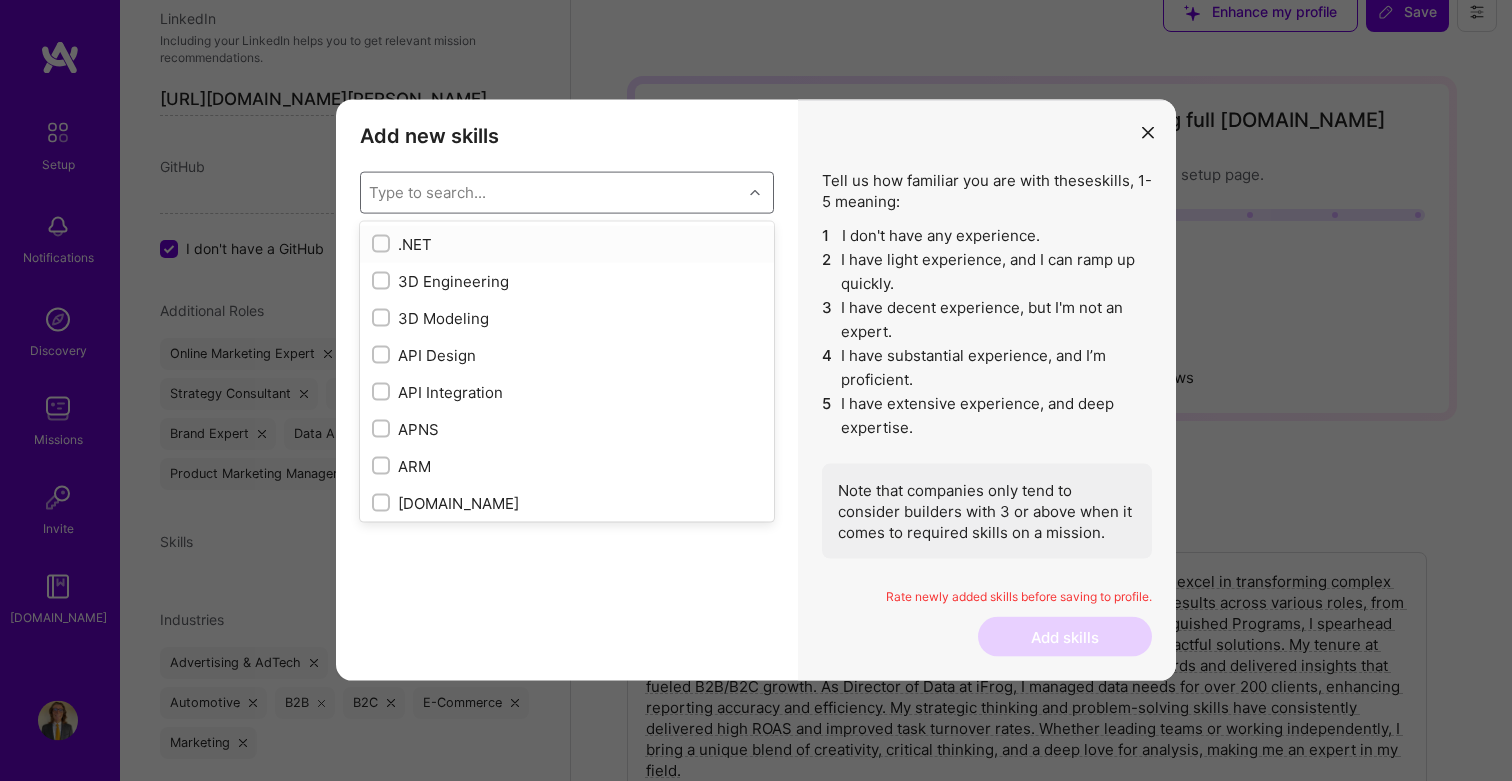 click on "Type to search..." at bounding box center [551, 193] 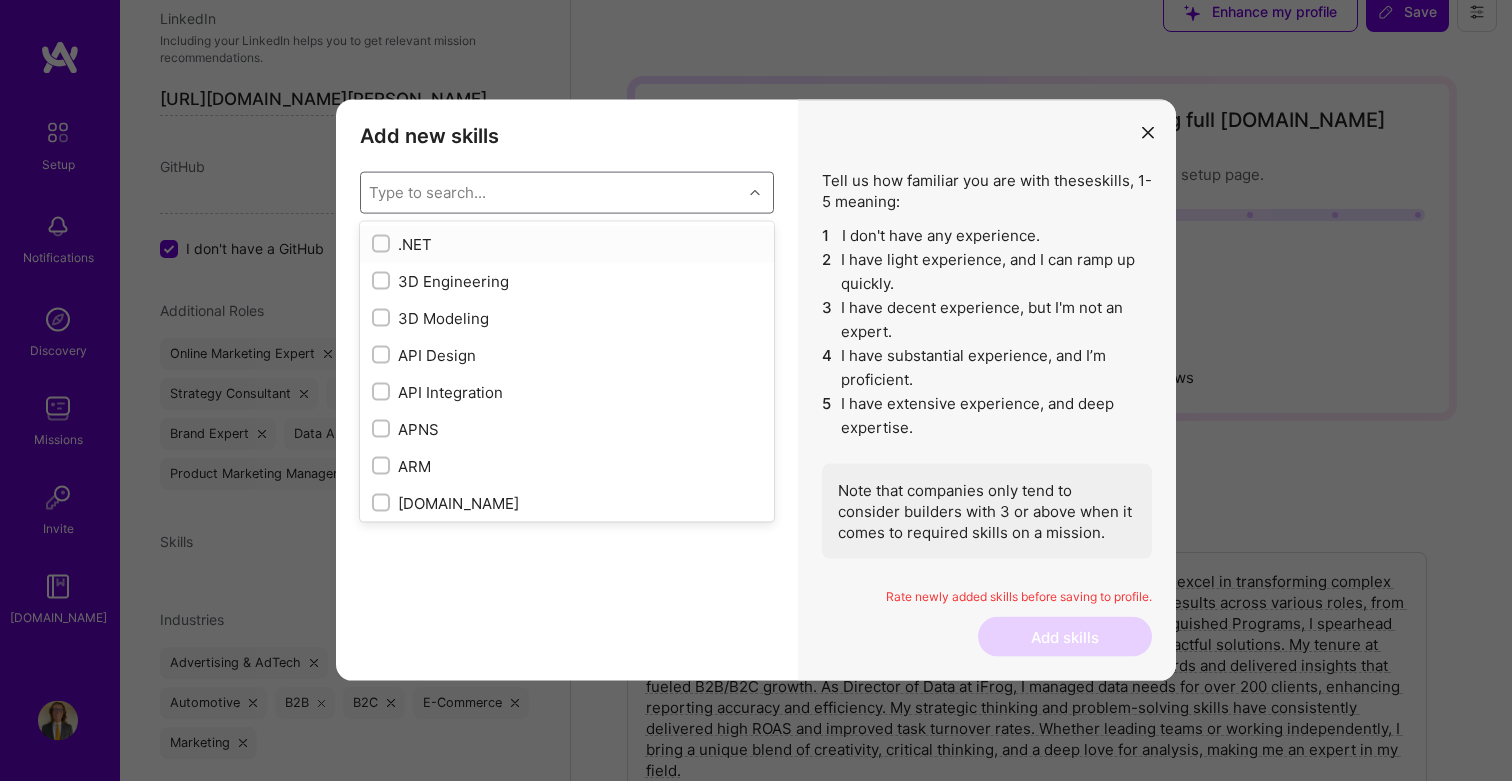 scroll, scrollTop: 28, scrollLeft: 0, axis: vertical 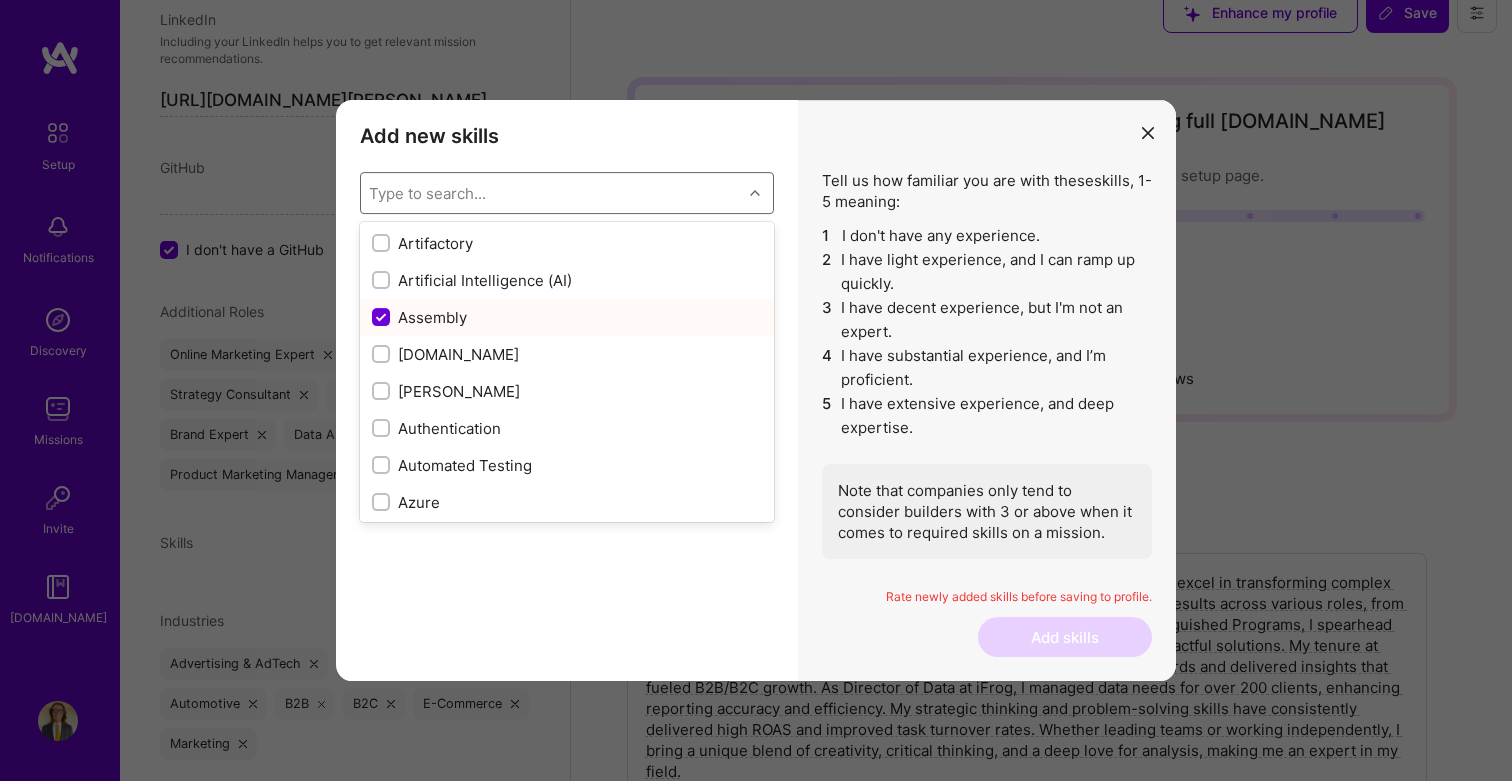 click on "Assembly" at bounding box center [567, 317] 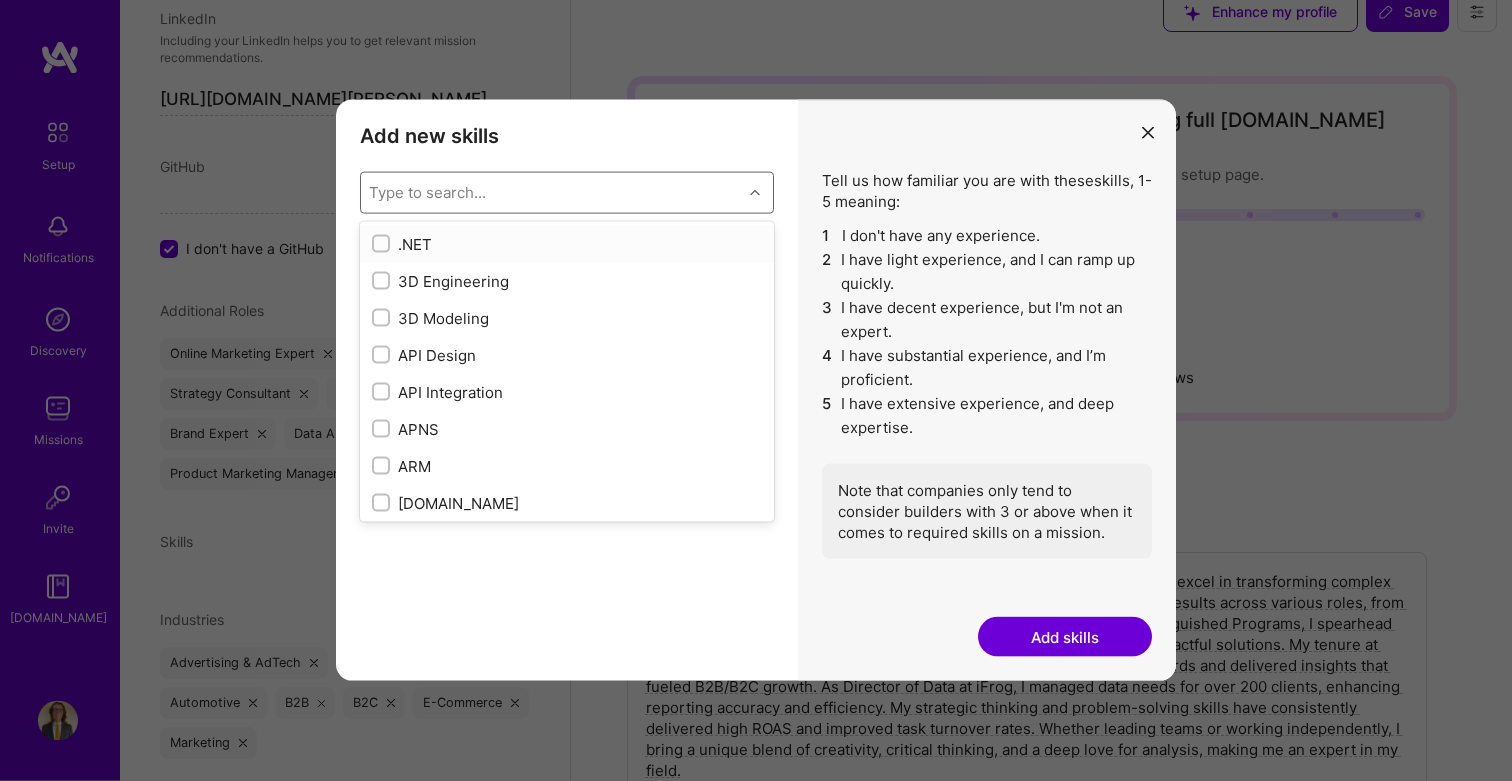 scroll, scrollTop: 28, scrollLeft: 0, axis: vertical 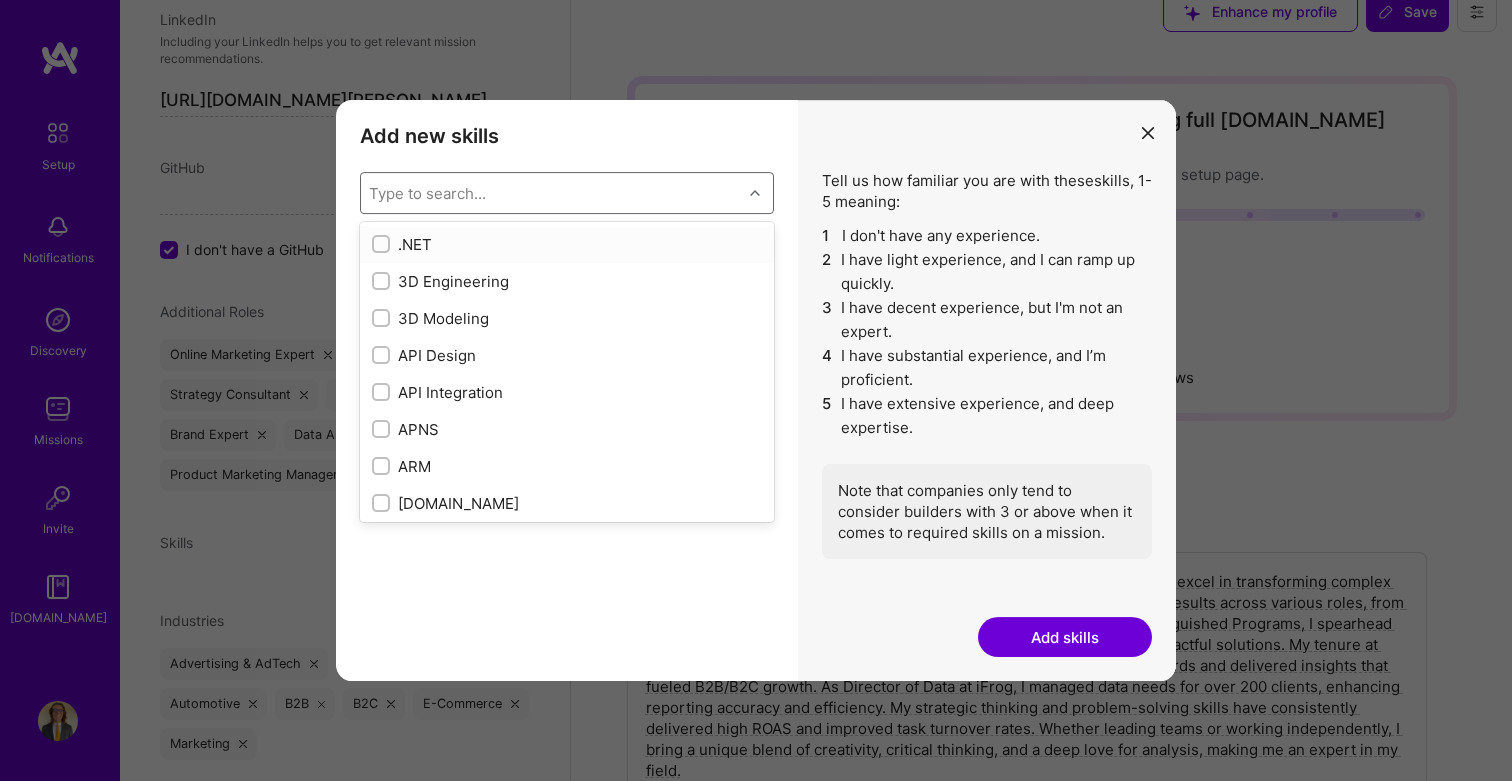 click on "Type to search..." at bounding box center (551, 193) 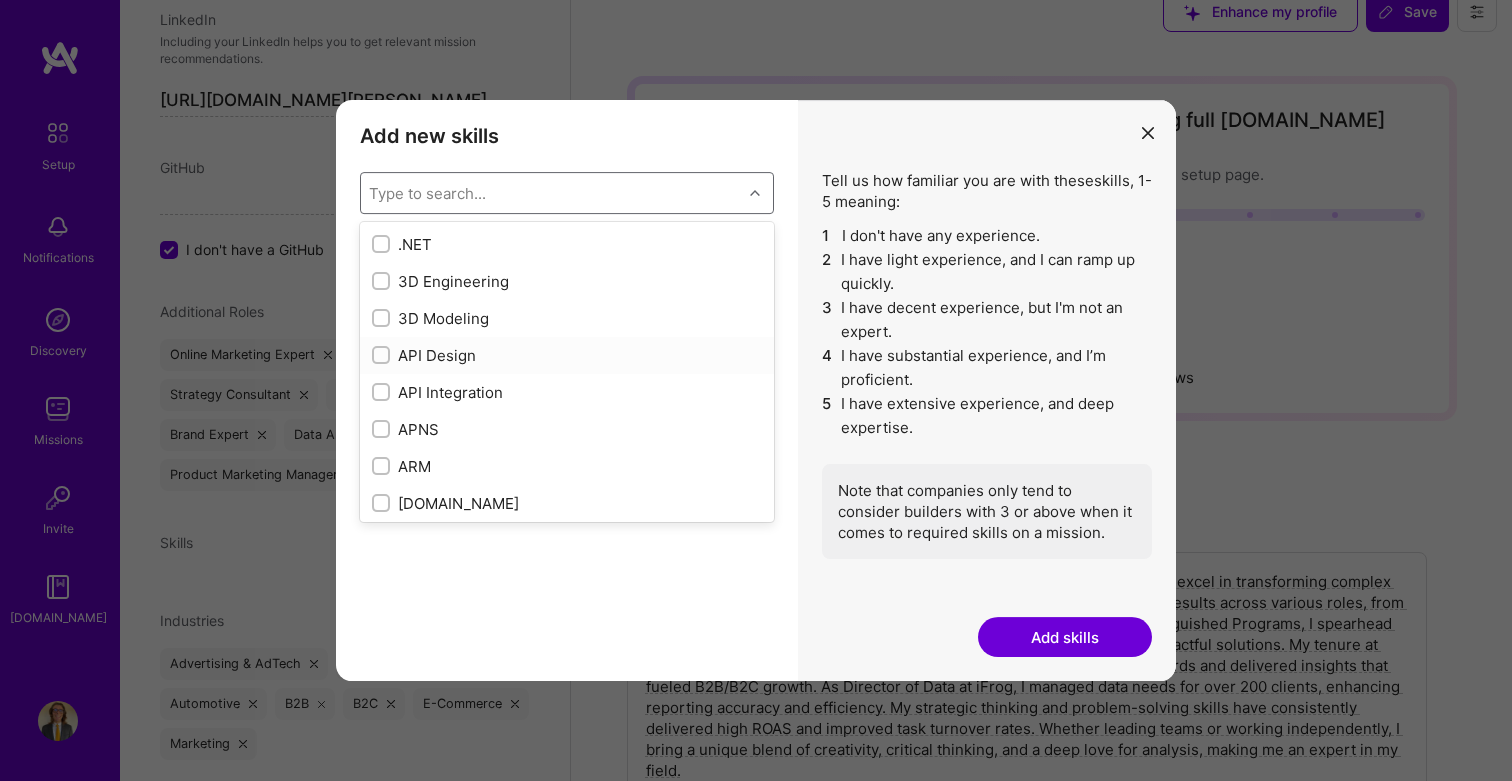 scroll, scrollTop: 272, scrollLeft: 0, axis: vertical 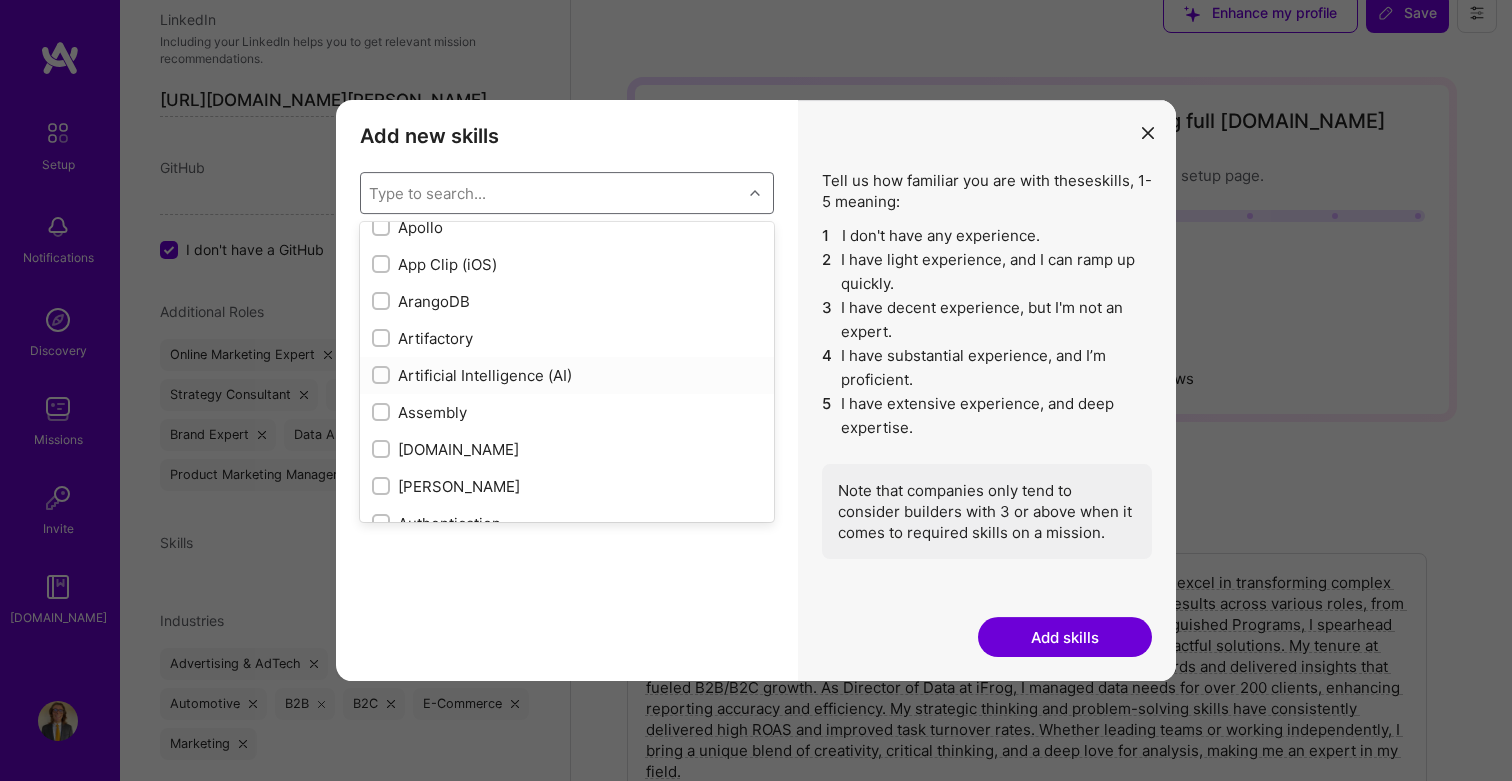 click on "Artificial Intelligence (AI)" at bounding box center [567, 375] 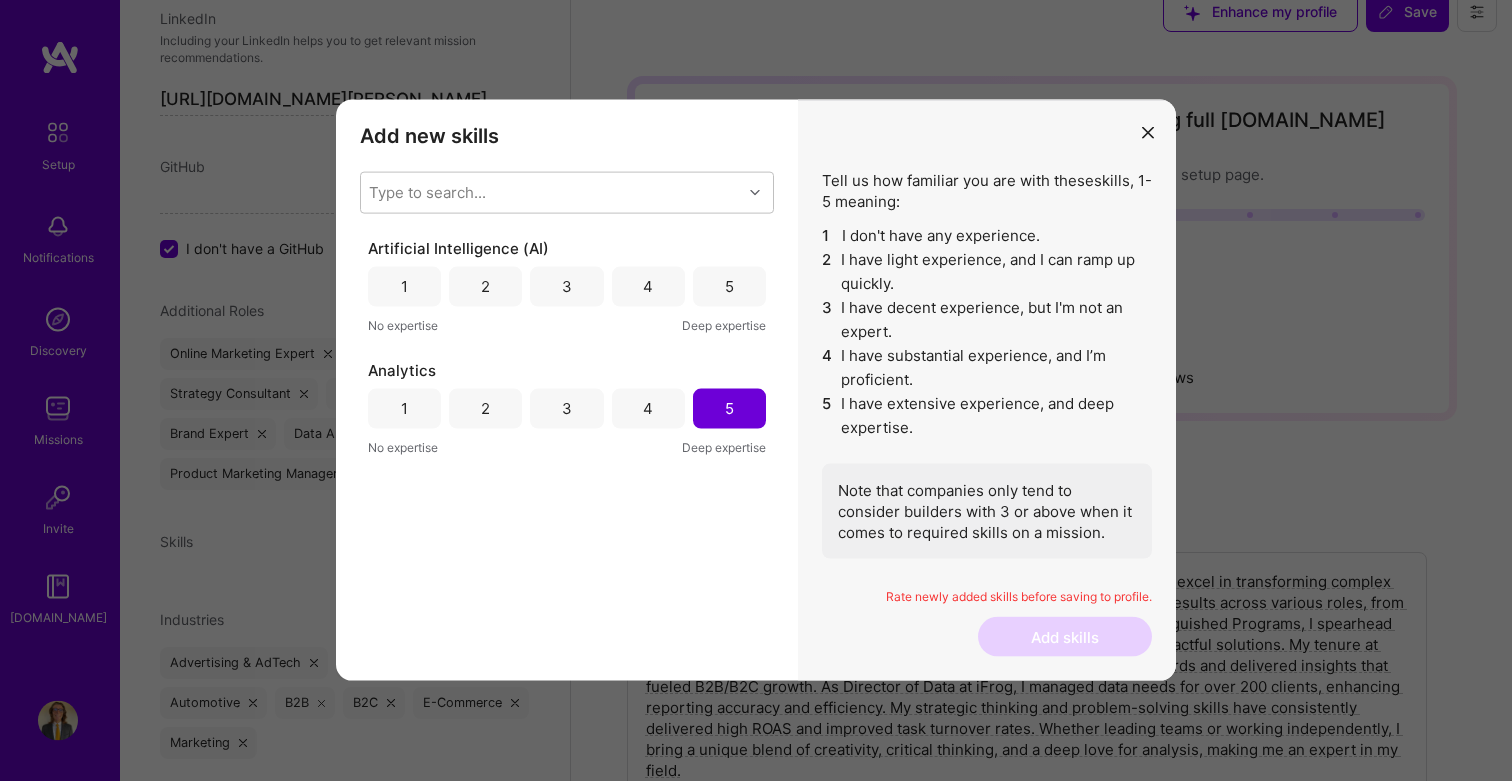 click on "3" at bounding box center [566, 287] 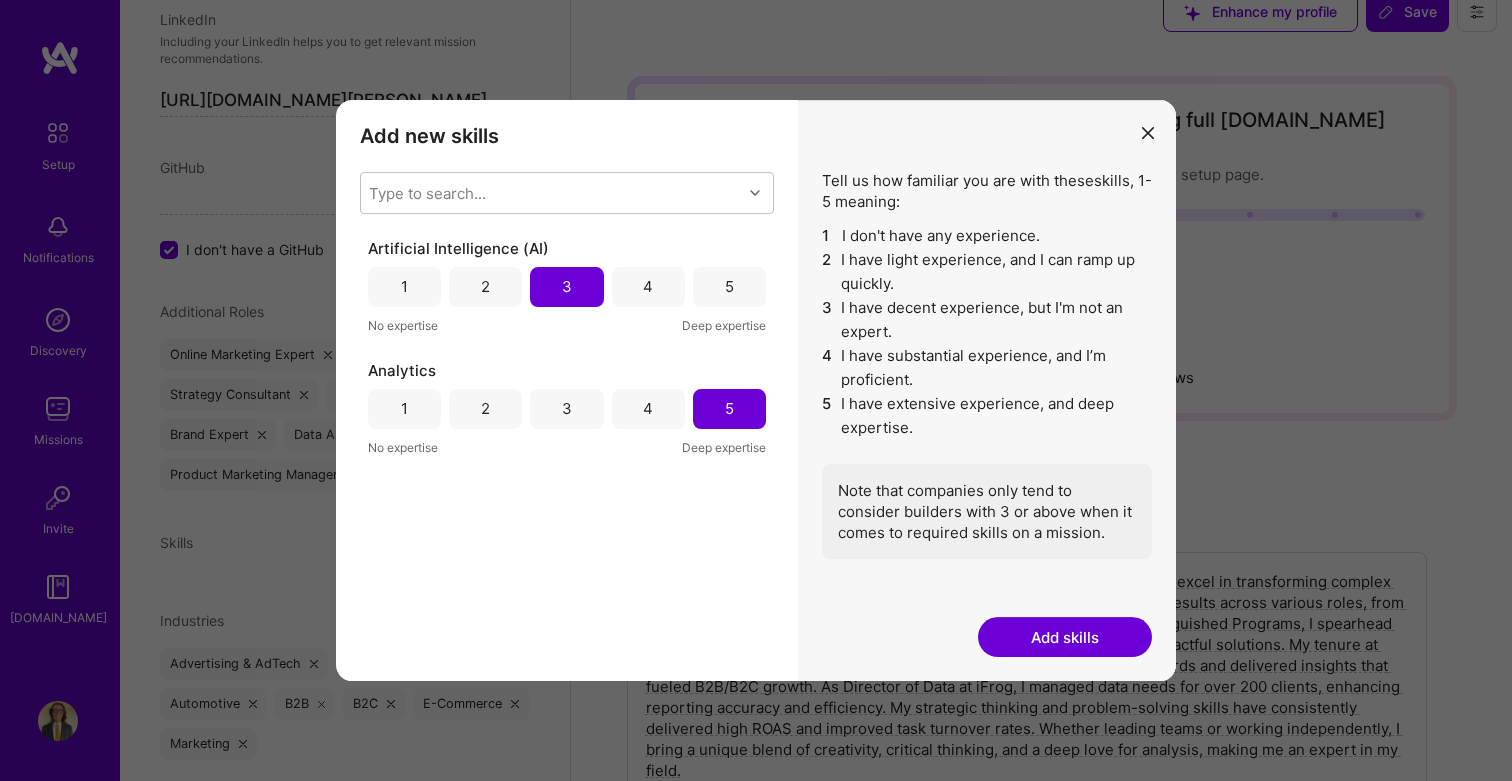 click on "4" at bounding box center [648, 287] 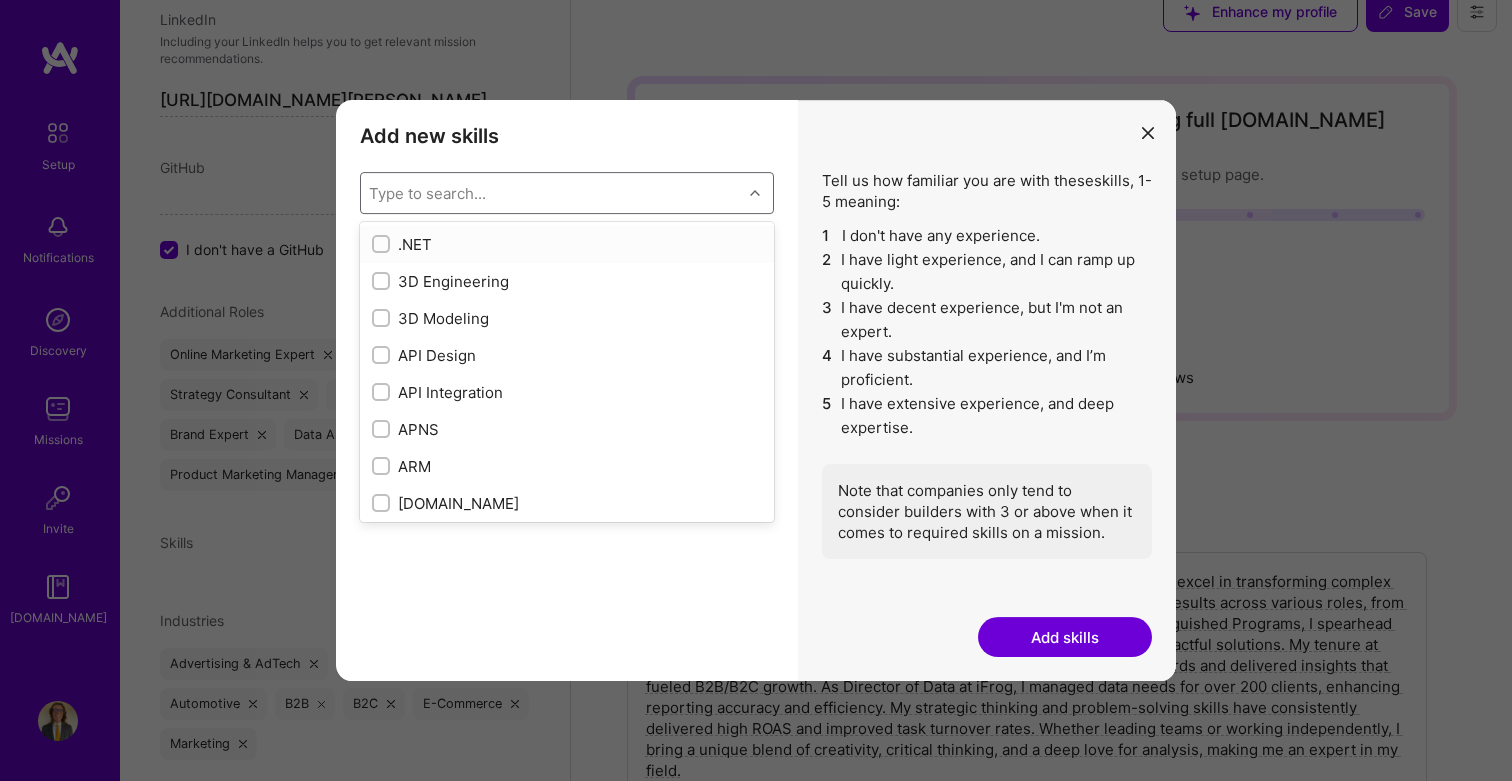 click on "Type to search..." at bounding box center [551, 193] 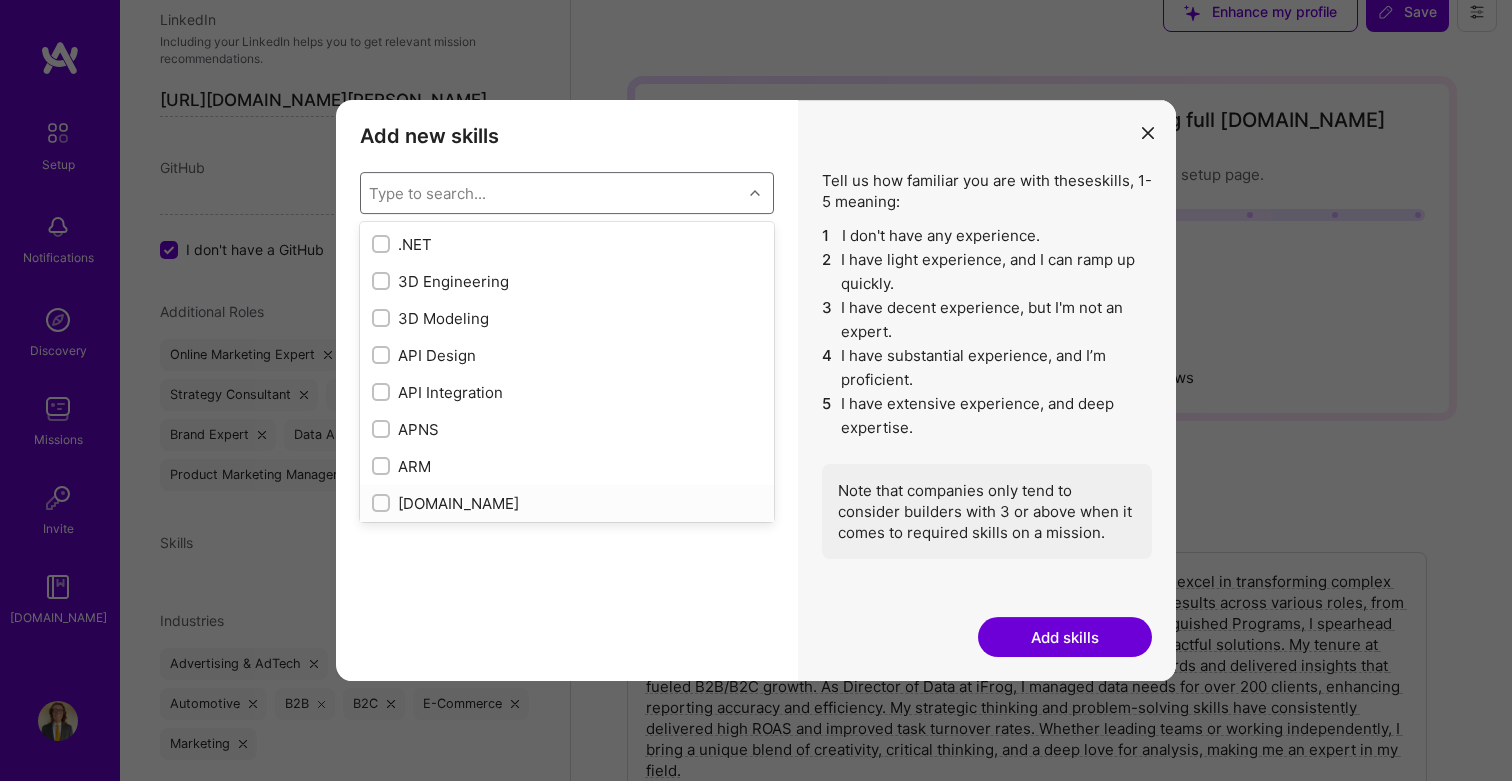 scroll, scrollTop: 27, scrollLeft: 0, axis: vertical 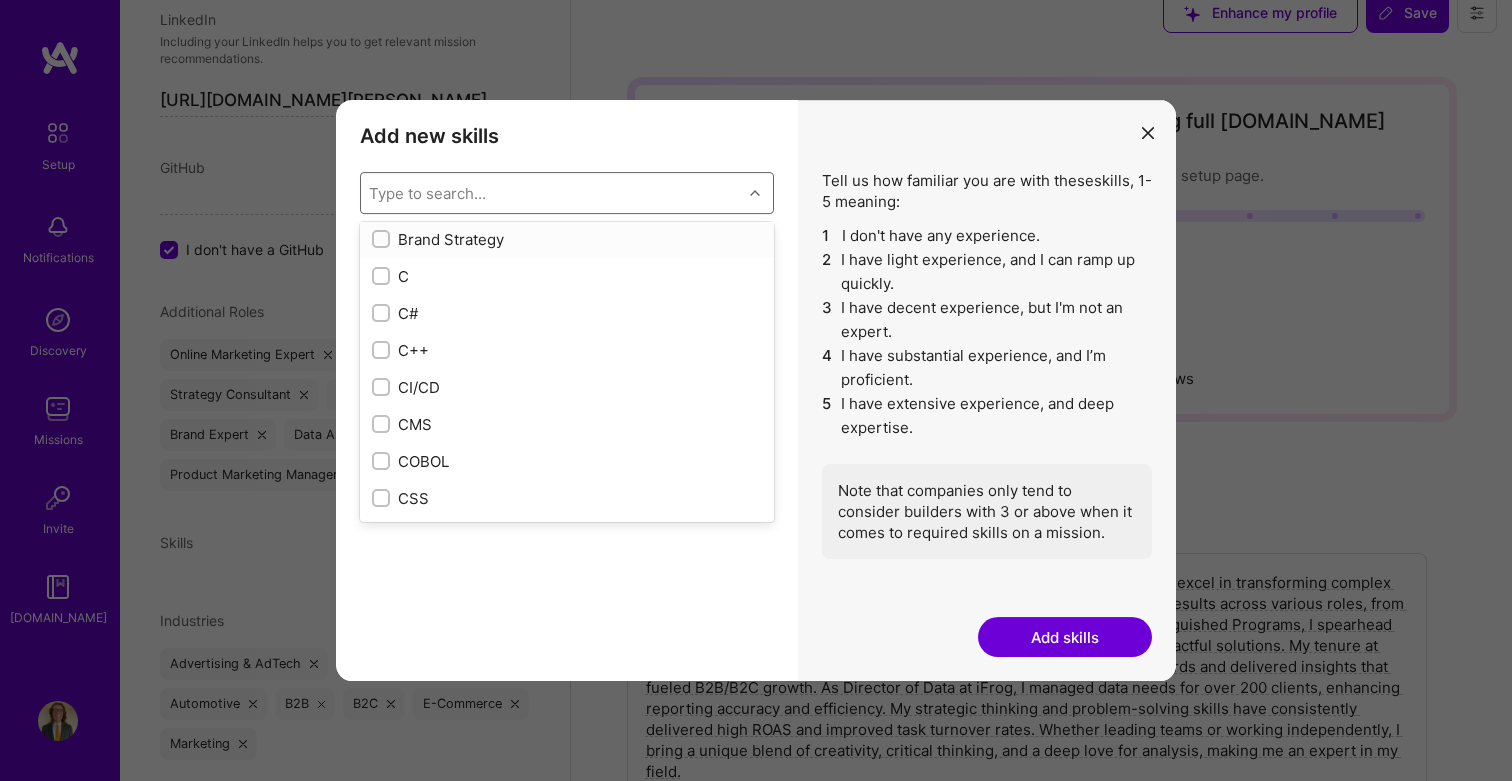 click on "Brand Strategy" at bounding box center [567, 239] 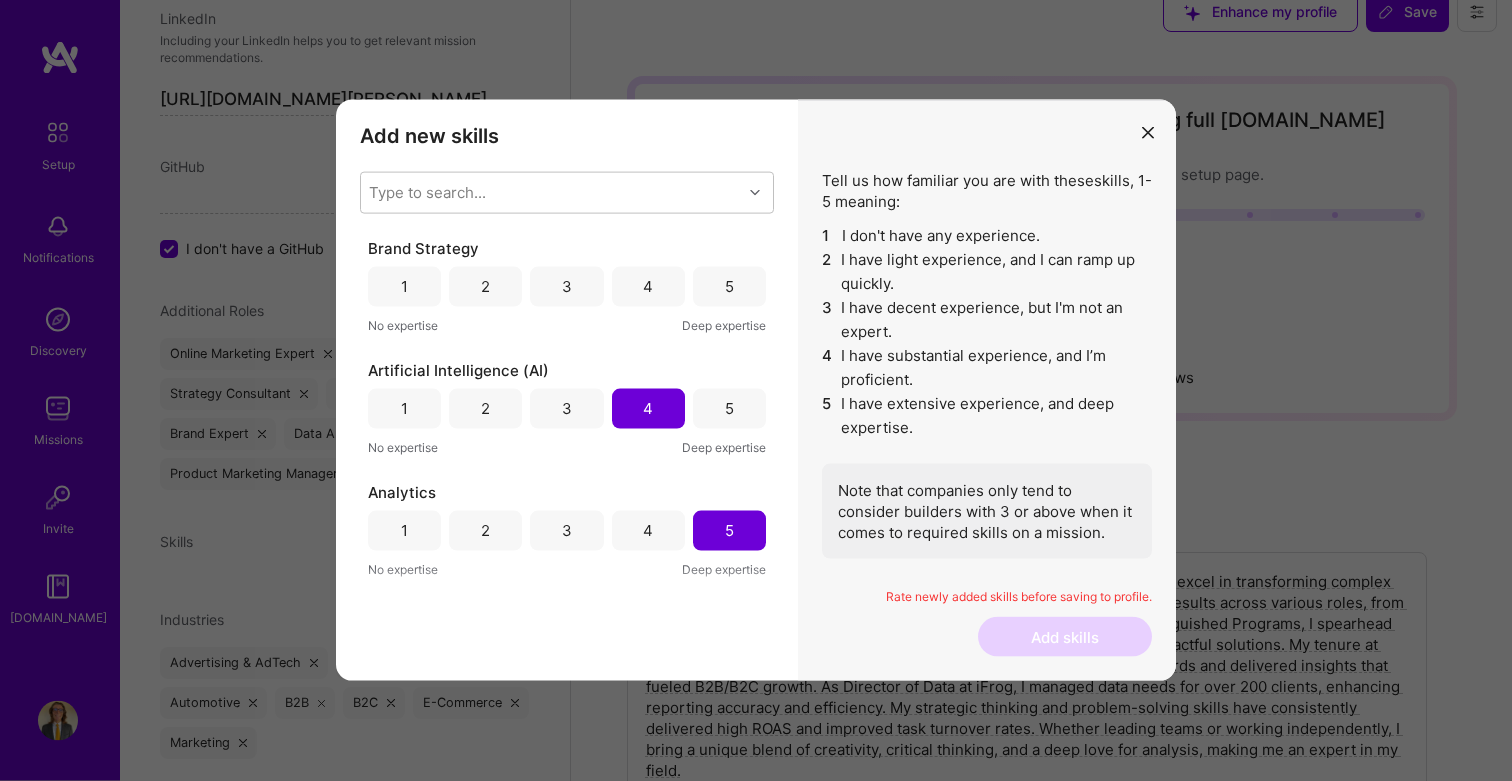 click on "5" at bounding box center (729, 287) 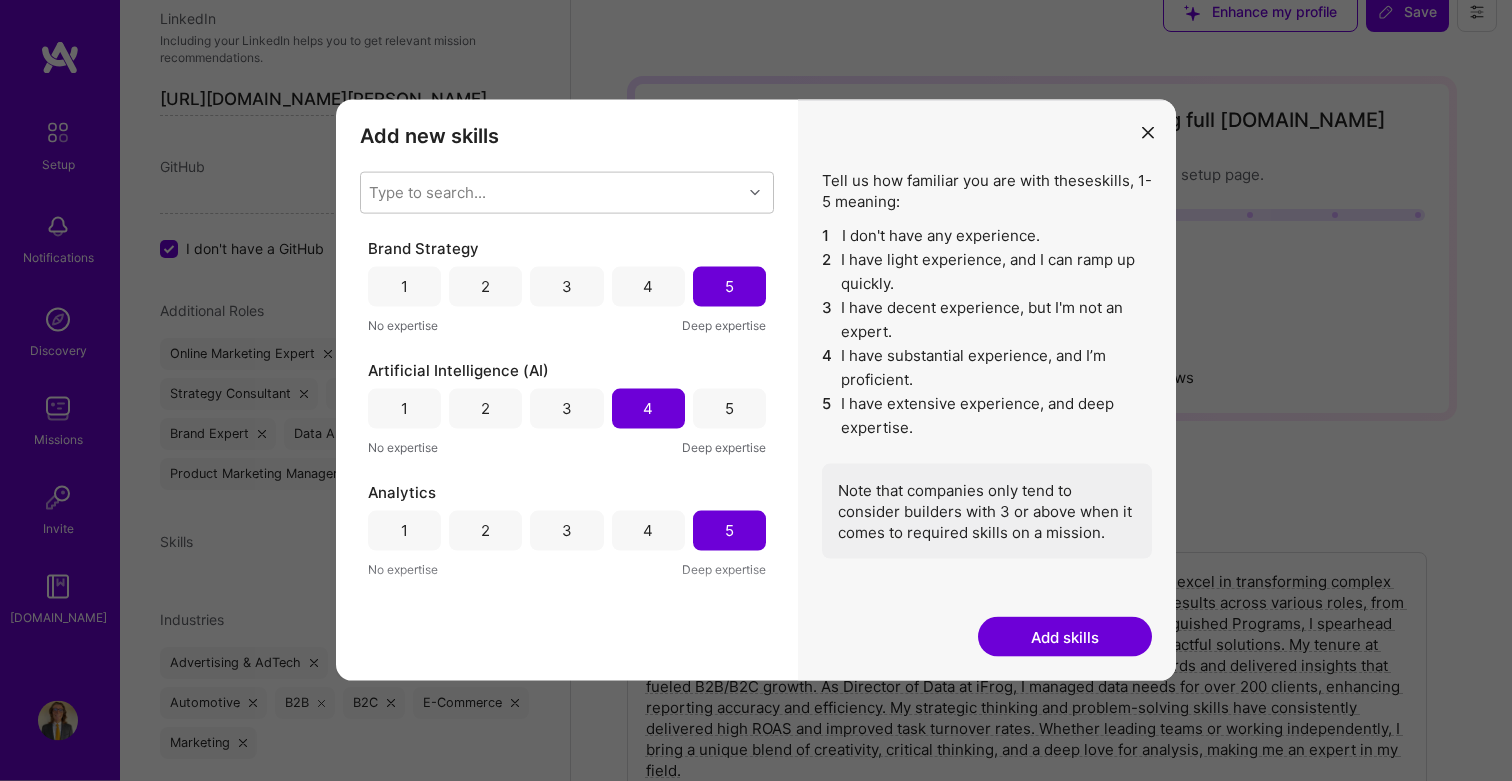 scroll, scrollTop: 28, scrollLeft: 0, axis: vertical 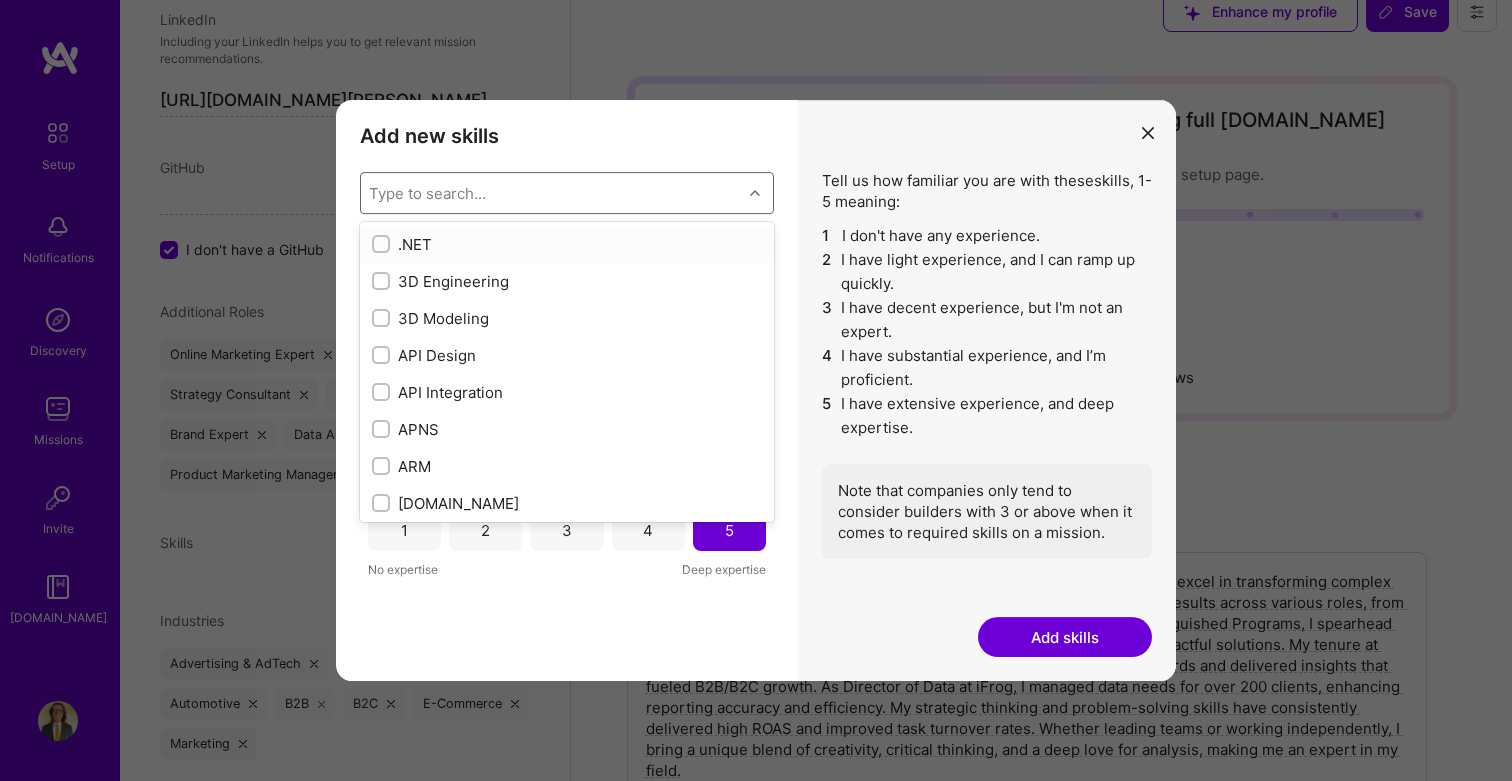 click on "Type to search..." at bounding box center [551, 193] 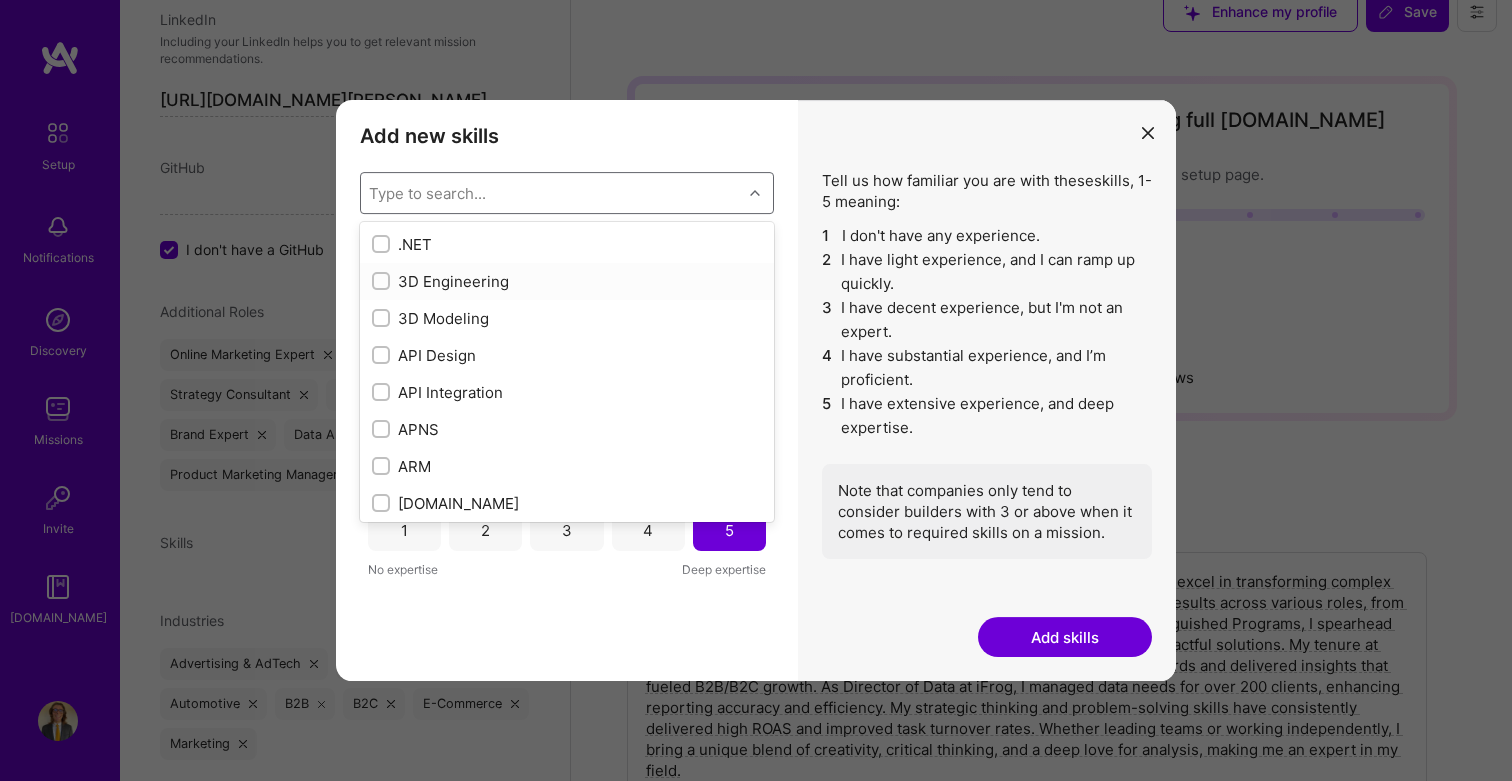 scroll, scrollTop: 27, scrollLeft: 0, axis: vertical 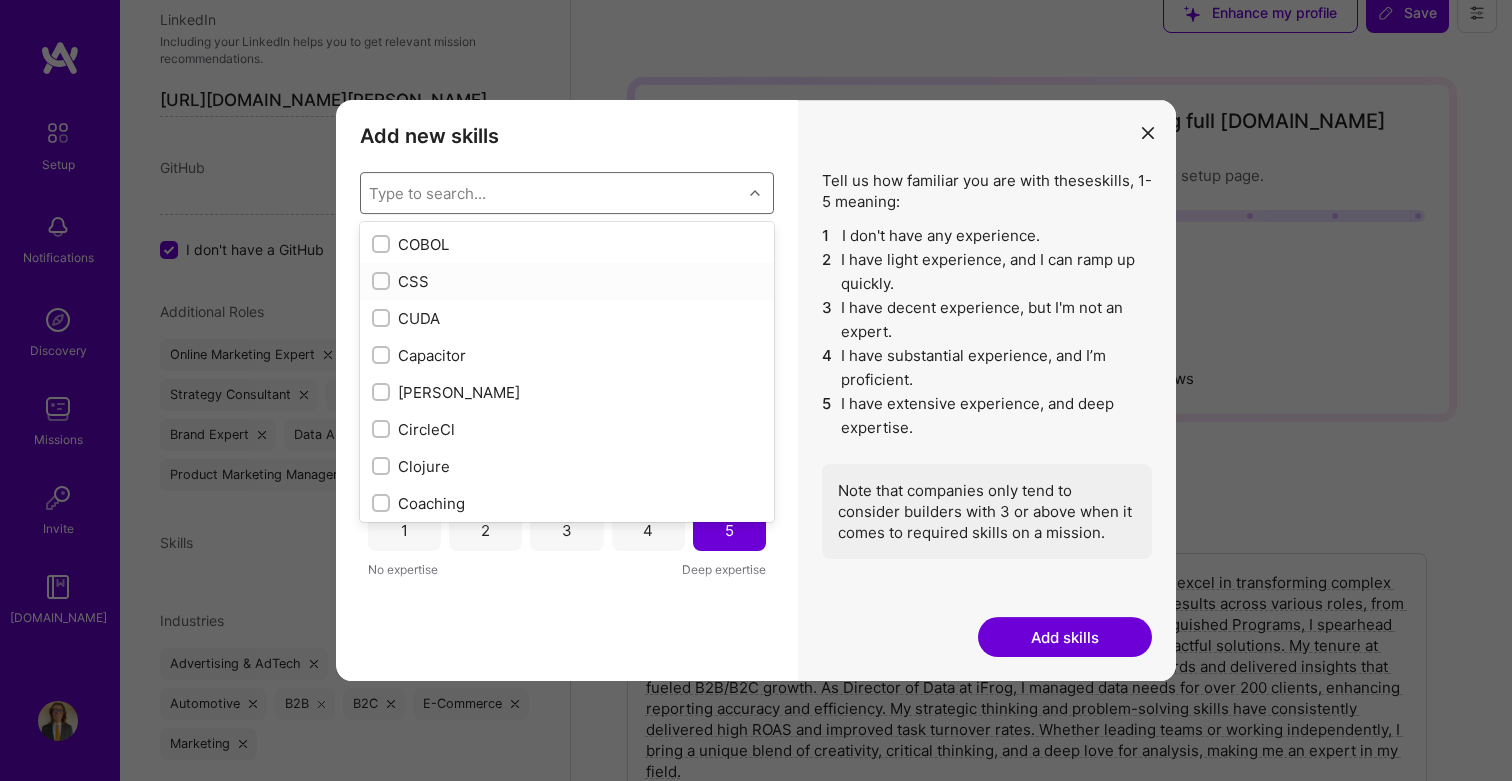 click on "CUDA" at bounding box center (567, 318) 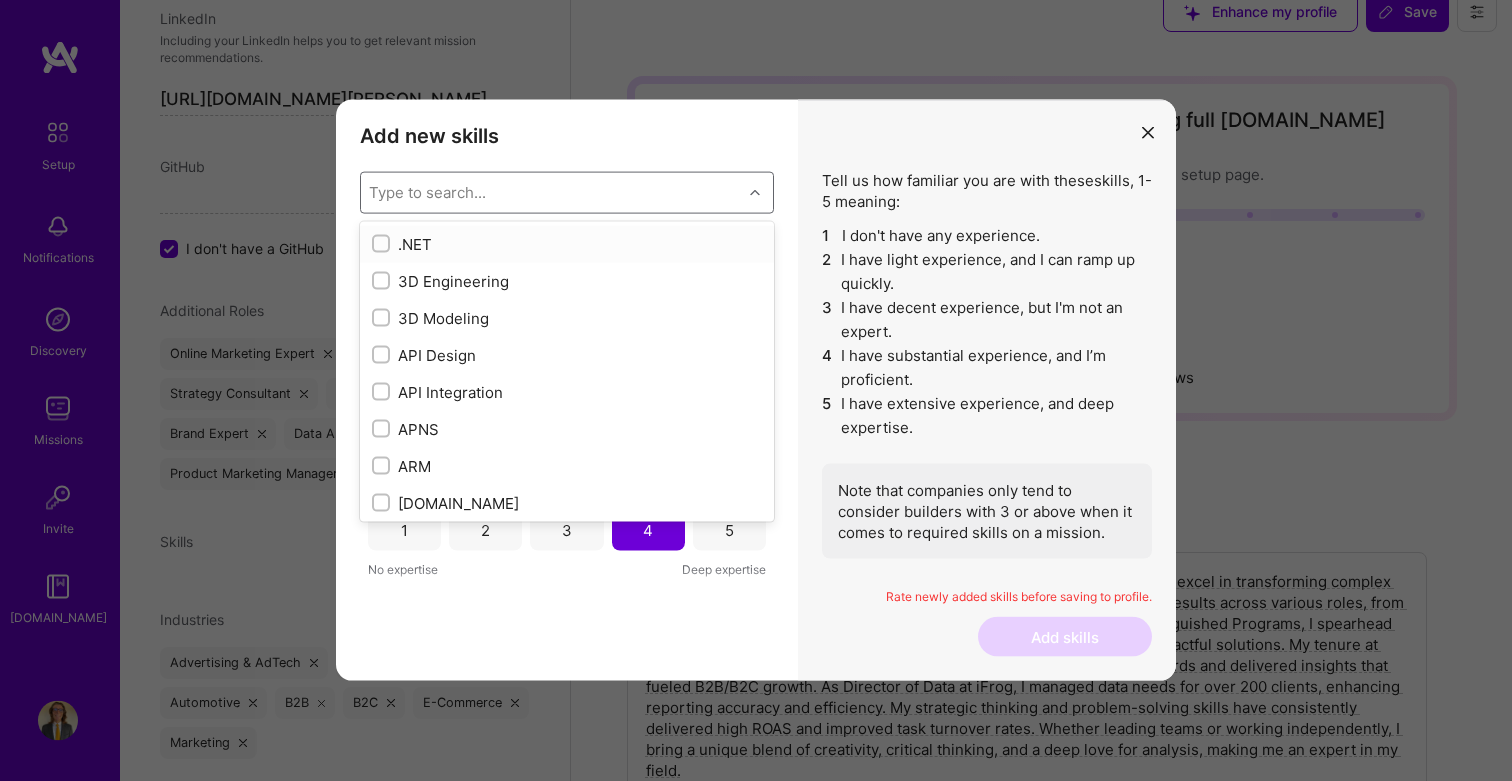 click on "Type to search..." at bounding box center [551, 193] 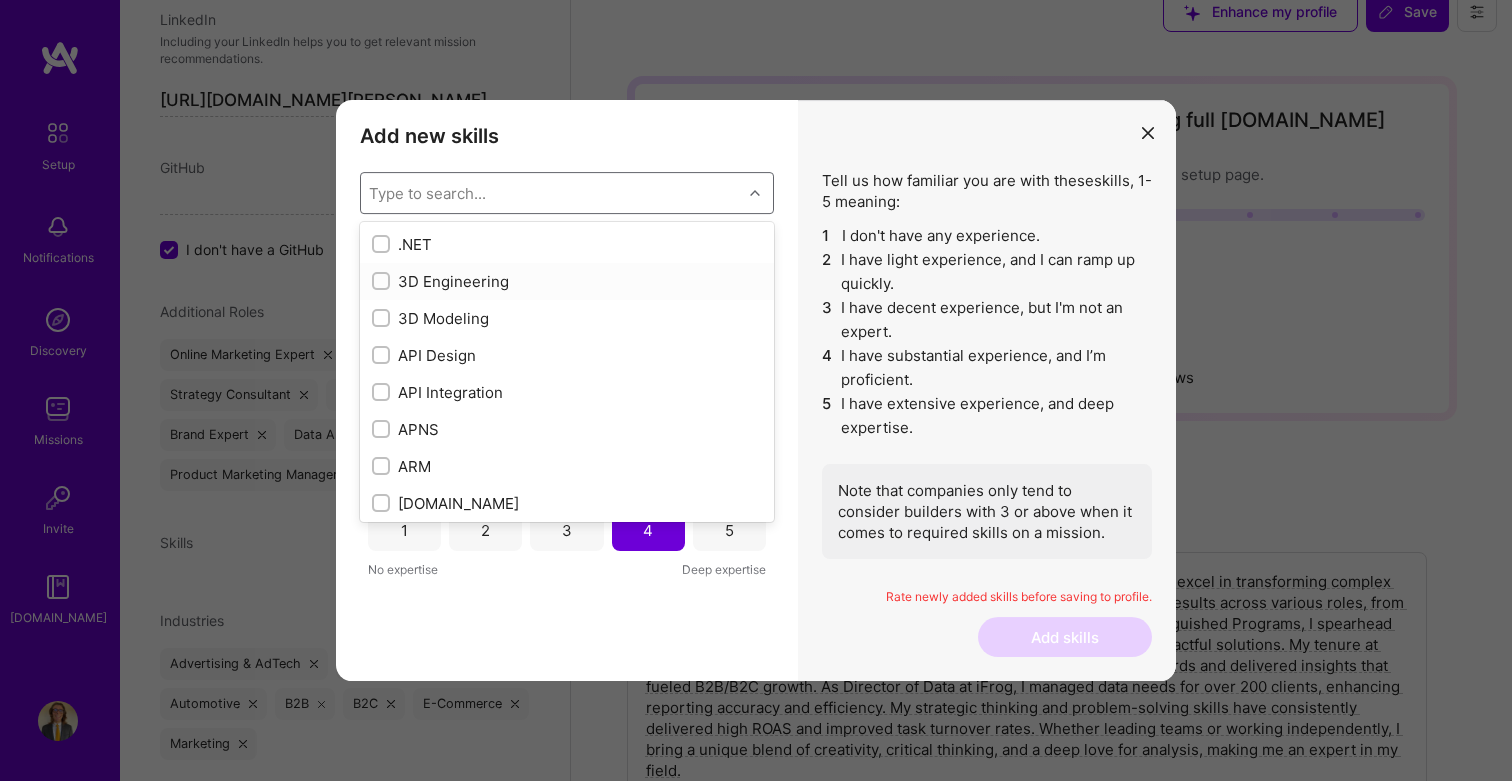 scroll, scrollTop: 27, scrollLeft: 0, axis: vertical 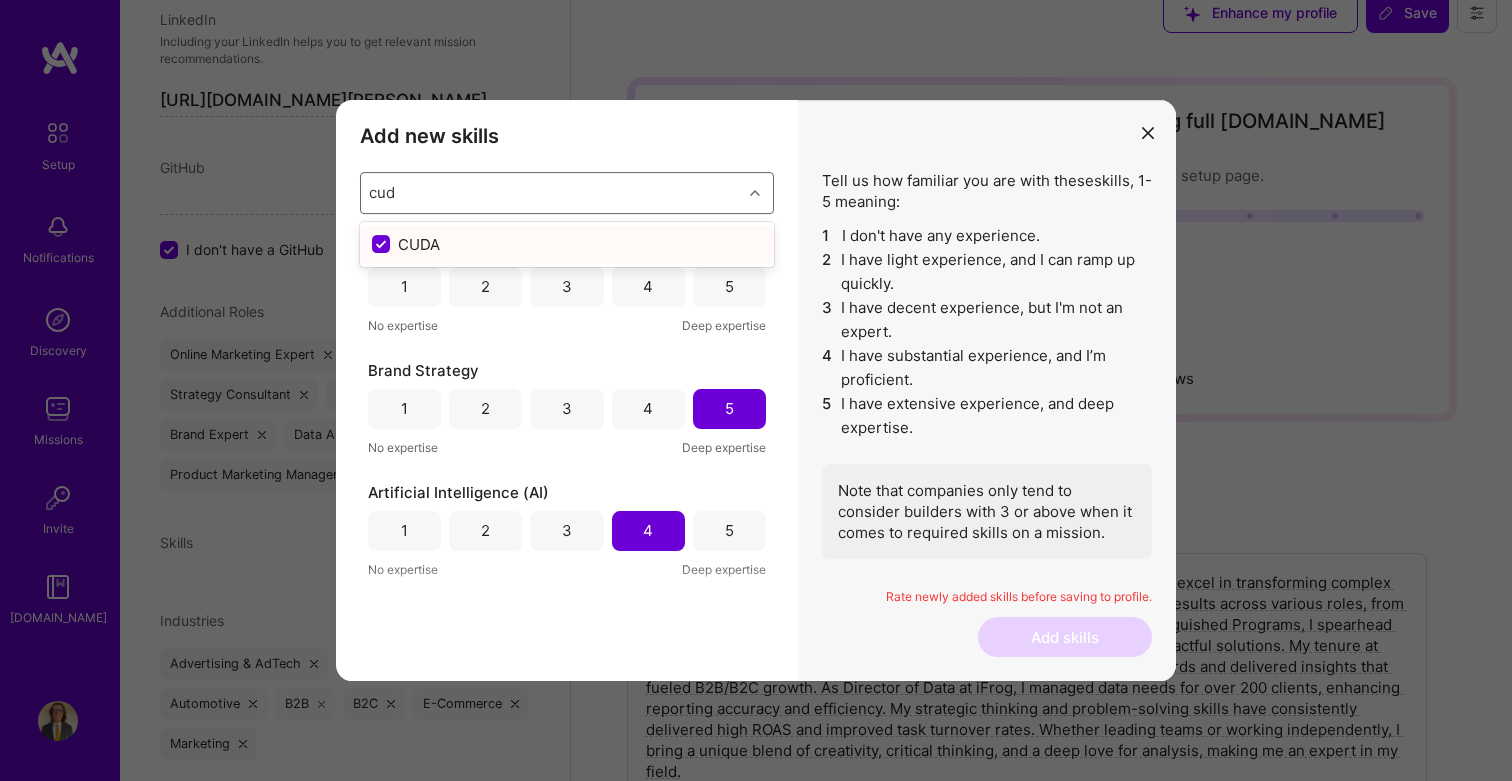 click at bounding box center [383, 245] 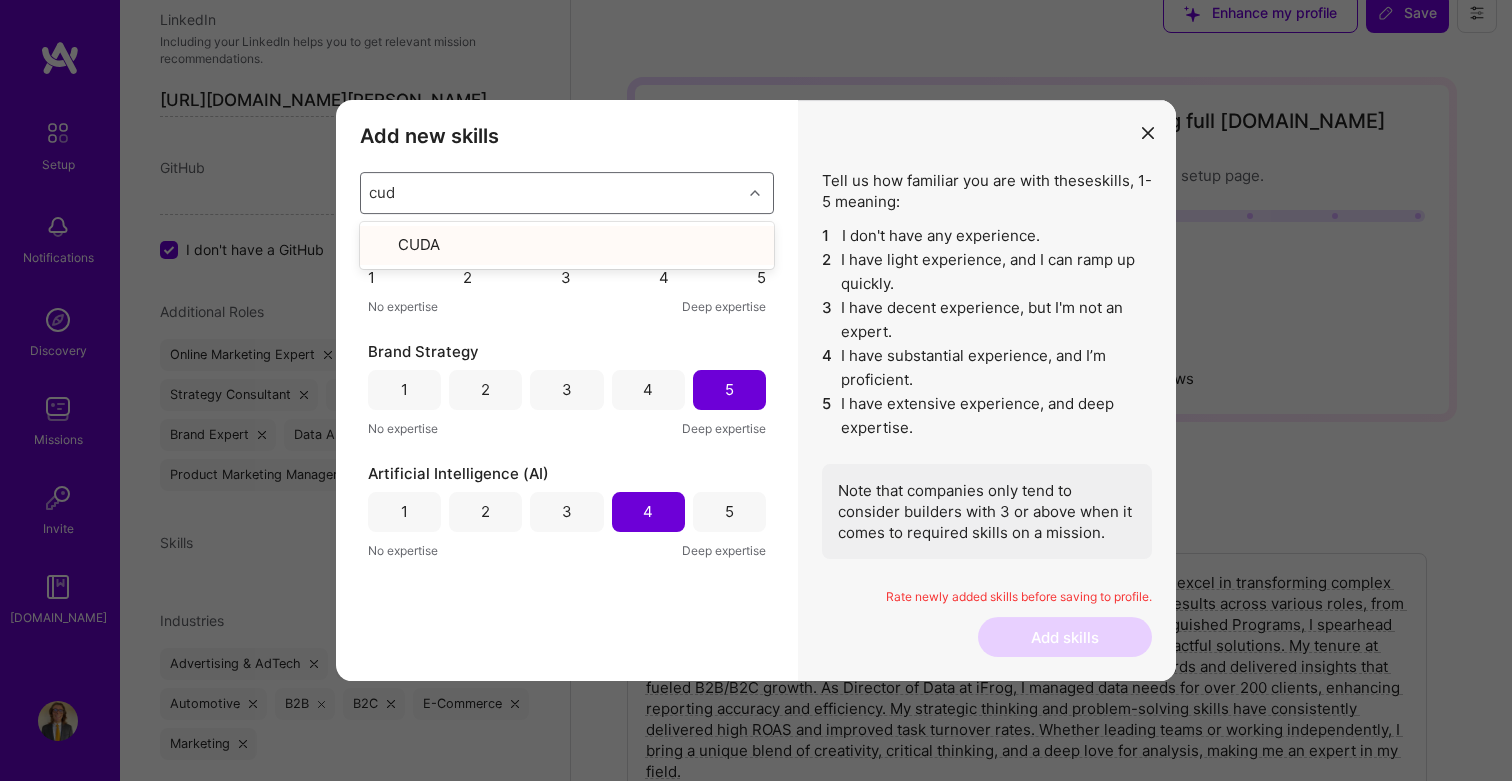type 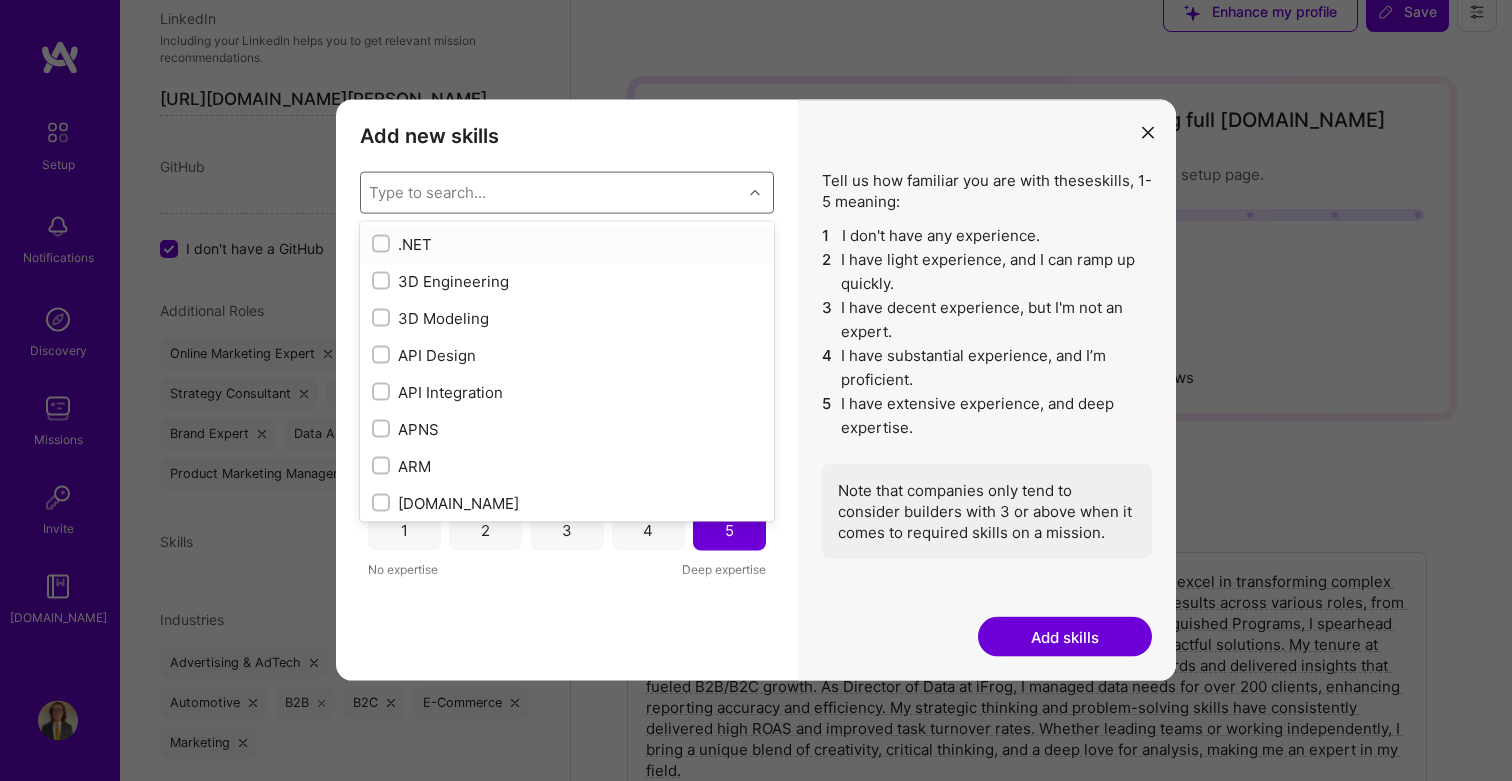 click on "Type to search..." at bounding box center (551, 193) 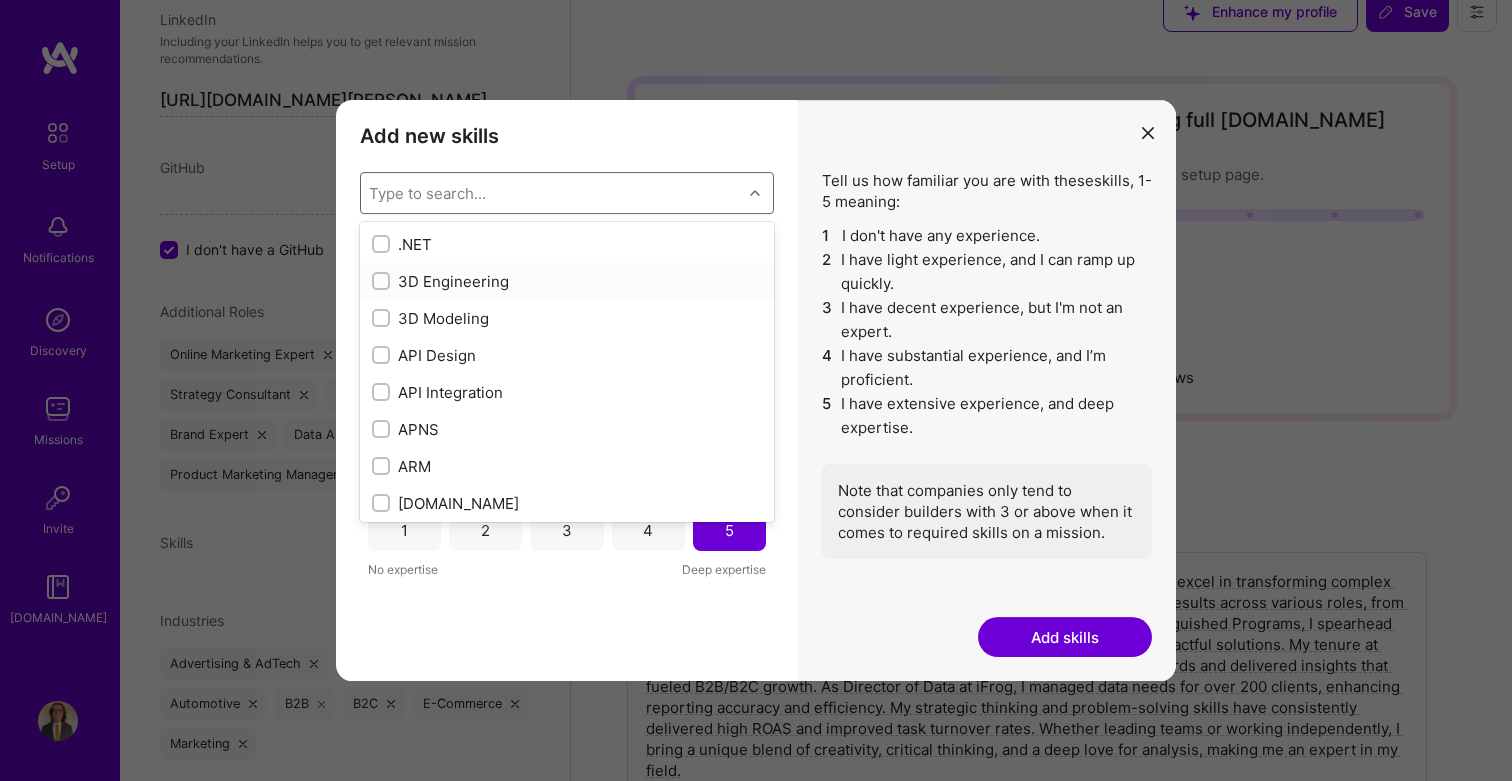 scroll, scrollTop: 27, scrollLeft: 0, axis: vertical 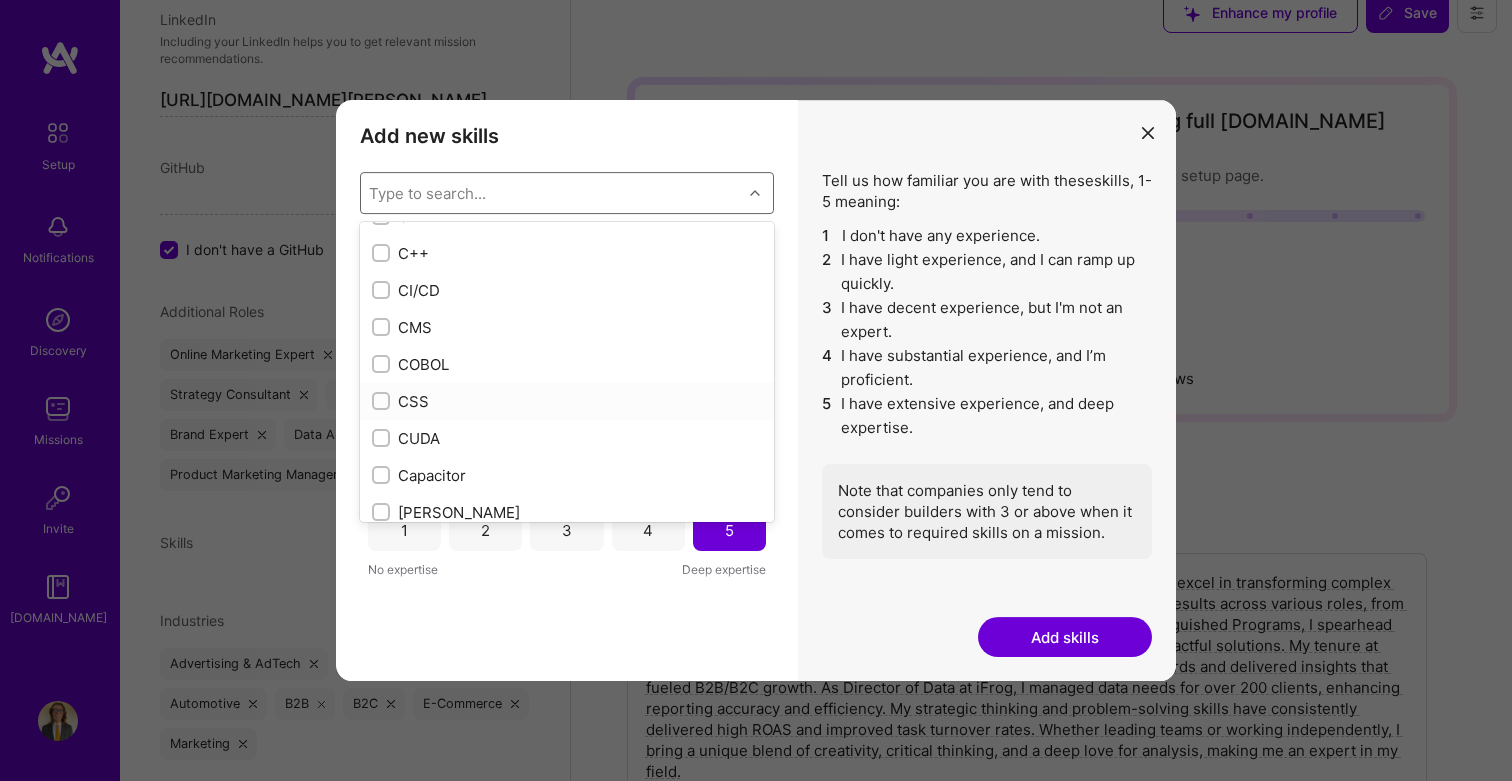 click on "CSS" at bounding box center [567, 401] 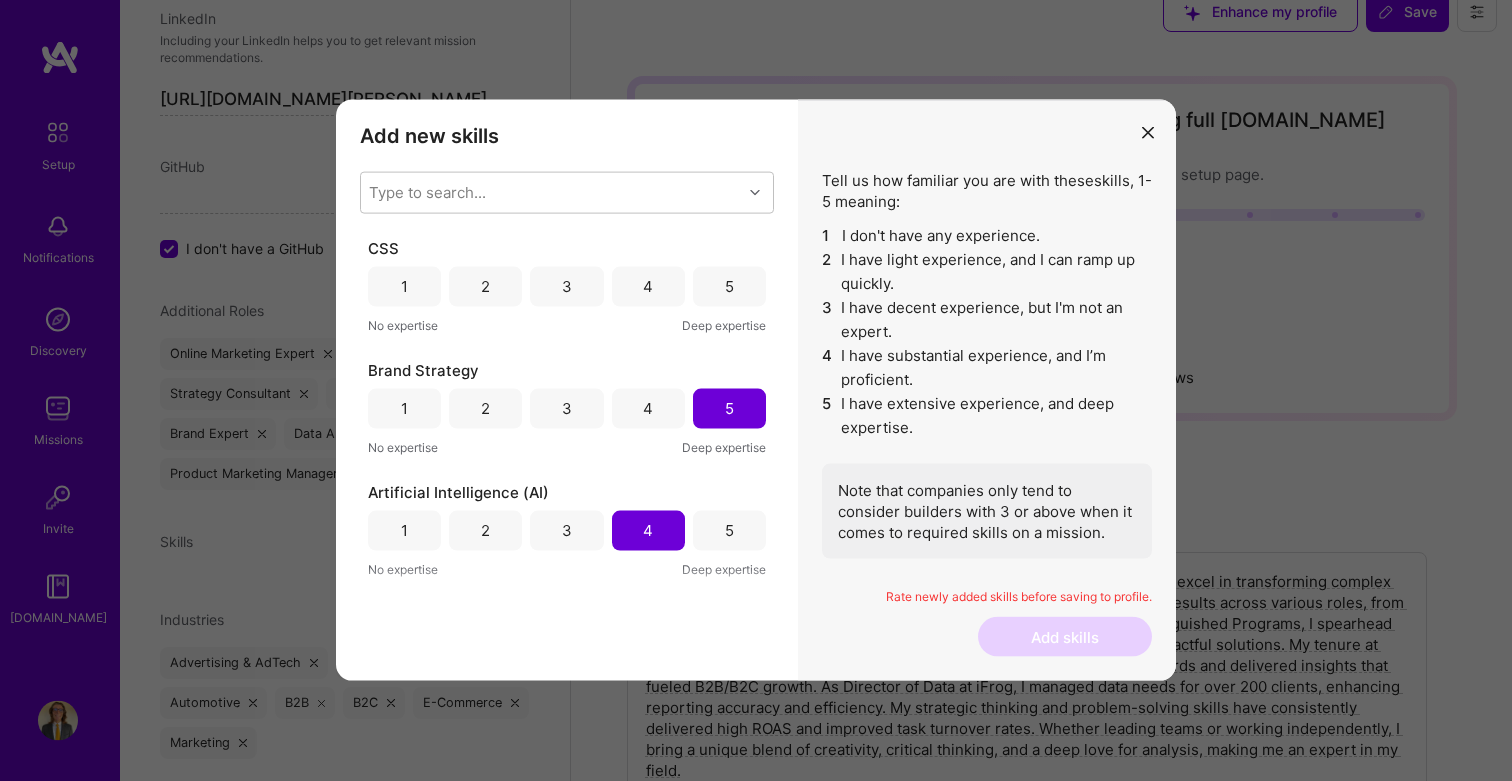 click on "3" at bounding box center [566, 287] 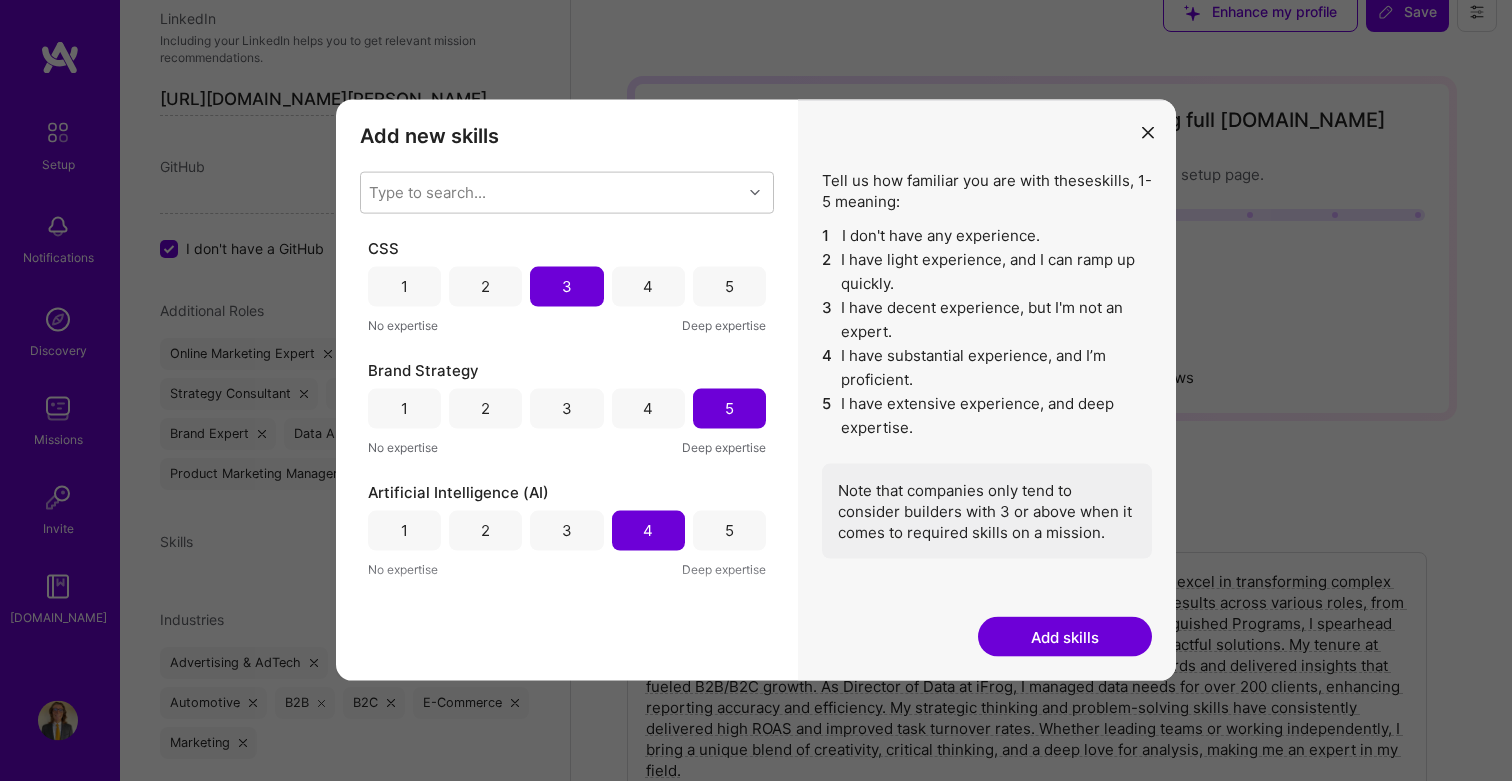 scroll, scrollTop: 28, scrollLeft: 0, axis: vertical 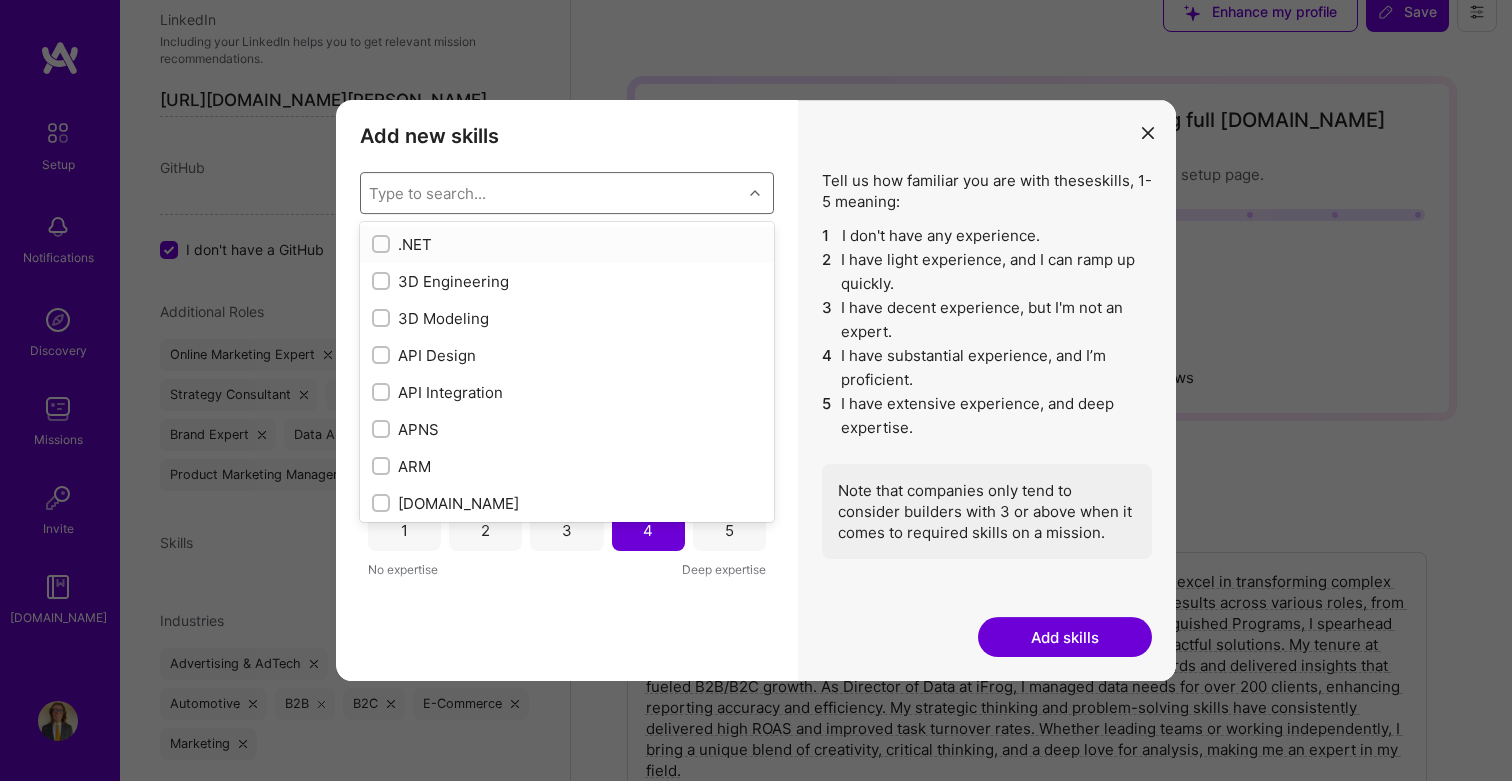click on "Type to search..." at bounding box center (551, 193) 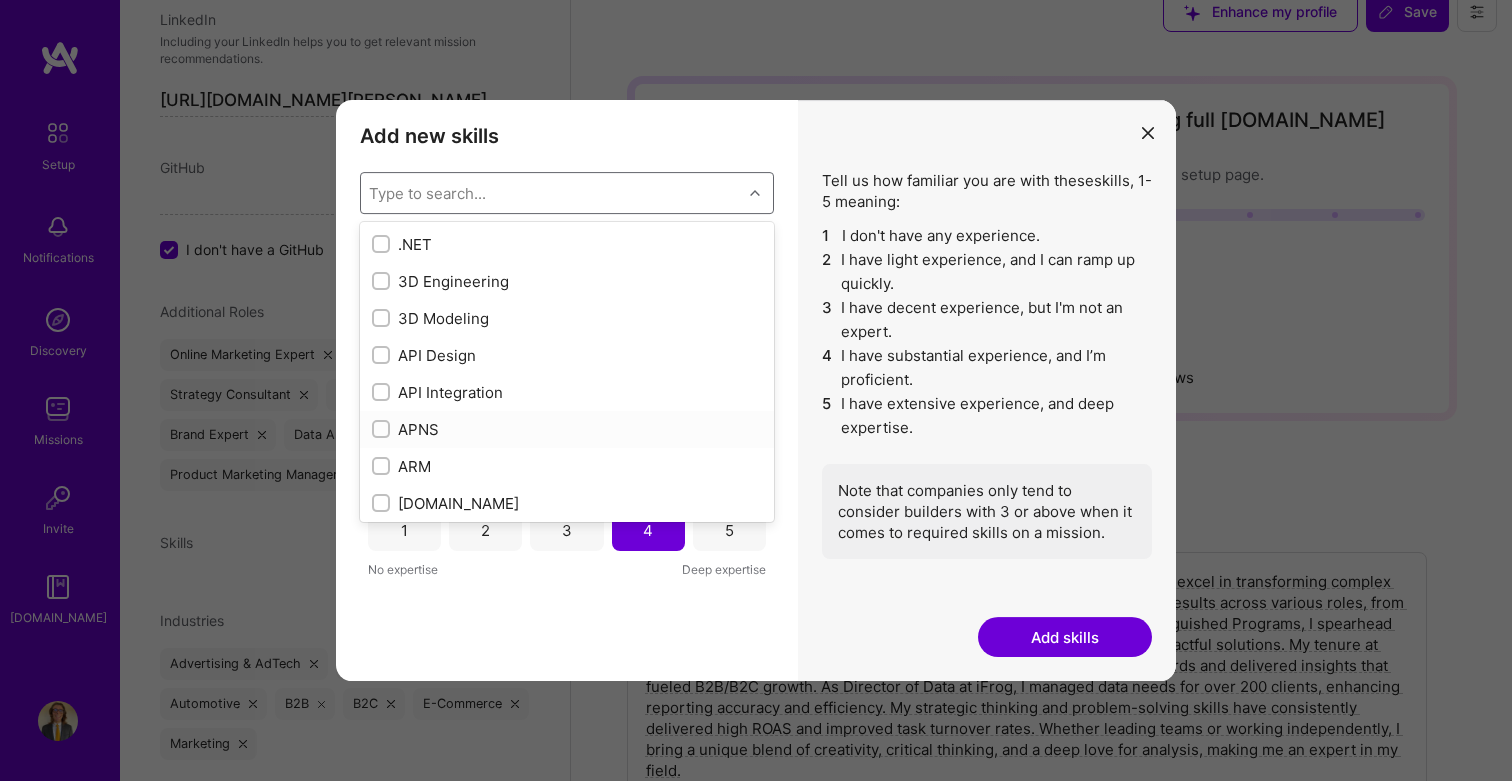 scroll, scrollTop: 27, scrollLeft: 0, axis: vertical 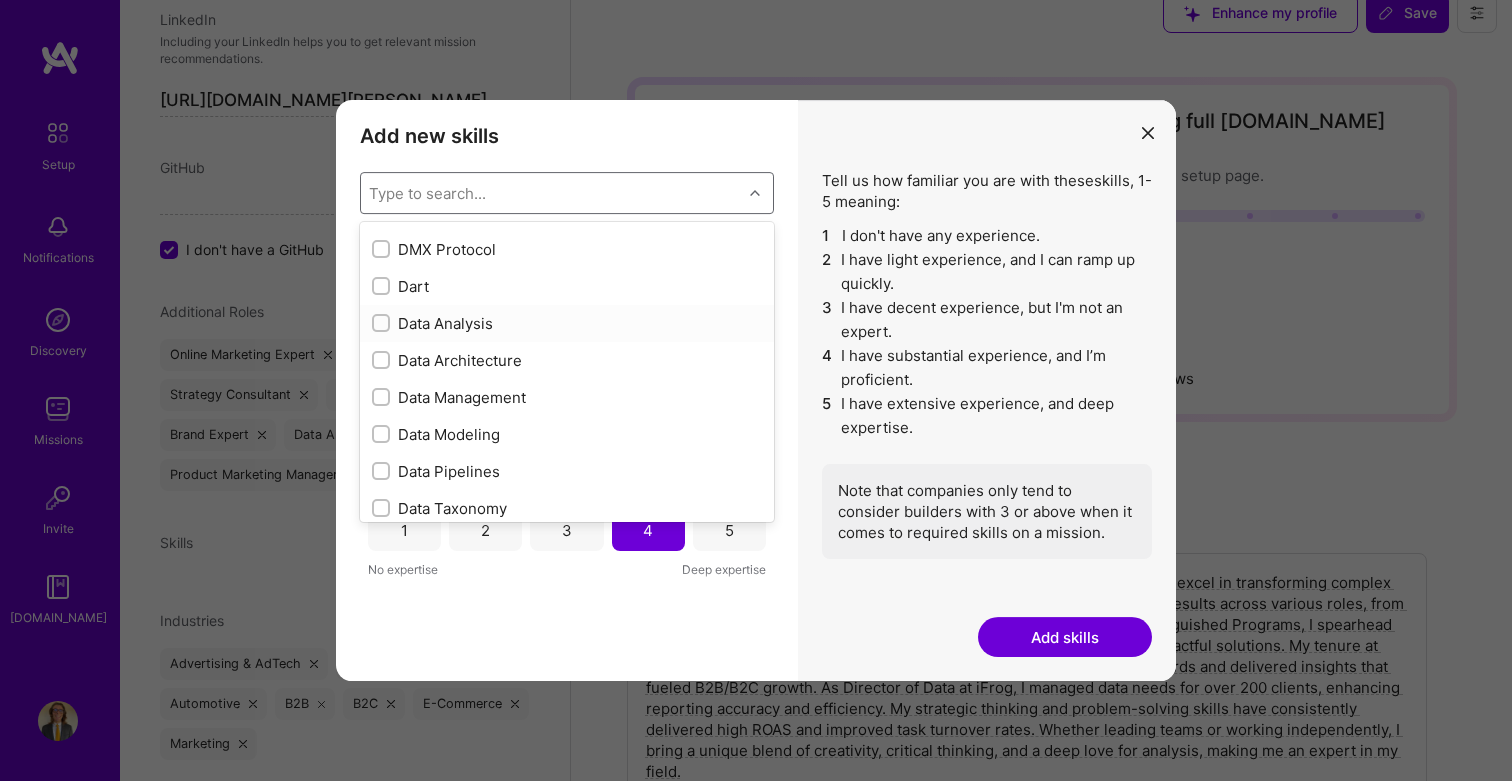 click on "Data Analysis" at bounding box center [567, 323] 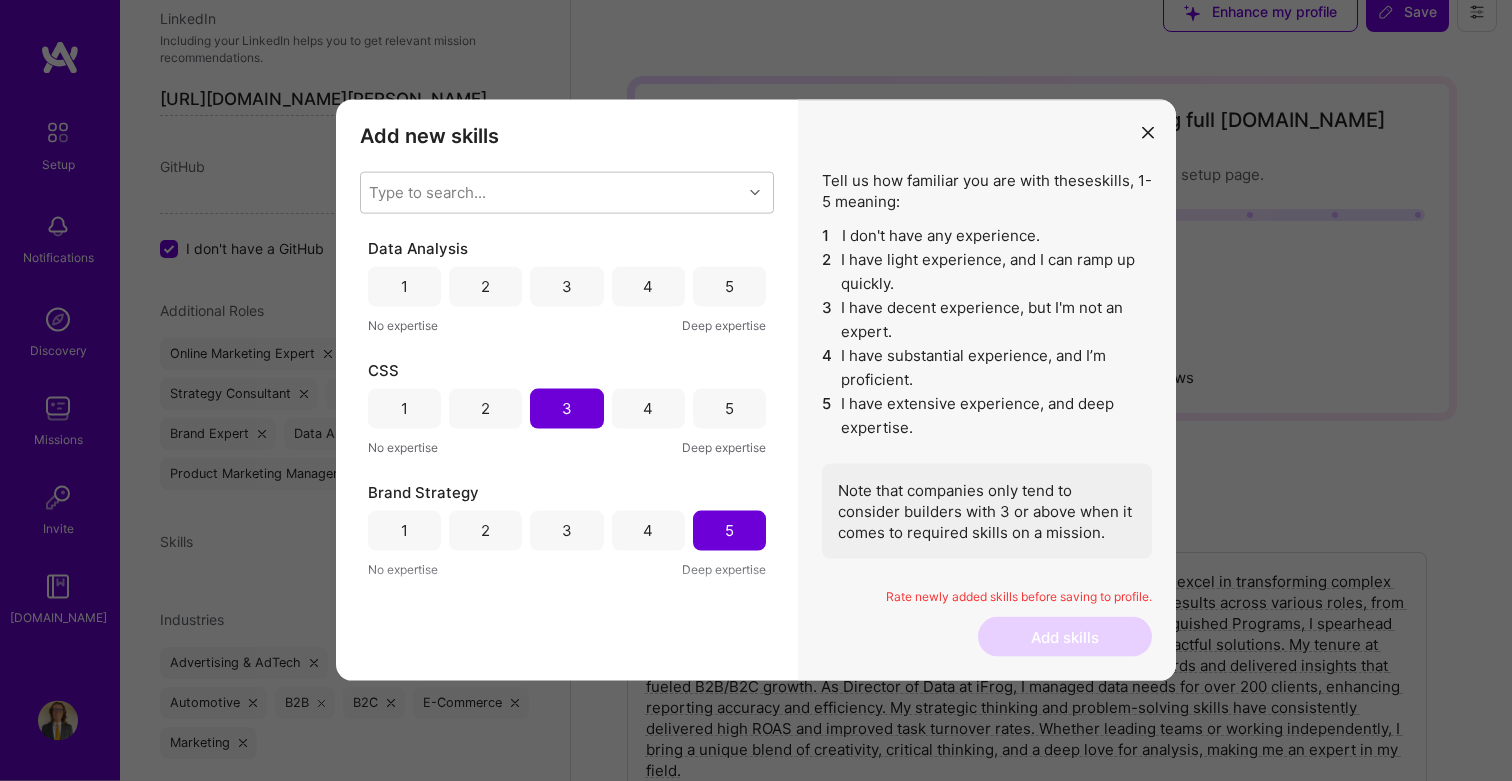 click on "5" at bounding box center (729, 287) 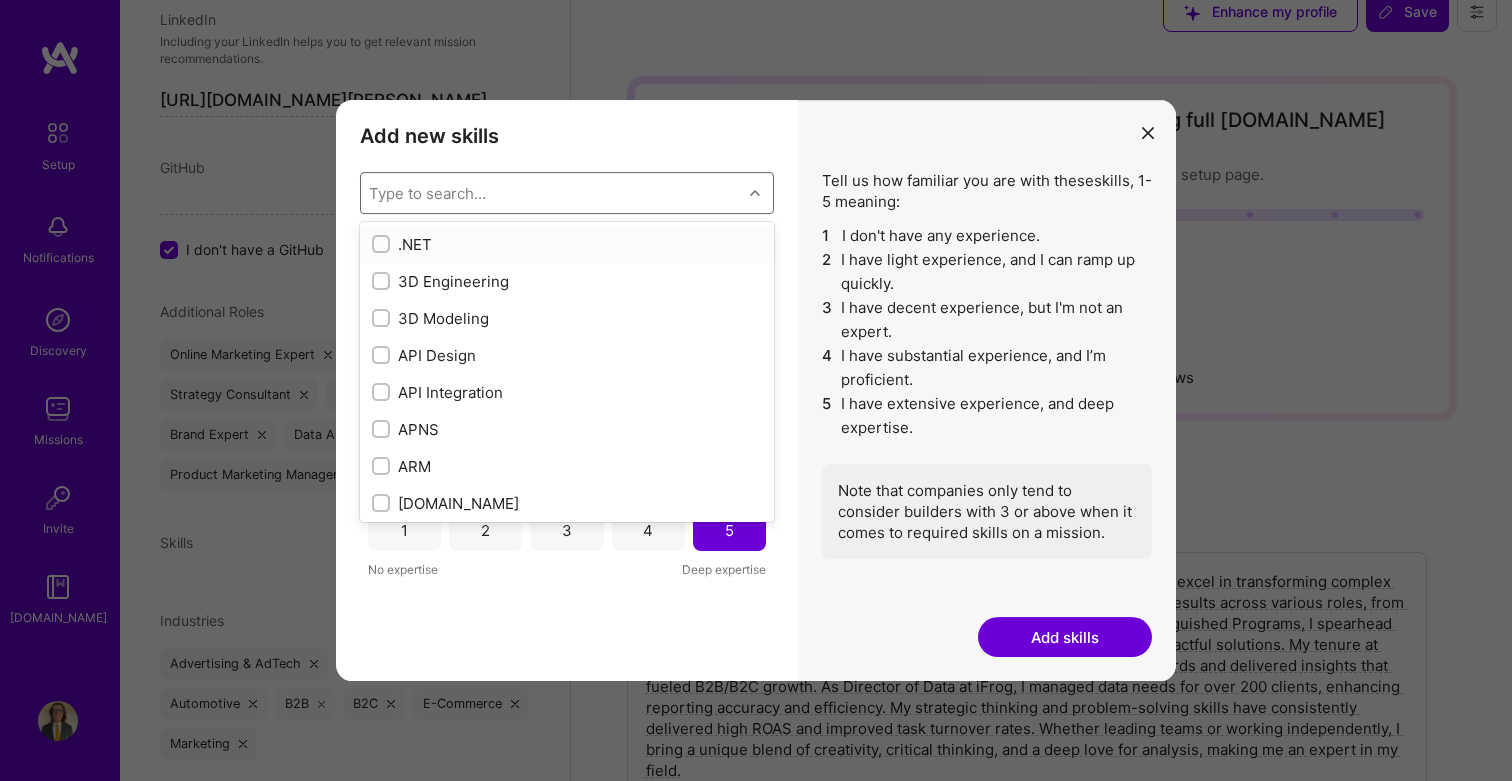 click on "Type to search..." at bounding box center (551, 193) 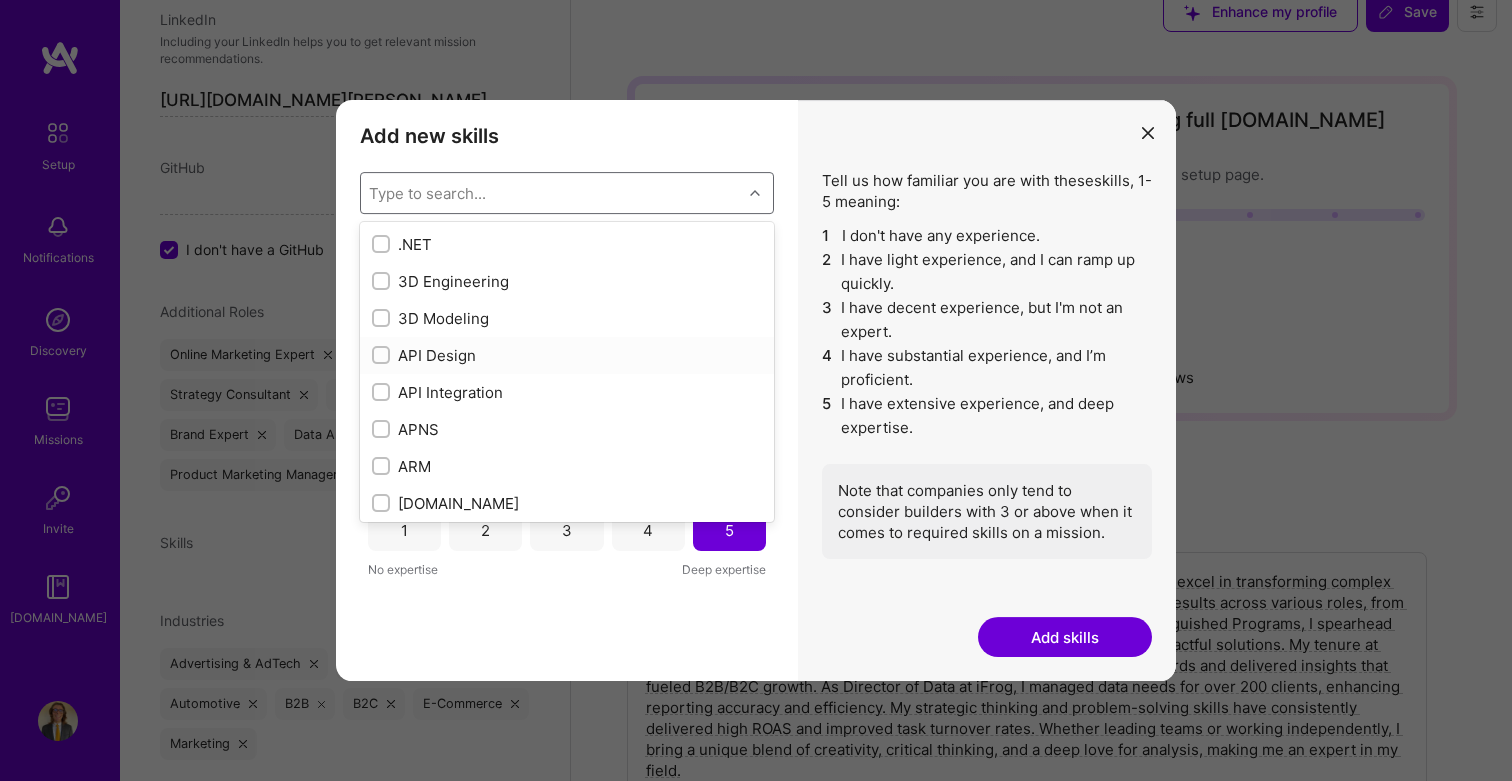 scroll, scrollTop: 27, scrollLeft: 0, axis: vertical 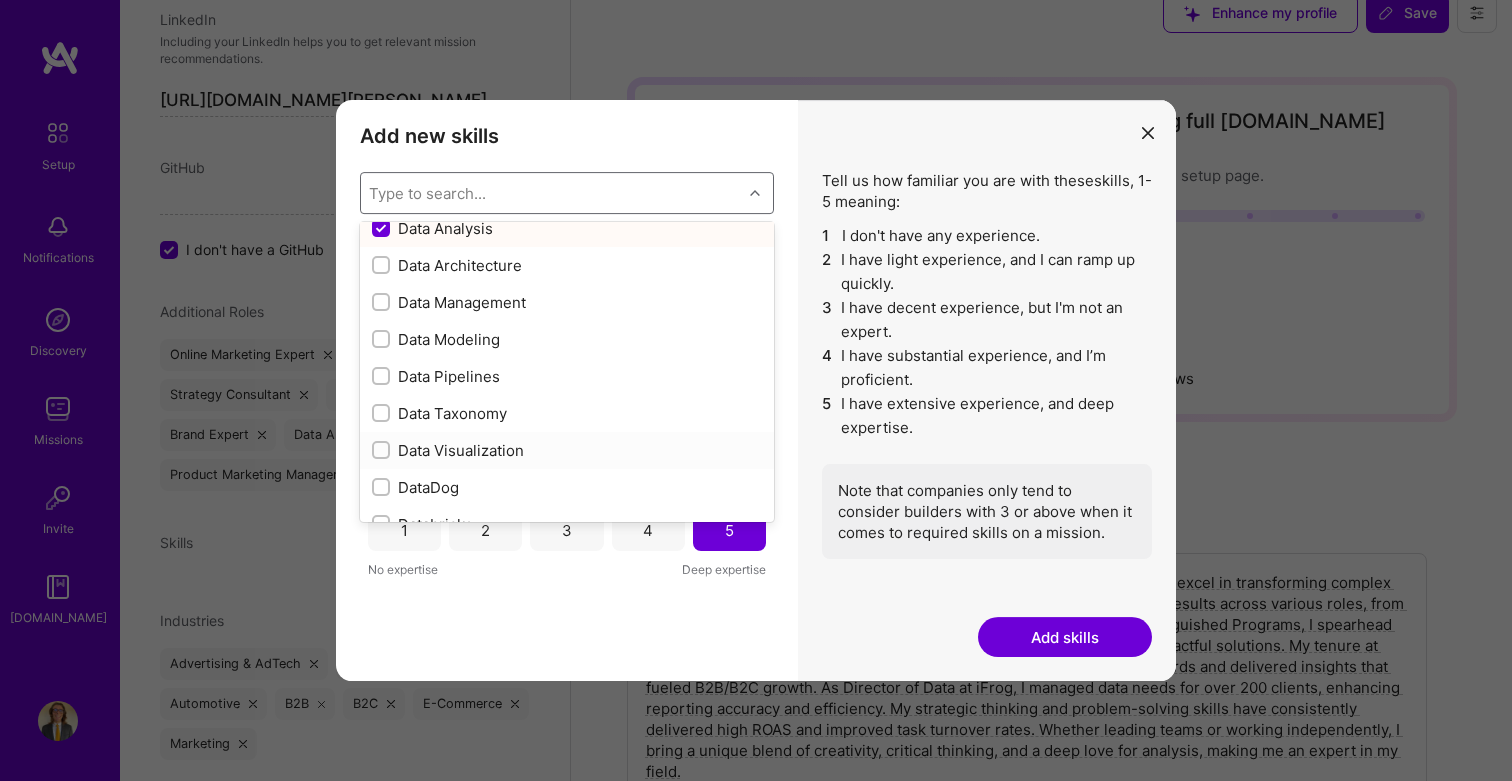 click on "Data Visualization" at bounding box center (567, 450) 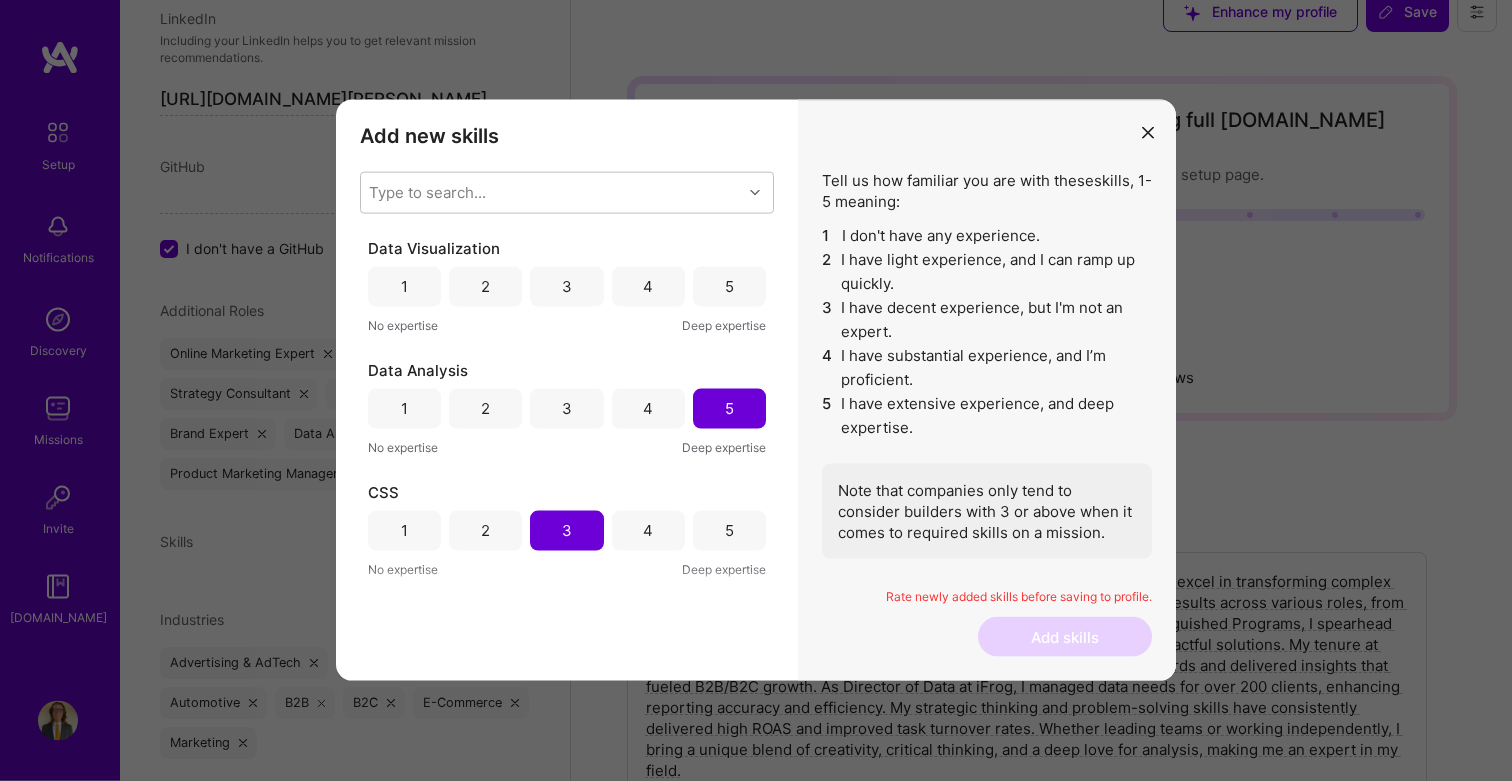 click on "Data Visualization 1 2 3 4 5 No expertise Deep expertise" at bounding box center (567, 287) 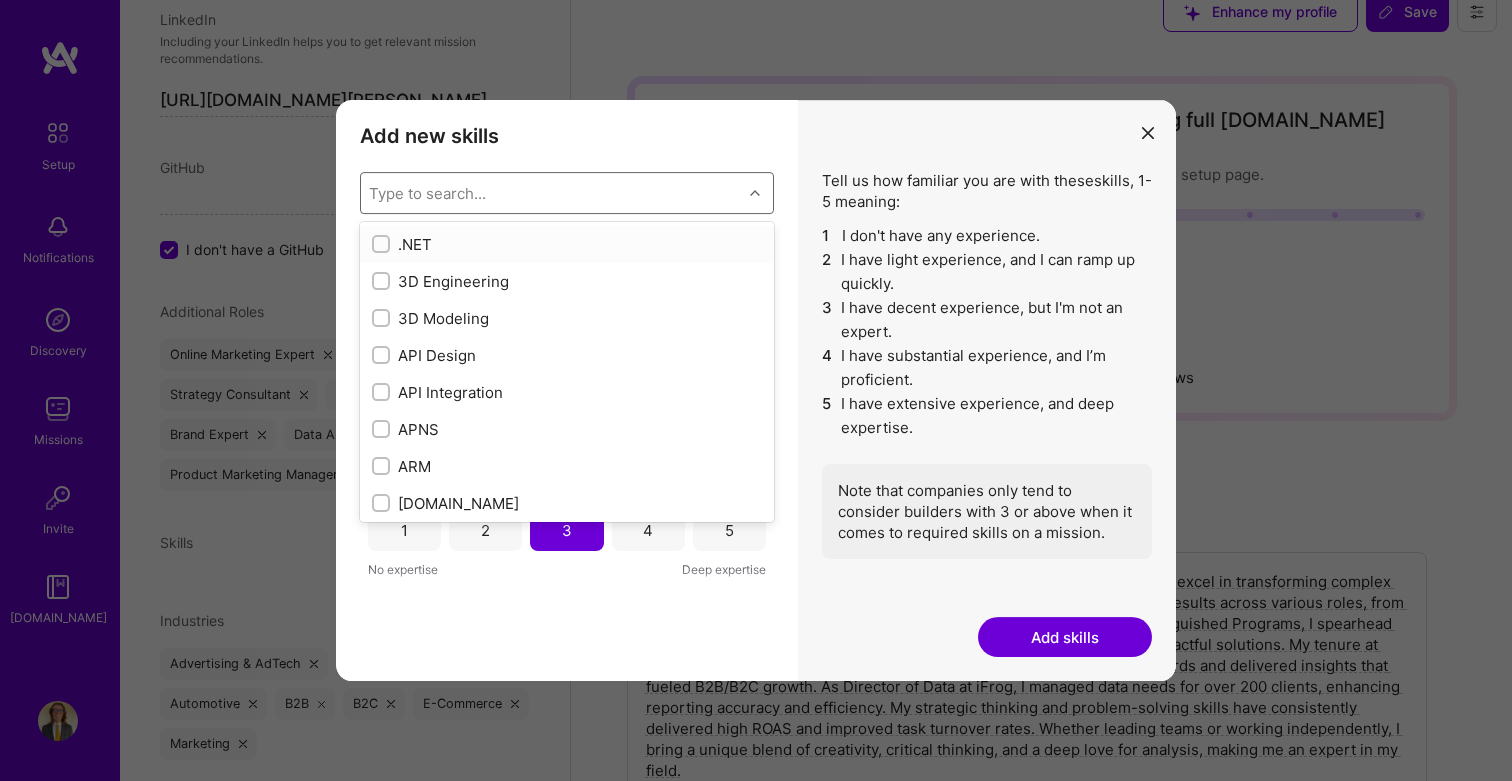 click on "Type to search..." at bounding box center [551, 193] 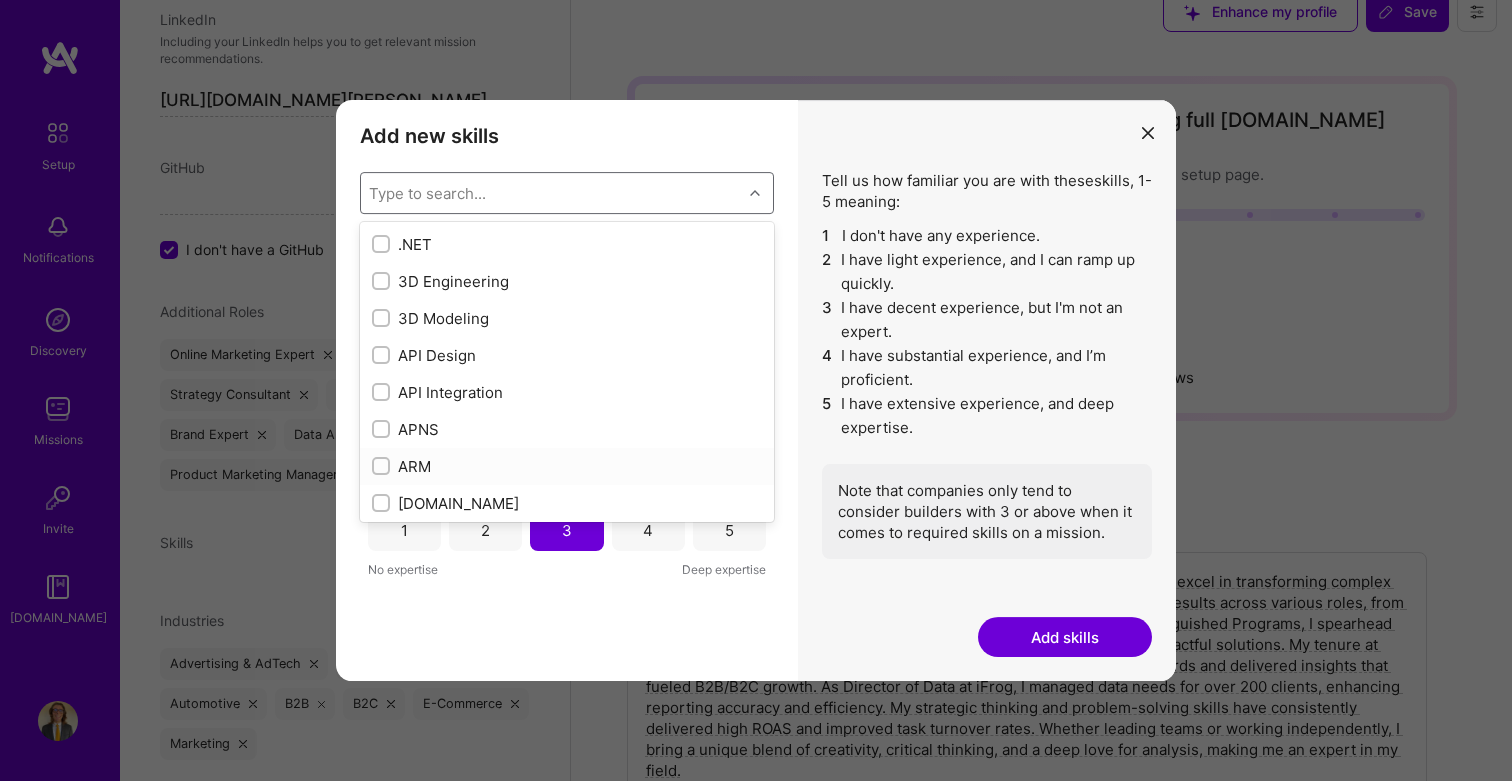 scroll, scrollTop: 27, scrollLeft: 0, axis: vertical 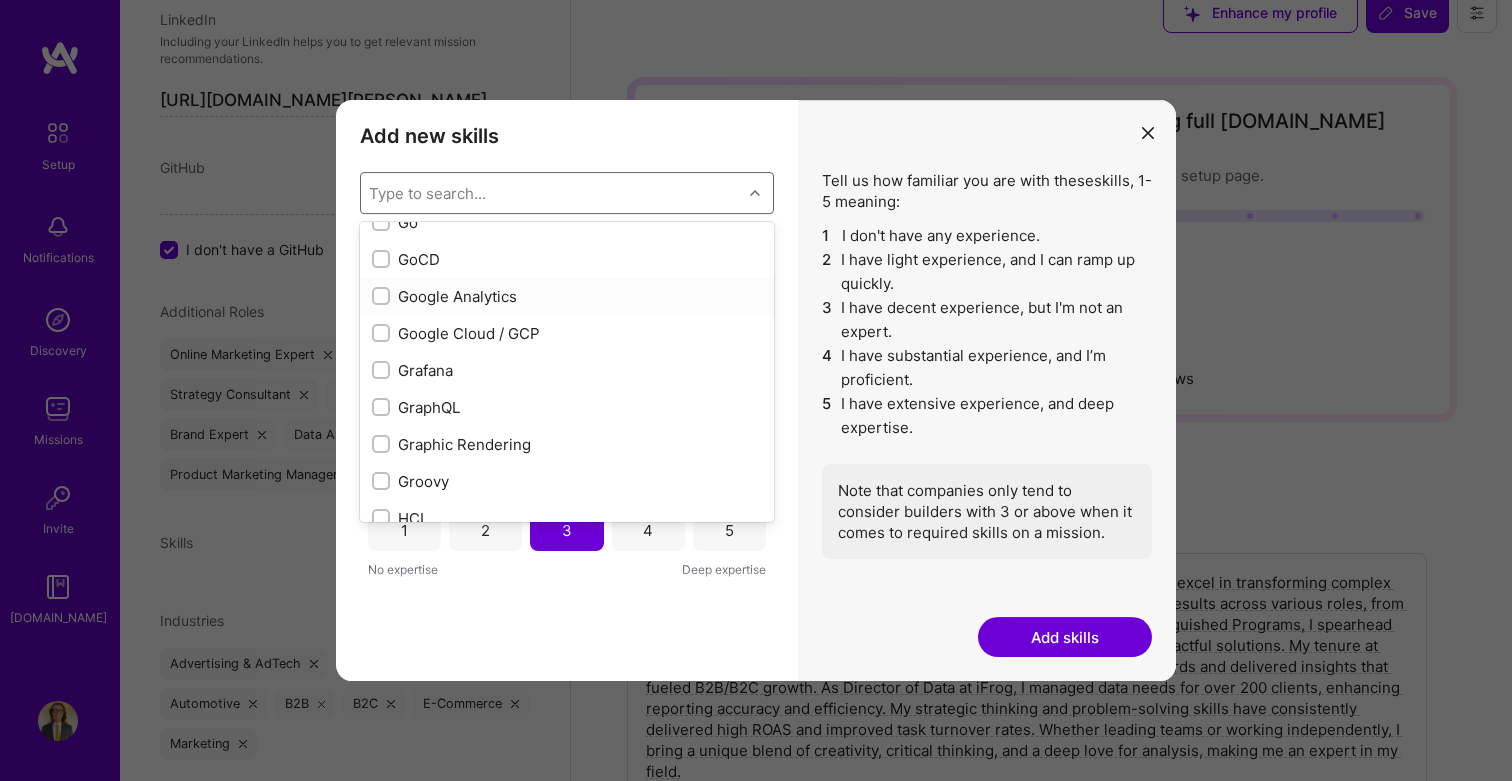 click on "Google Analytics" at bounding box center [567, 296] 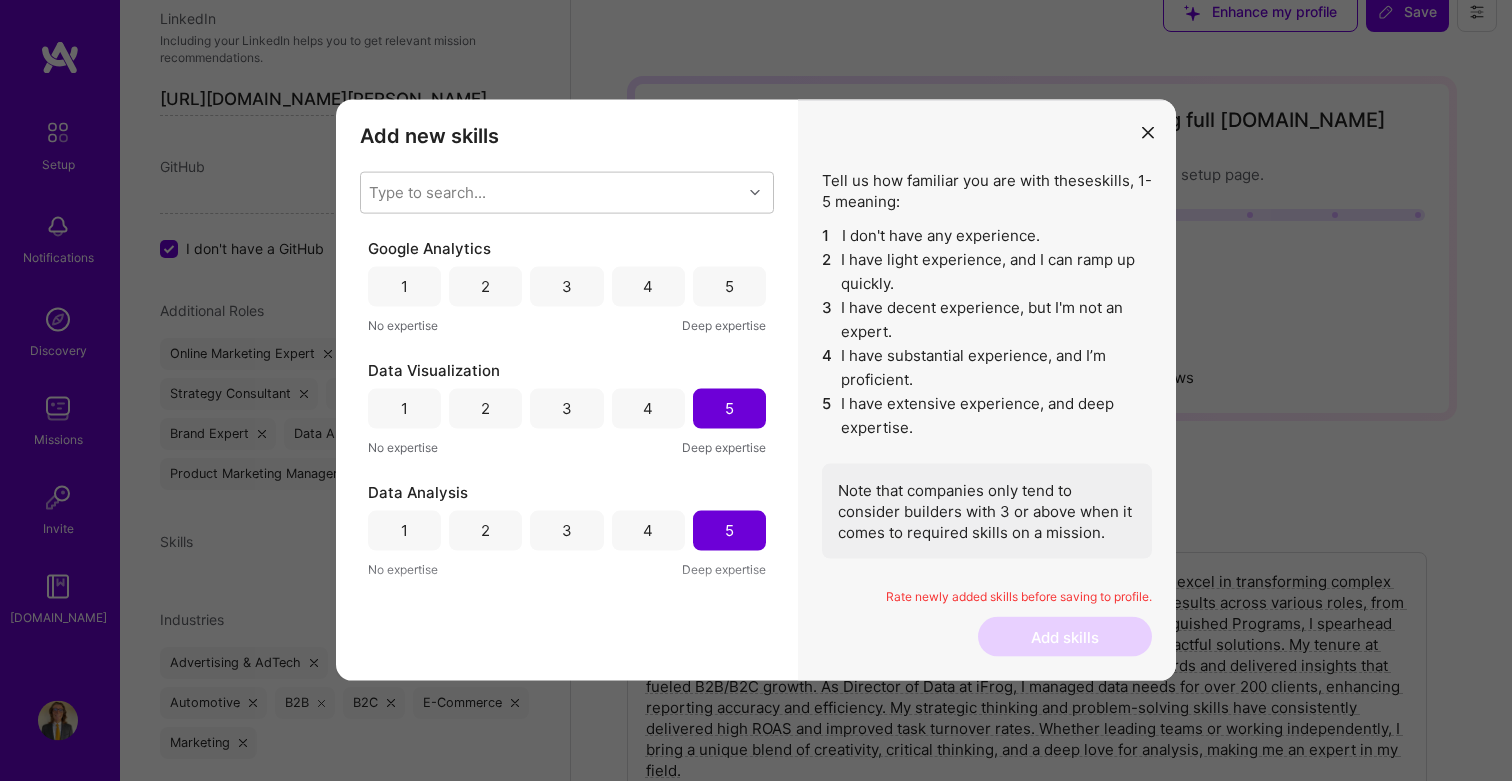click on "5" at bounding box center (729, 287) 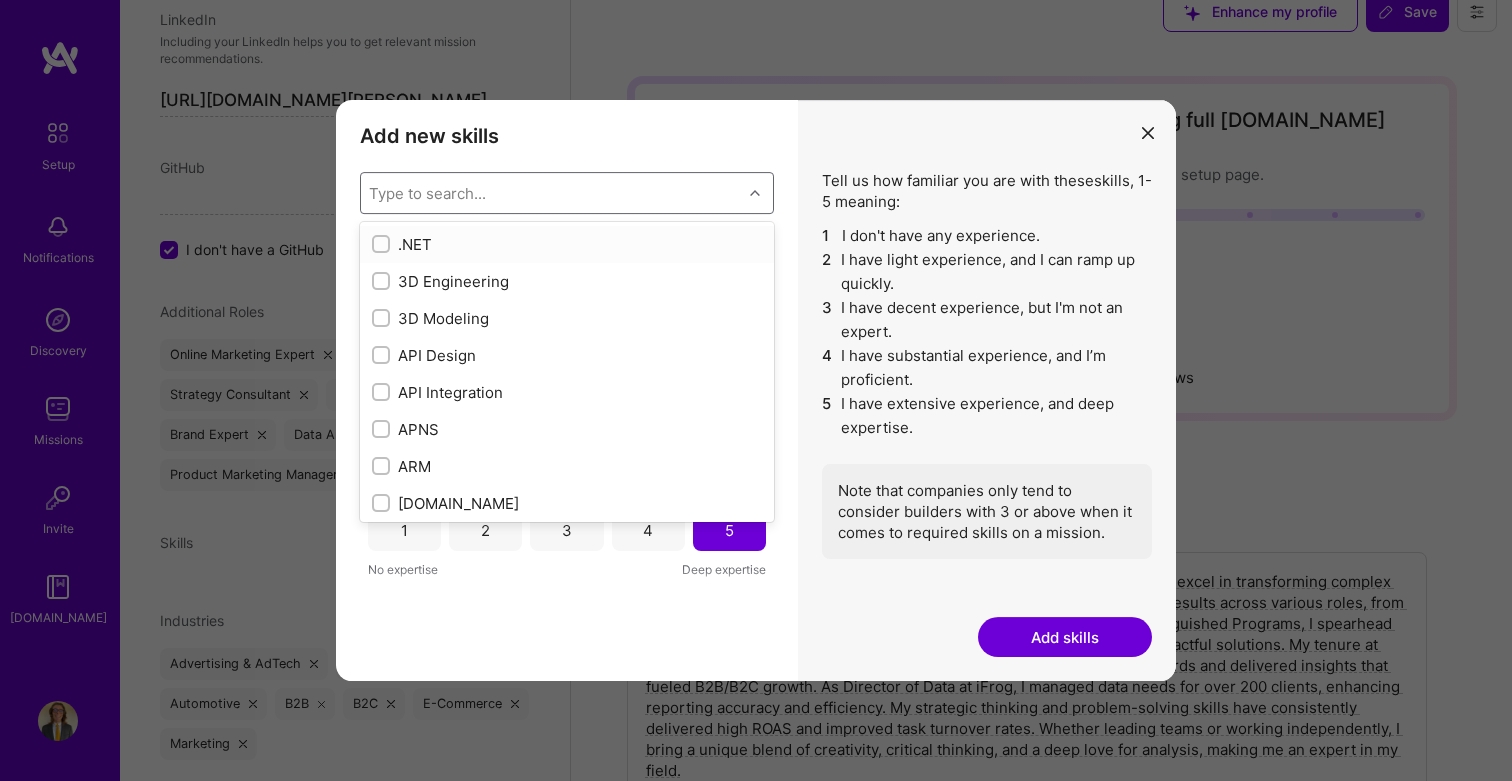 click on "Type to search..." at bounding box center [551, 193] 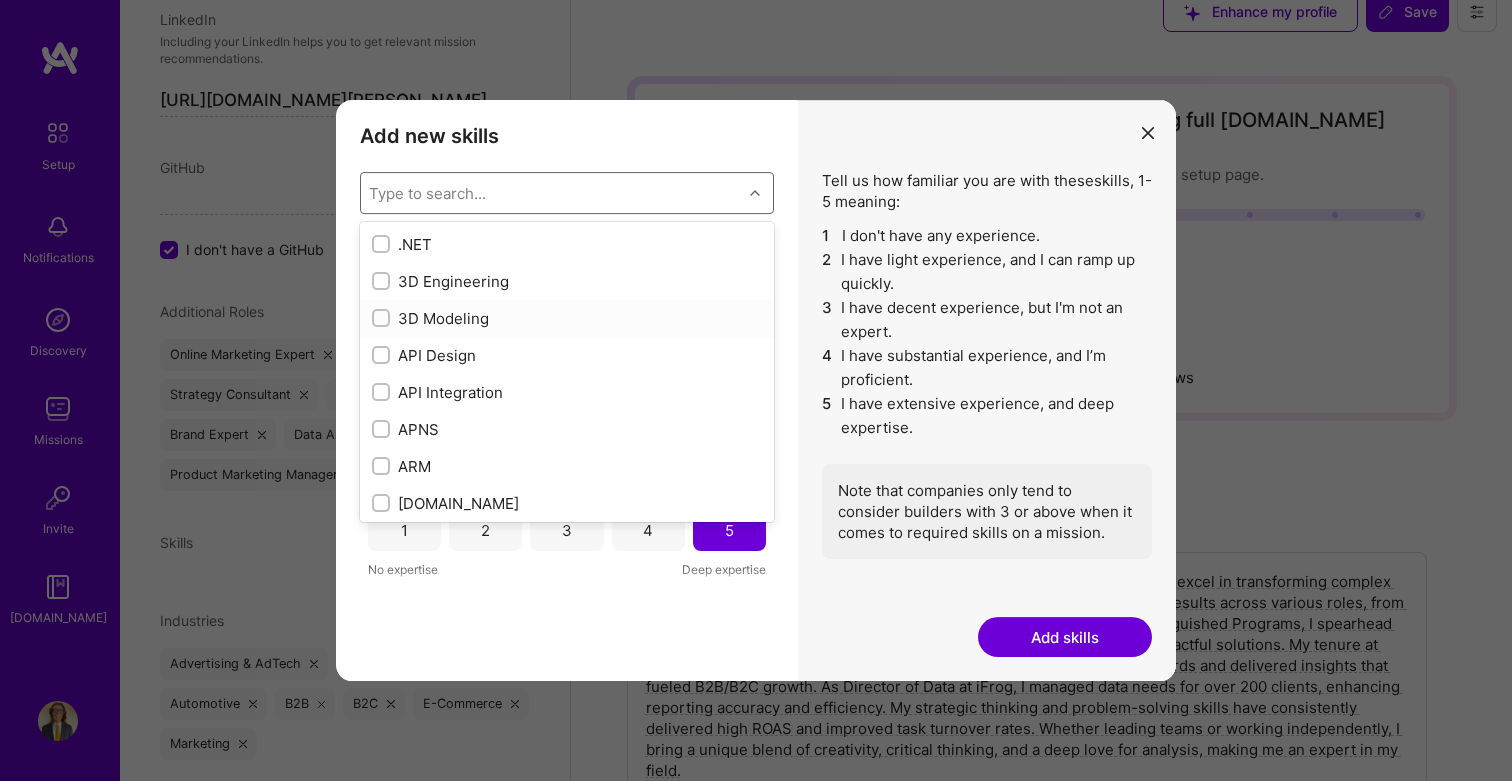 scroll, scrollTop: 27, scrollLeft: 0, axis: vertical 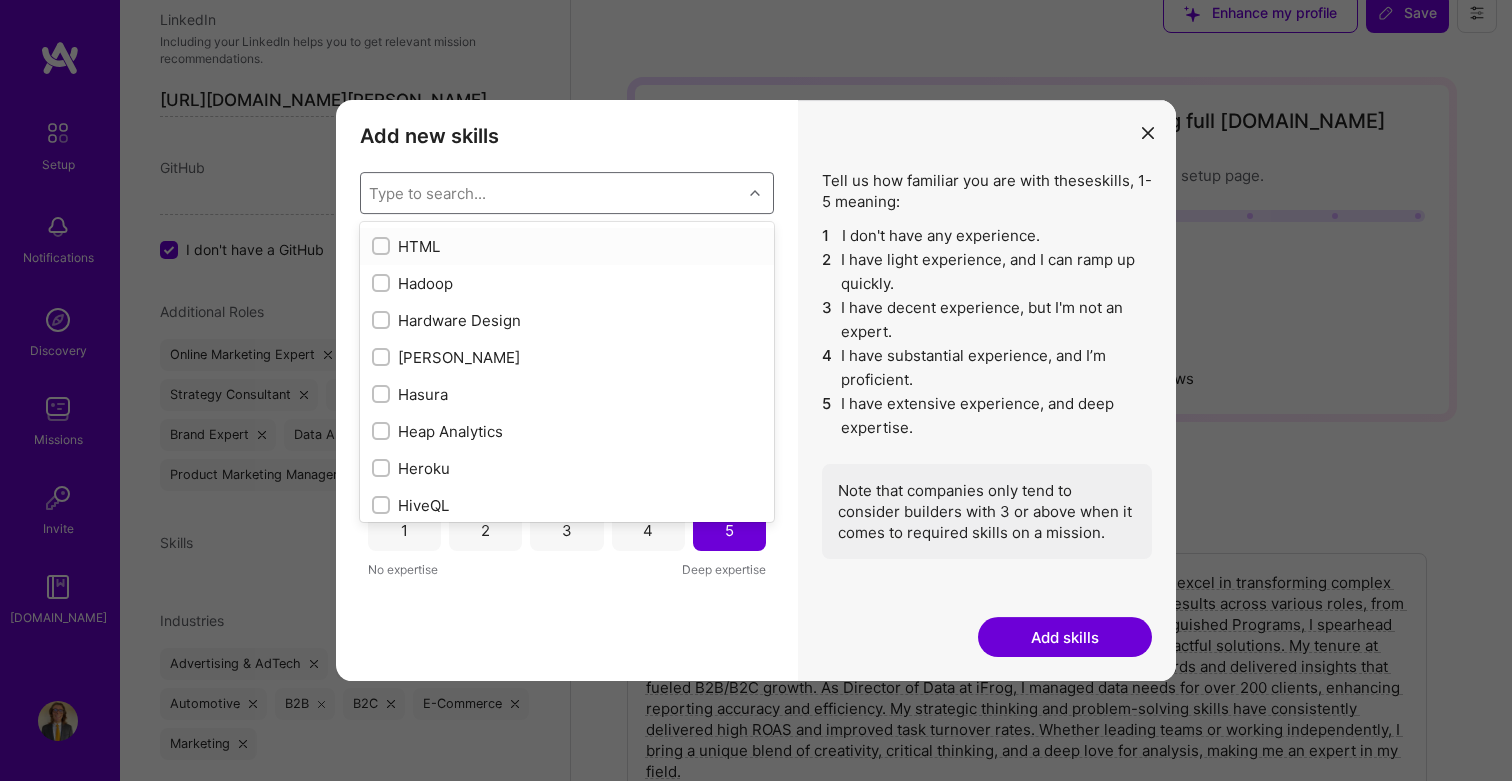 click on "HTML" at bounding box center [567, 246] 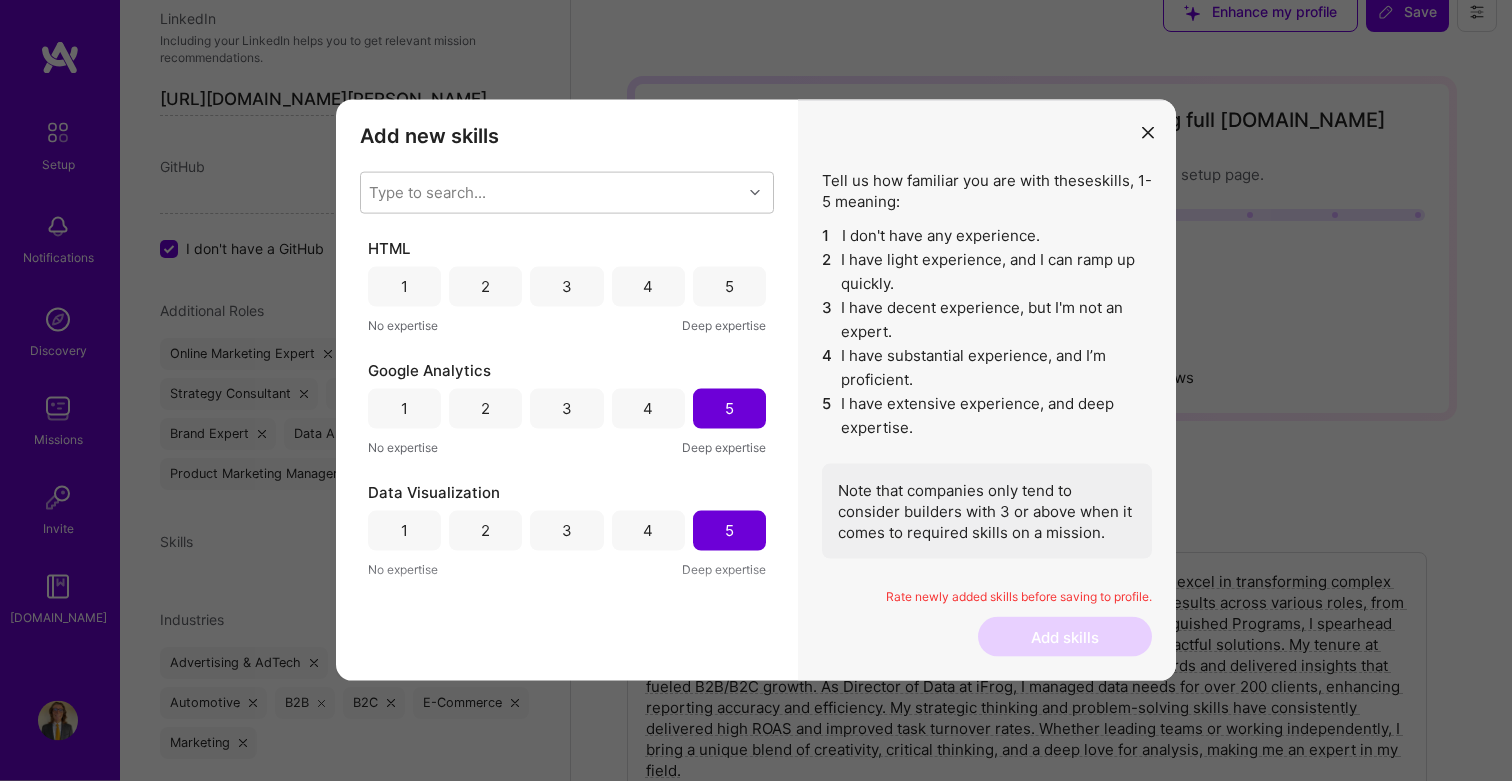 click on "4" at bounding box center [648, 287] 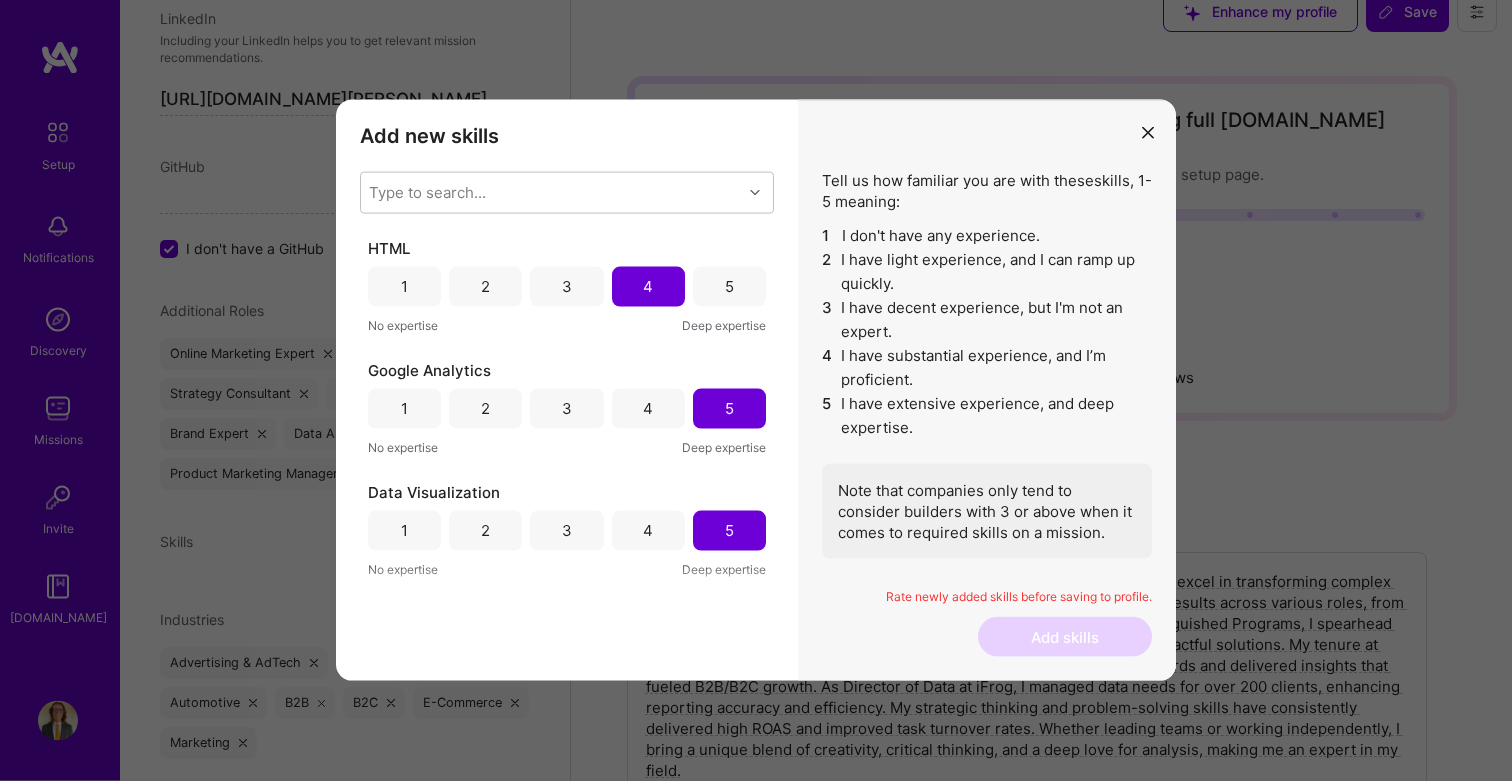 scroll, scrollTop: 28, scrollLeft: 0, axis: vertical 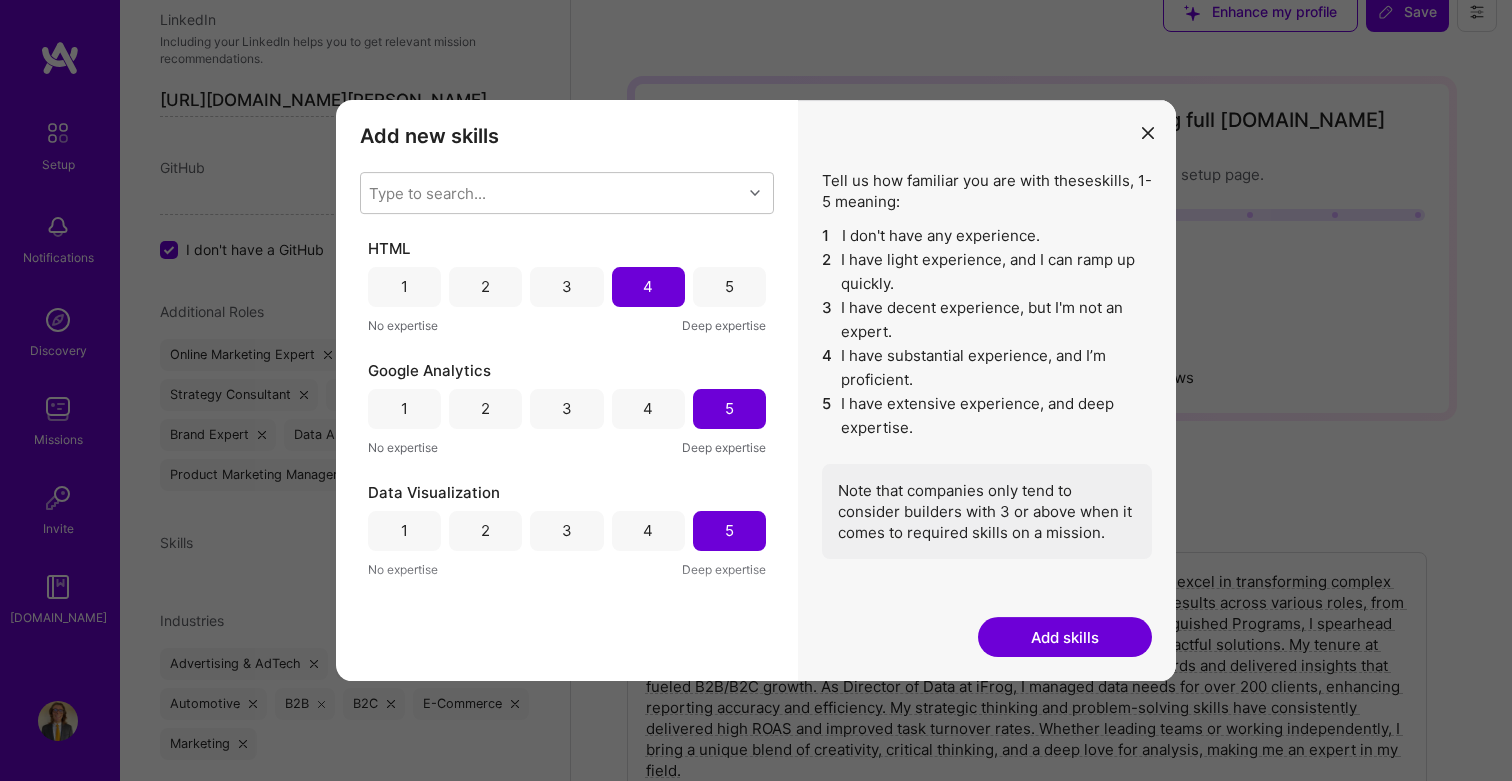 click on "3" at bounding box center (566, 287) 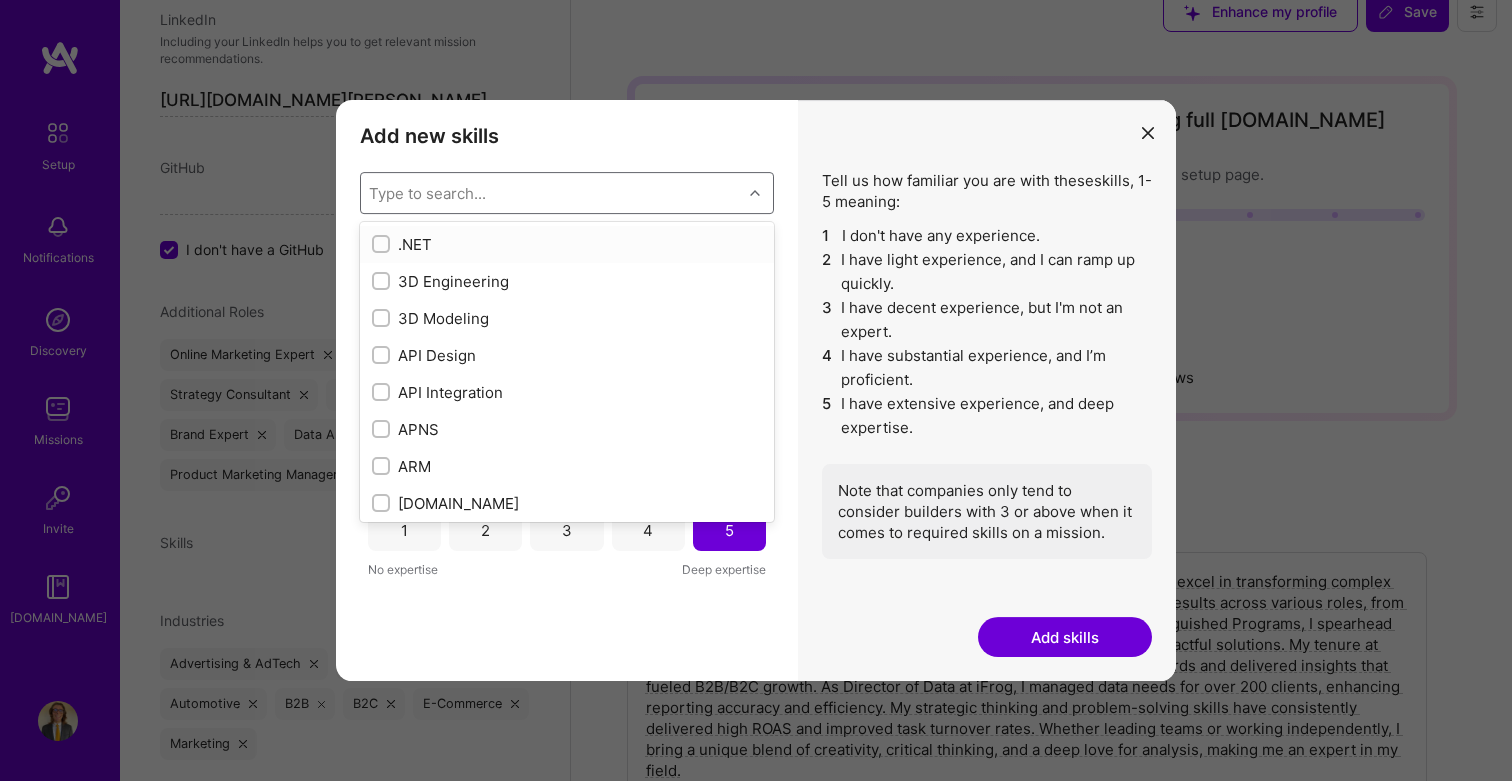 click on "Type to search..." at bounding box center (551, 193) 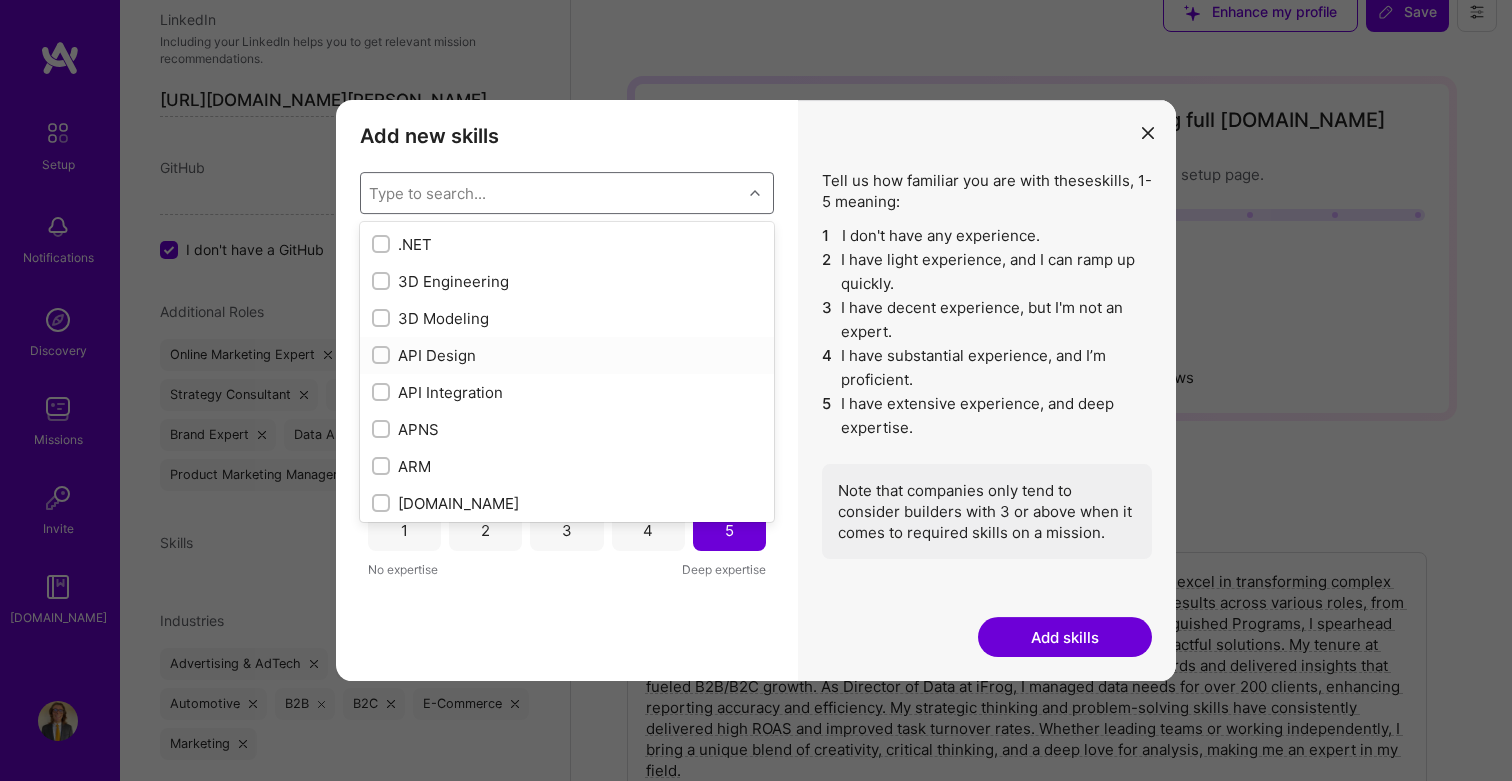 scroll, scrollTop: 27, scrollLeft: 0, axis: vertical 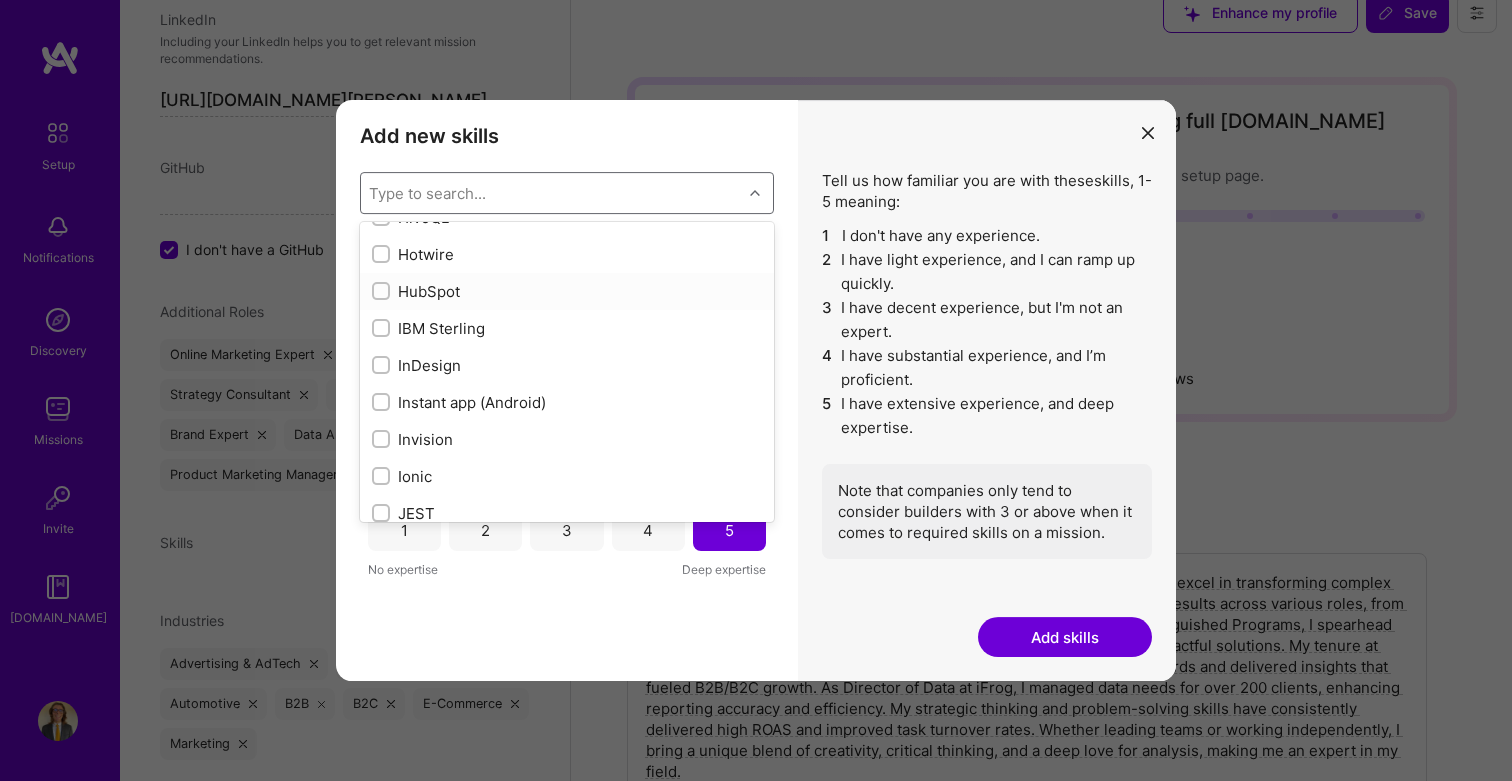 click on "HubSpot" at bounding box center [567, 291] 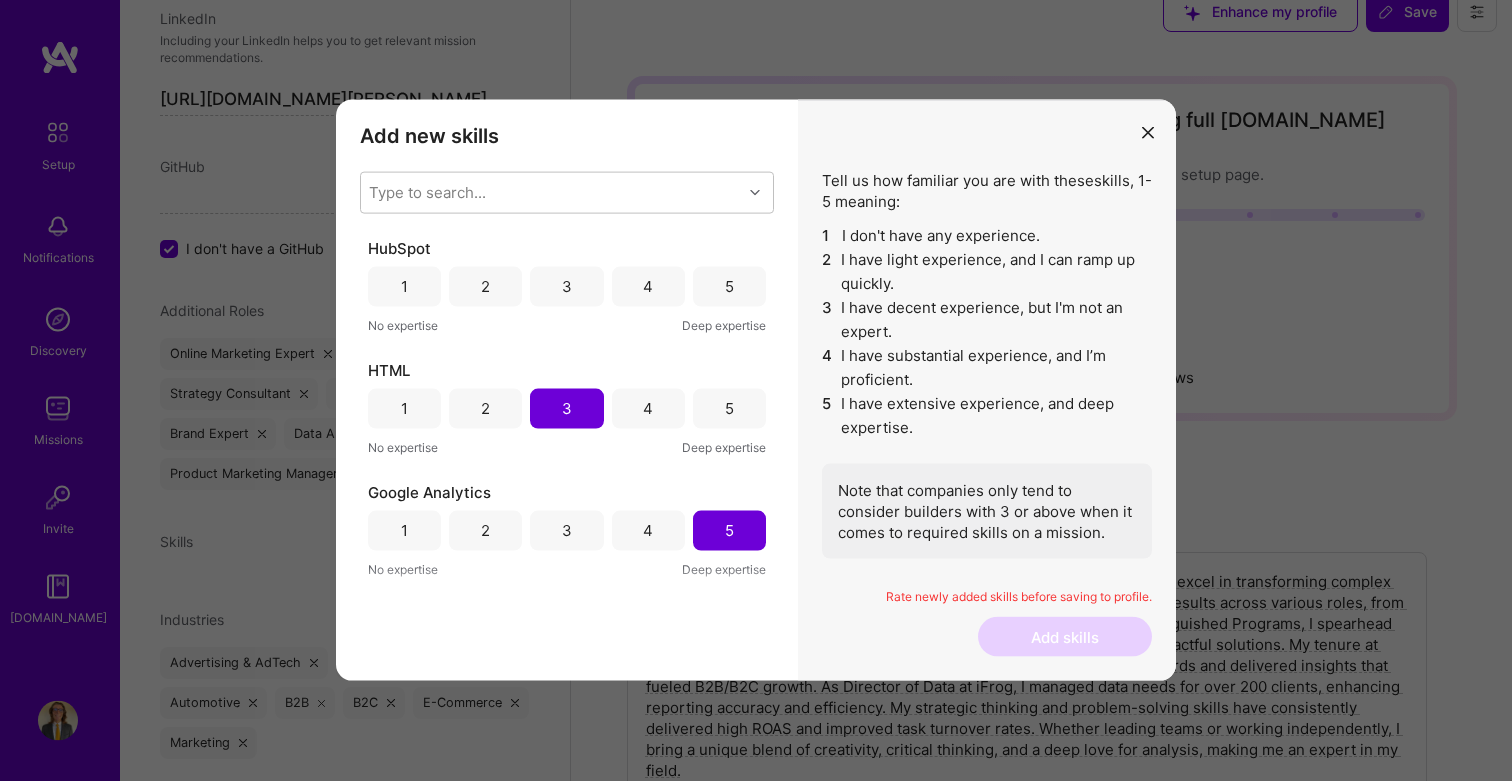 click on "4" at bounding box center [648, 287] 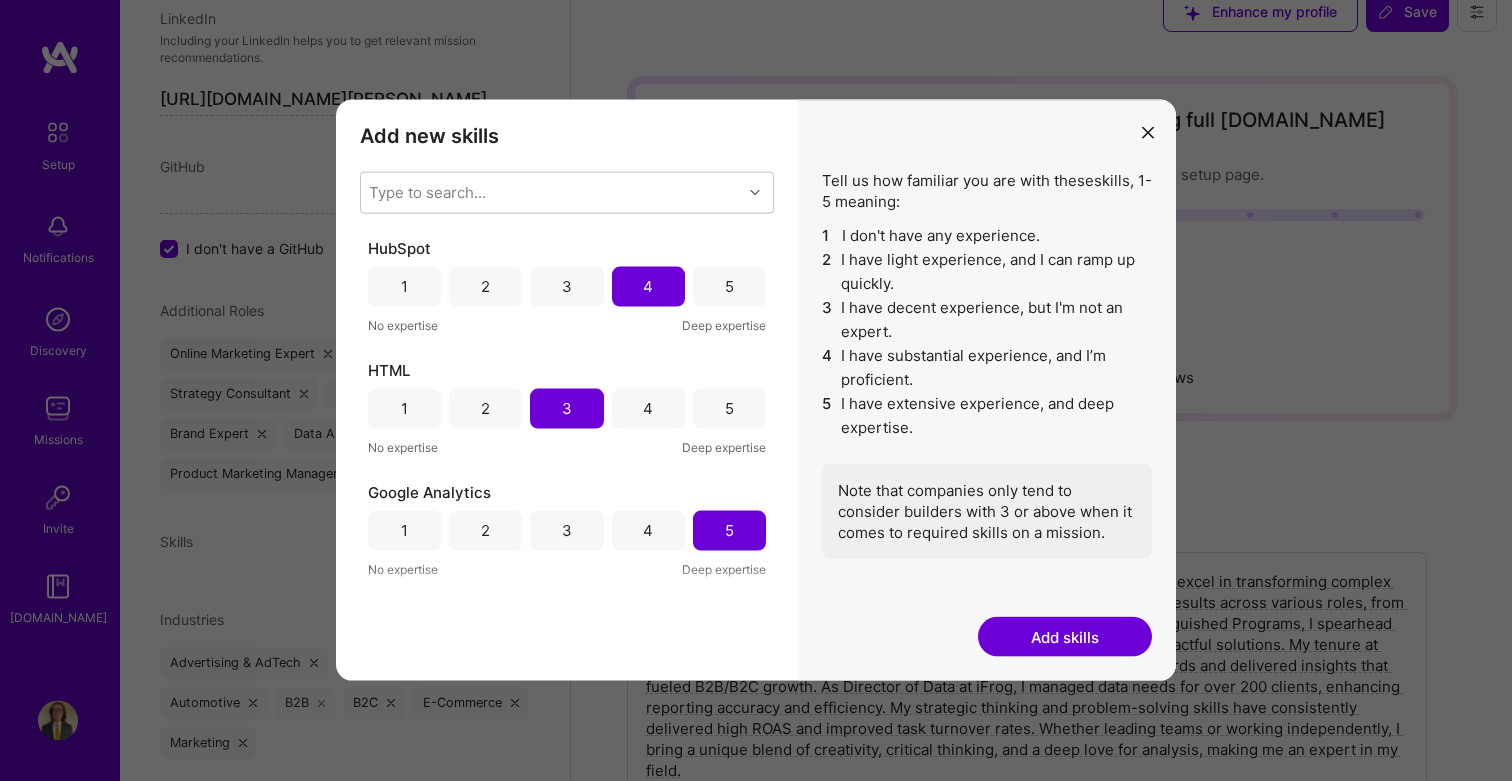 scroll, scrollTop: 28, scrollLeft: 0, axis: vertical 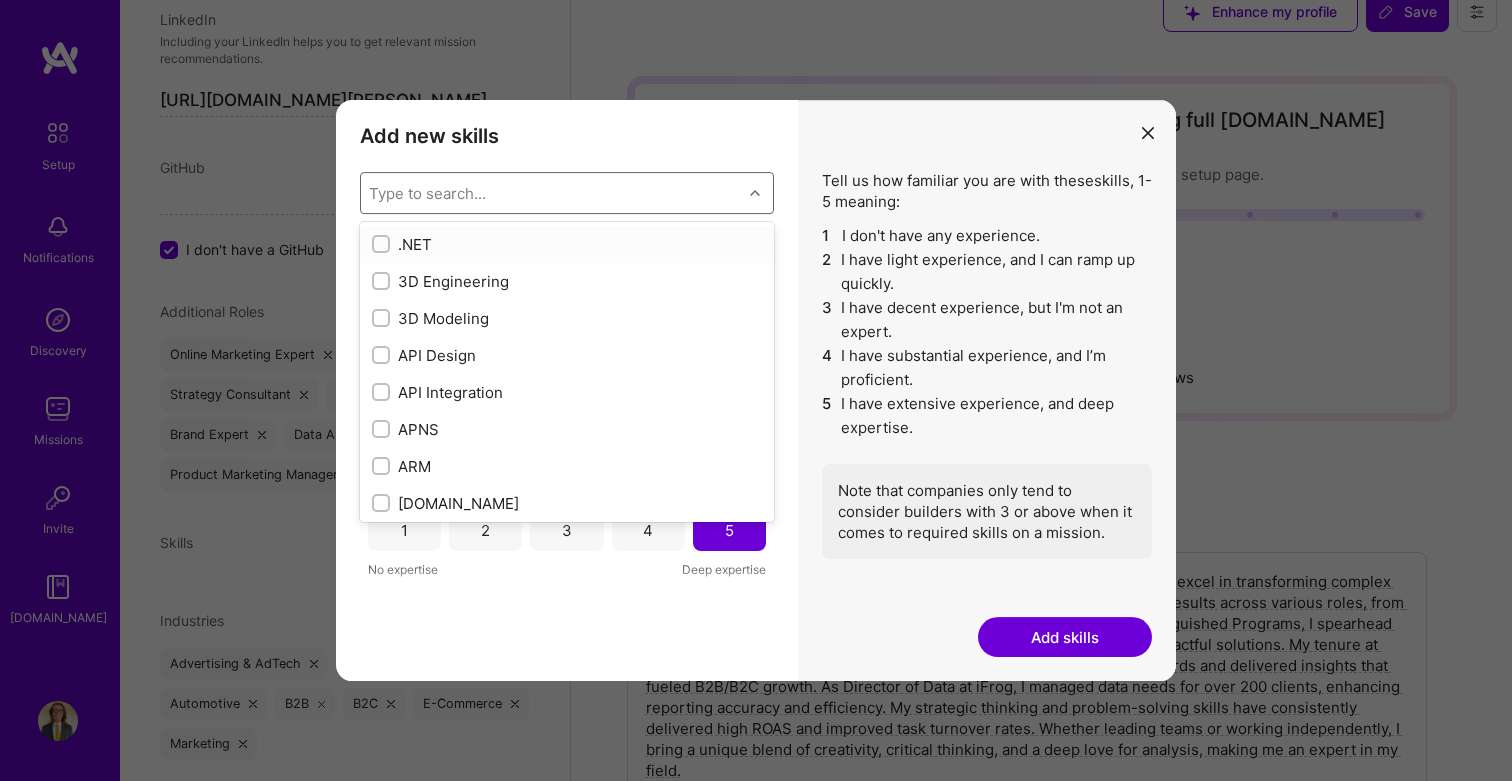 click on "Type to search..." at bounding box center (551, 193) 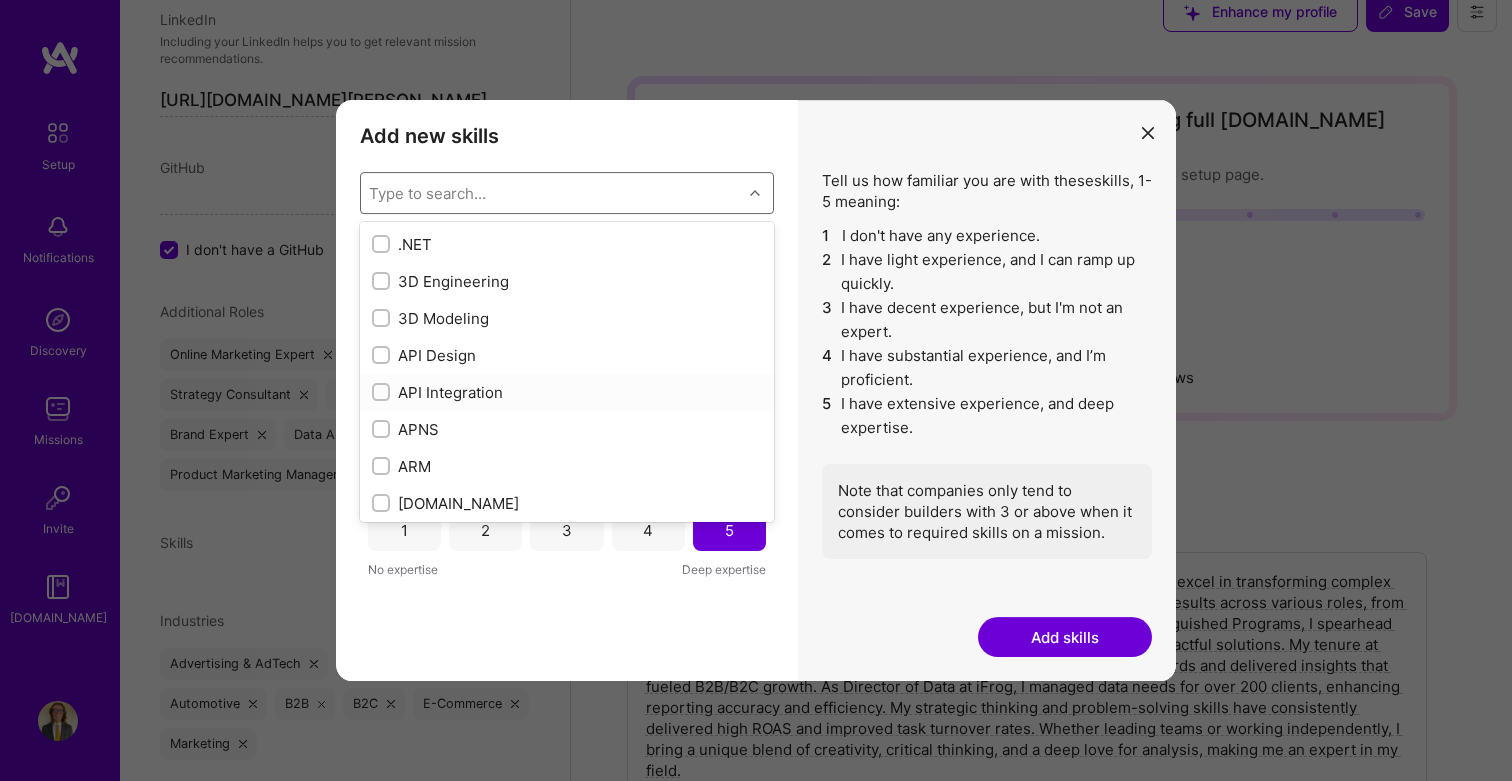 scroll, scrollTop: 27, scrollLeft: 0, axis: vertical 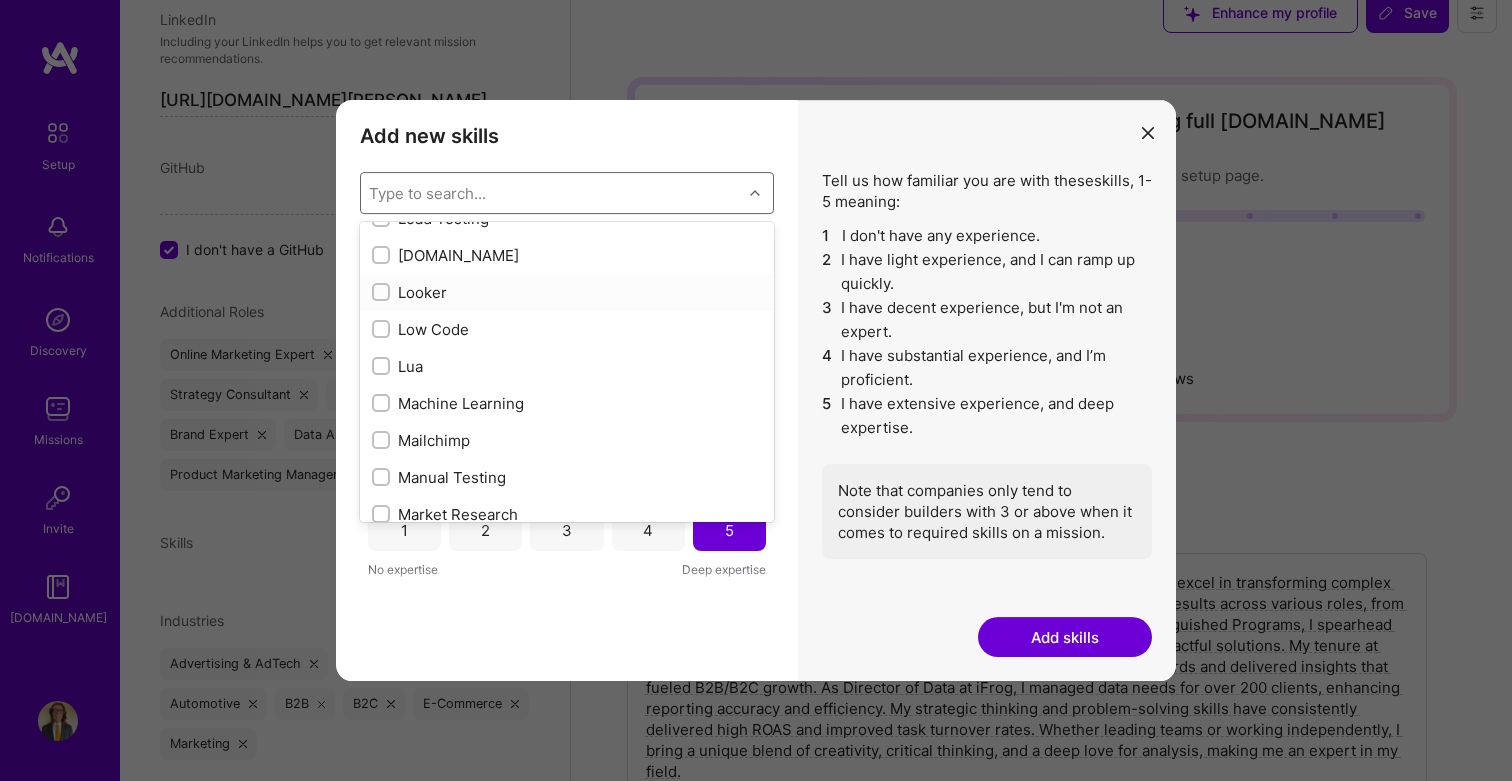 click on "Looker" at bounding box center (567, 292) 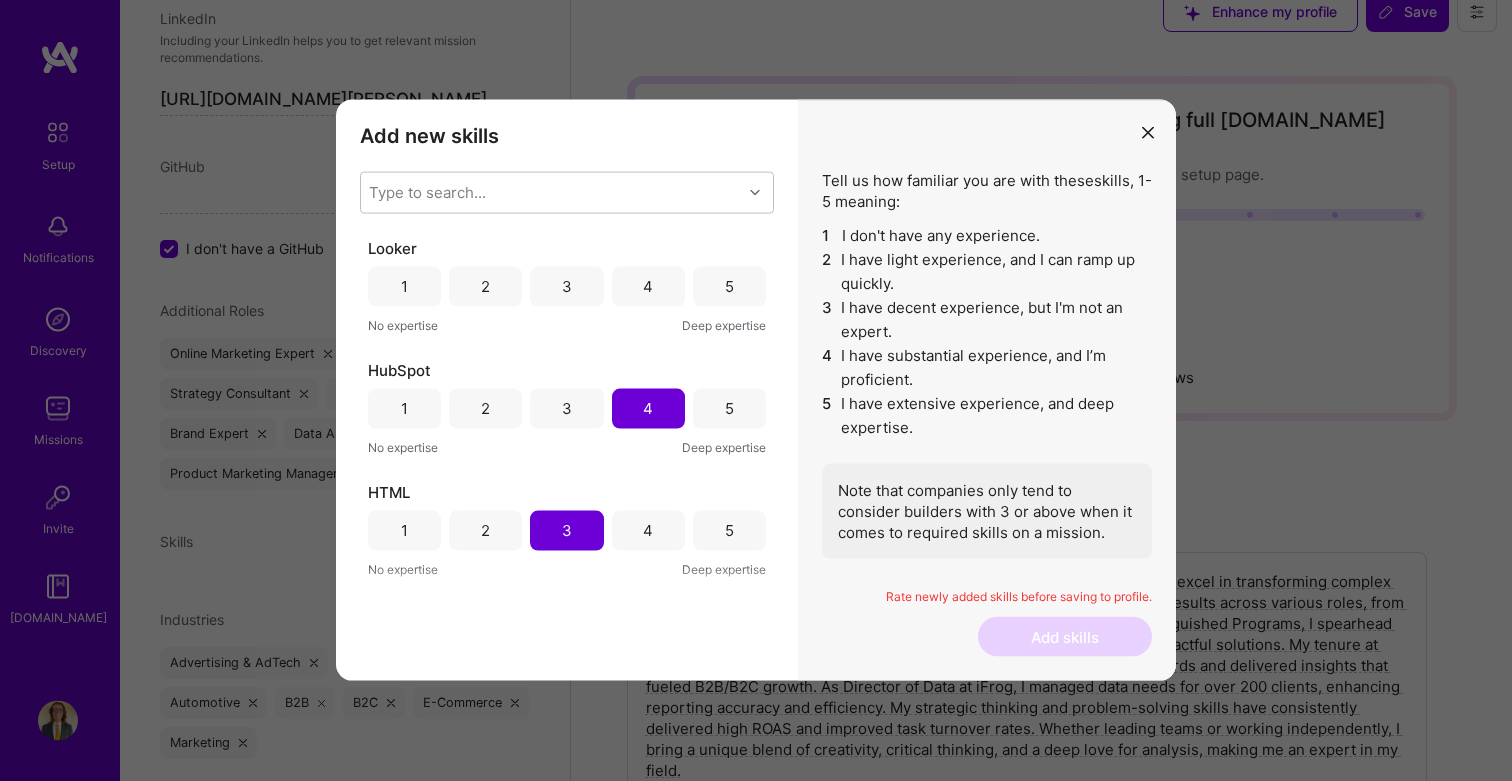 click on "5" at bounding box center (729, 286) 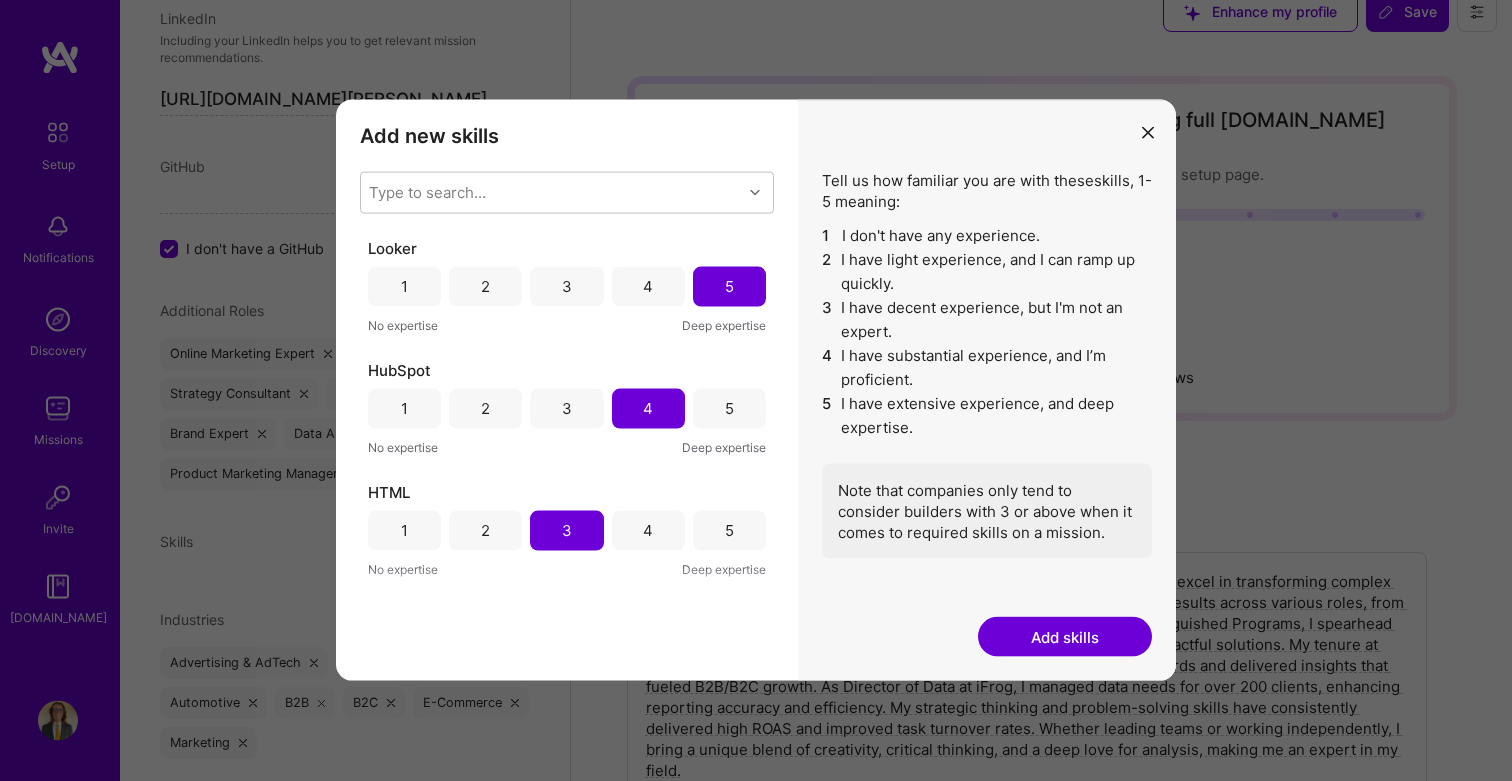 scroll, scrollTop: 28, scrollLeft: 0, axis: vertical 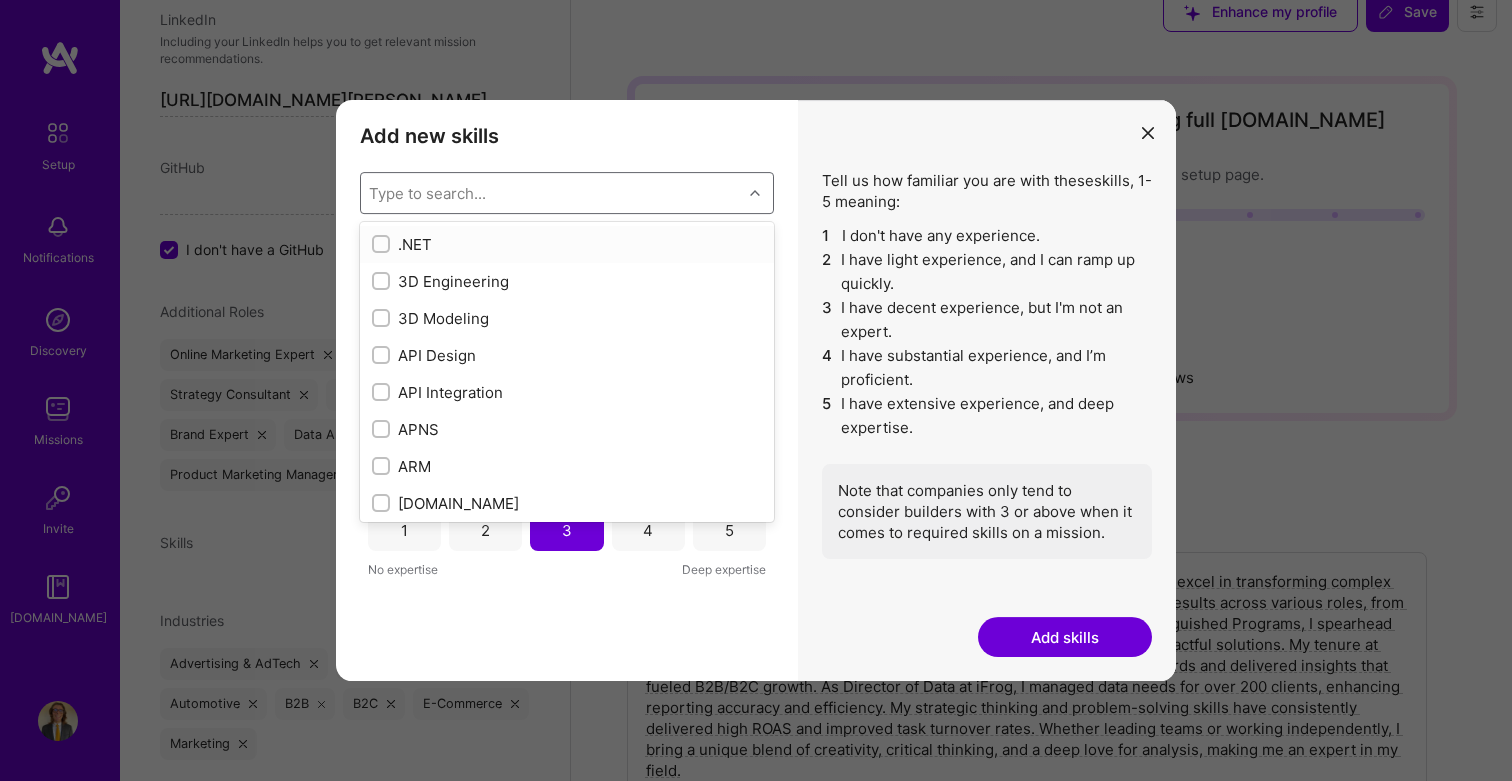 click on "Type to search..." at bounding box center (551, 193) 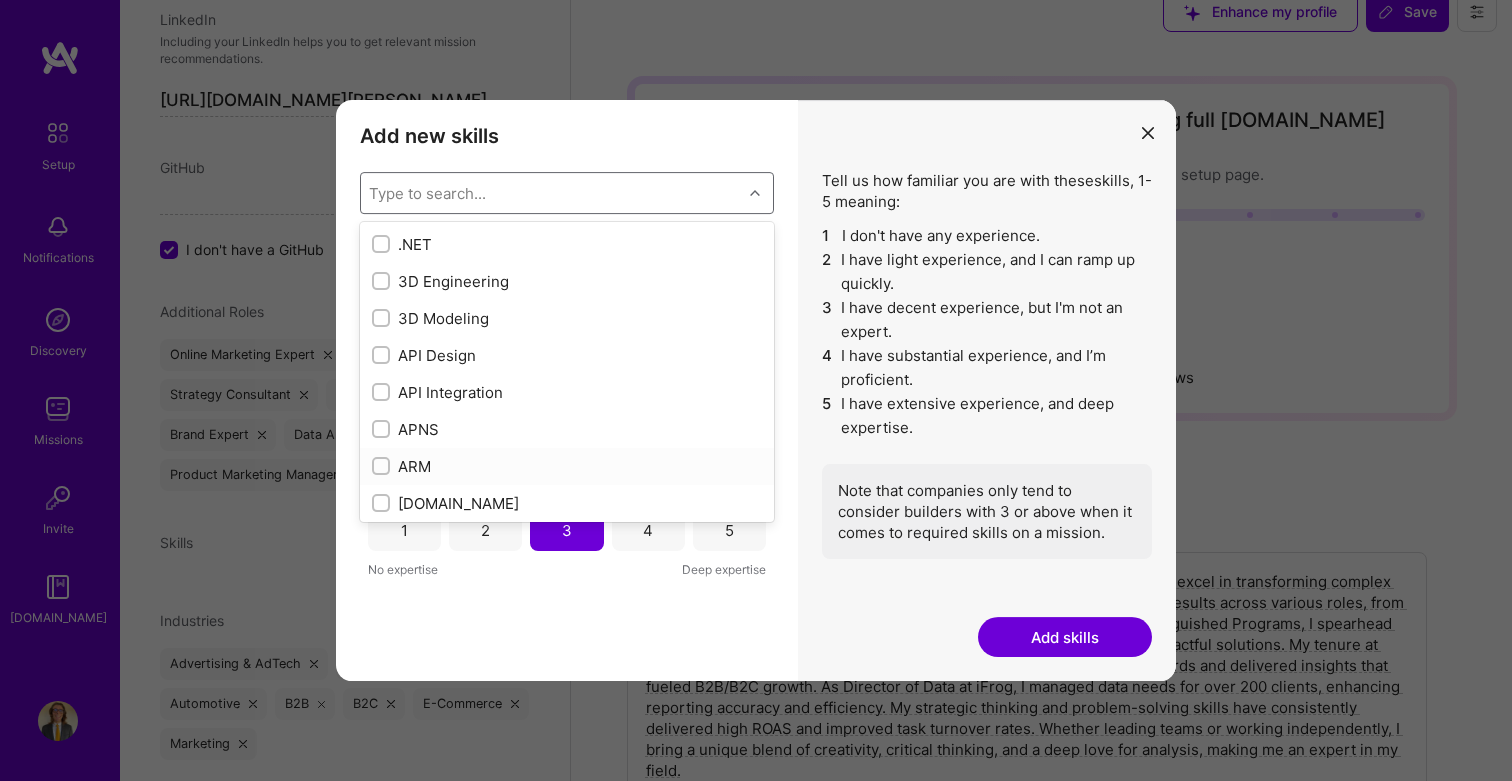 scroll, scrollTop: 27, scrollLeft: 0, axis: vertical 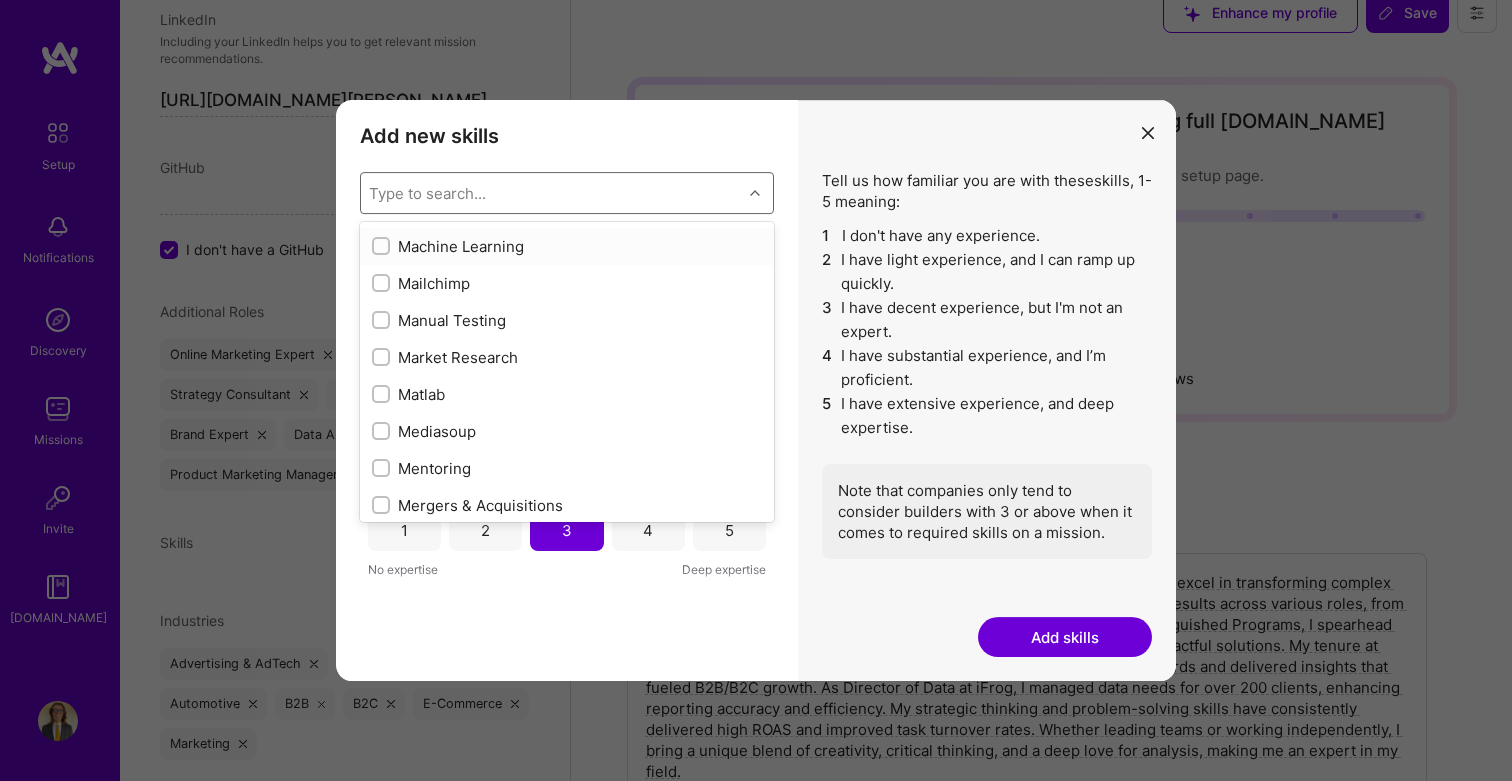click on "Machine Learning" at bounding box center (567, 246) 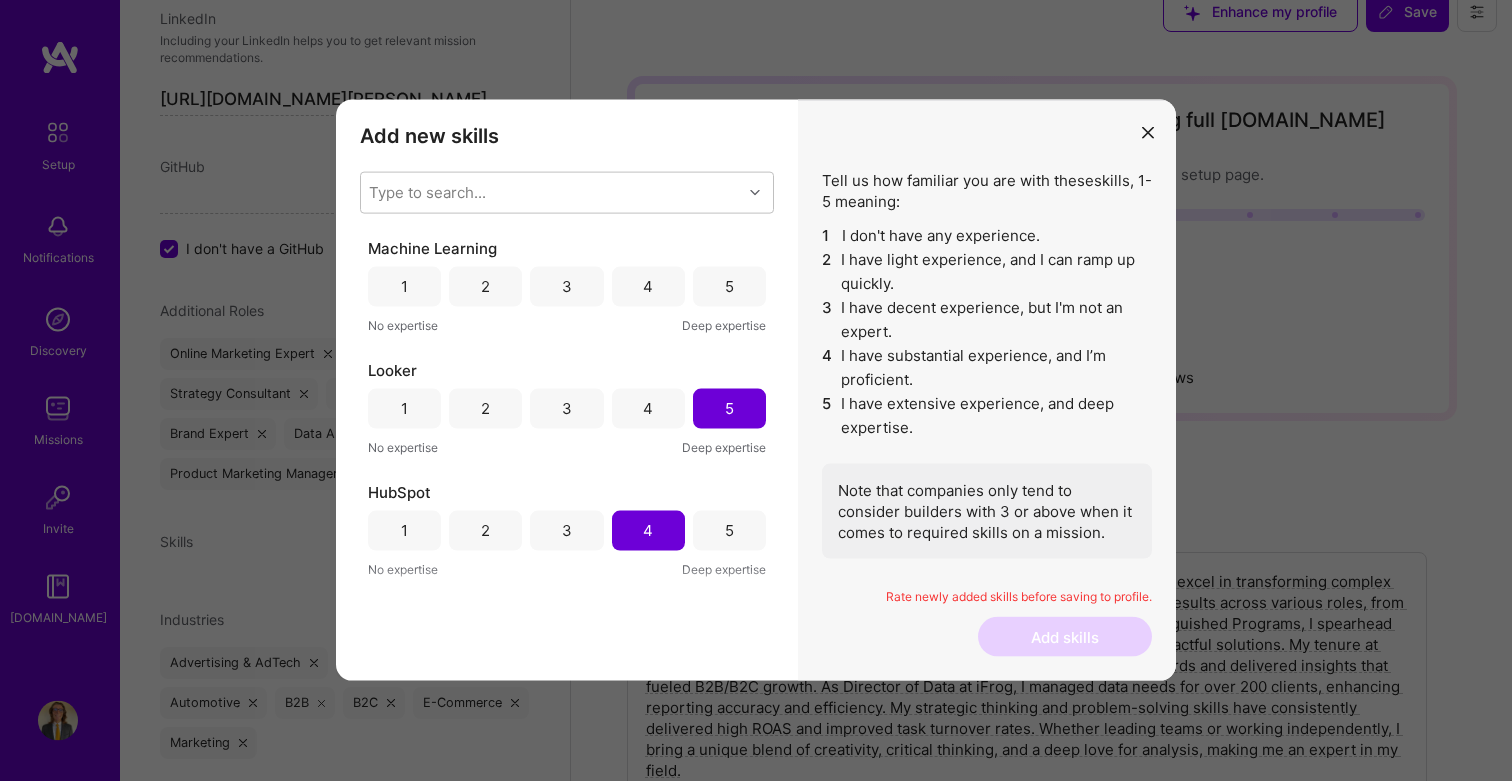 click on "3" at bounding box center [566, 287] 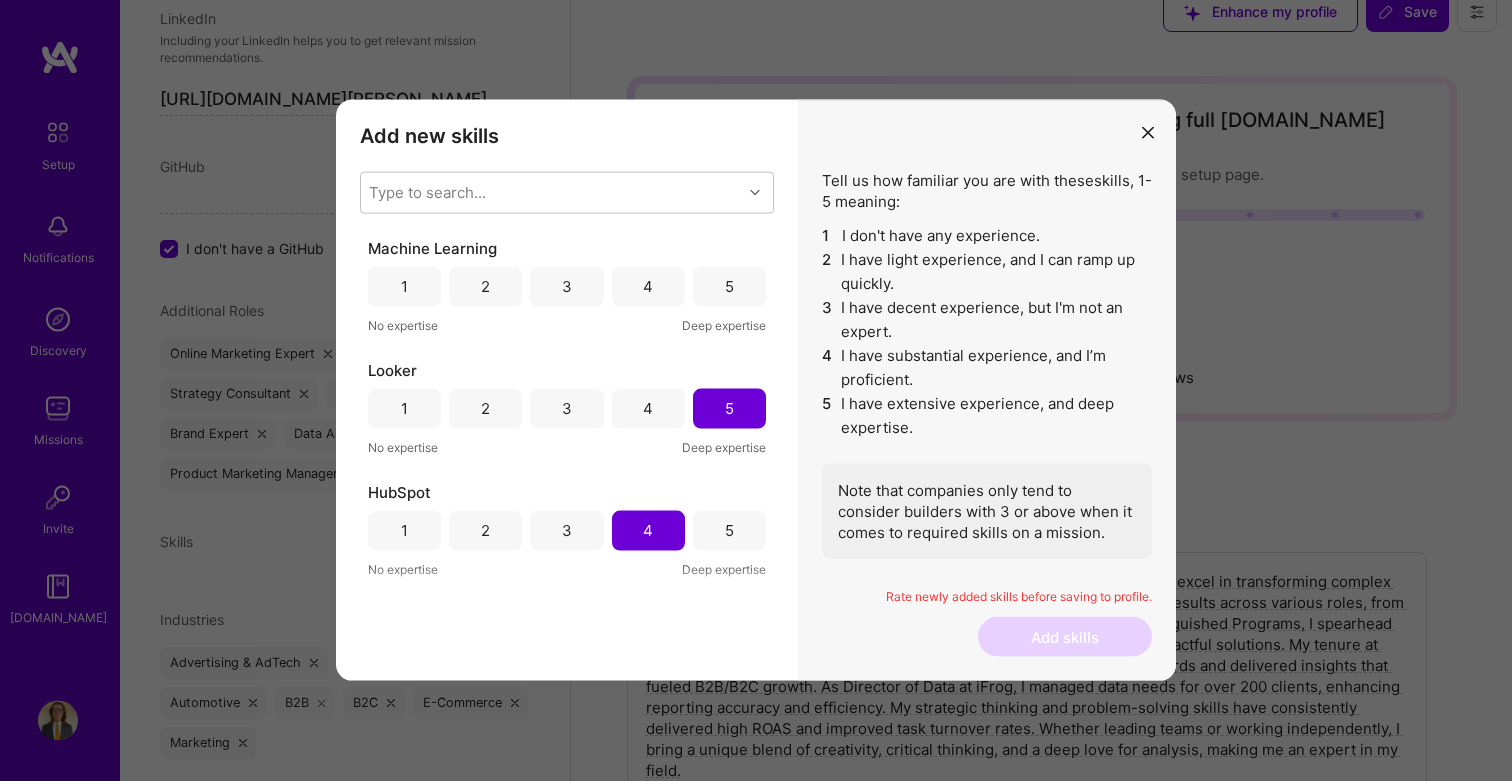 scroll, scrollTop: 28, scrollLeft: 0, axis: vertical 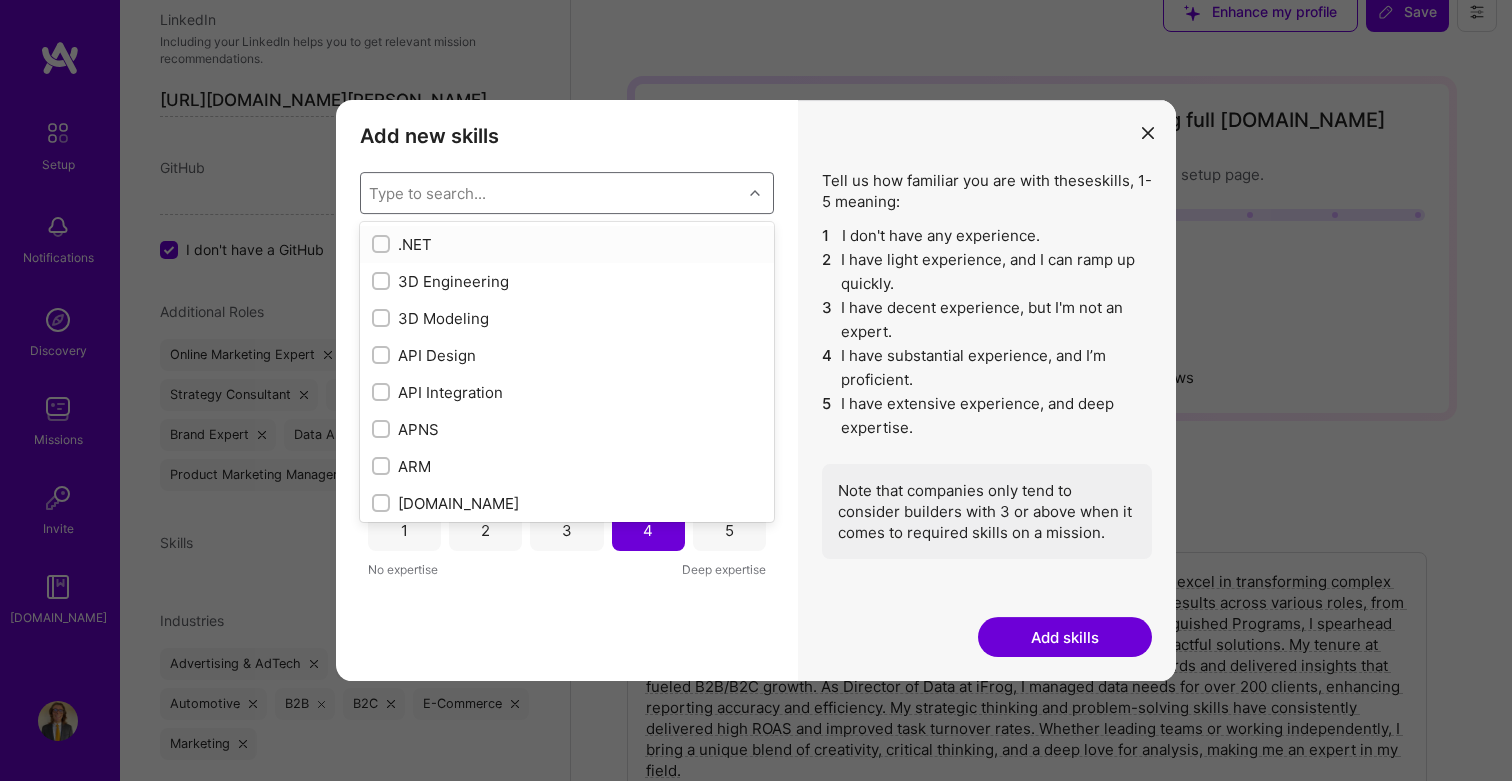 click on "Type to search..." at bounding box center (551, 193) 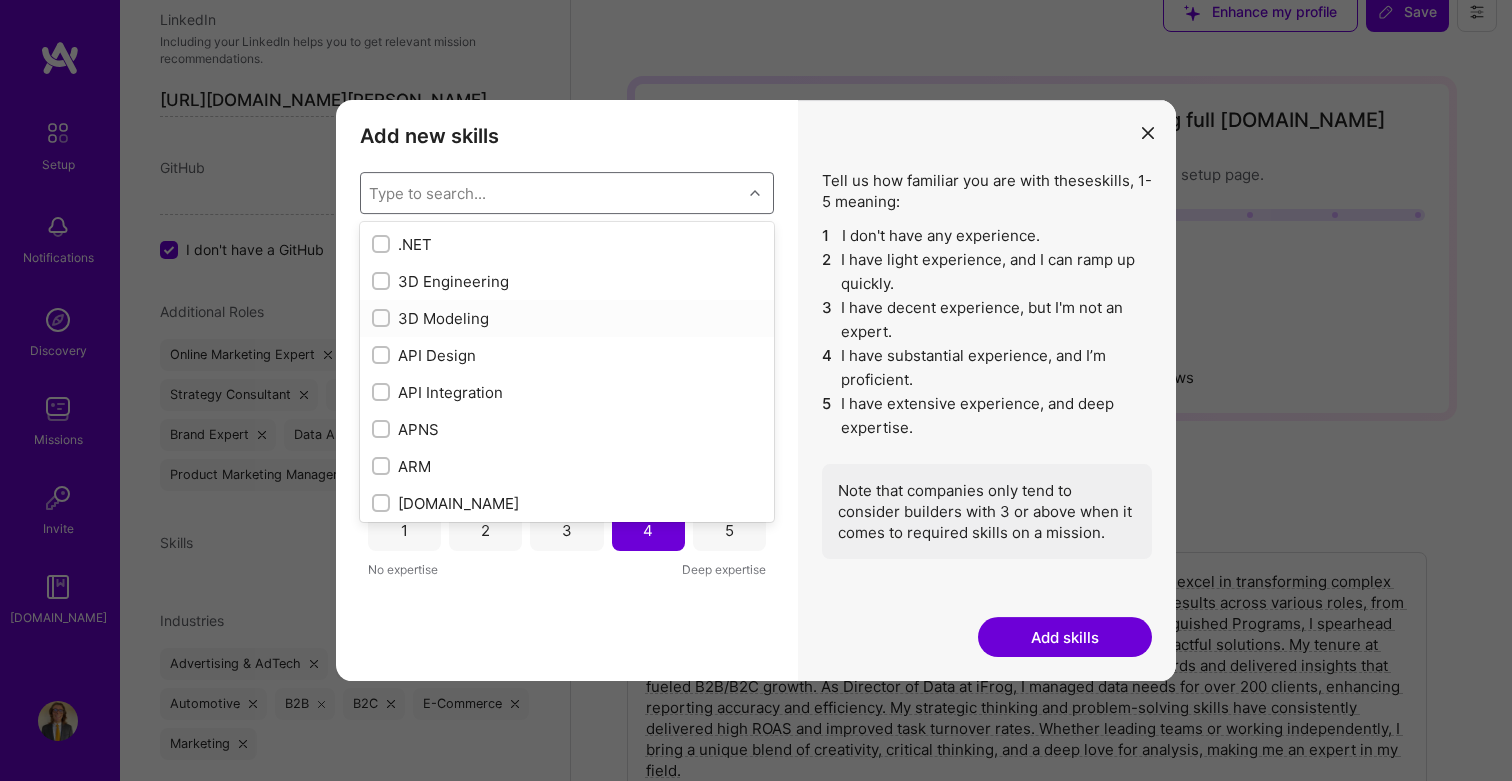 scroll, scrollTop: 27, scrollLeft: 0, axis: vertical 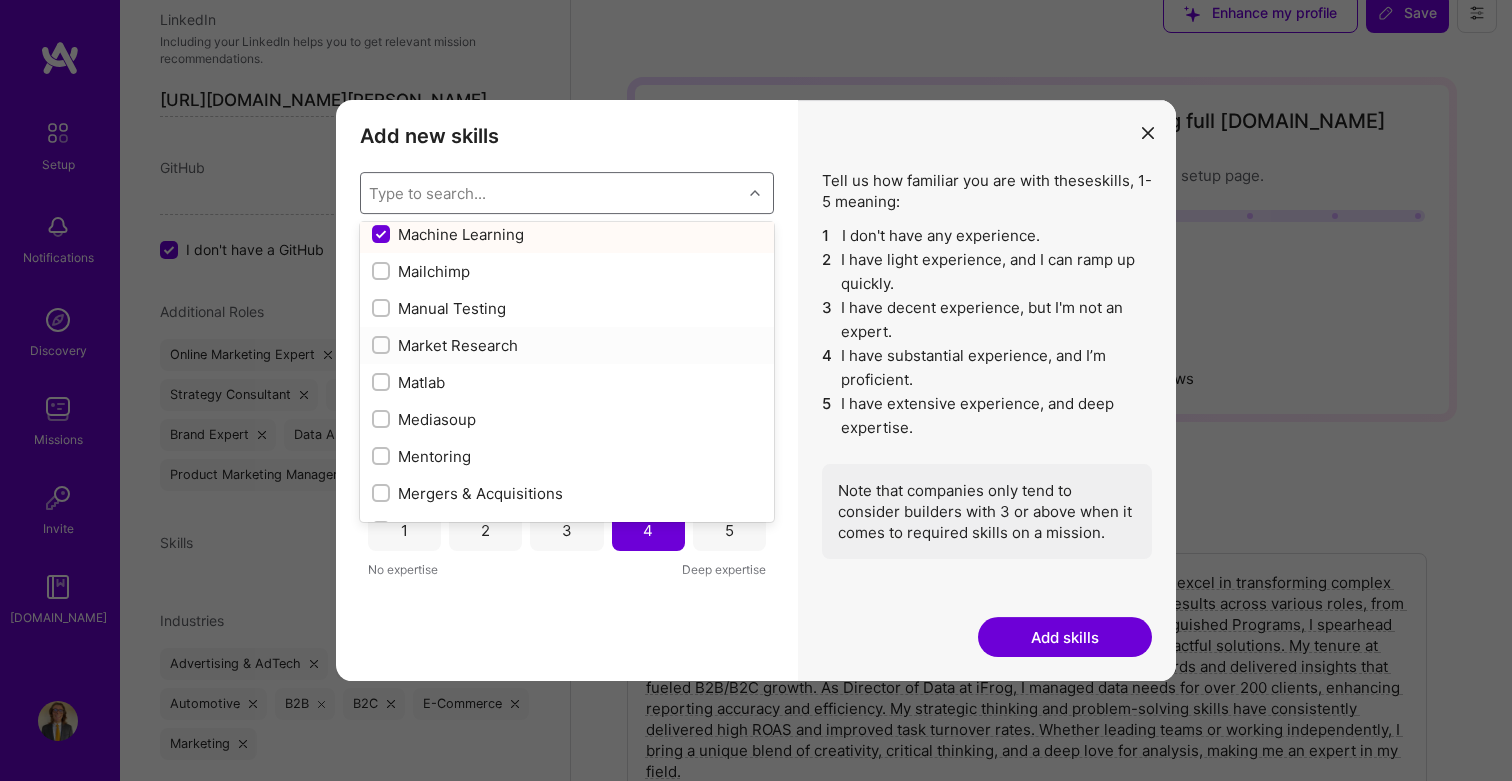 click on "Market Research" at bounding box center (567, 345) 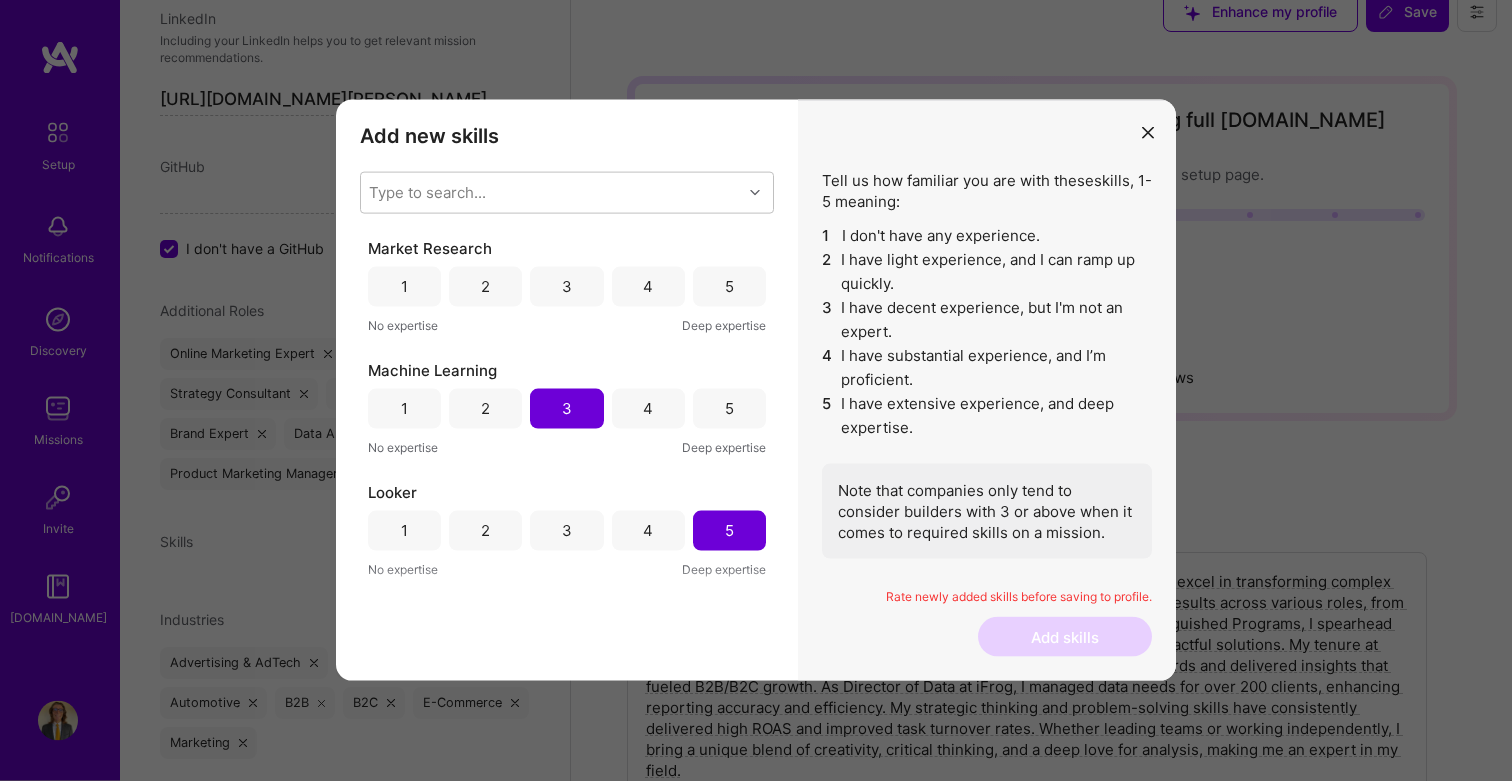 click on "4" at bounding box center [648, 287] 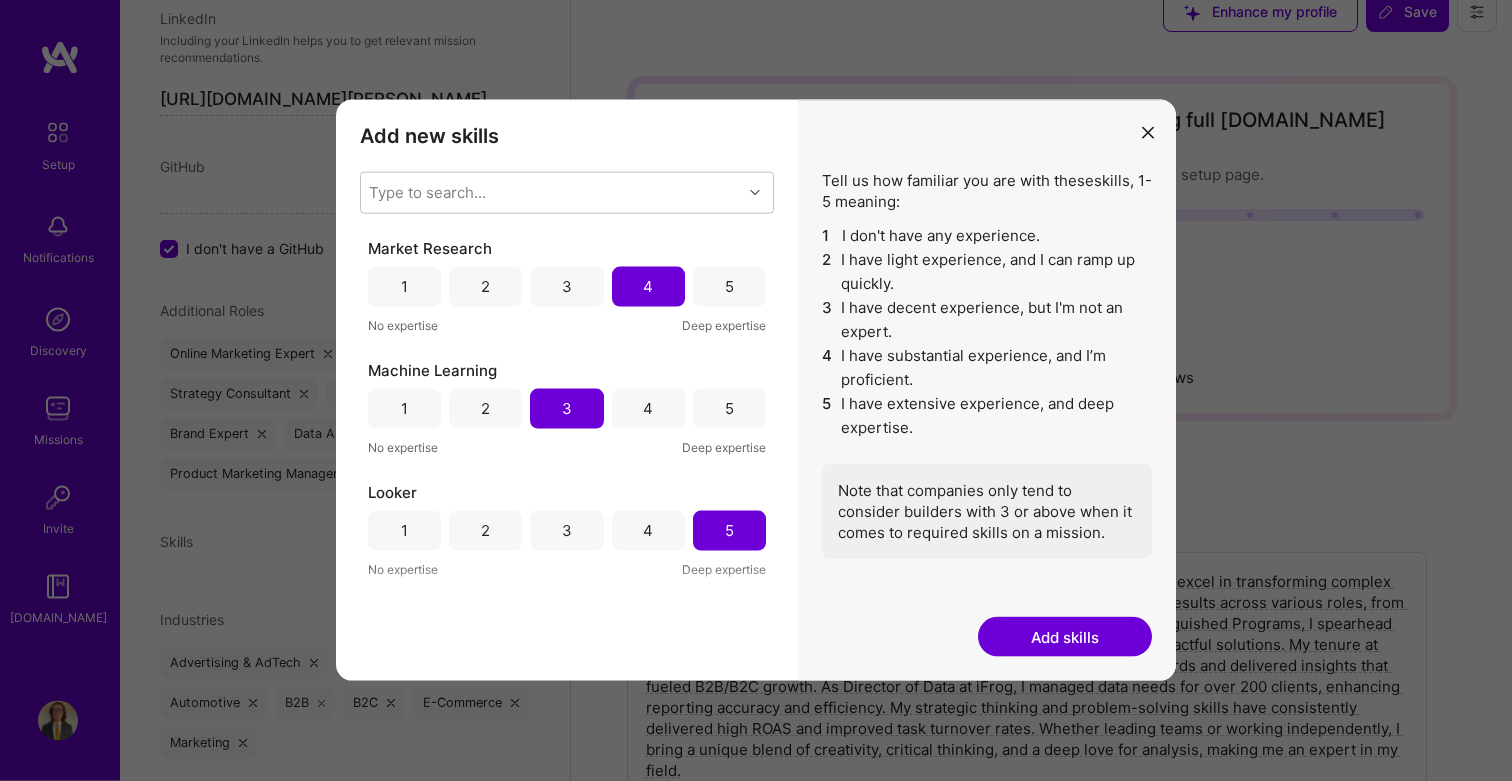scroll, scrollTop: 28, scrollLeft: 0, axis: vertical 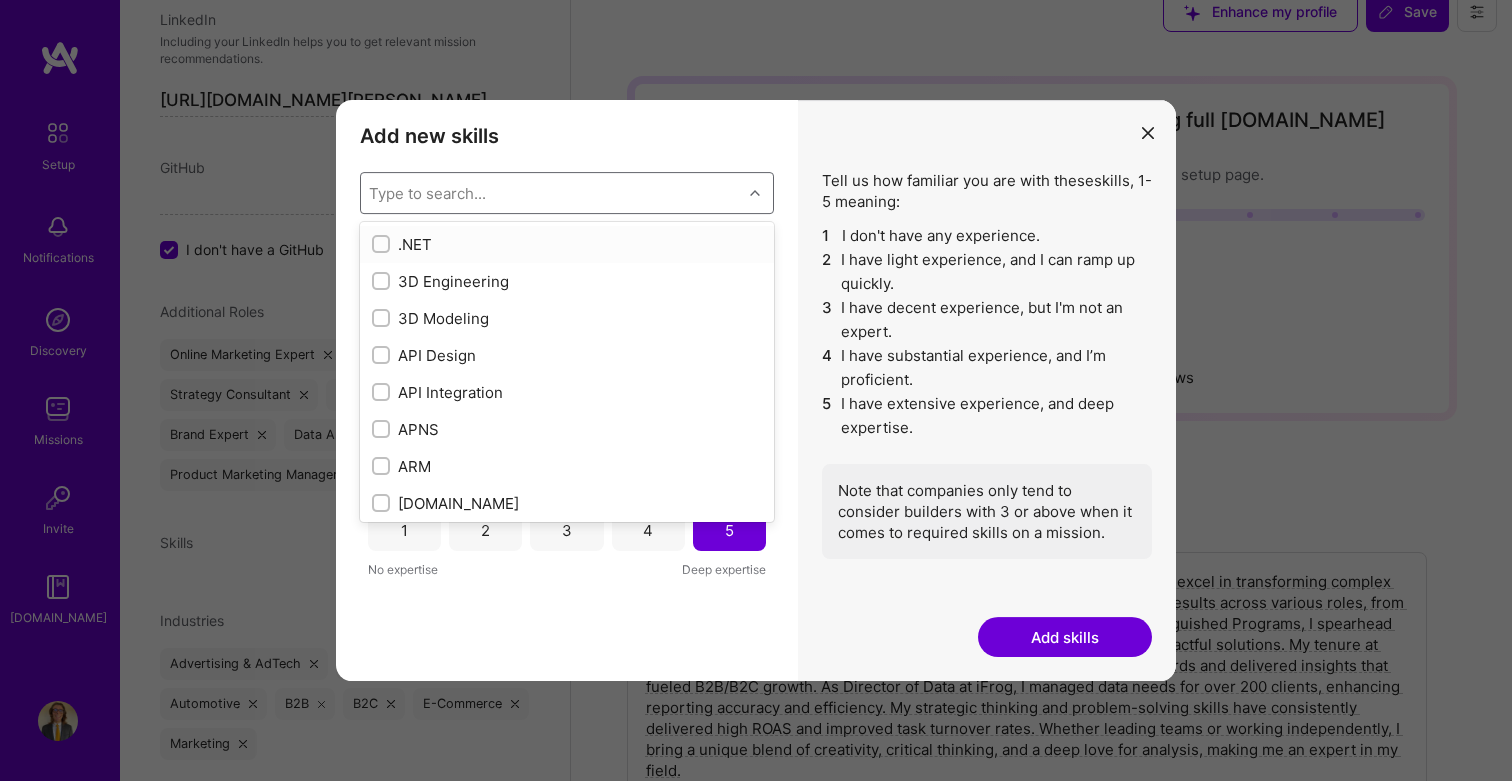 click on "Type to search..." at bounding box center [551, 193] 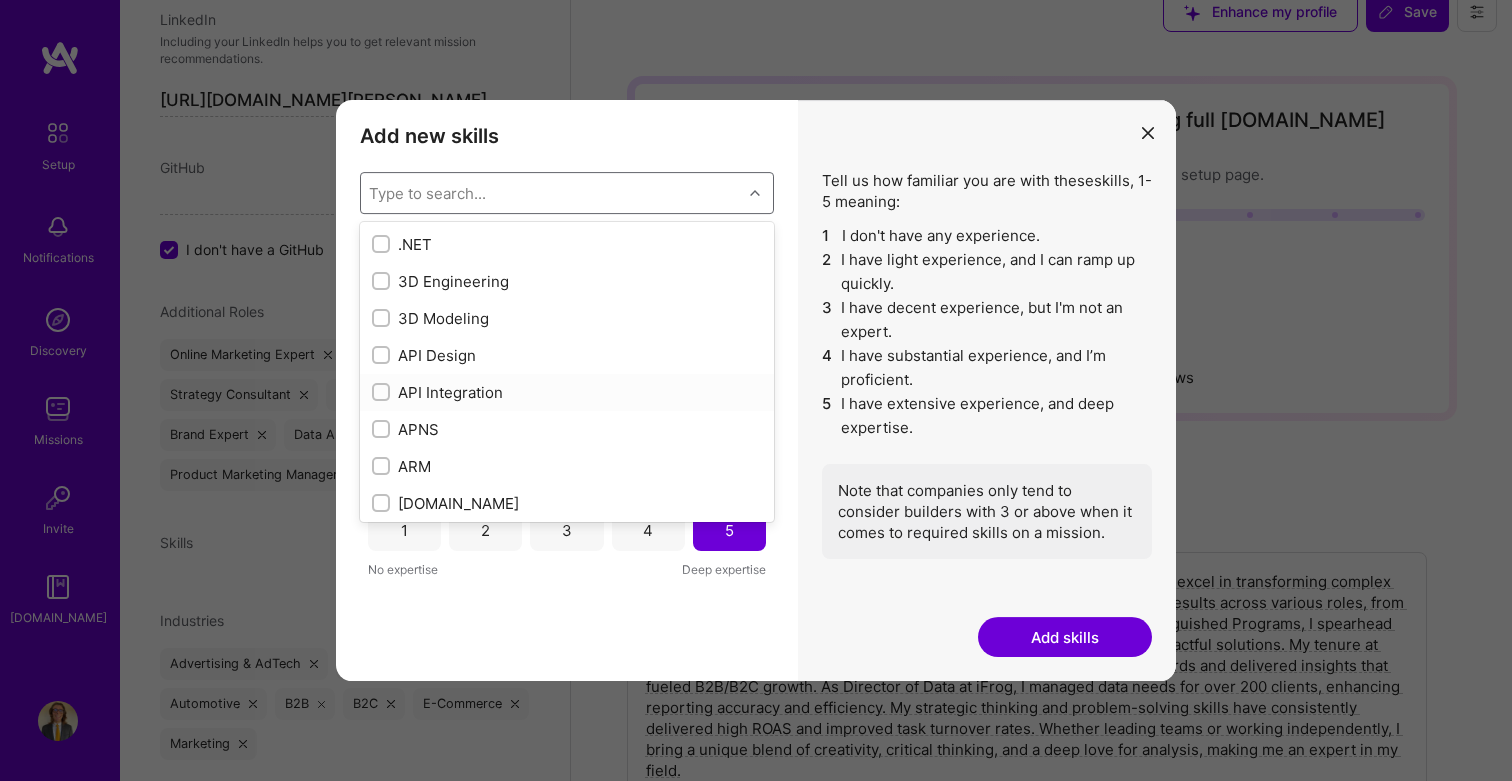 scroll, scrollTop: 1488, scrollLeft: 0, axis: vertical 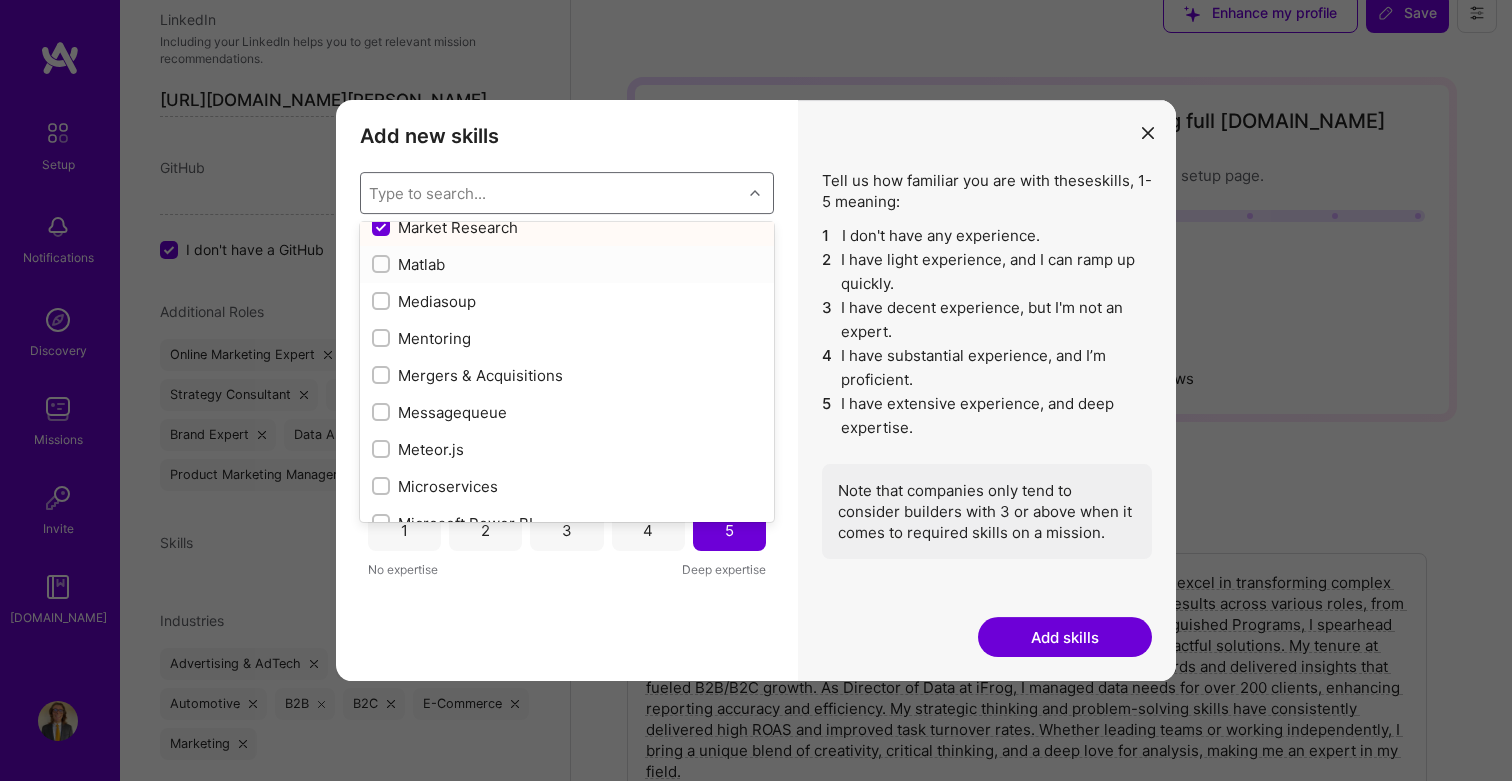 click on "Matlab" at bounding box center [567, 264] 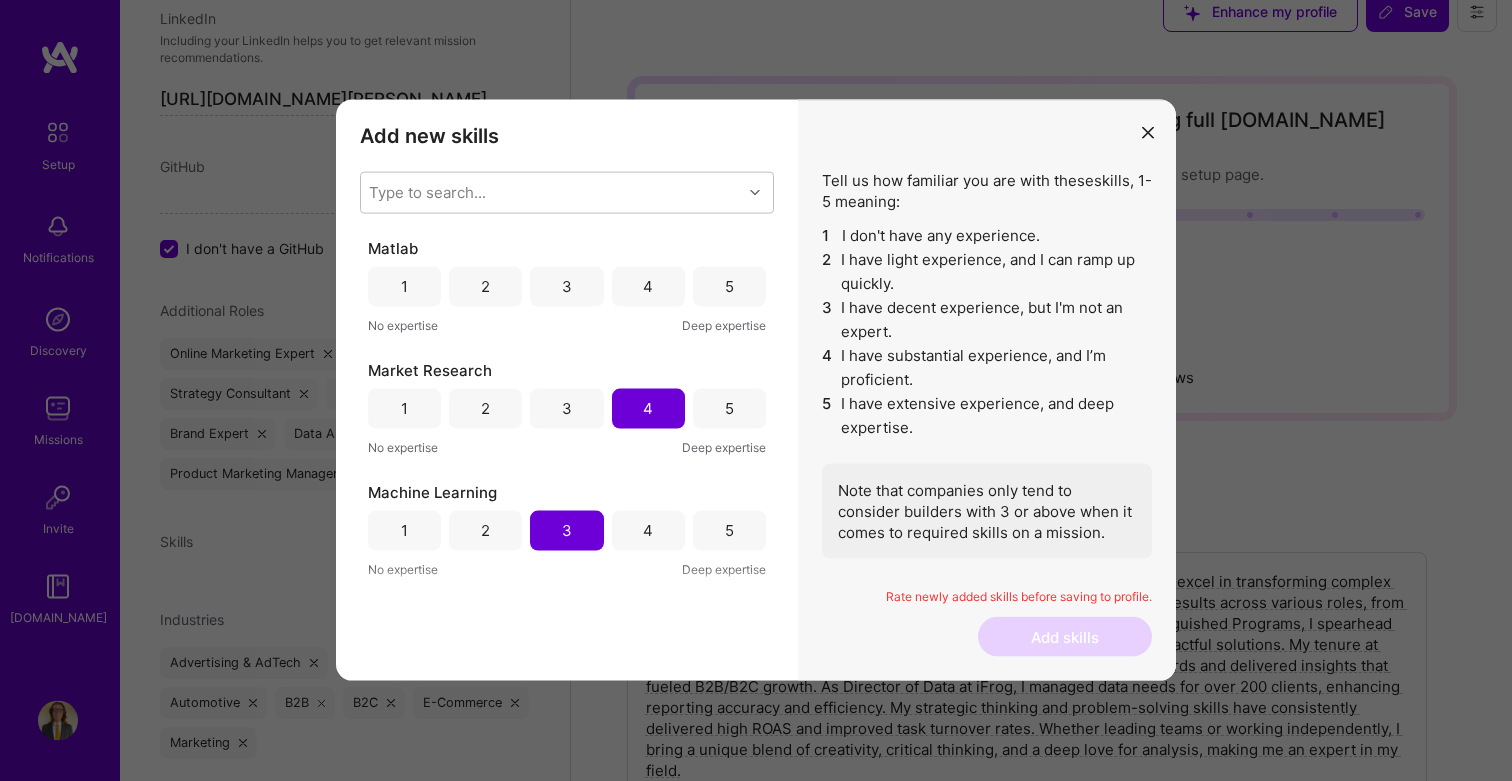 click on "3" at bounding box center [566, 287] 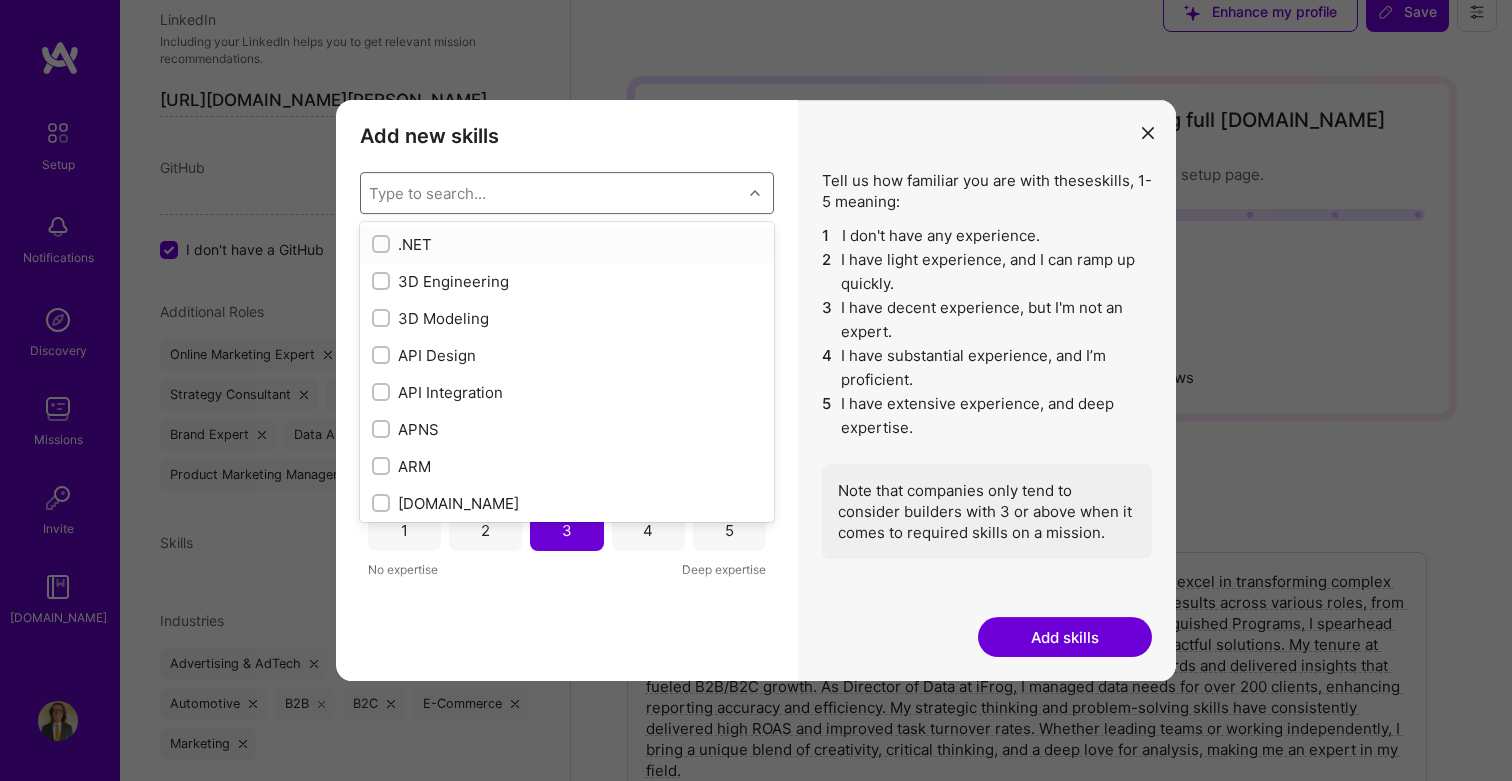 click on "Type to search..." at bounding box center [551, 193] 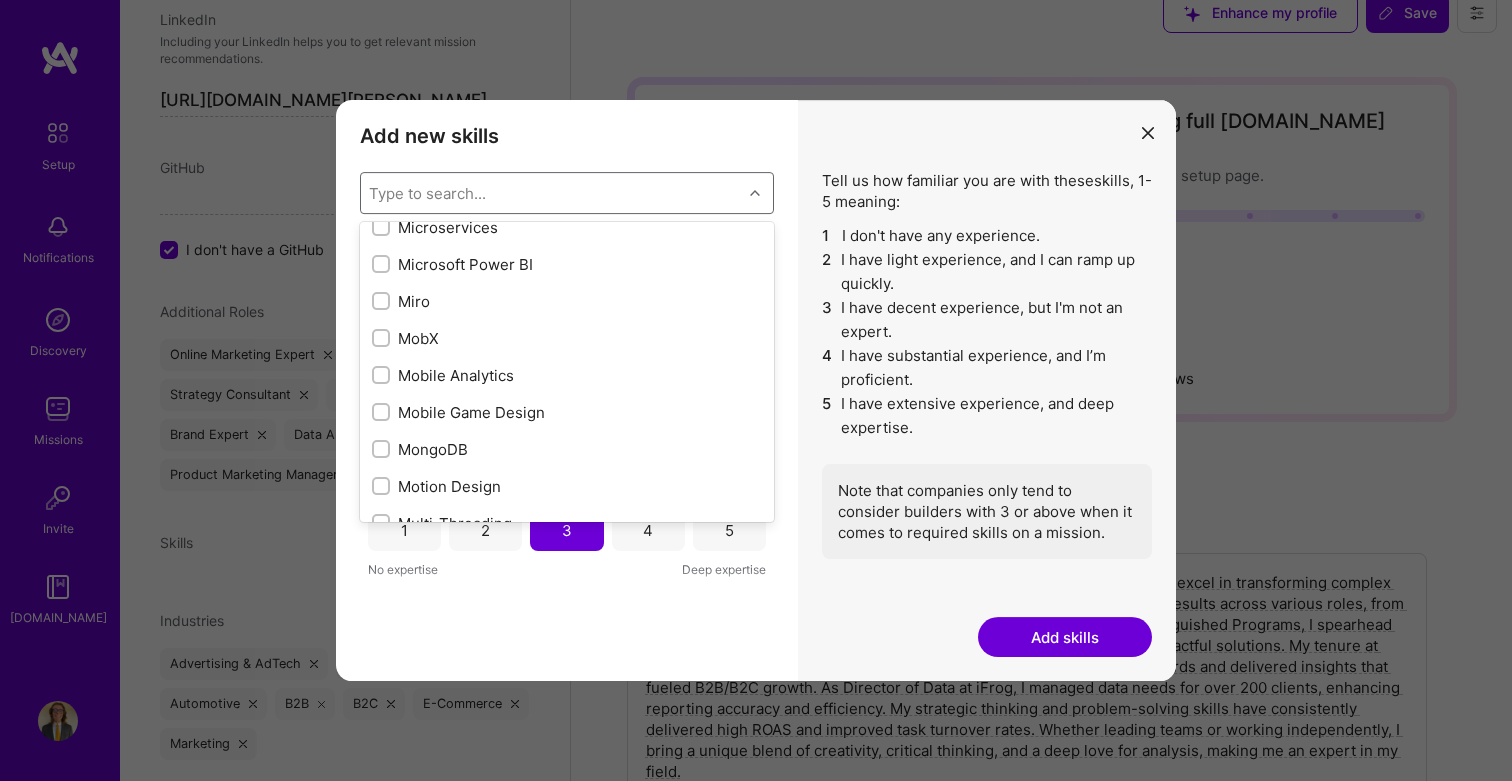 scroll, scrollTop: 7605, scrollLeft: 0, axis: vertical 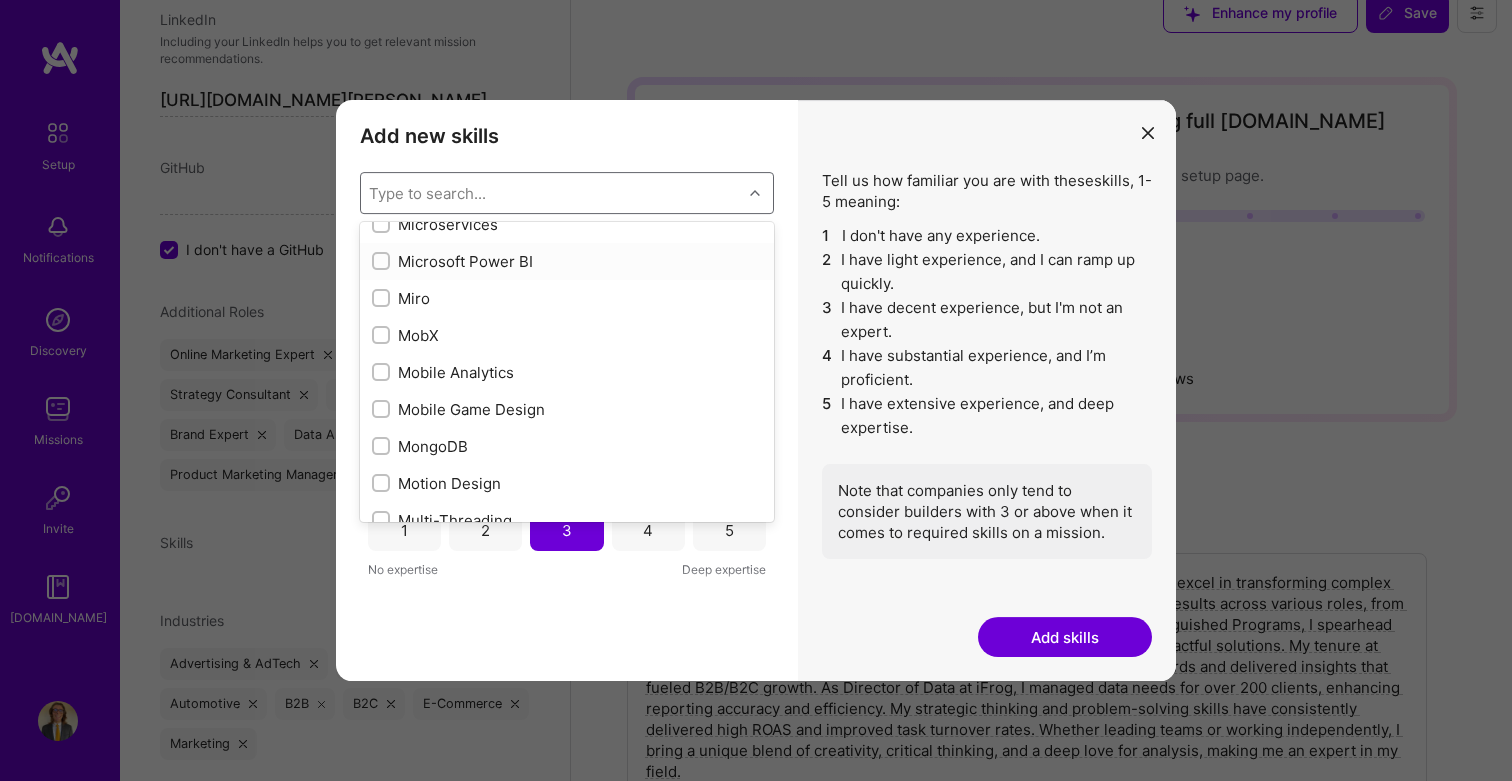 click on "Microsoft  Power BI" at bounding box center [567, 261] 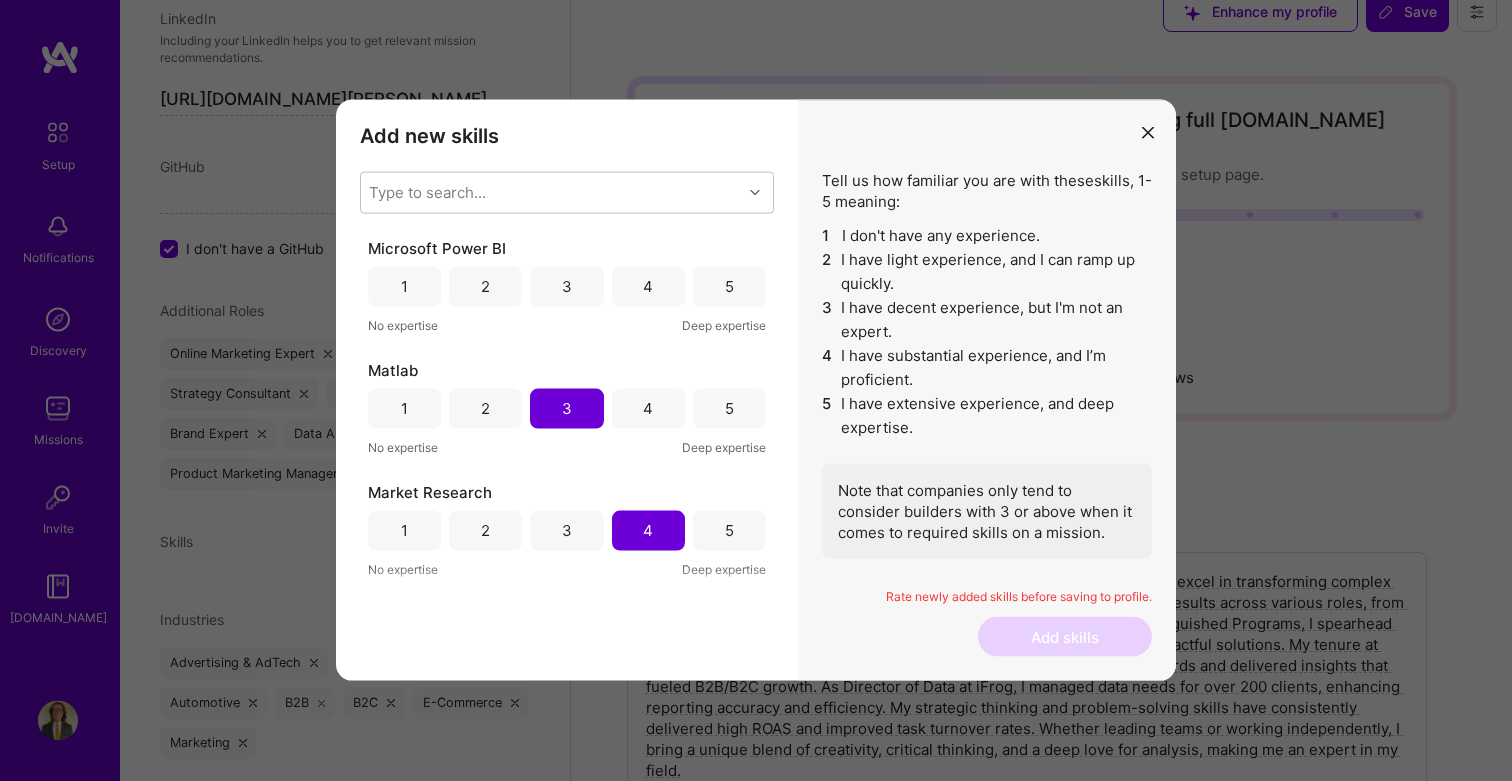 click on "4" at bounding box center [648, 287] 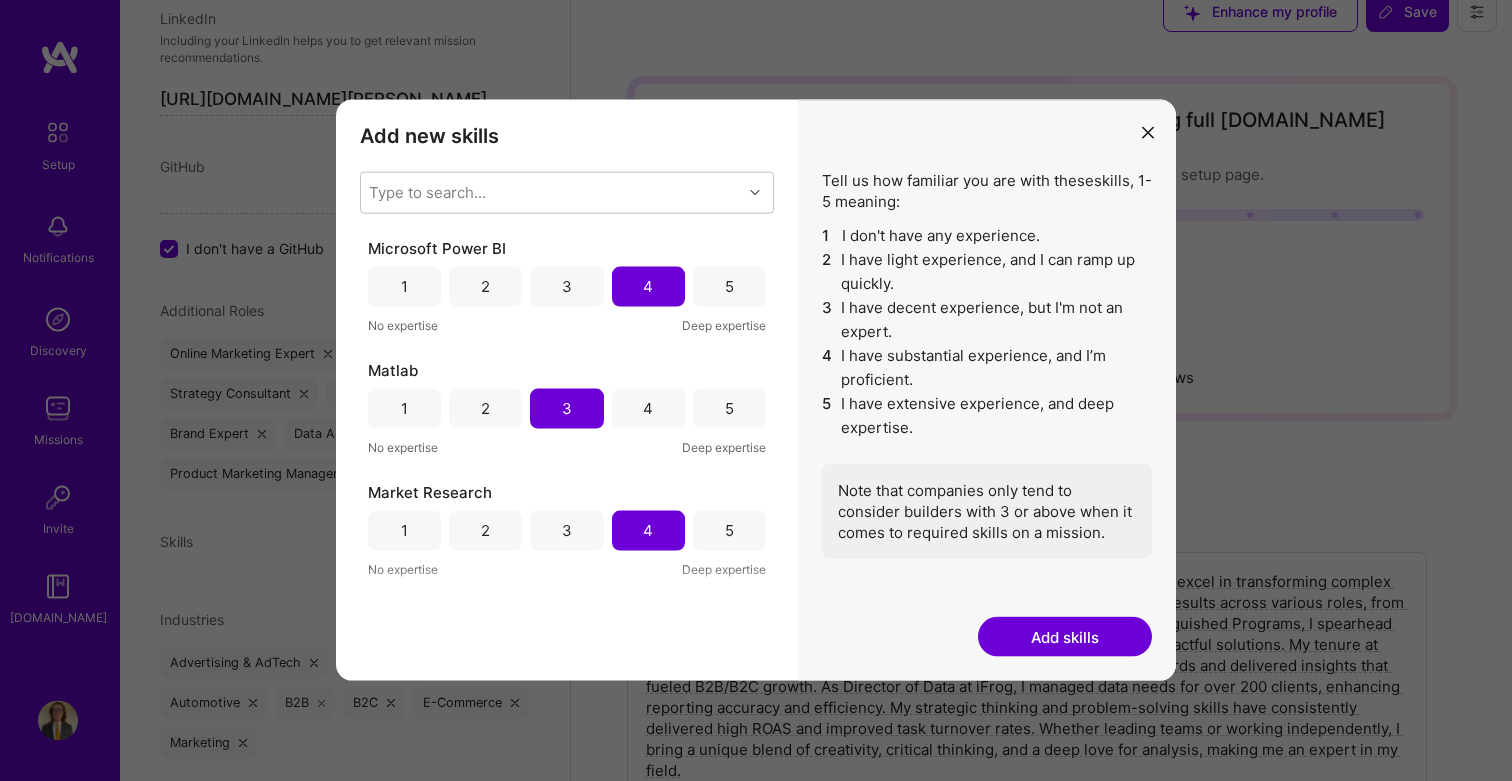 scroll, scrollTop: 28, scrollLeft: 0, axis: vertical 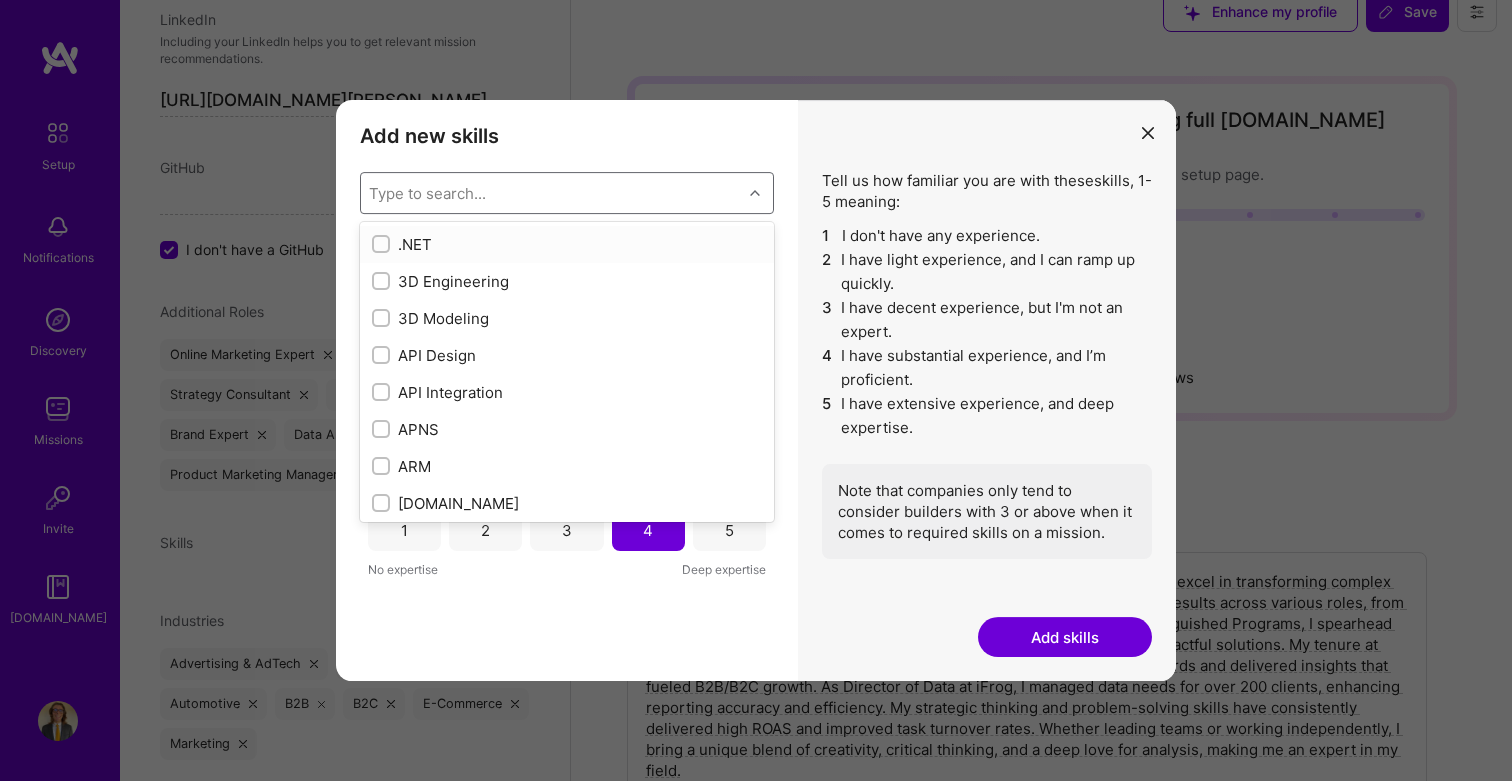 click on "Type to search..." at bounding box center [551, 193] 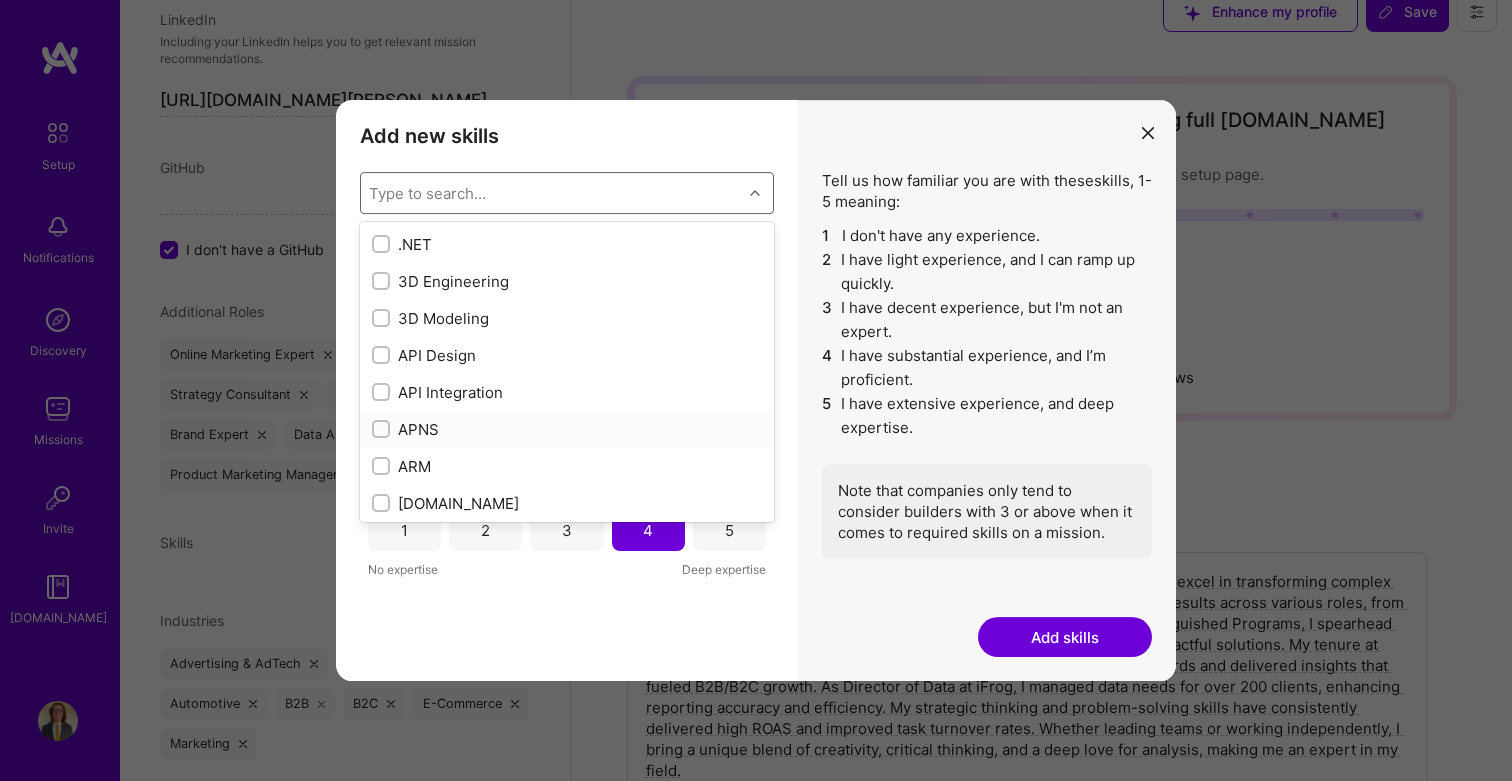 scroll, scrollTop: 572, scrollLeft: 0, axis: vertical 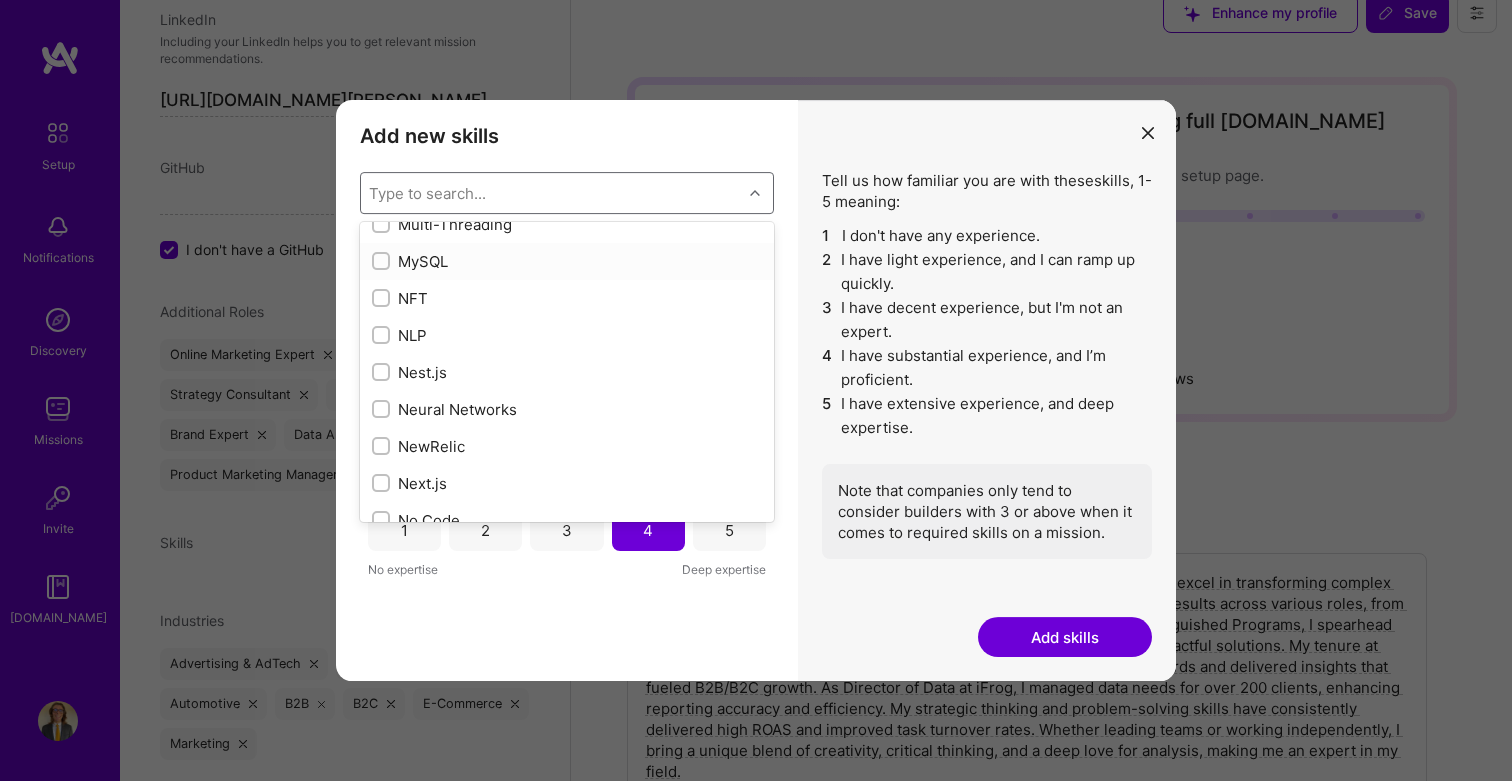 click on "MySQL" at bounding box center (567, 261) 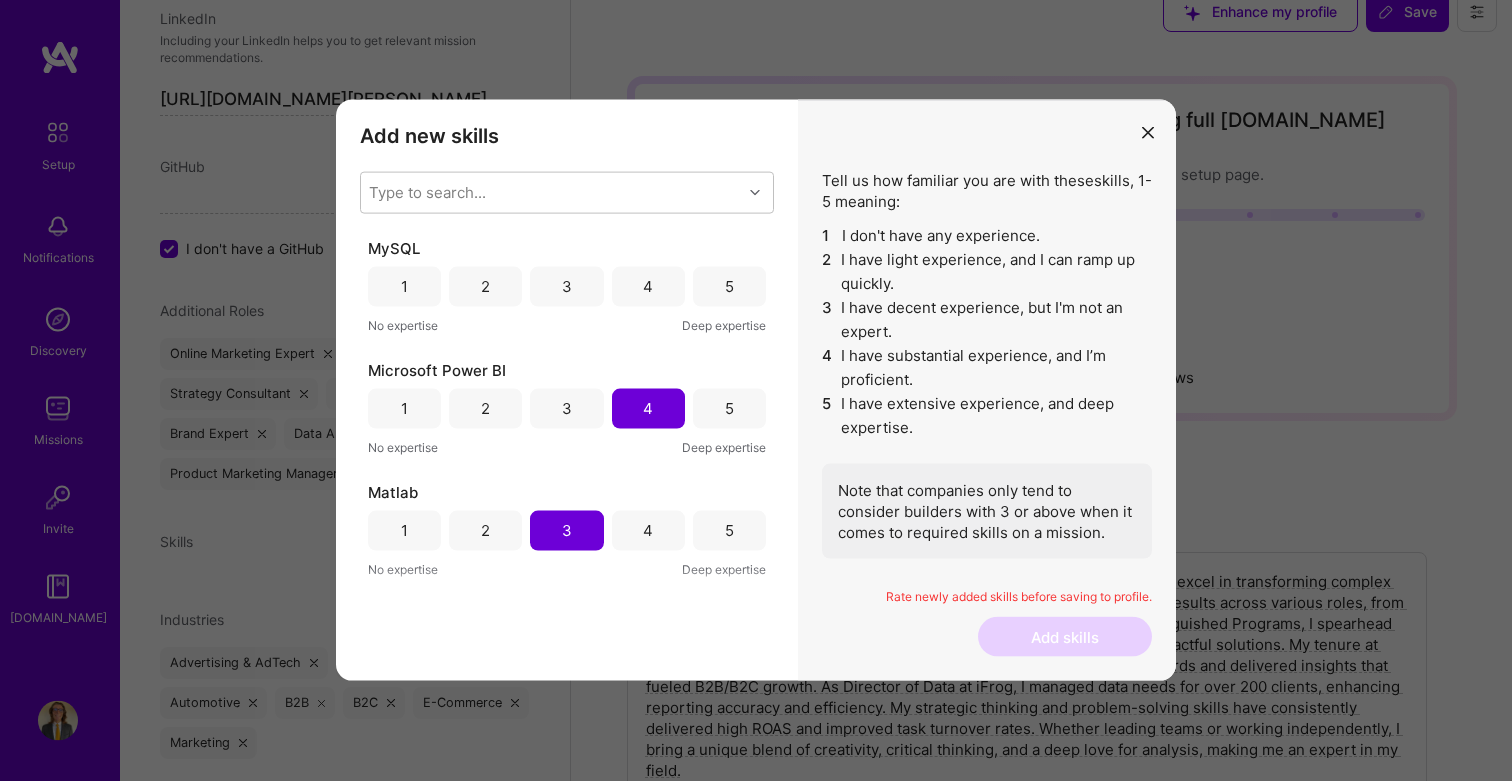 click on "4" at bounding box center [648, 287] 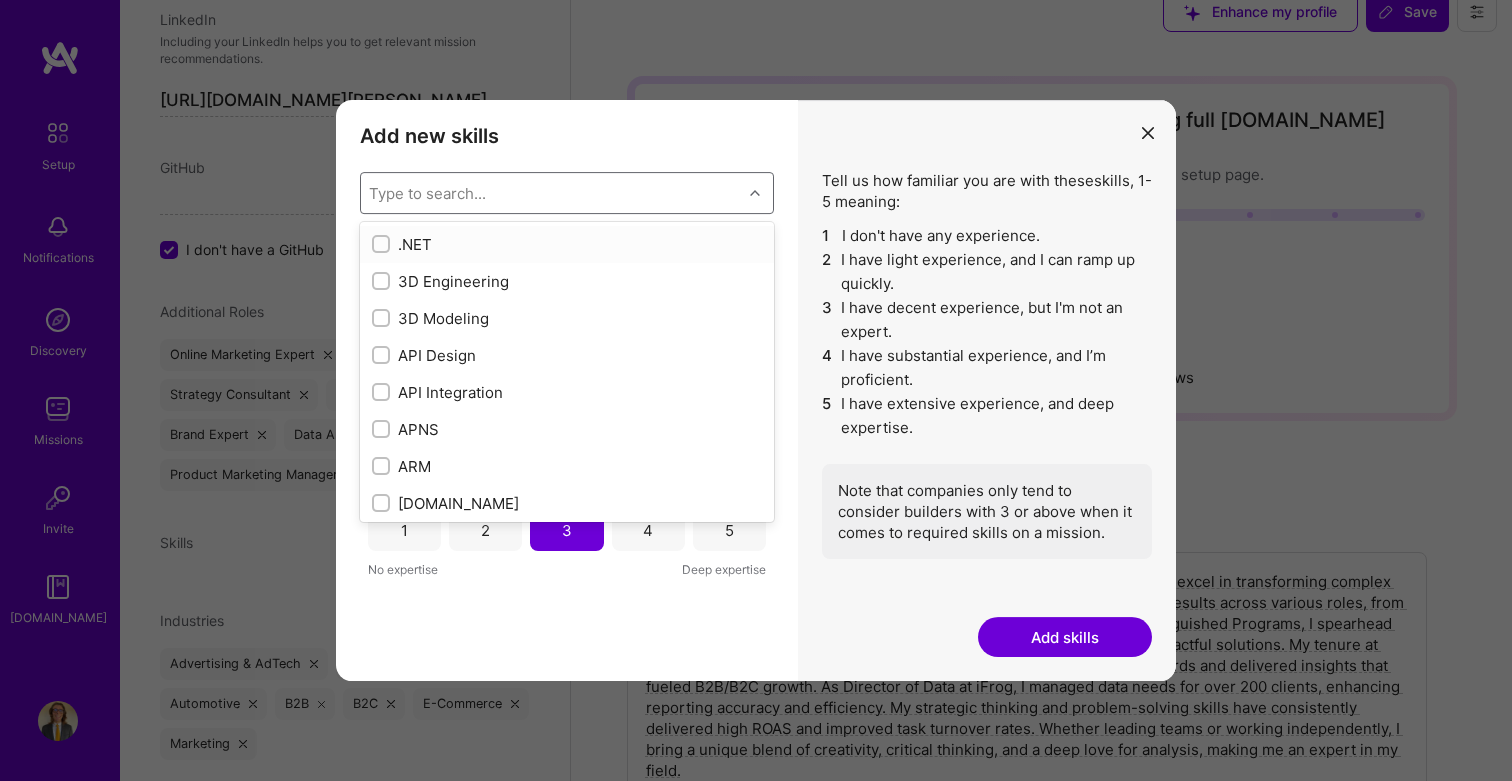 click on "Type to search..." at bounding box center [551, 193] 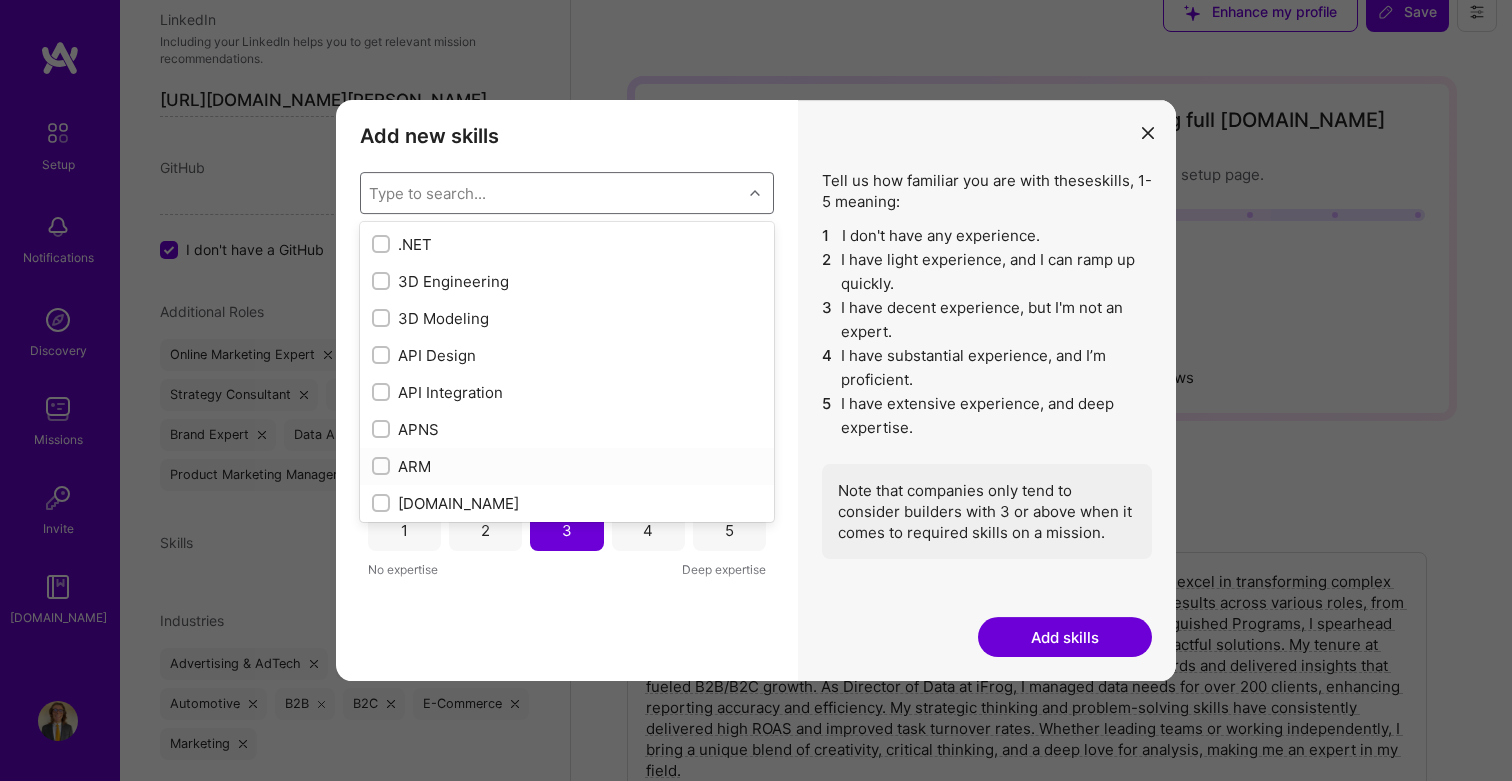 scroll, scrollTop: 27, scrollLeft: 0, axis: vertical 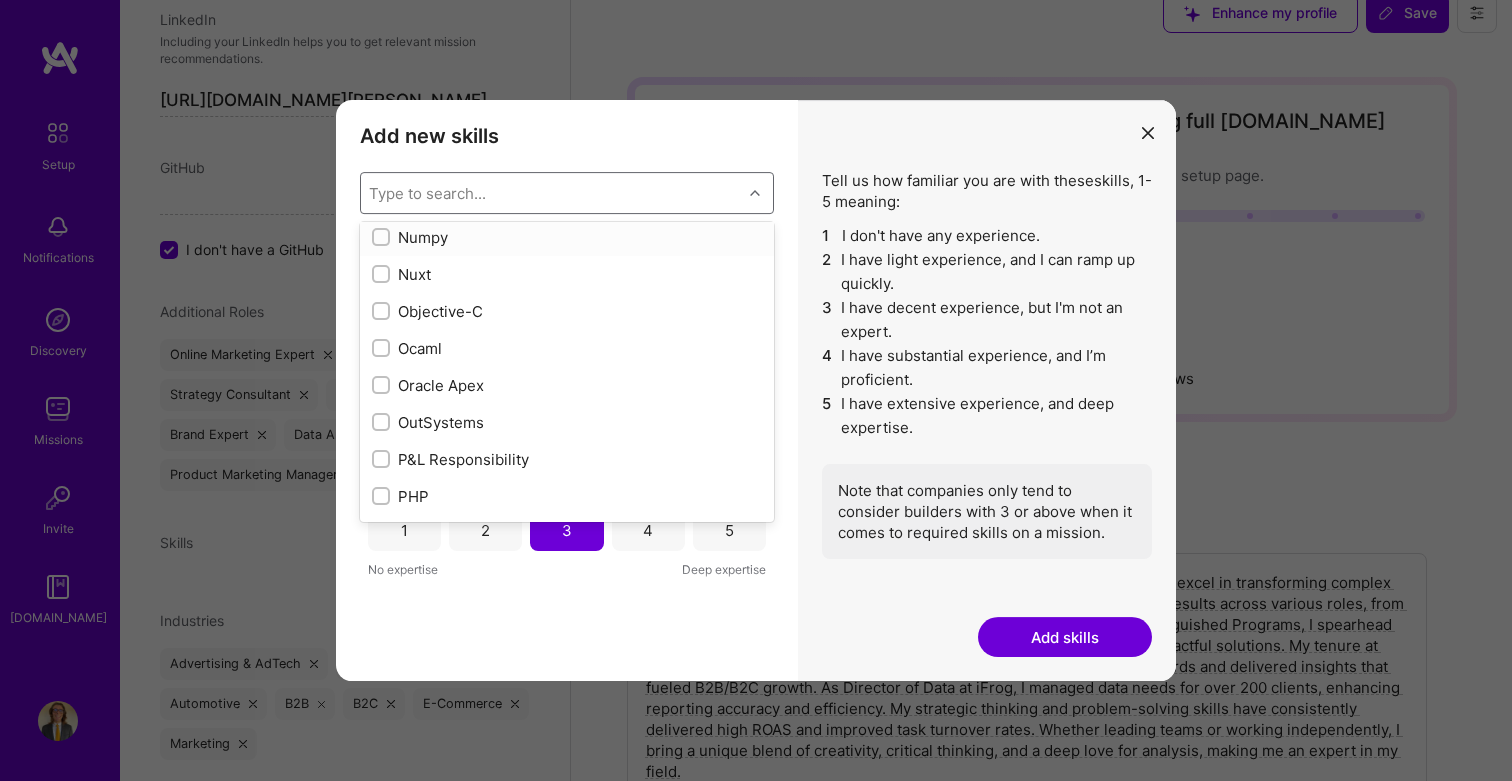 click on "Numpy" at bounding box center (567, 237) 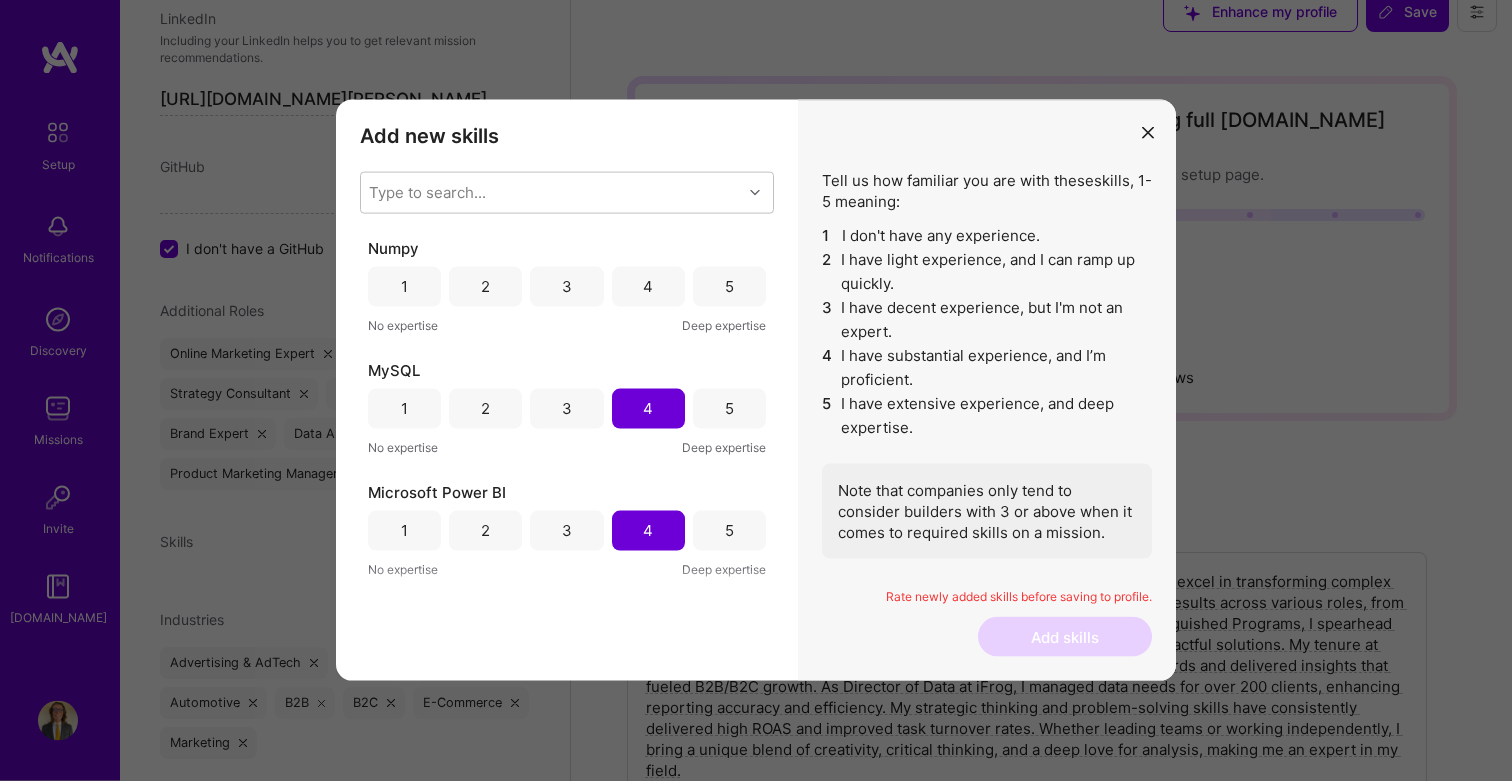 click on "3" at bounding box center [567, 286] 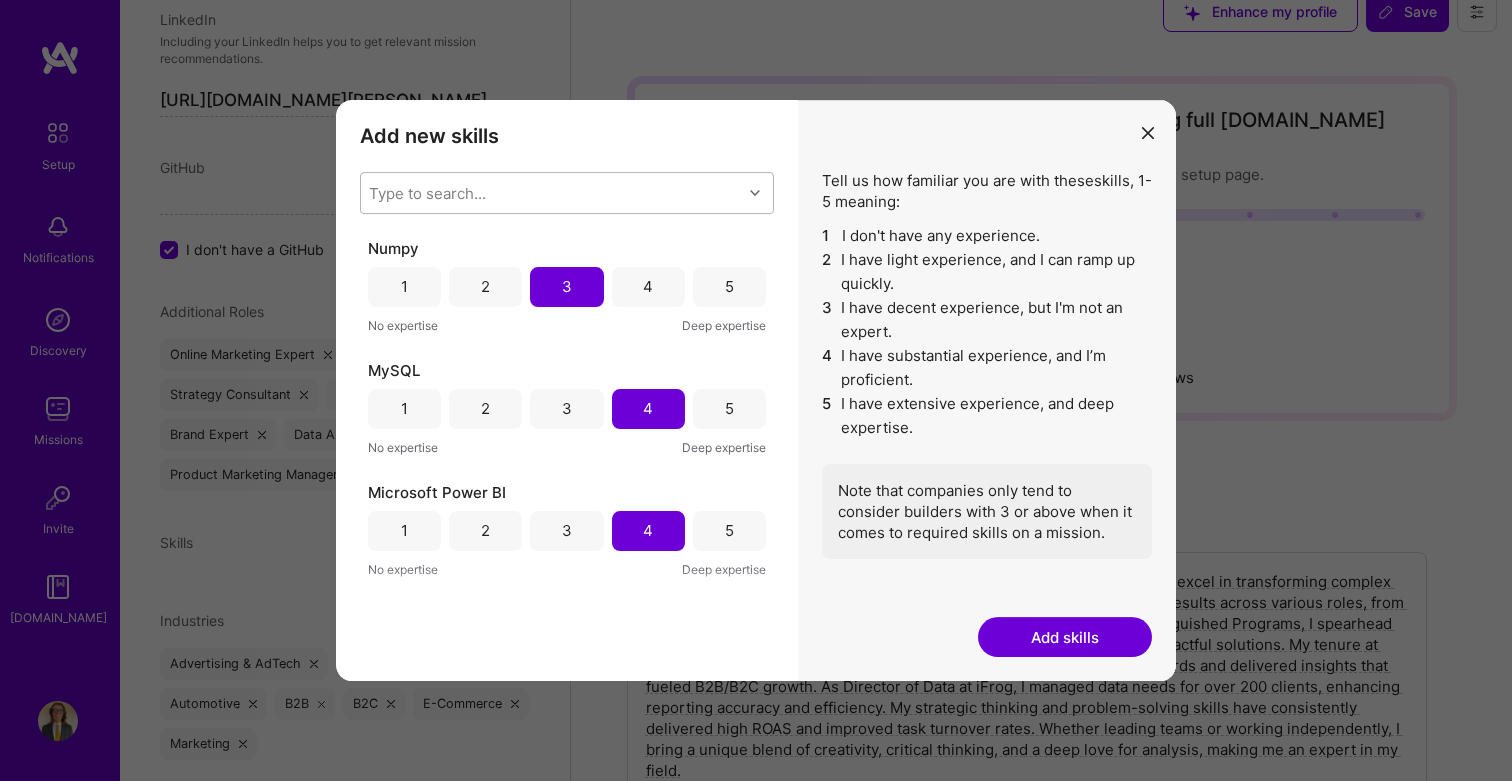 scroll, scrollTop: -1, scrollLeft: 0, axis: vertical 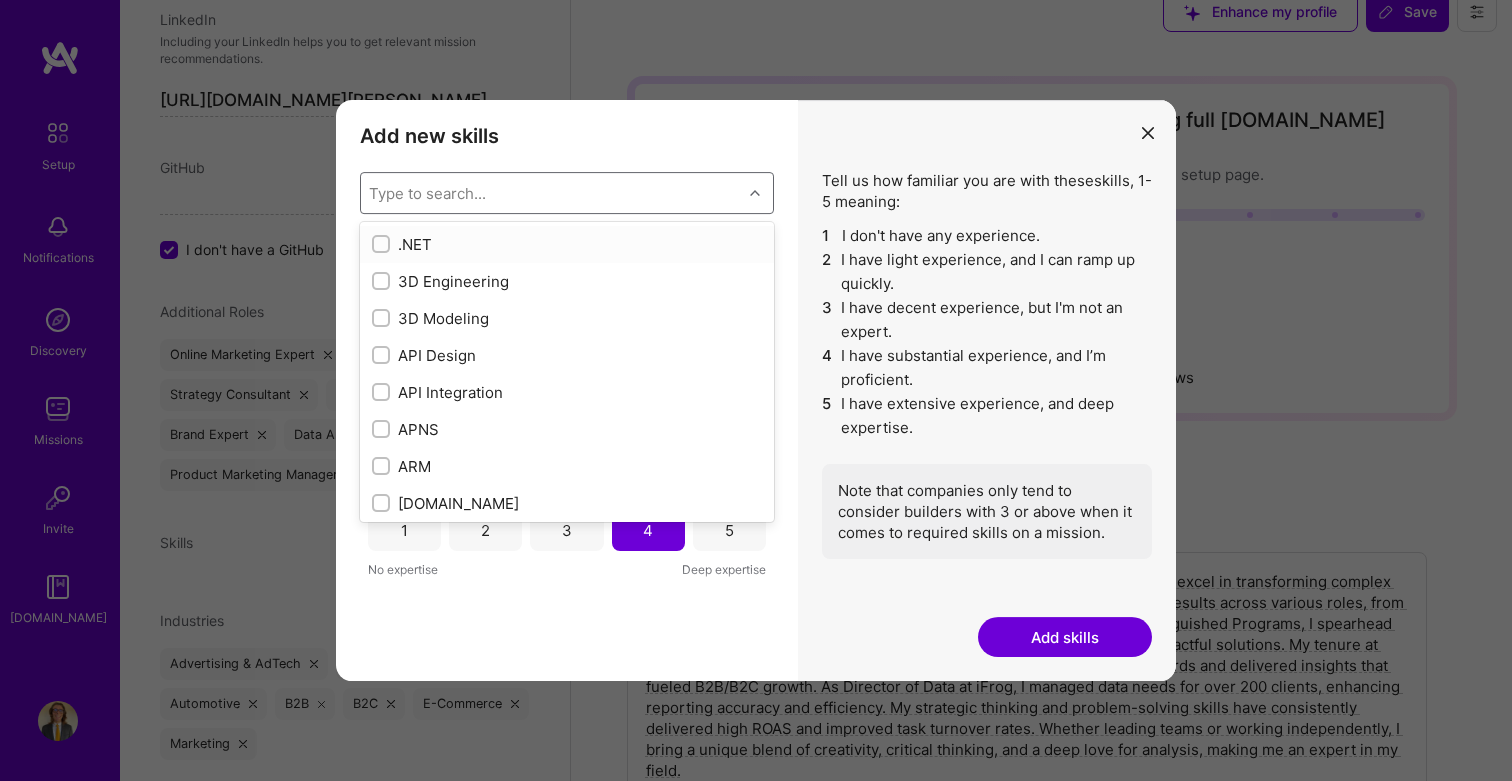 click on "Type to search..." at bounding box center [551, 193] 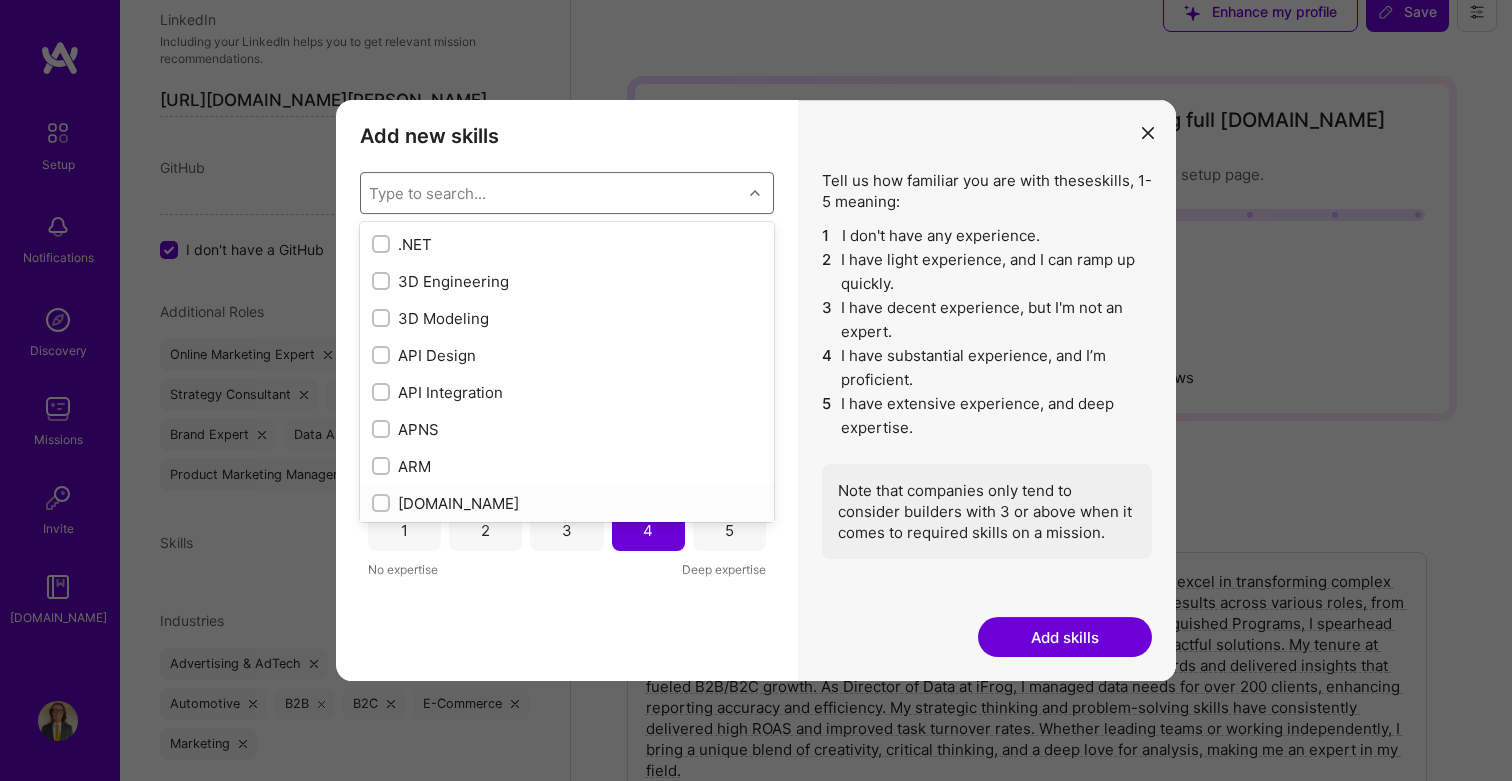 scroll, scrollTop: 27, scrollLeft: 0, axis: vertical 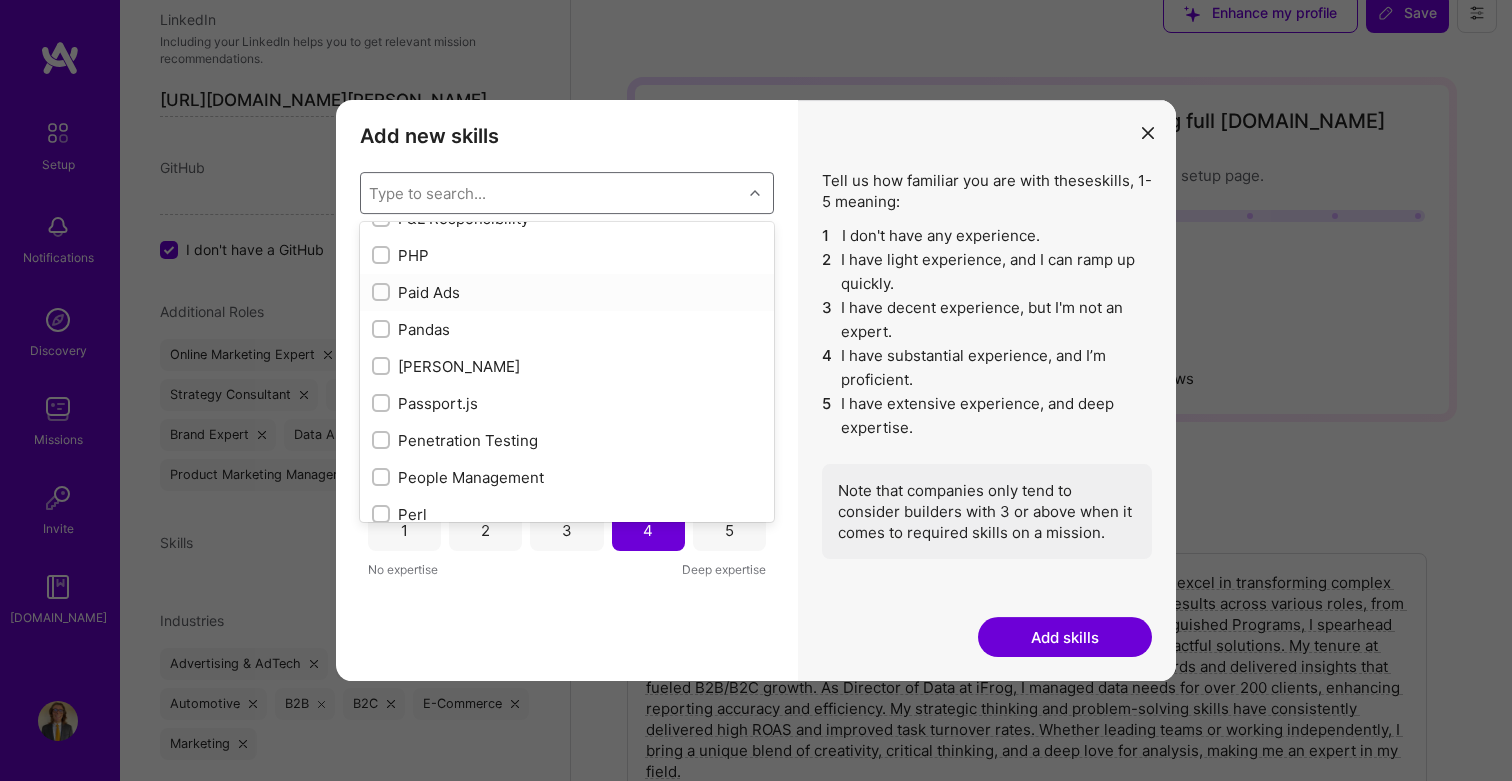 click on "Paid Ads" at bounding box center (567, 292) 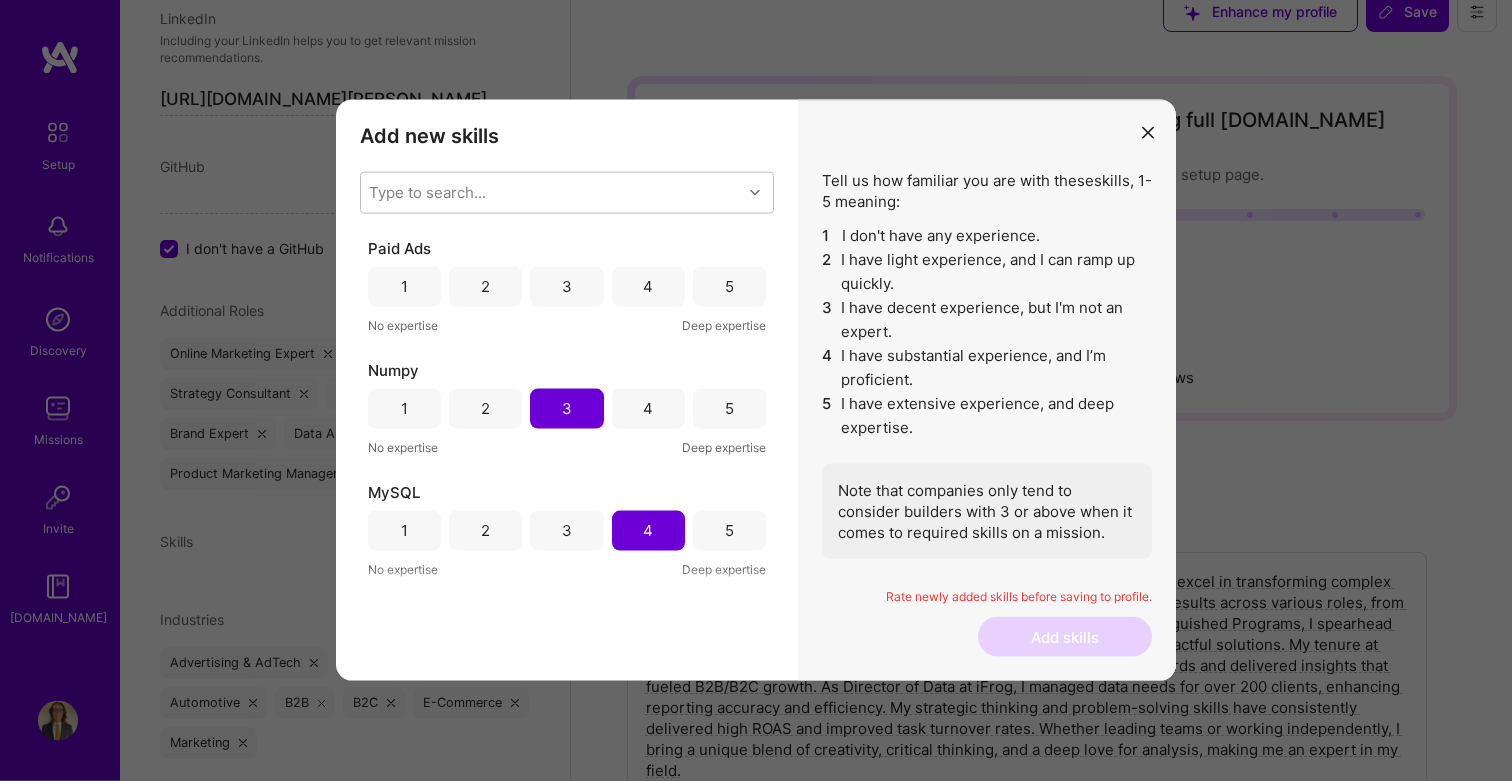 click on "5" at bounding box center (729, 287) 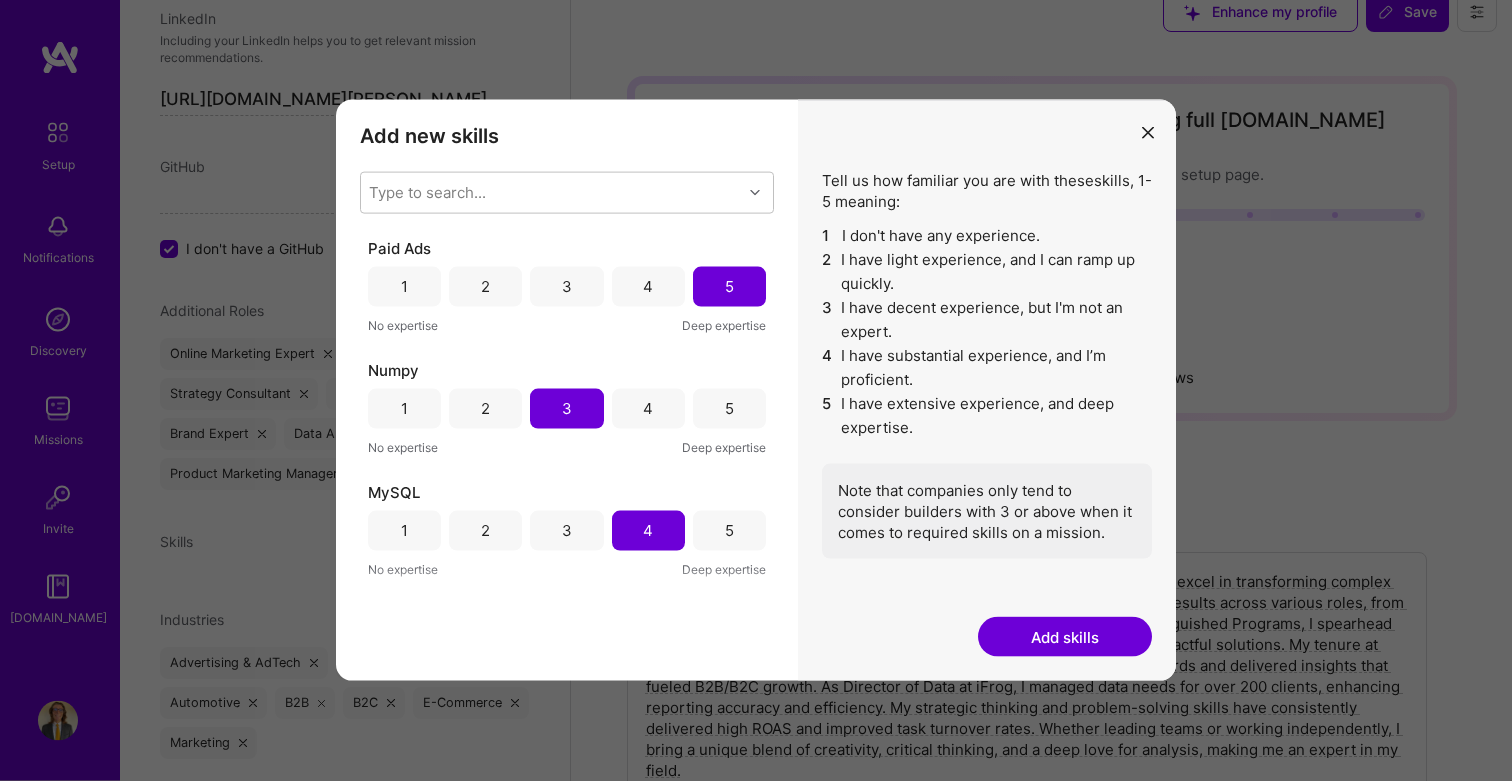 scroll, scrollTop: 28, scrollLeft: 0, axis: vertical 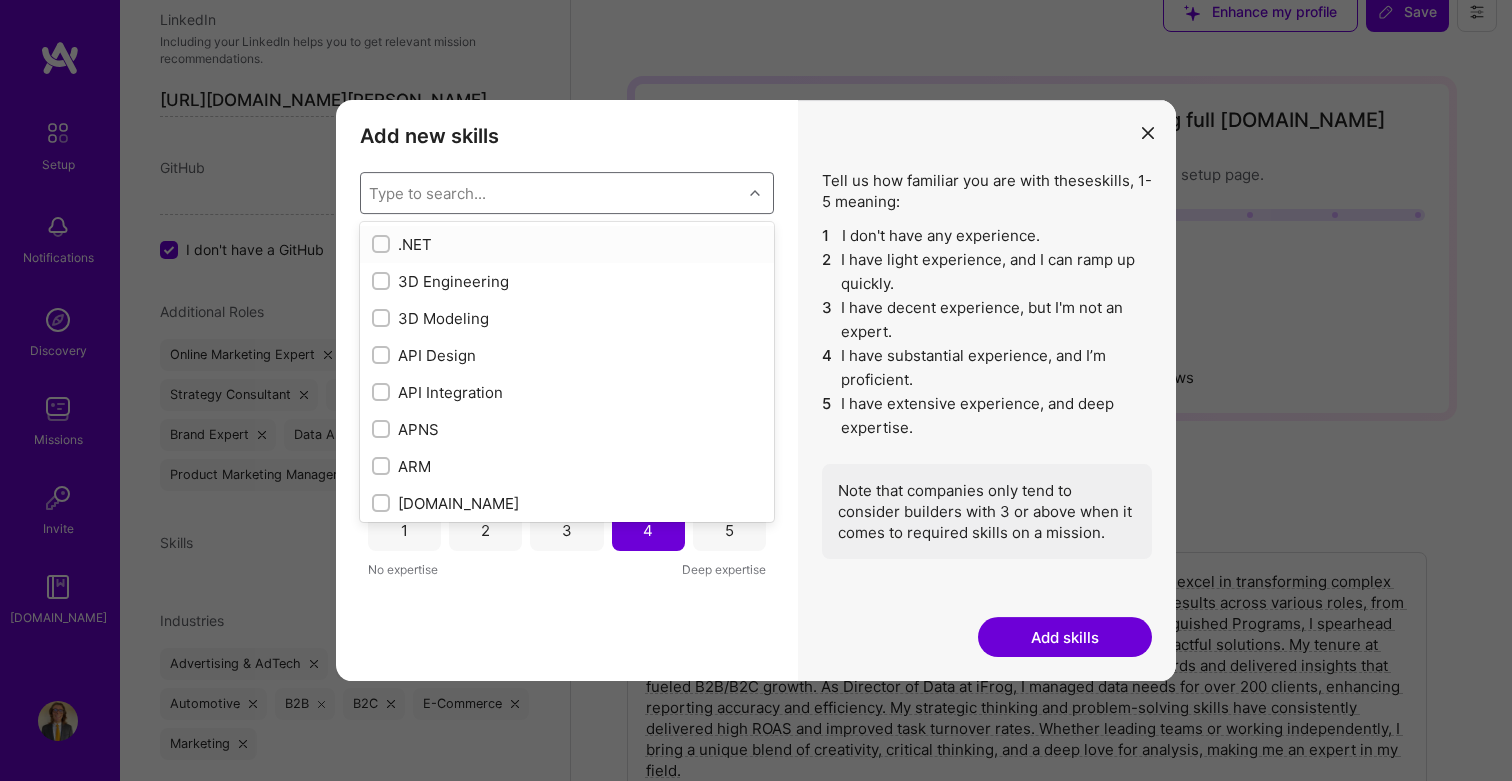 click on "Type to search..." at bounding box center [551, 193] 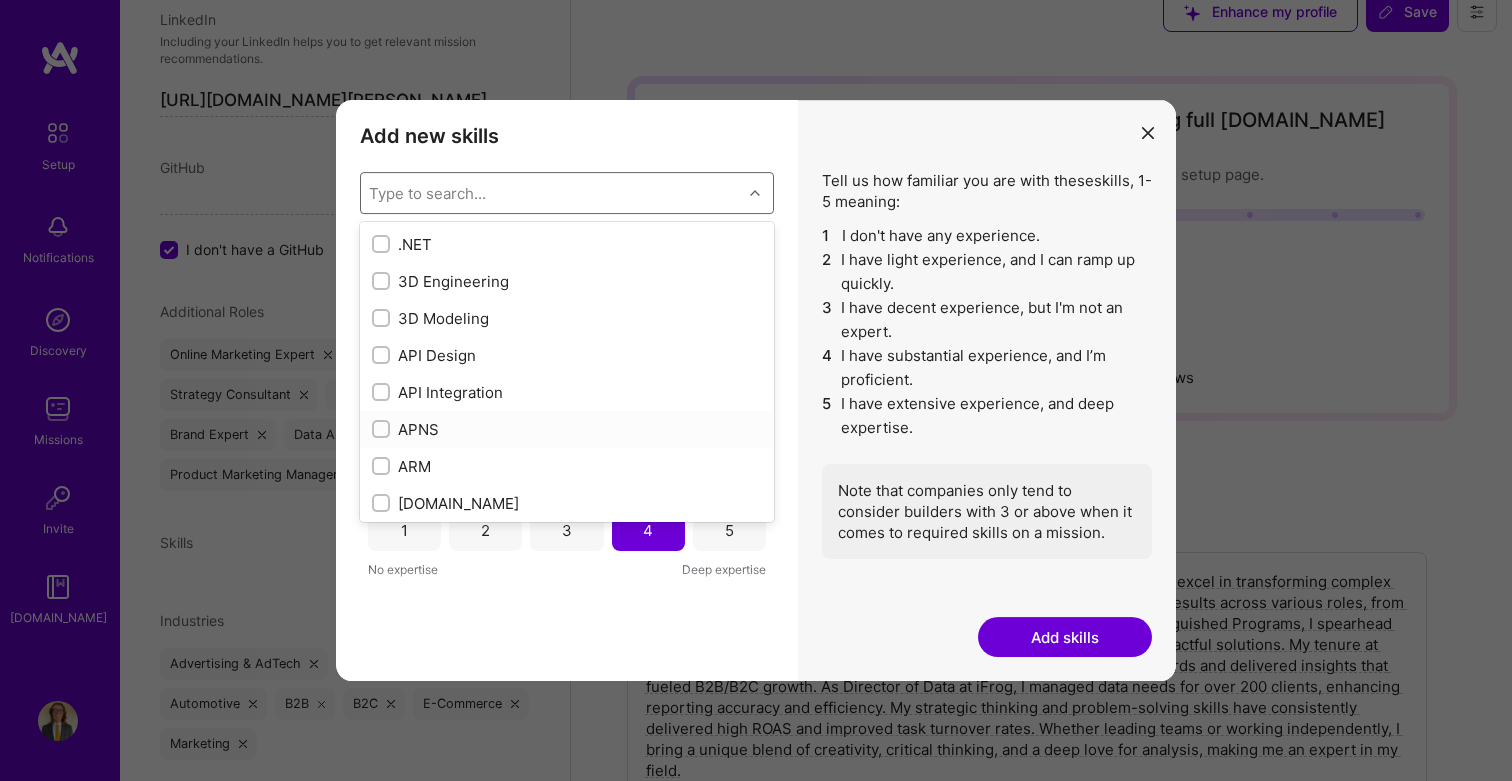 scroll, scrollTop: 27, scrollLeft: 0, axis: vertical 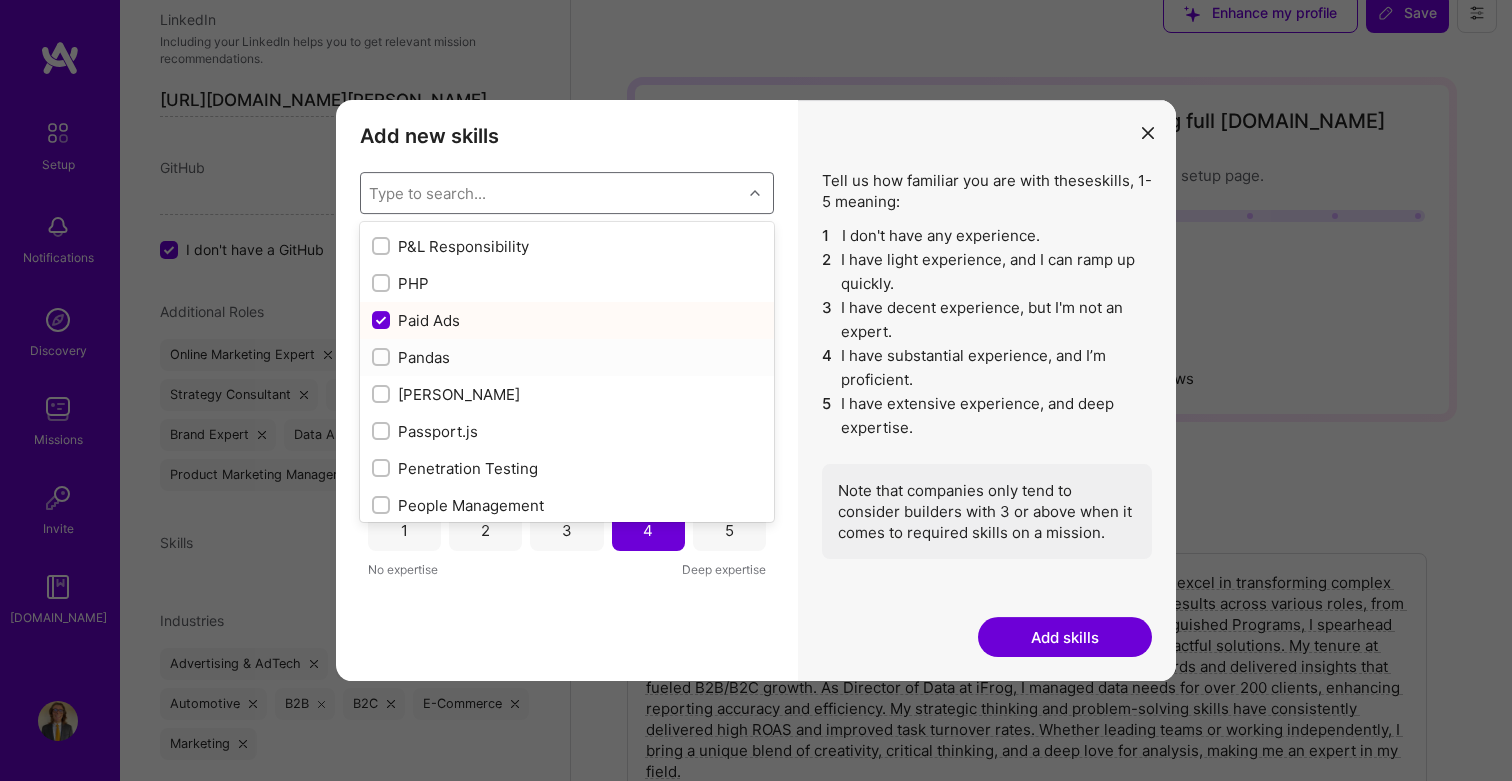 click on "Pandas" at bounding box center [567, 357] 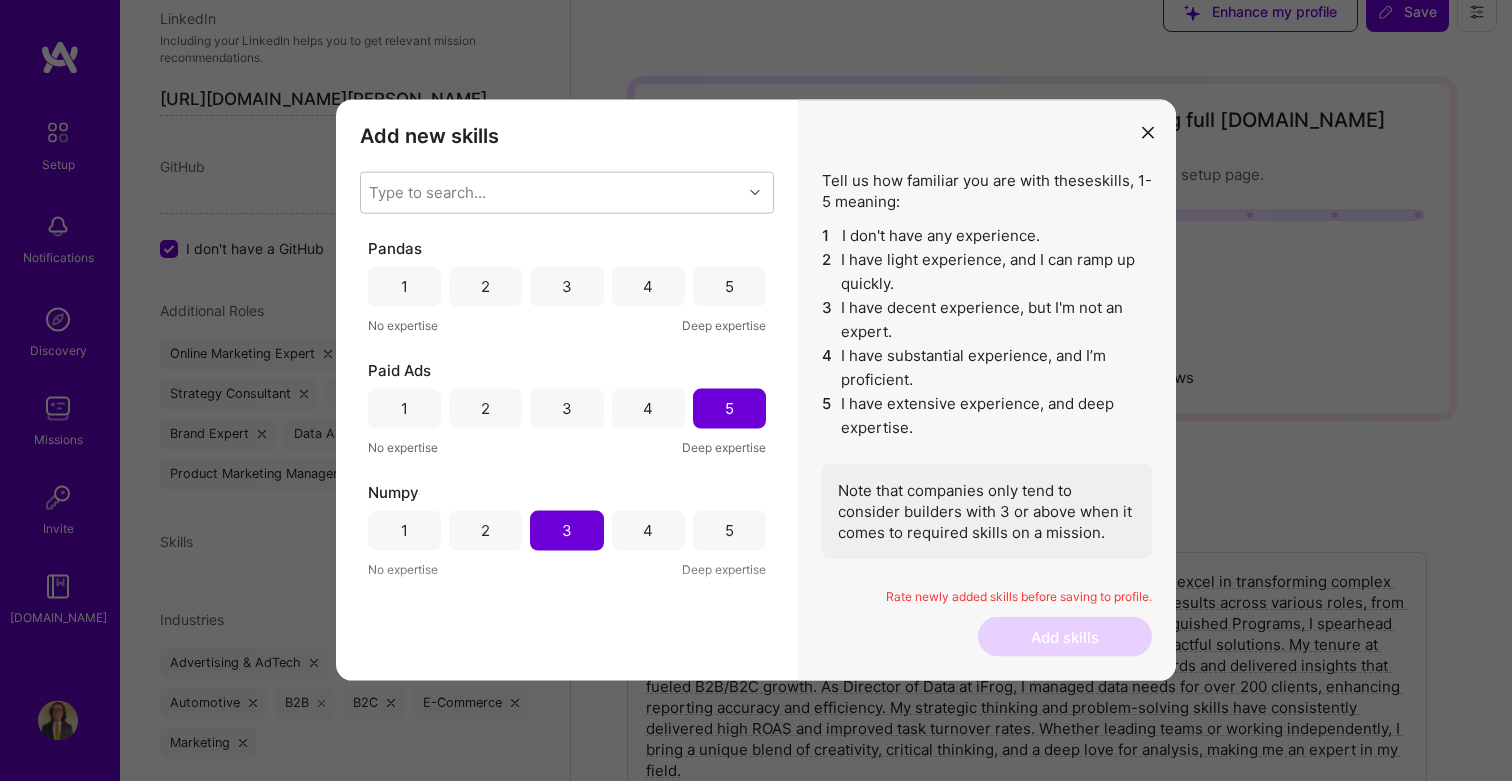 click on "3" at bounding box center [566, 287] 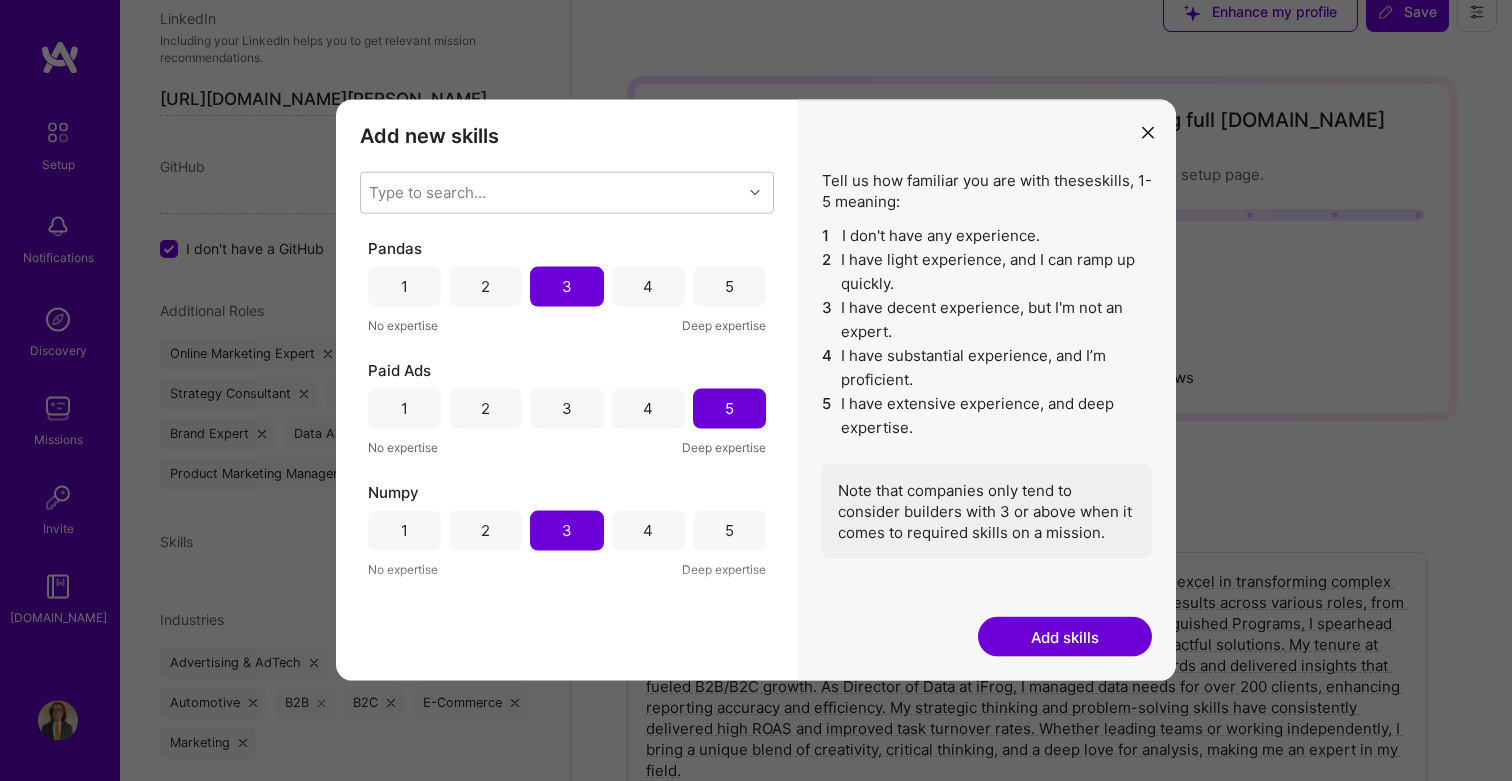 scroll, scrollTop: 28, scrollLeft: 0, axis: vertical 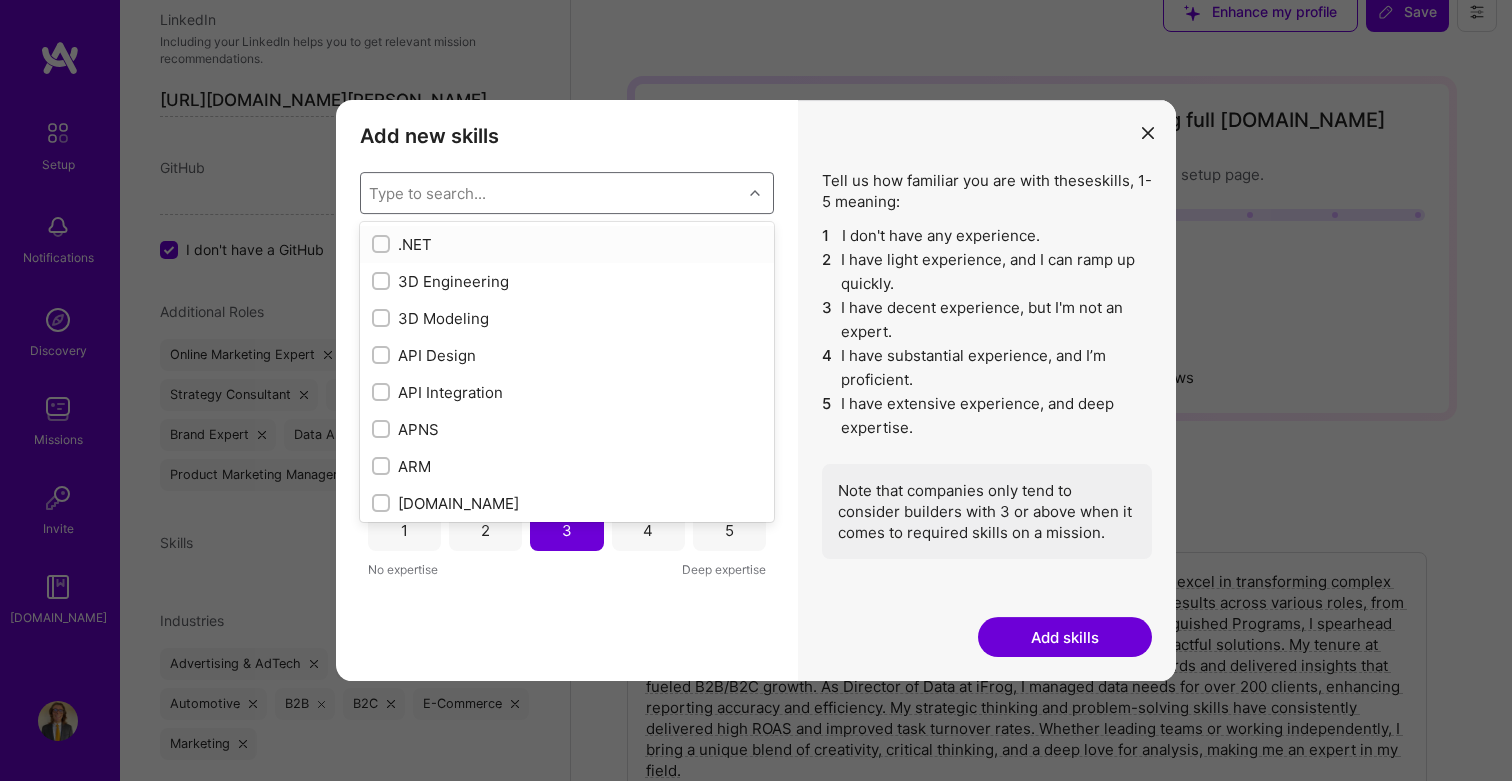 click on "Type to search..." at bounding box center [551, 193] 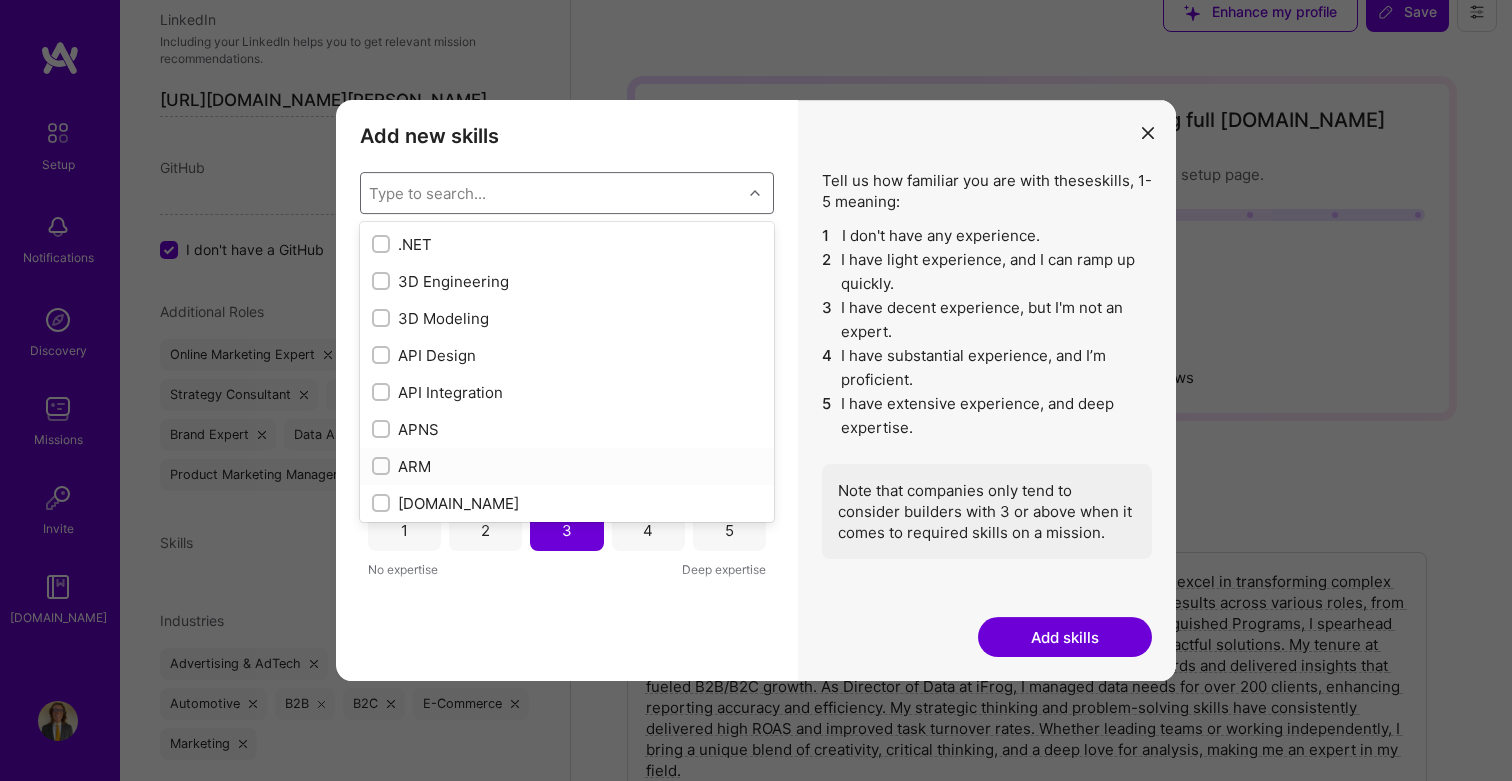 scroll, scrollTop: 27, scrollLeft: 0, axis: vertical 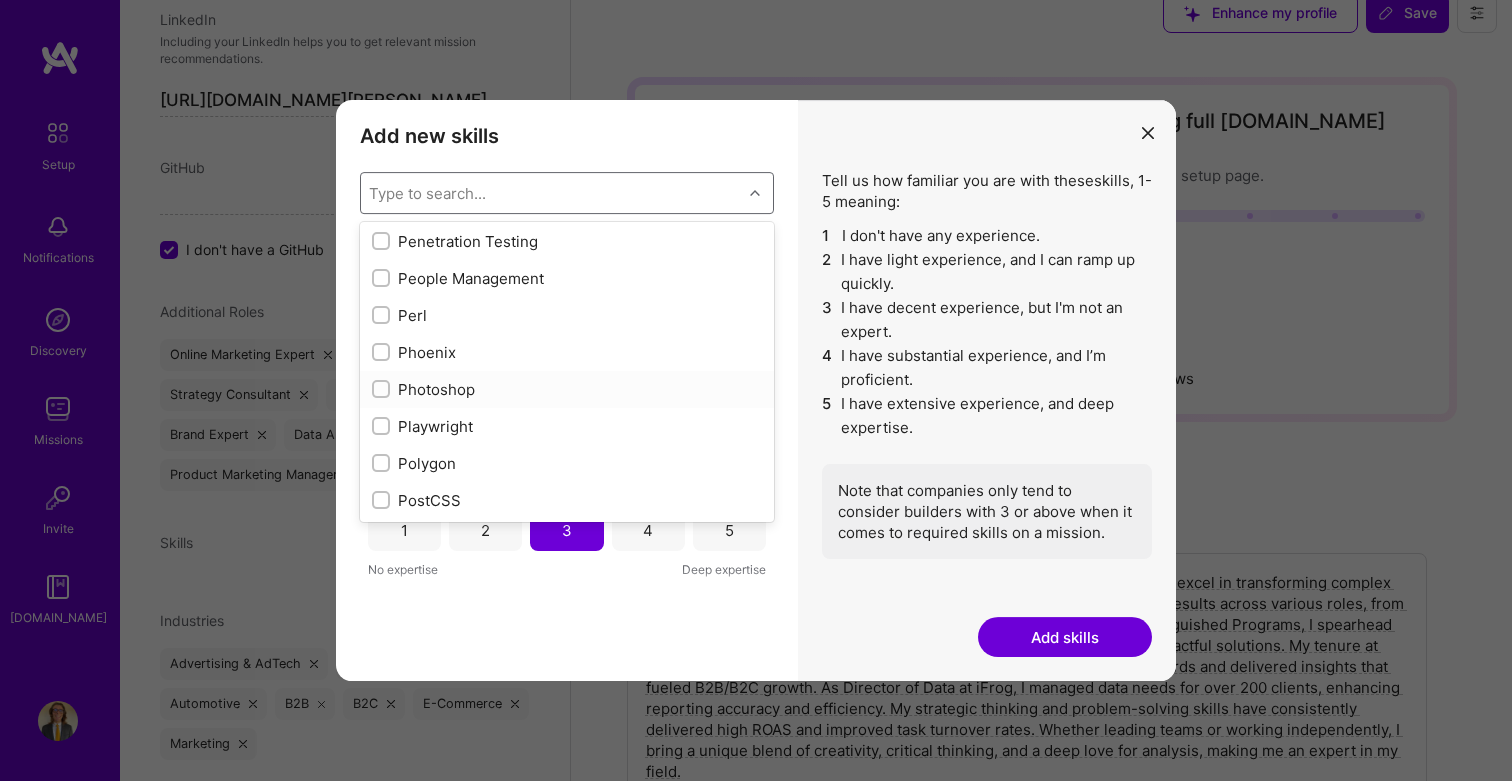 click on "Photoshop" at bounding box center [567, 389] 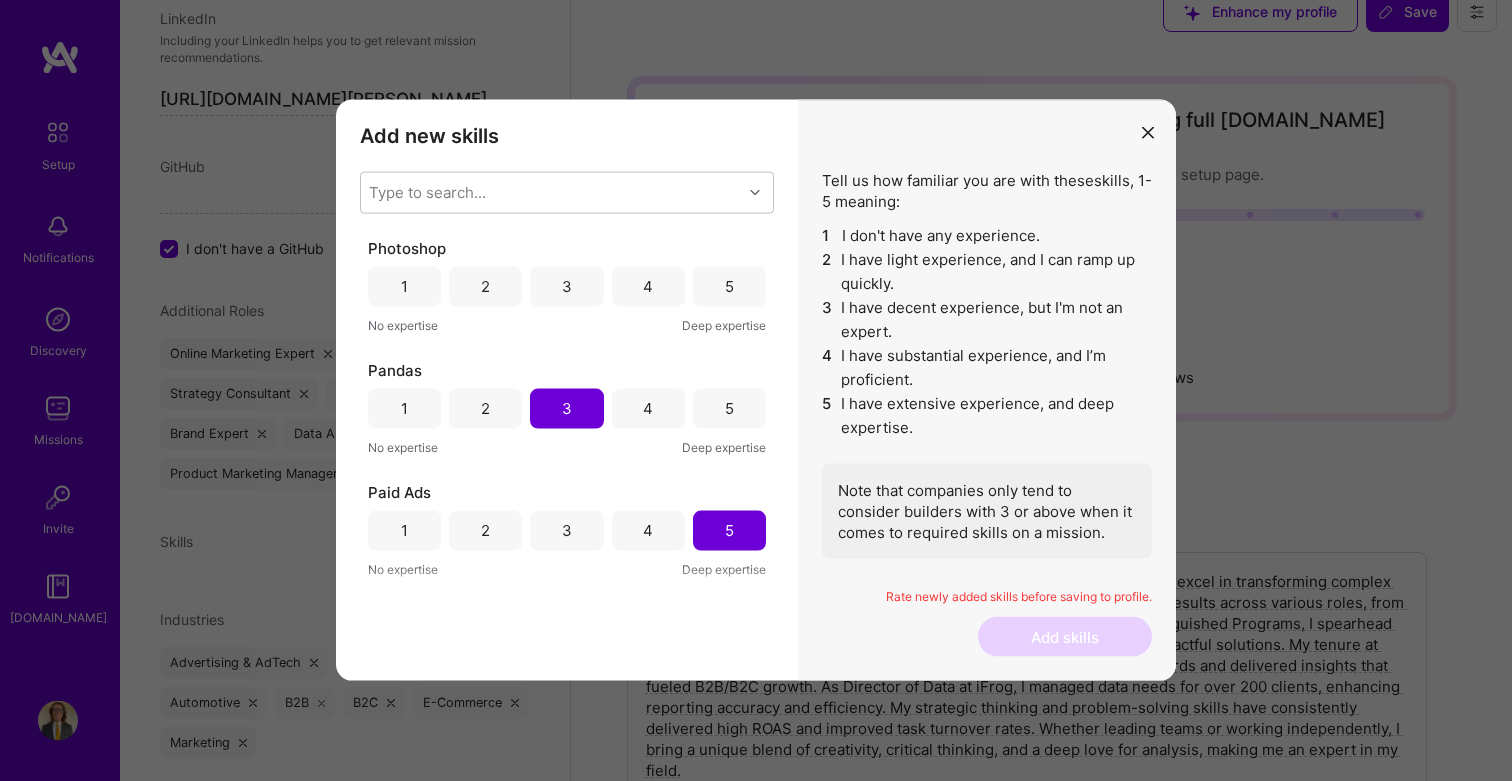click on "4" at bounding box center [648, 286] 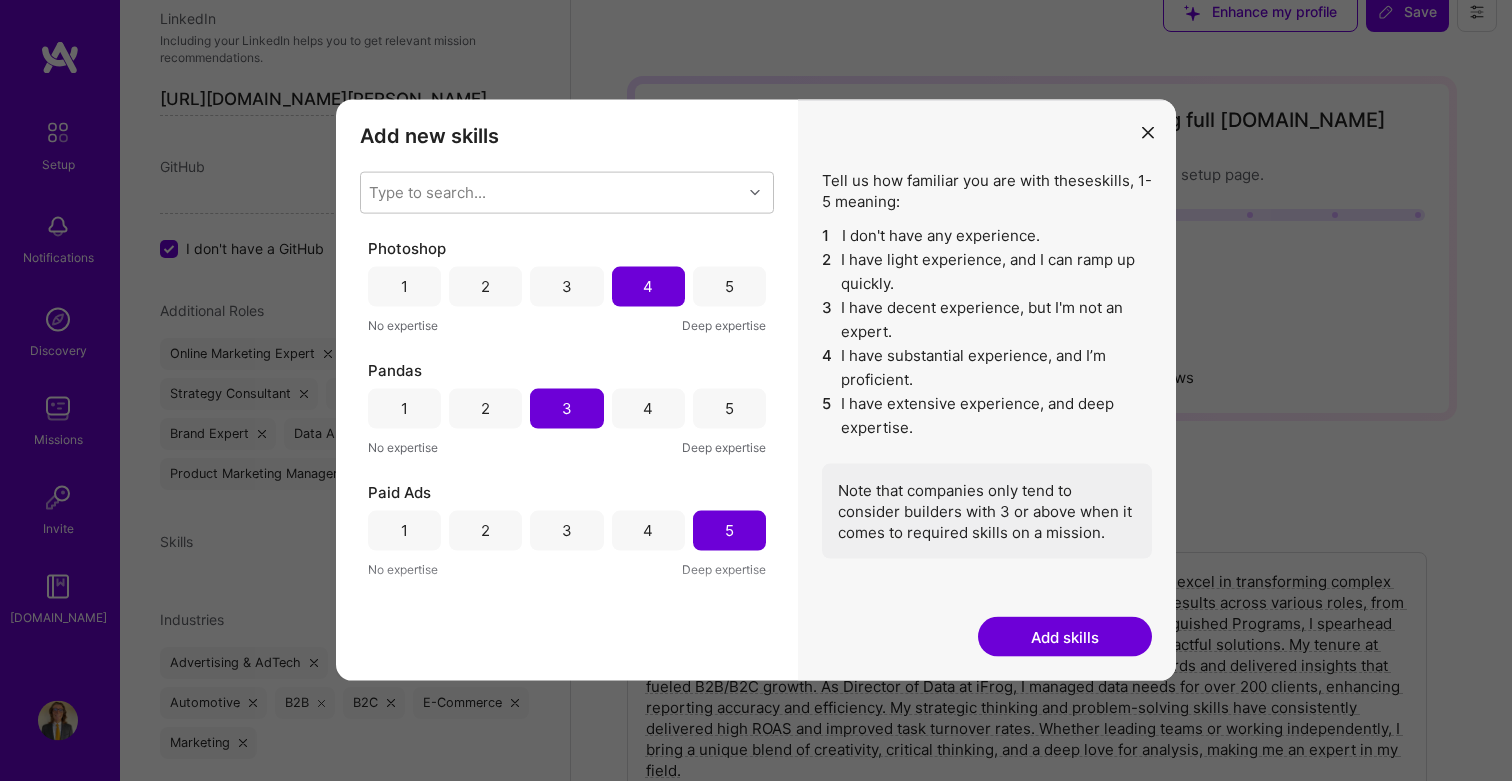 scroll, scrollTop: 28, scrollLeft: 0, axis: vertical 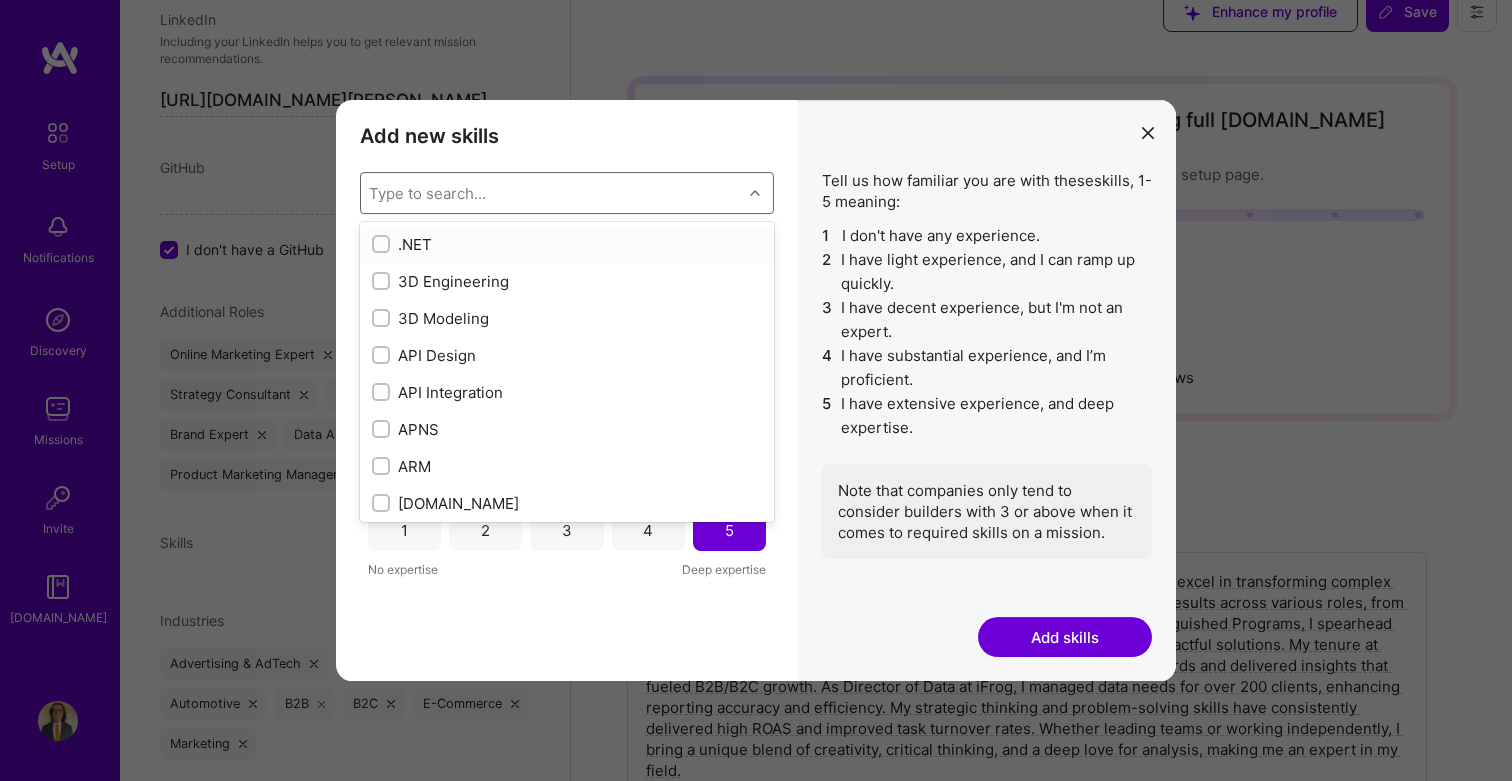click on "Type to search..." at bounding box center [551, 193] 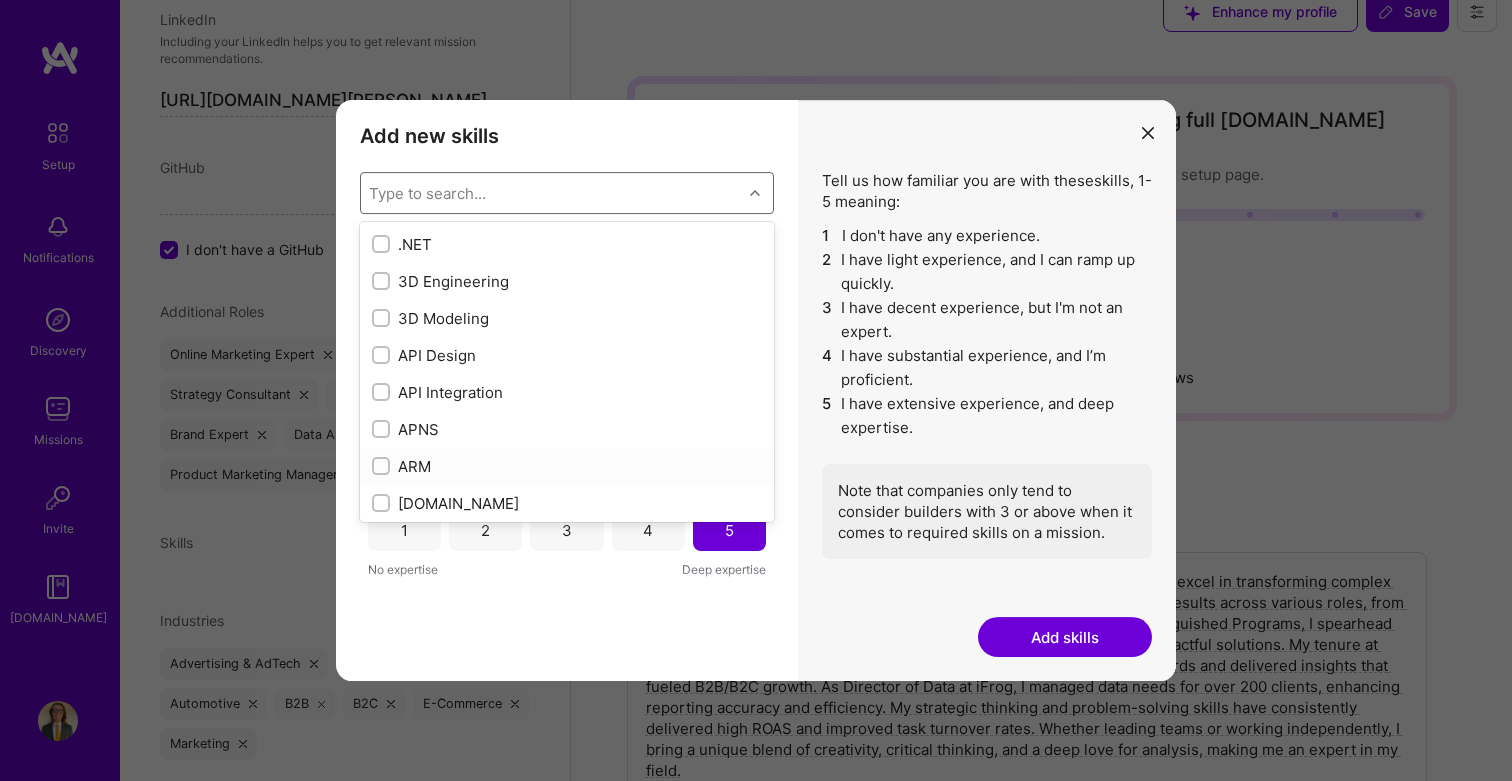 scroll, scrollTop: 27, scrollLeft: 0, axis: vertical 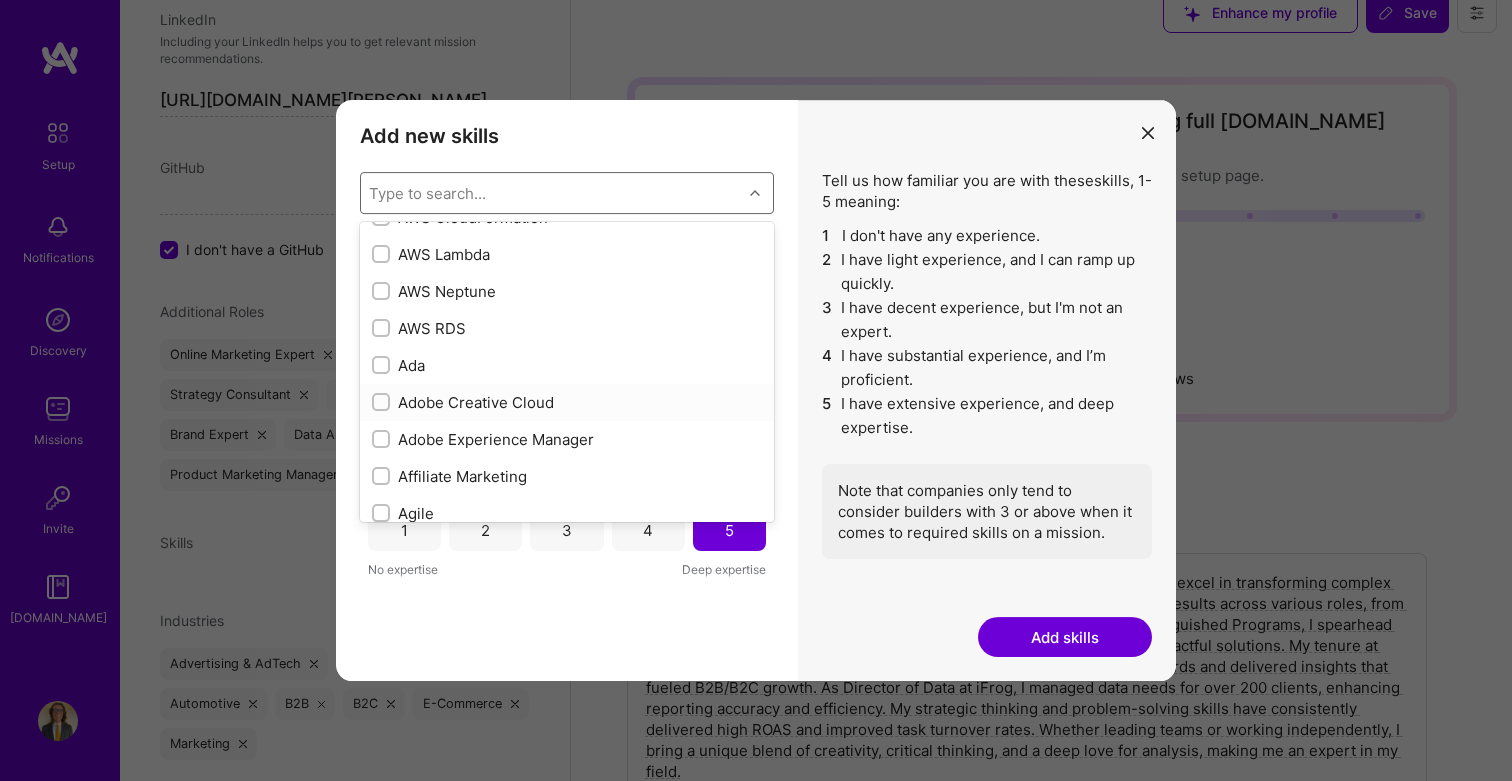 click on "Adobe Creative Cloud" at bounding box center (567, 402) 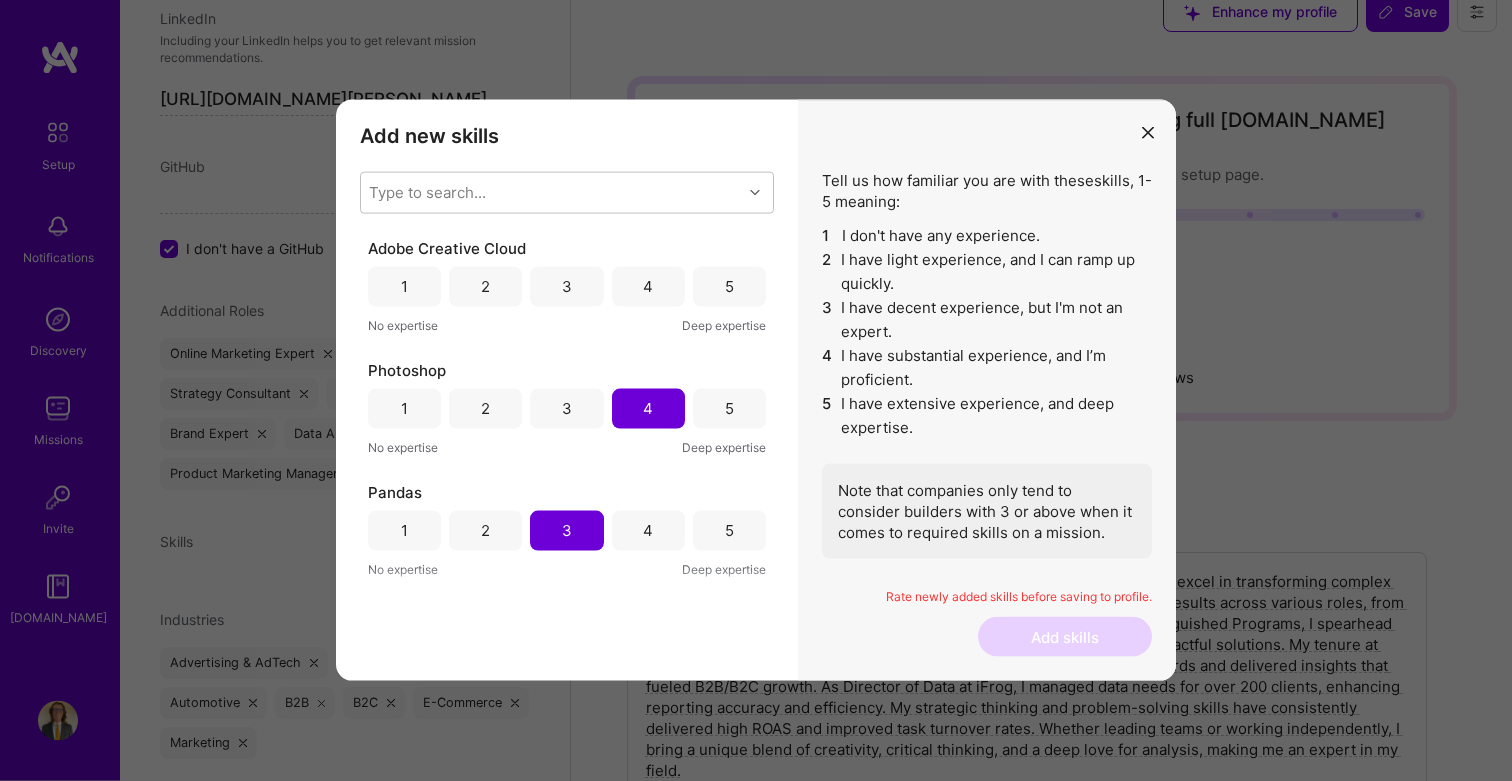 click on "4" at bounding box center (648, 286) 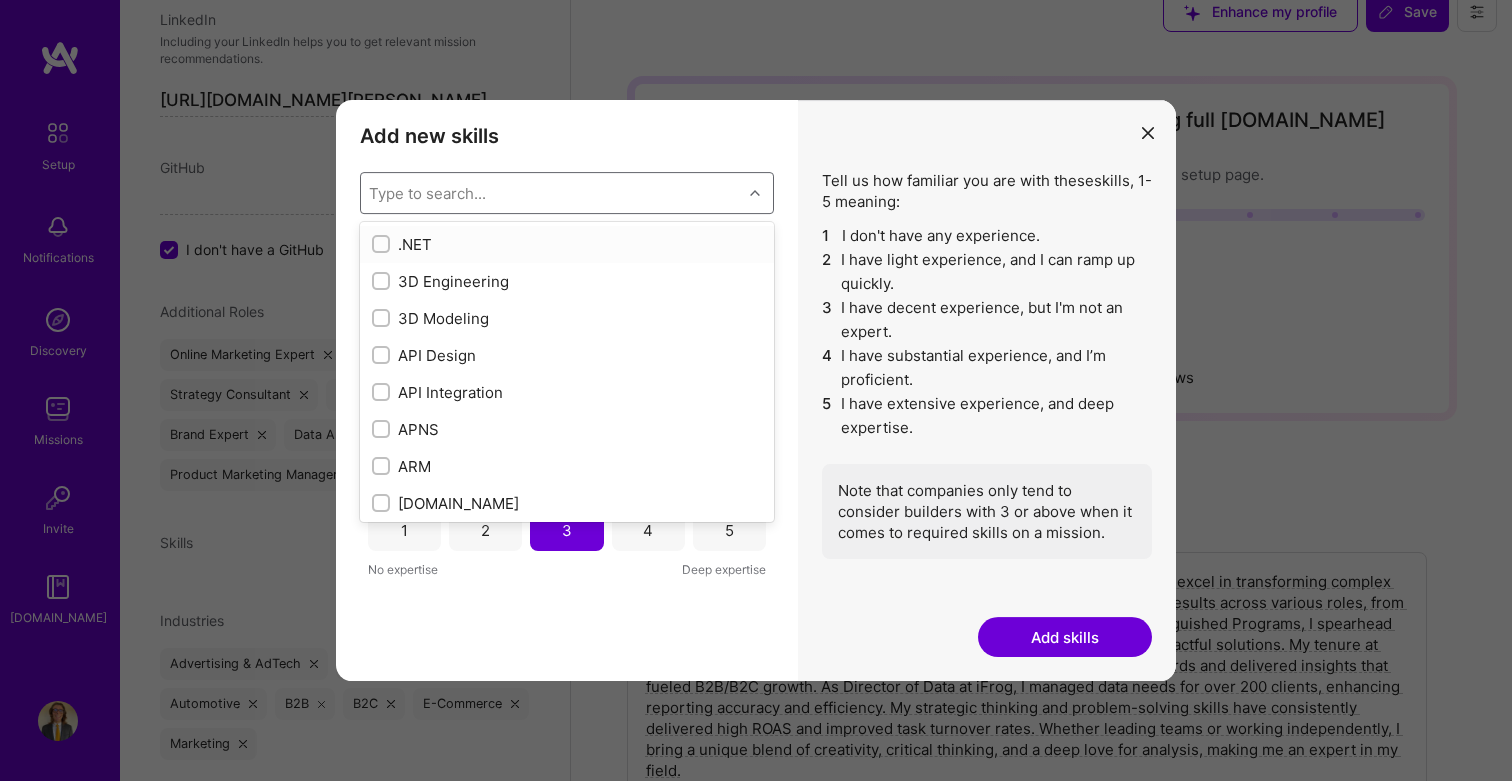 click on "Type to search..." at bounding box center [551, 193] 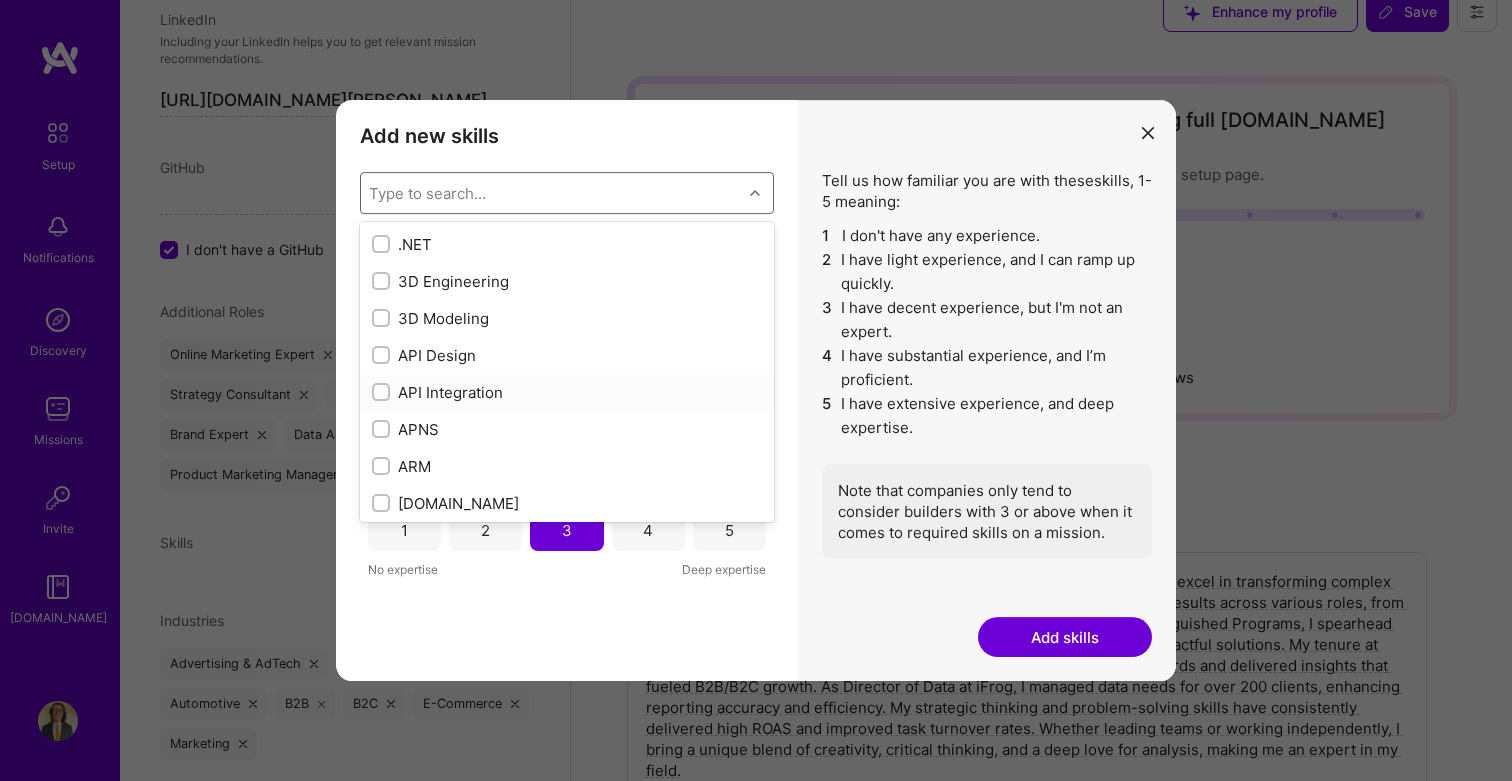scroll, scrollTop: 27, scrollLeft: 0, axis: vertical 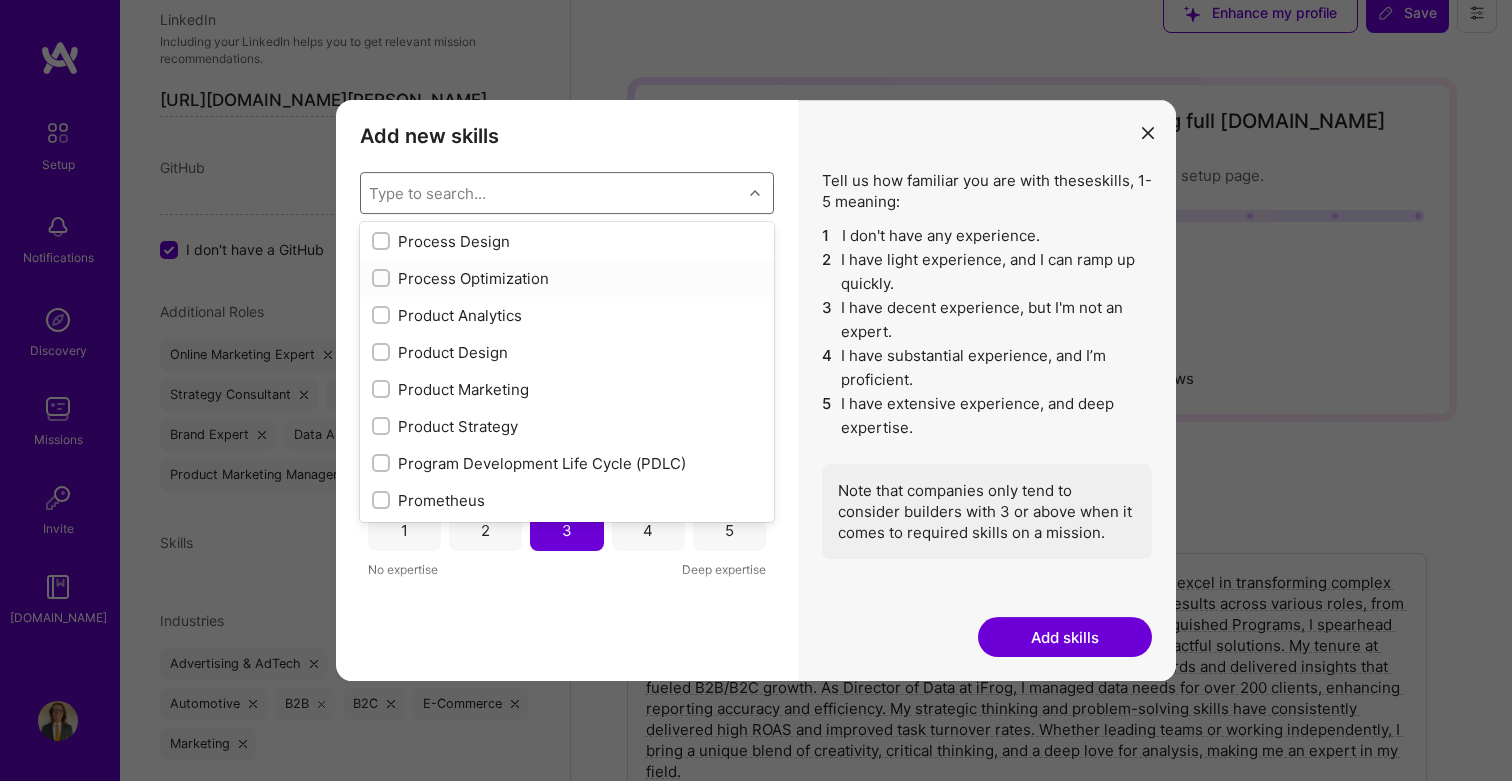 click on "Process Optimization" at bounding box center (567, 278) 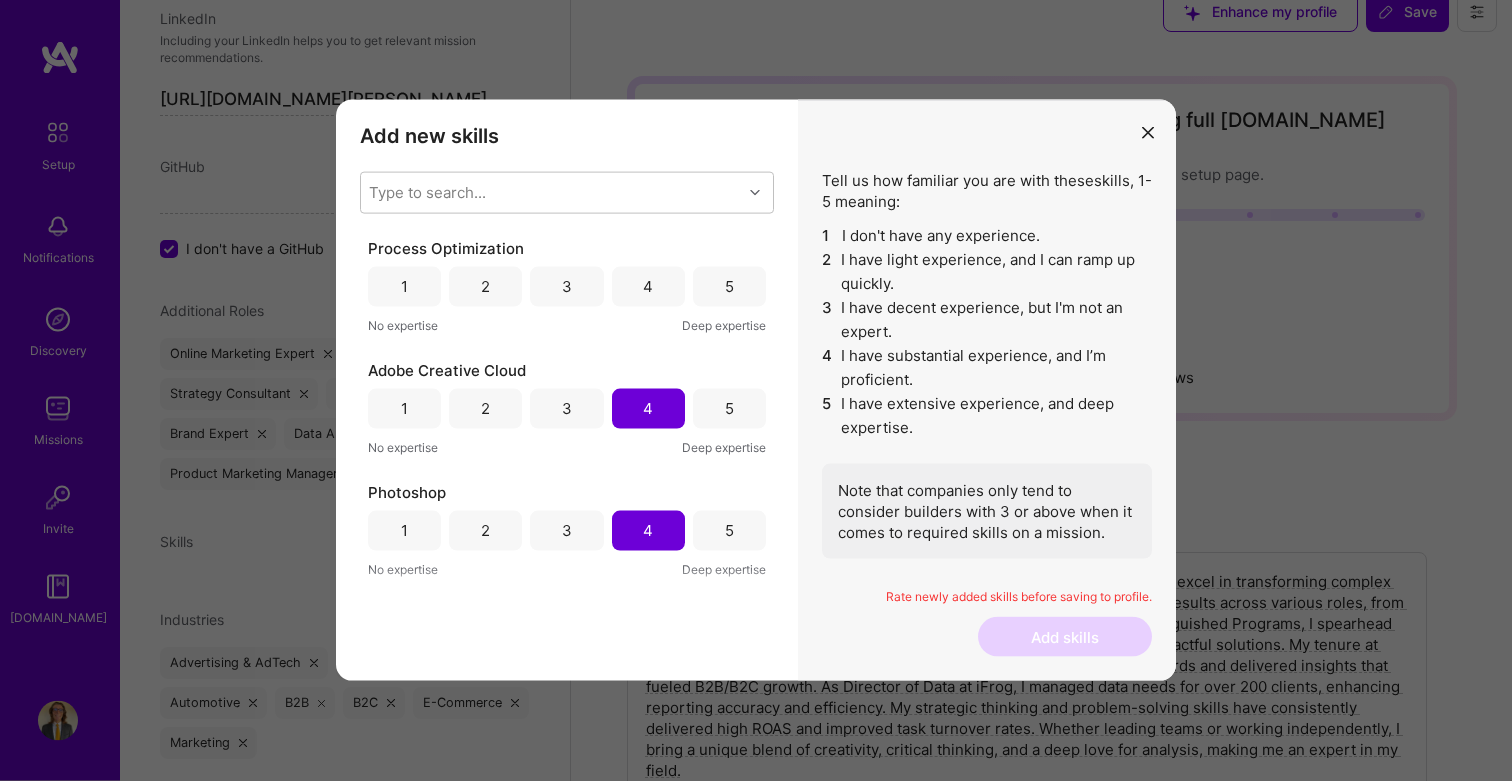 click on "4" at bounding box center [648, 287] 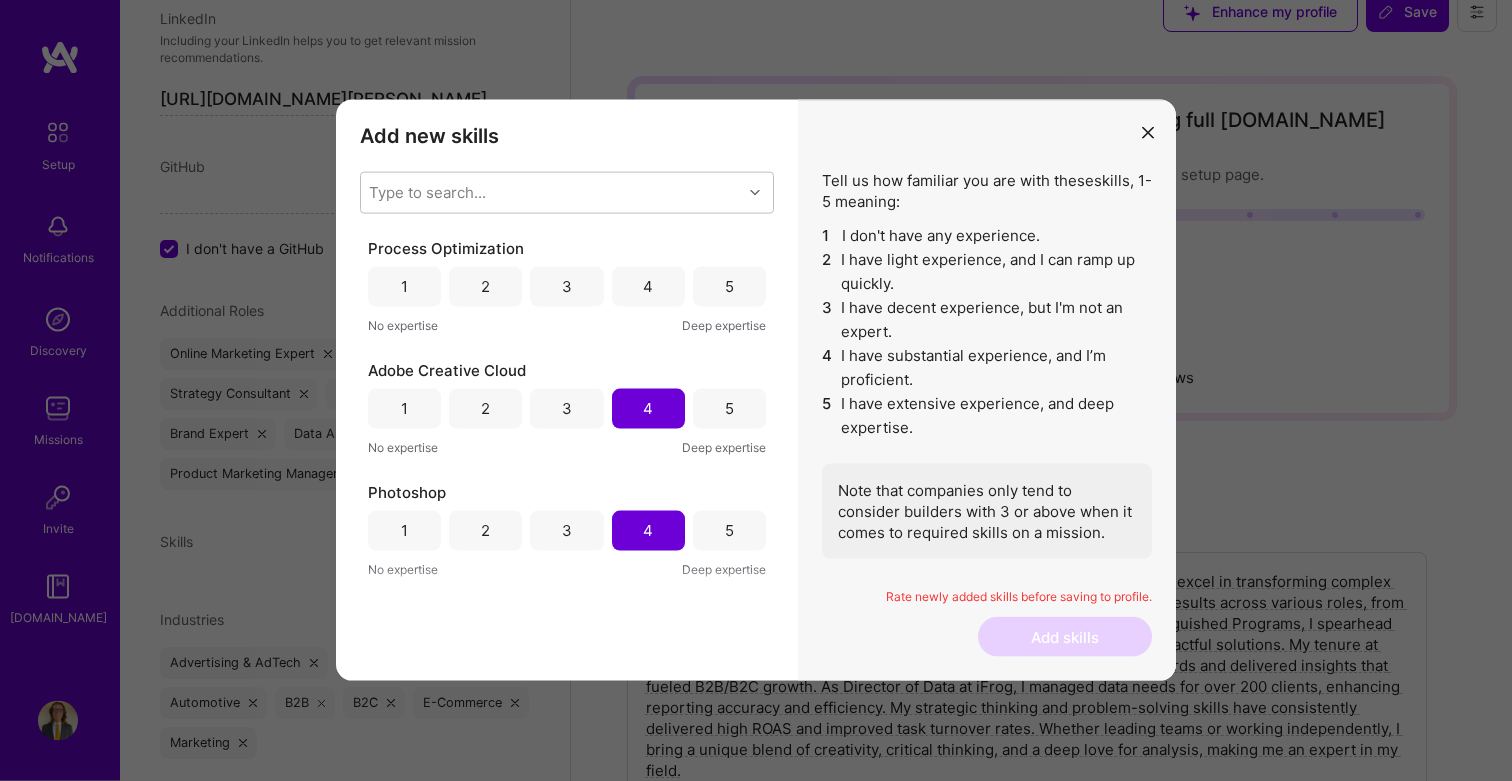 scroll, scrollTop: 28, scrollLeft: 0, axis: vertical 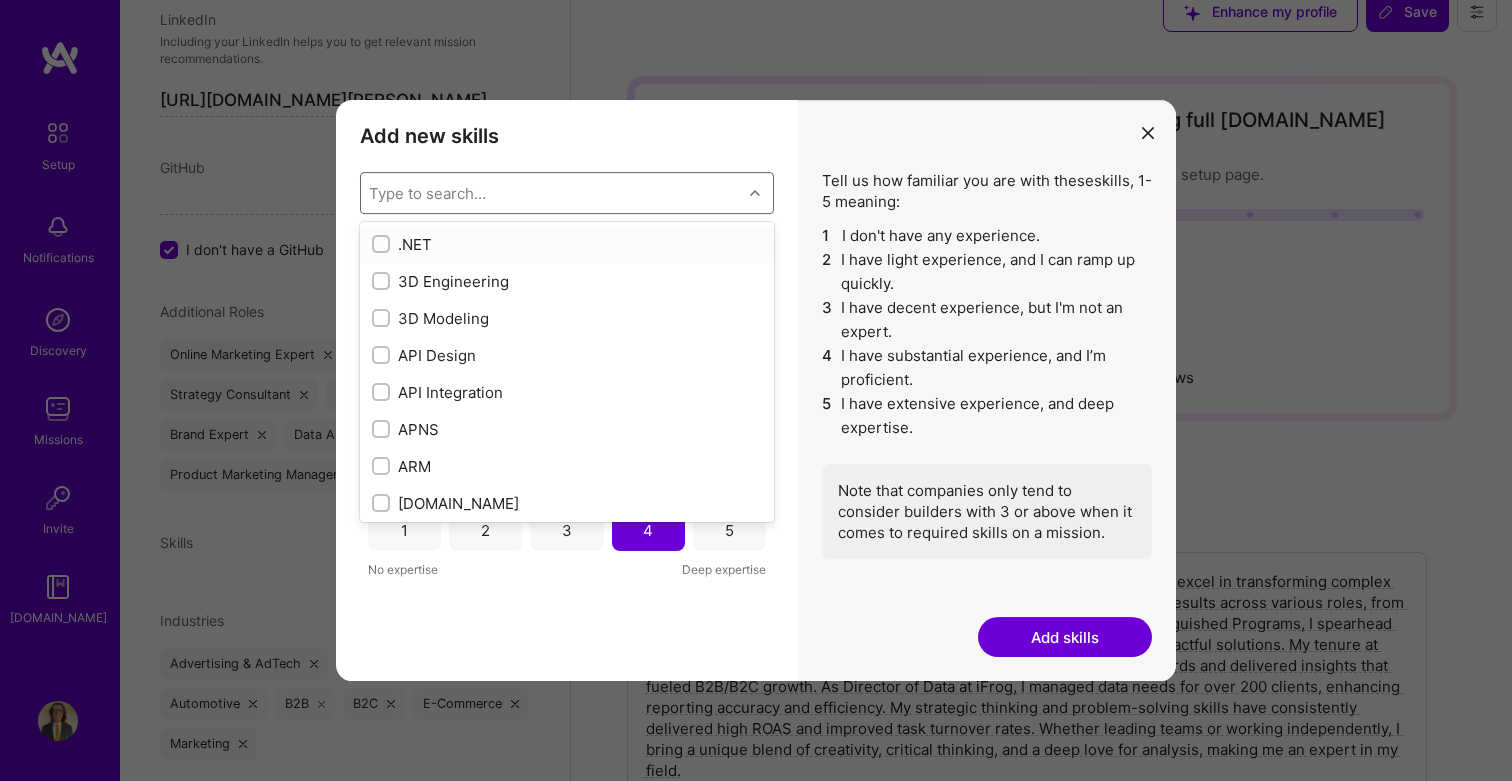 click on "Type to search..." at bounding box center (551, 193) 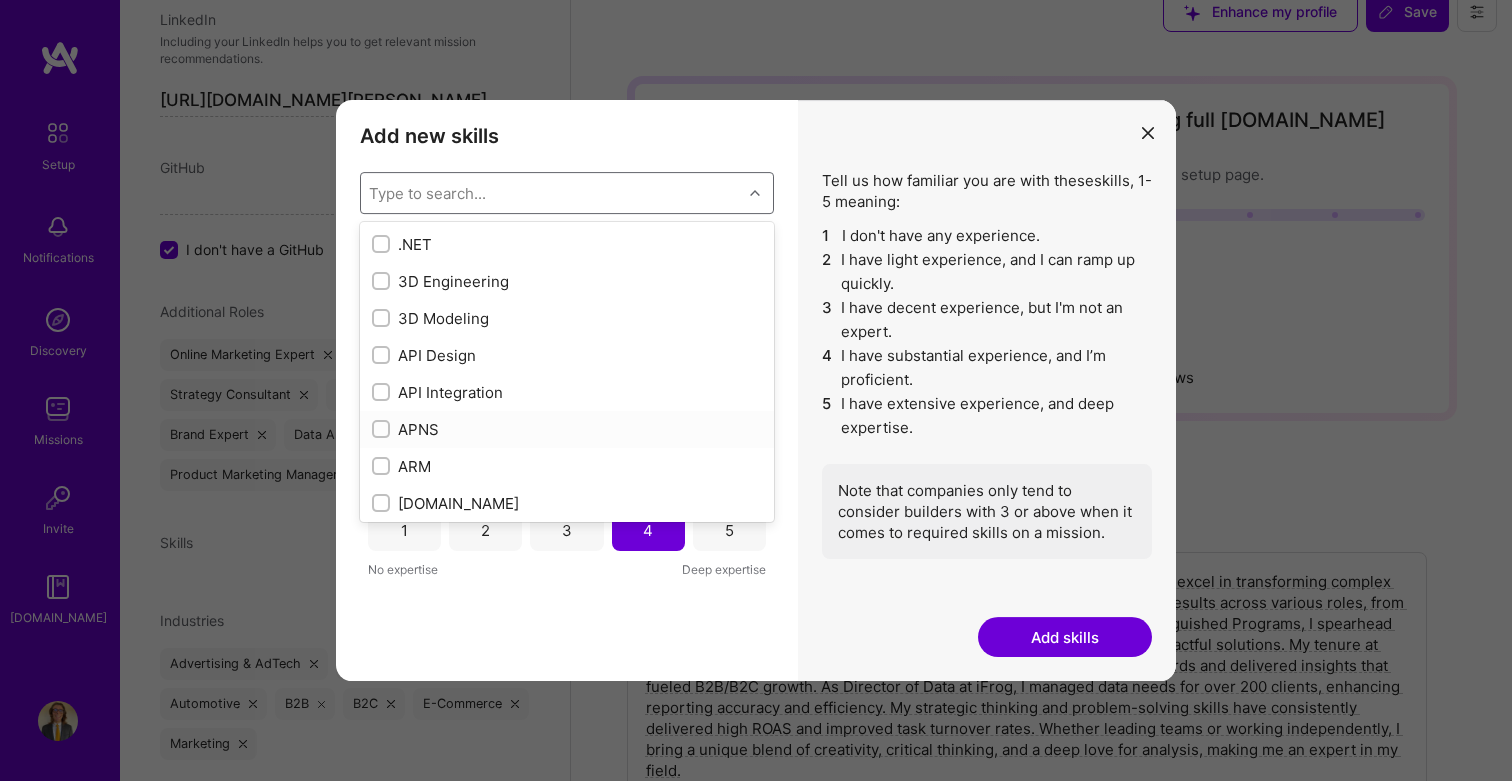 scroll, scrollTop: 412, scrollLeft: 0, axis: vertical 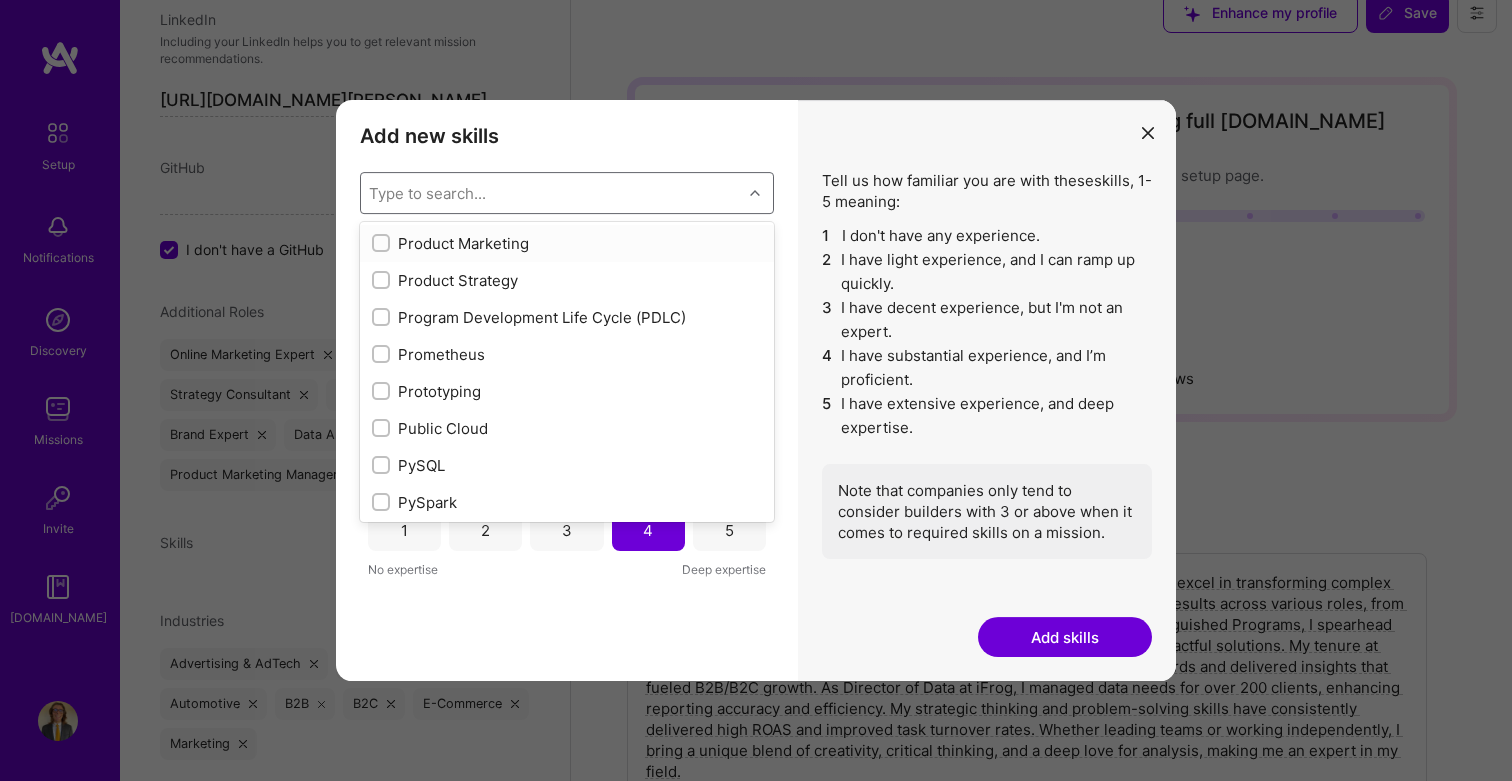 click on "Product Marketing" at bounding box center [567, 243] 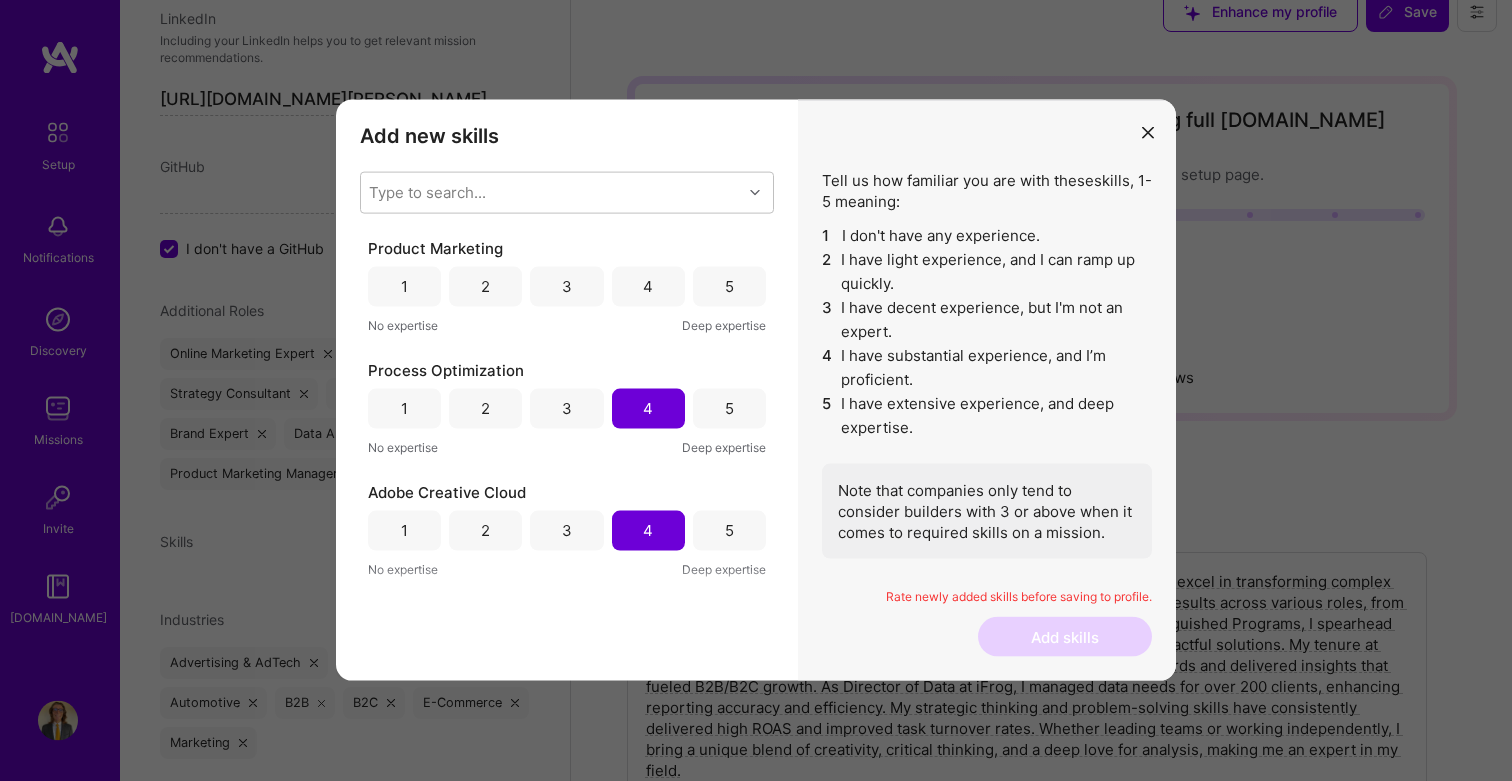 click on "4" at bounding box center [648, 287] 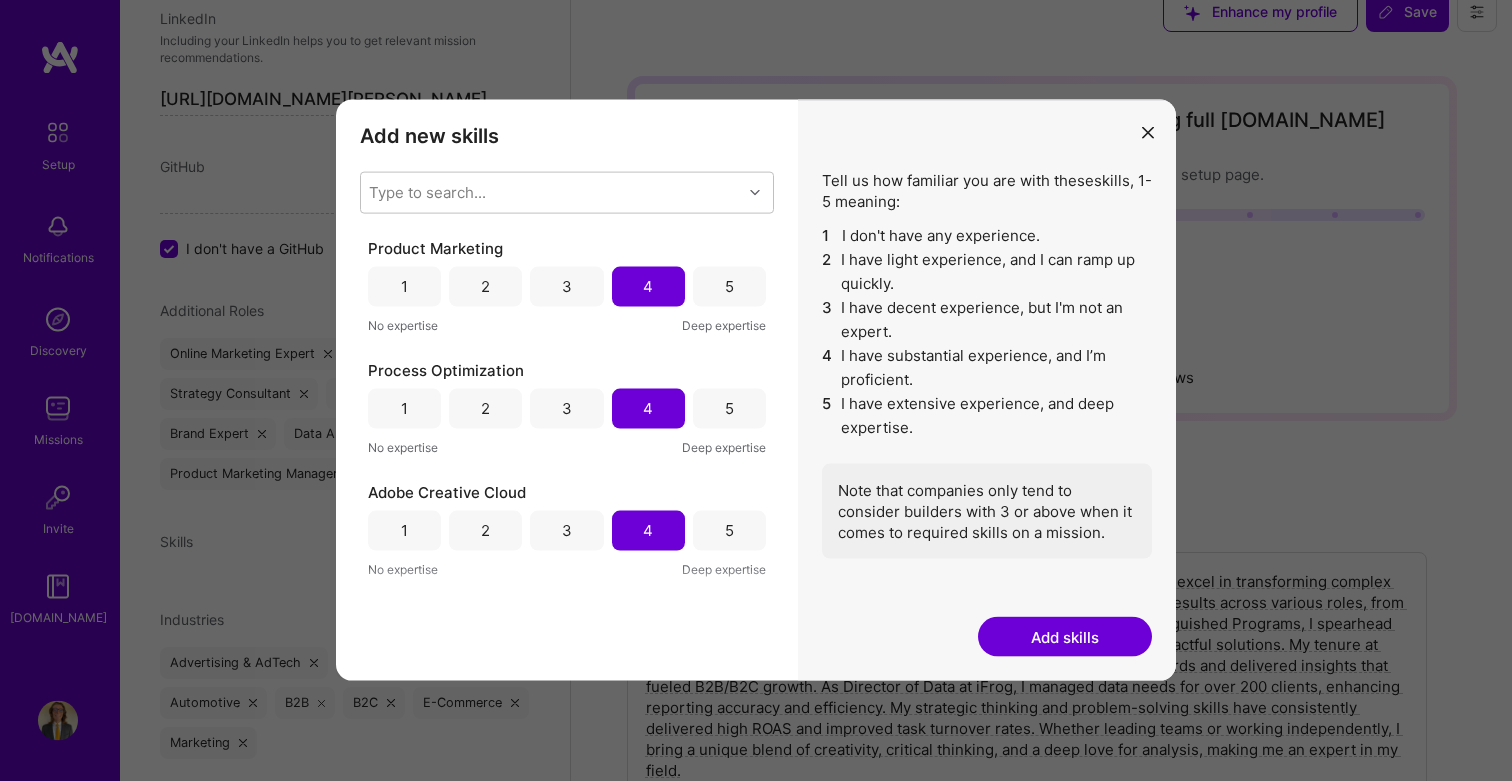 scroll, scrollTop: 28, scrollLeft: 0, axis: vertical 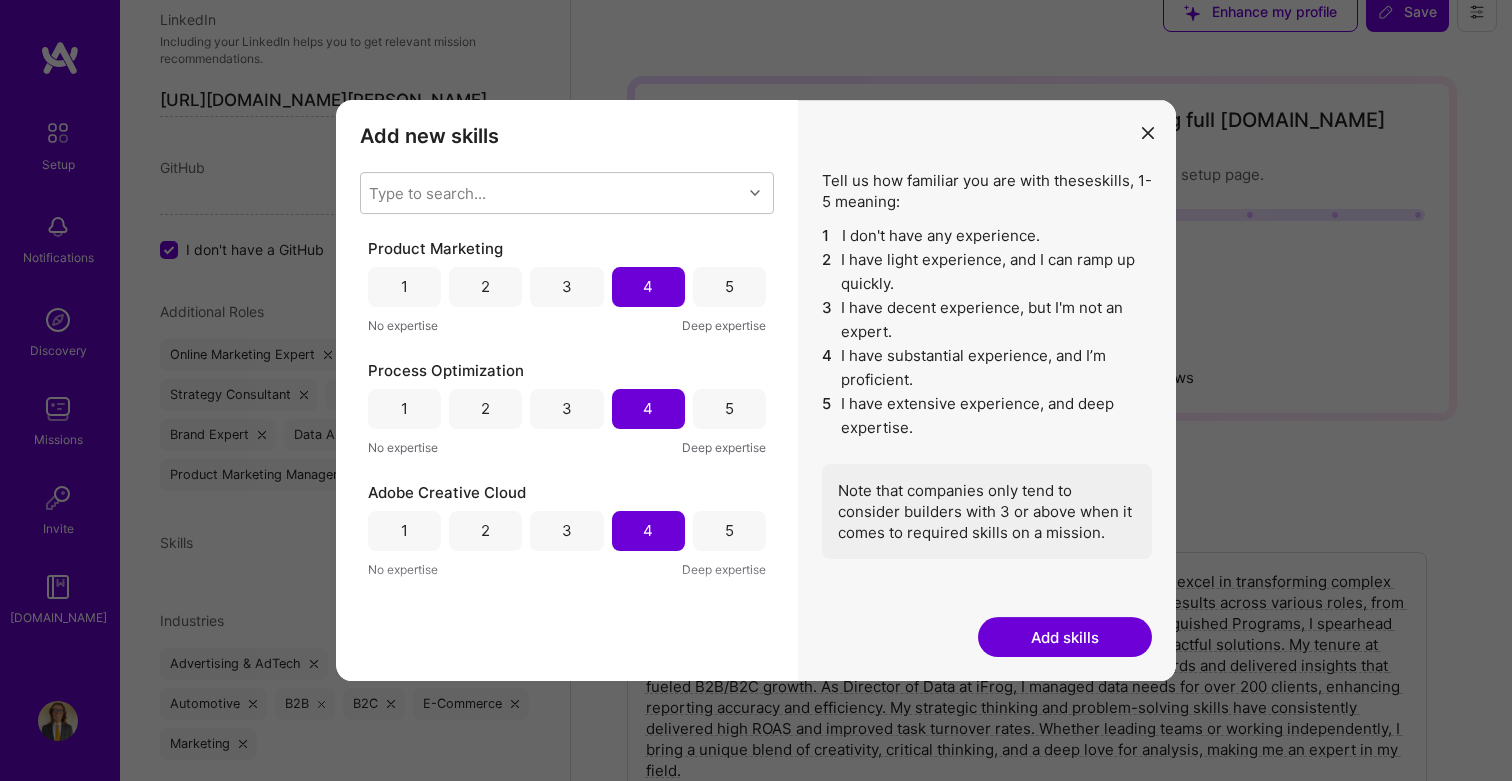 click on "5" at bounding box center (729, 287) 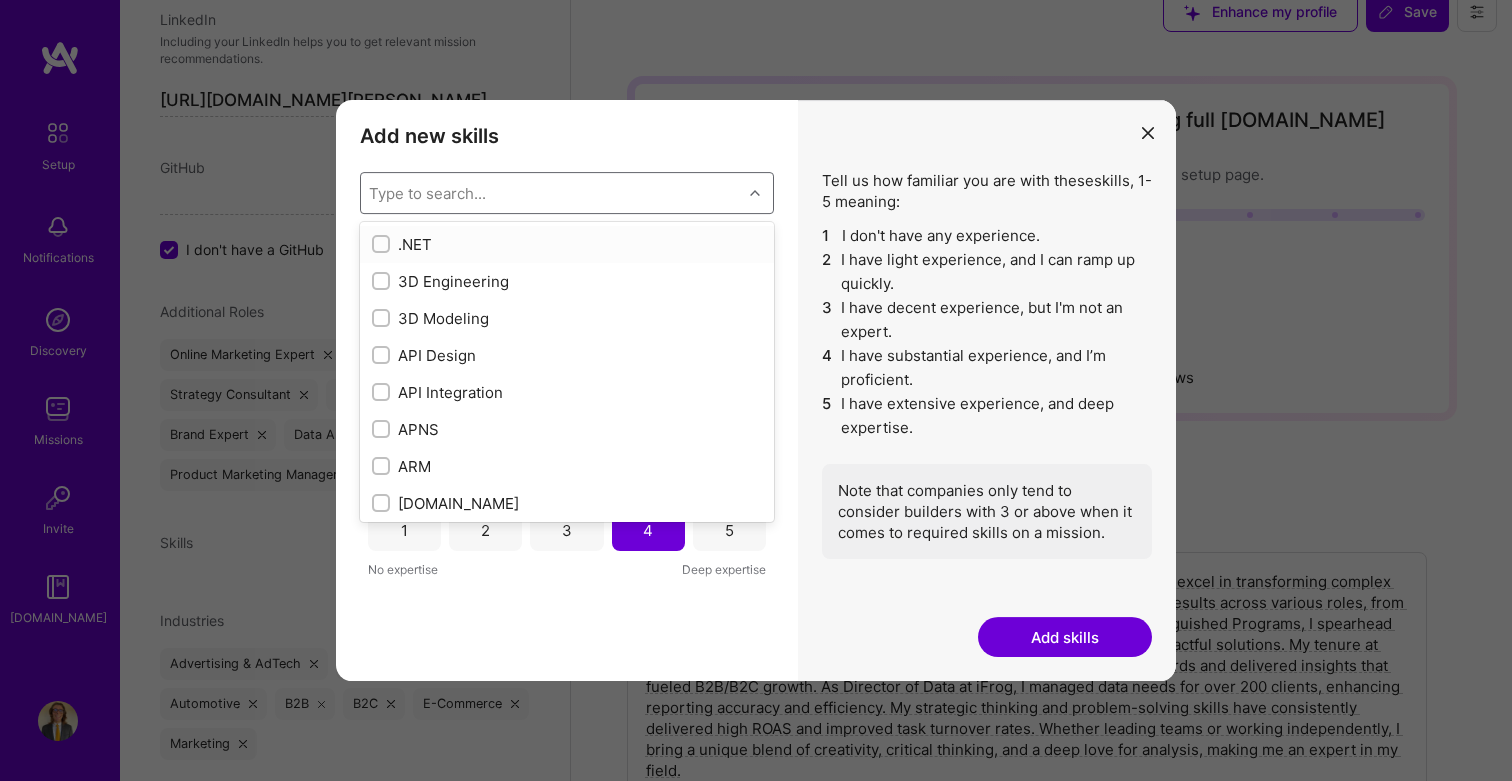 click on "Type to search..." at bounding box center (551, 193) 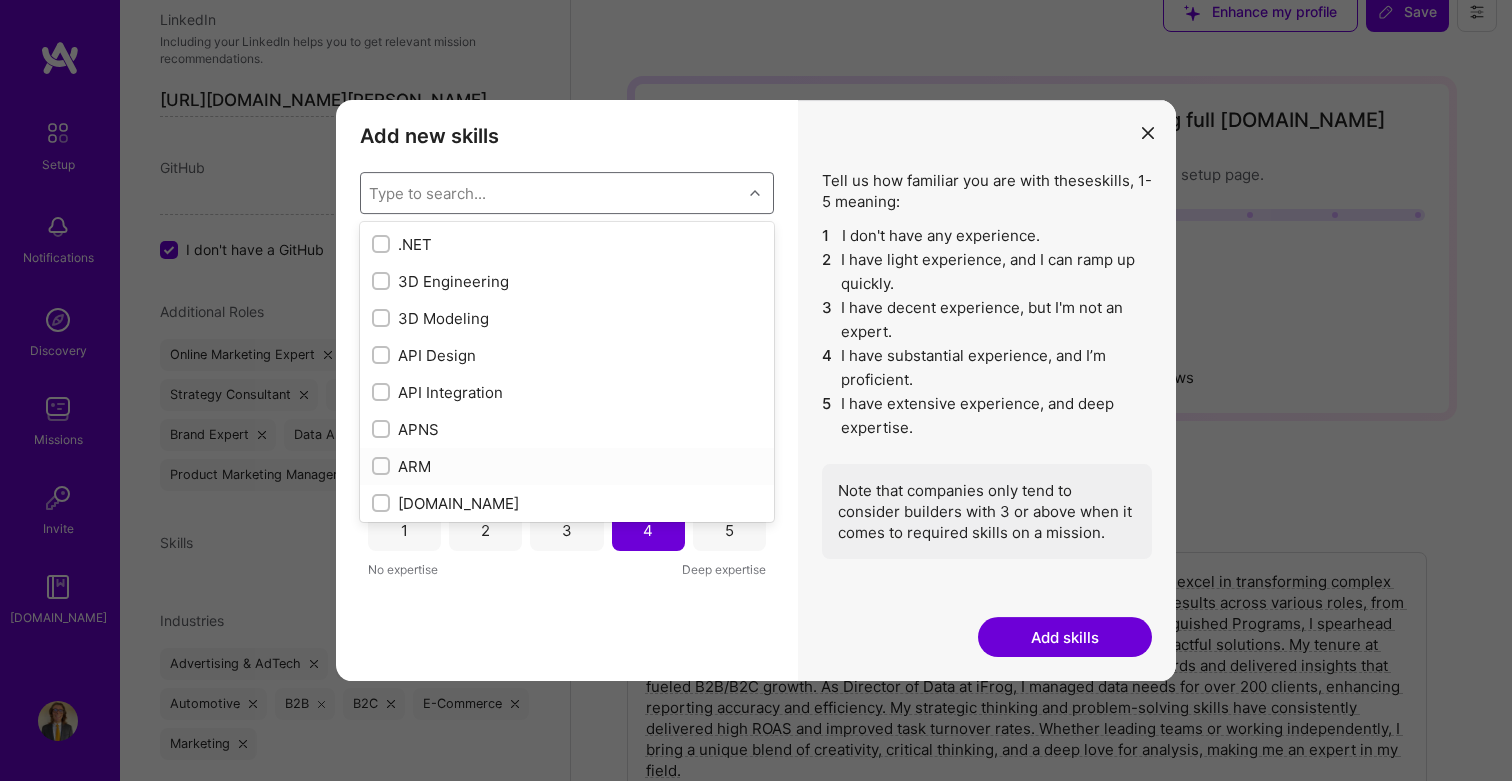 scroll, scrollTop: 27, scrollLeft: 0, axis: vertical 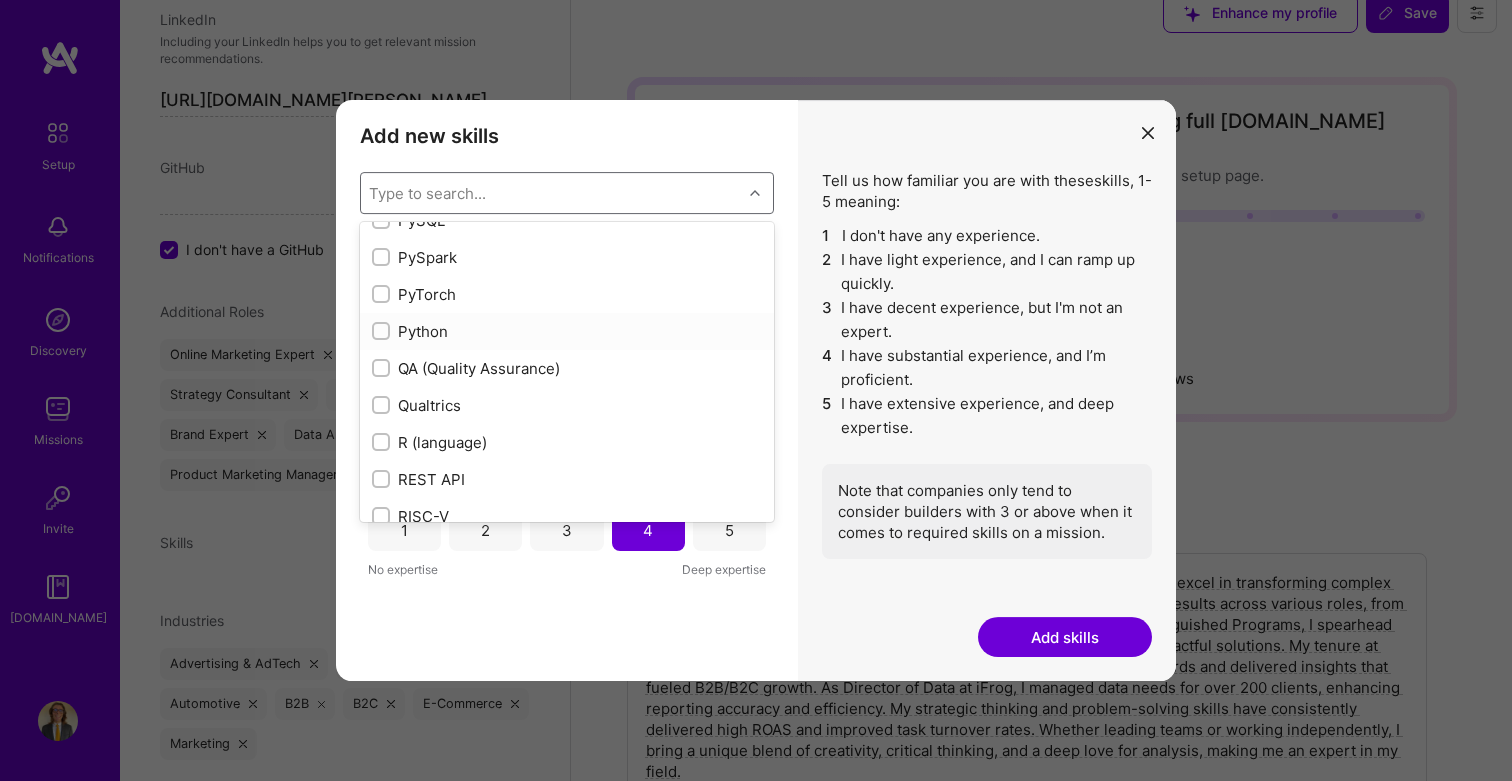click on "Python" at bounding box center (567, 331) 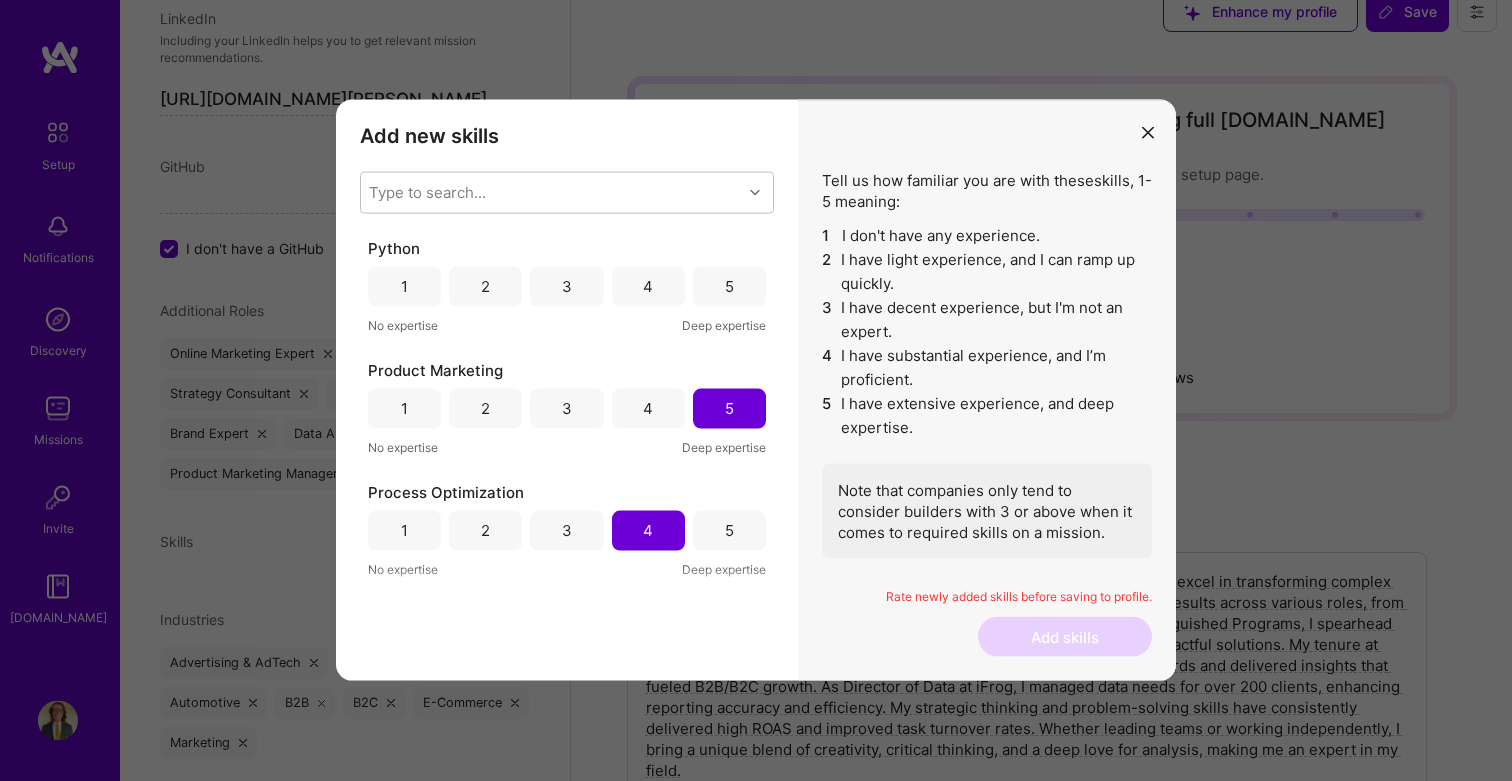 click on "3" at bounding box center [566, 287] 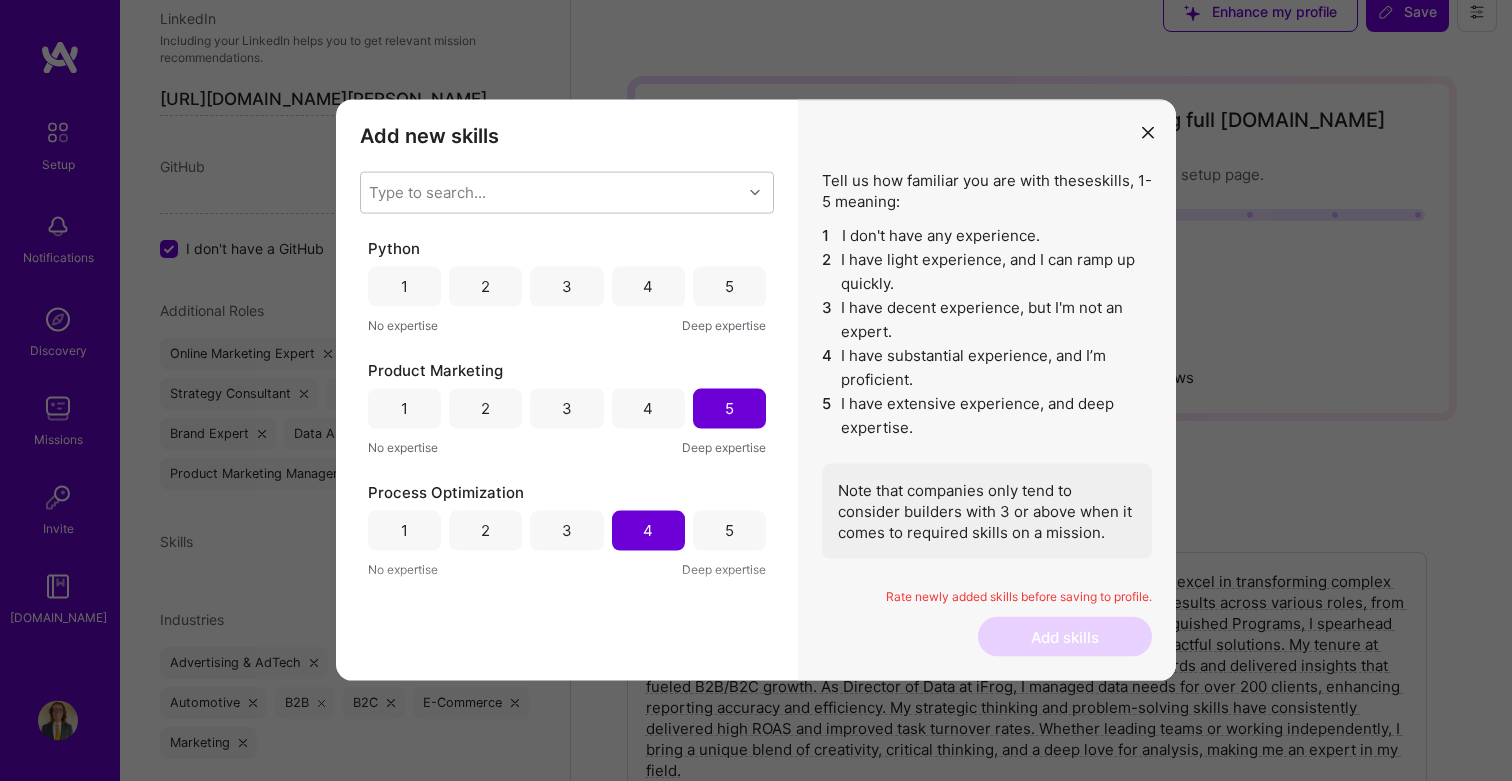 scroll, scrollTop: 28, scrollLeft: 0, axis: vertical 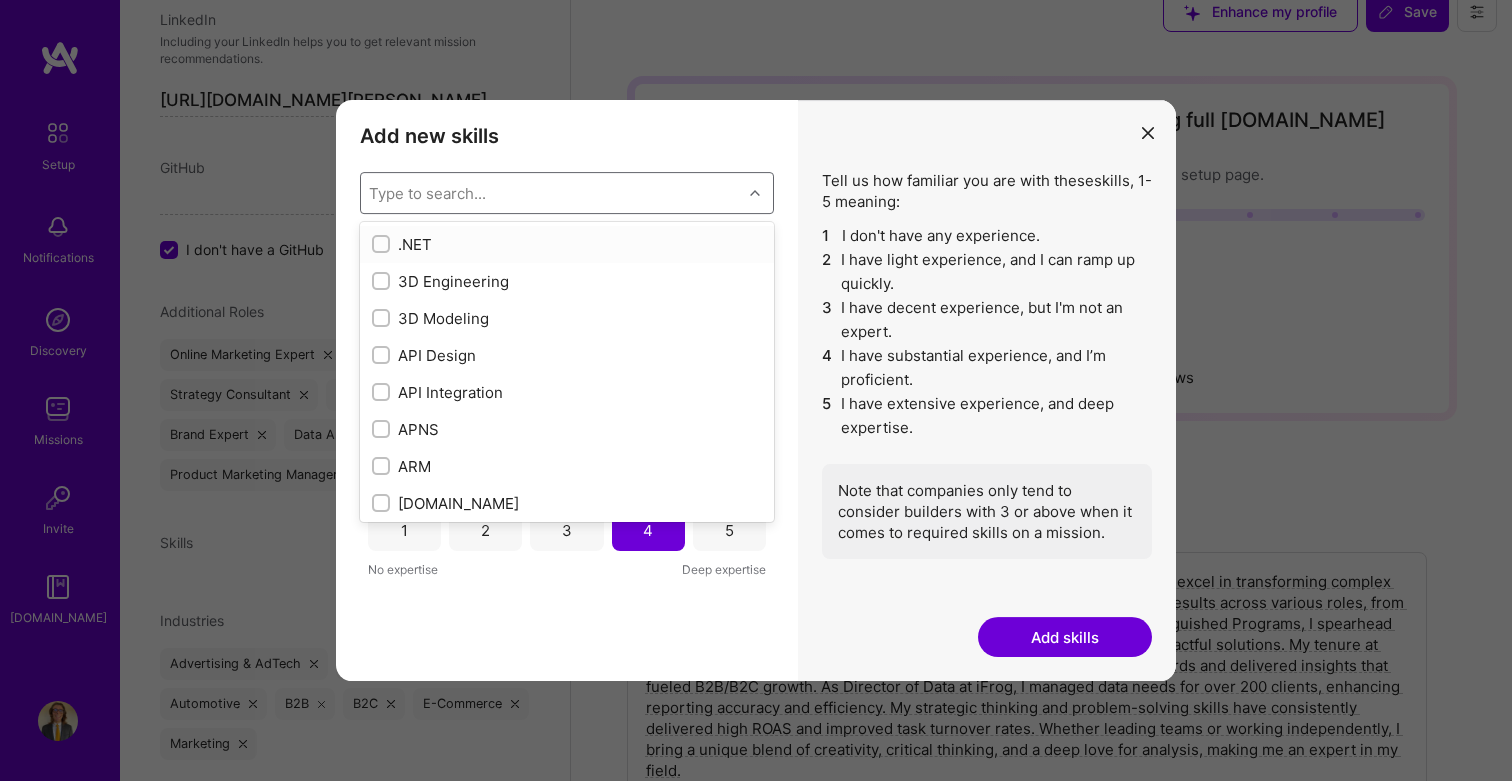 click on "Type to search..." at bounding box center (551, 193) 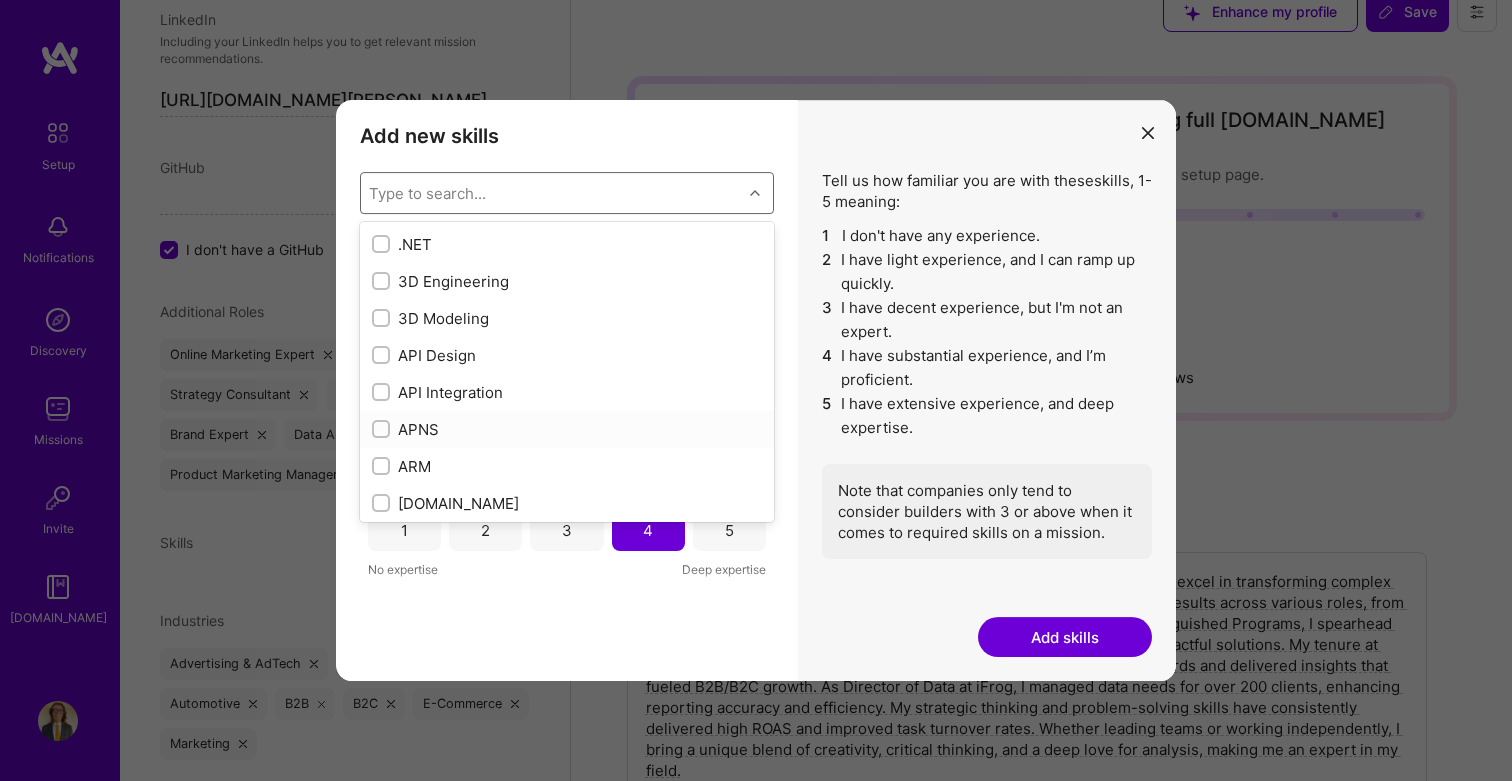 scroll, scrollTop: 27, scrollLeft: 0, axis: vertical 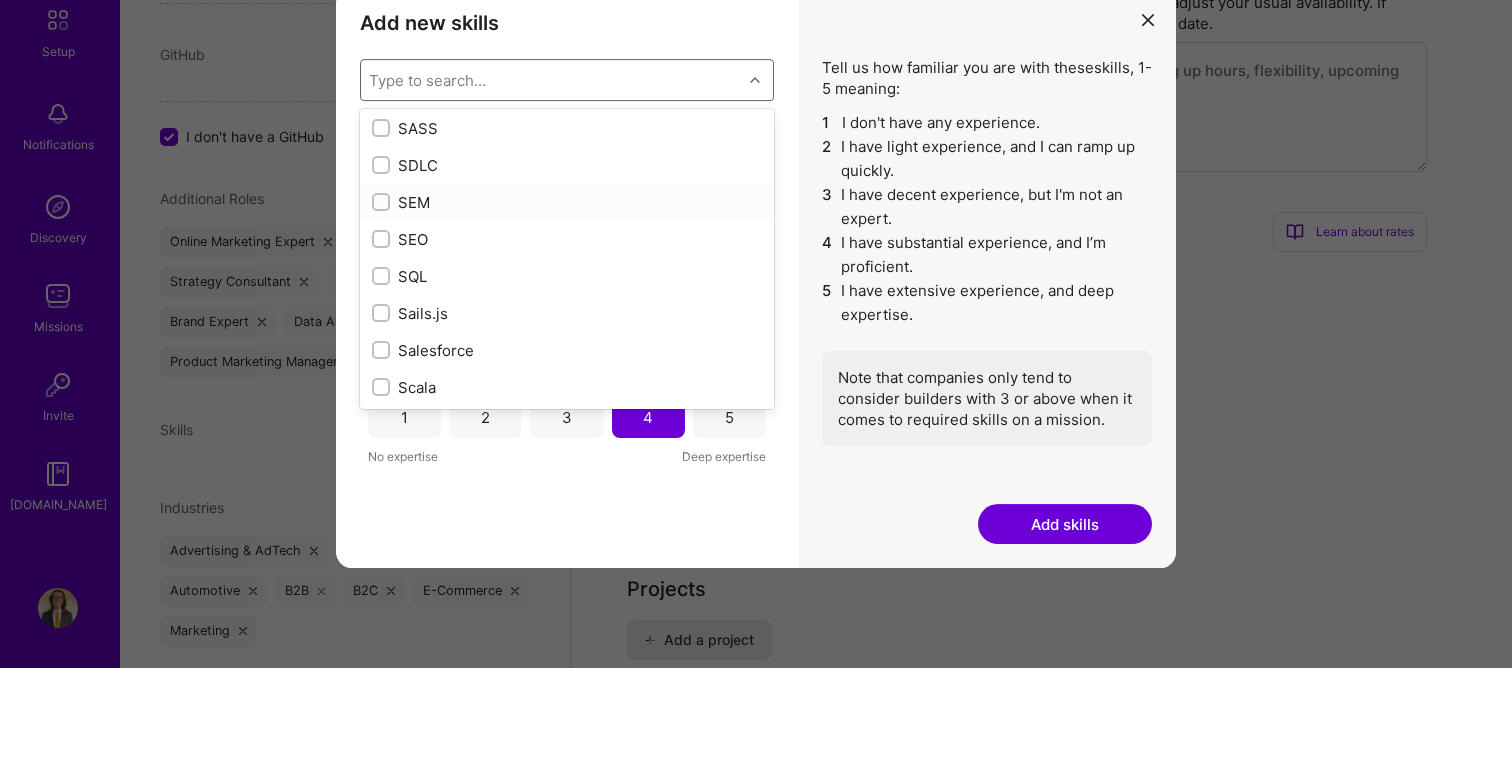 click at bounding box center [383, 316] 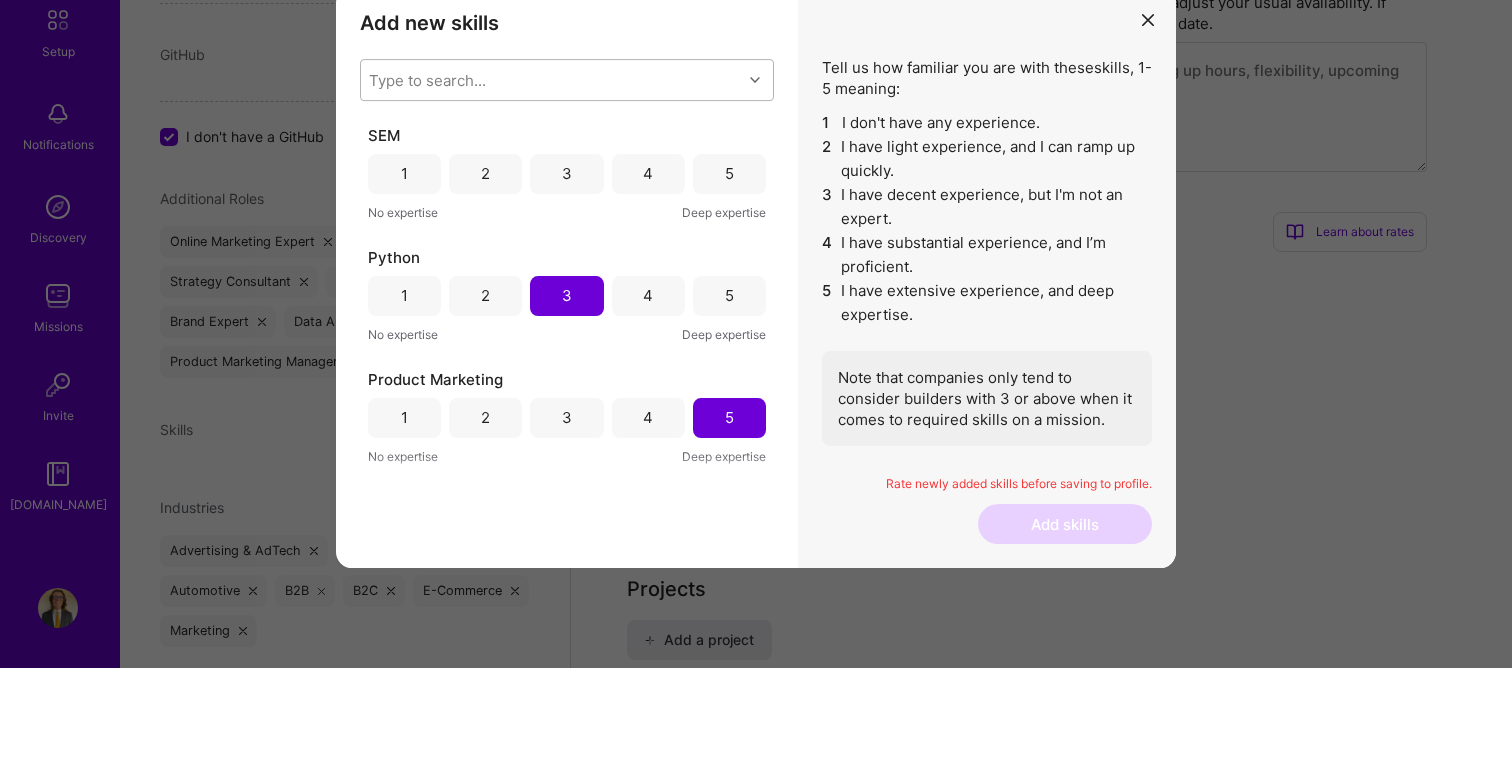 scroll, scrollTop: 1145, scrollLeft: 0, axis: vertical 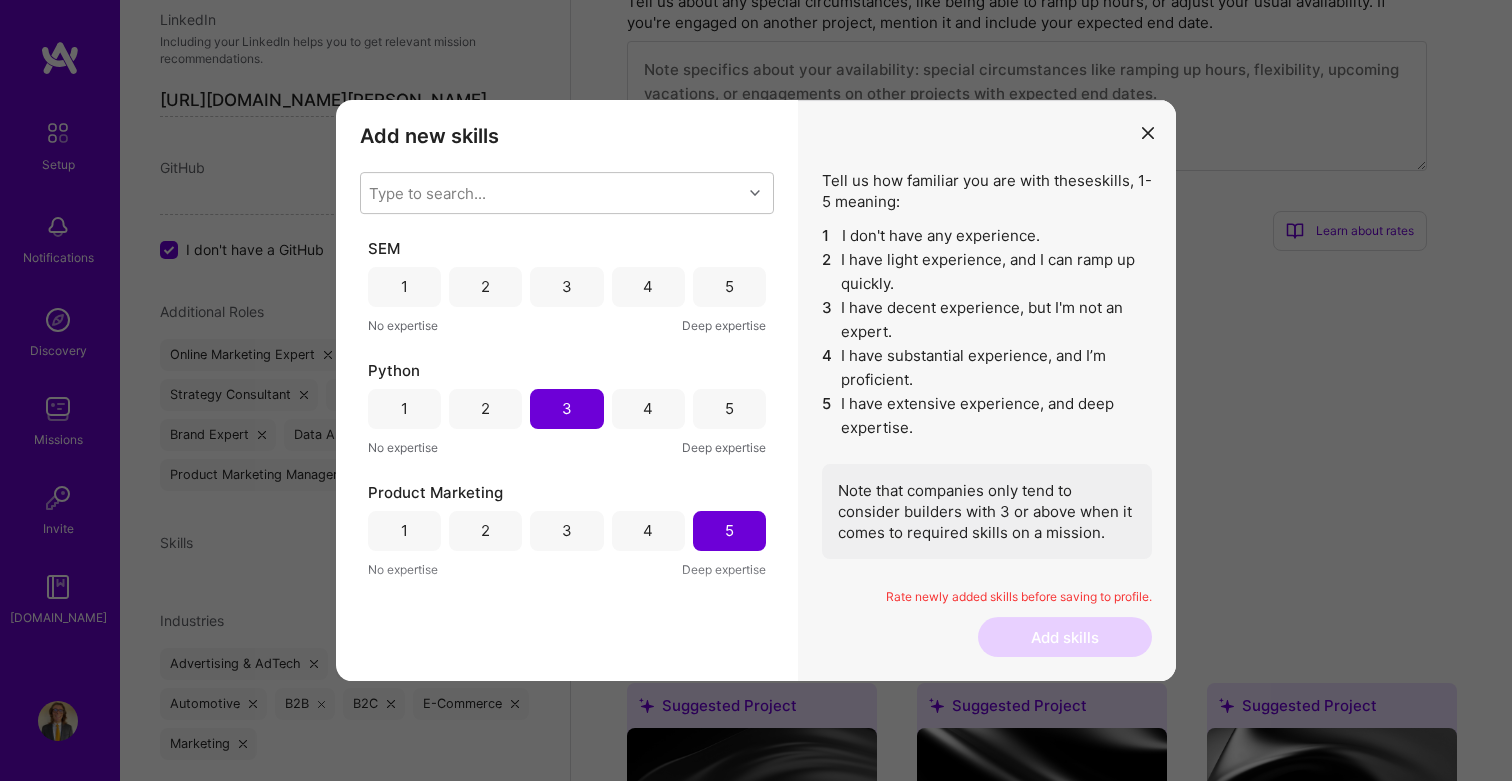 click on "5" at bounding box center [729, 287] 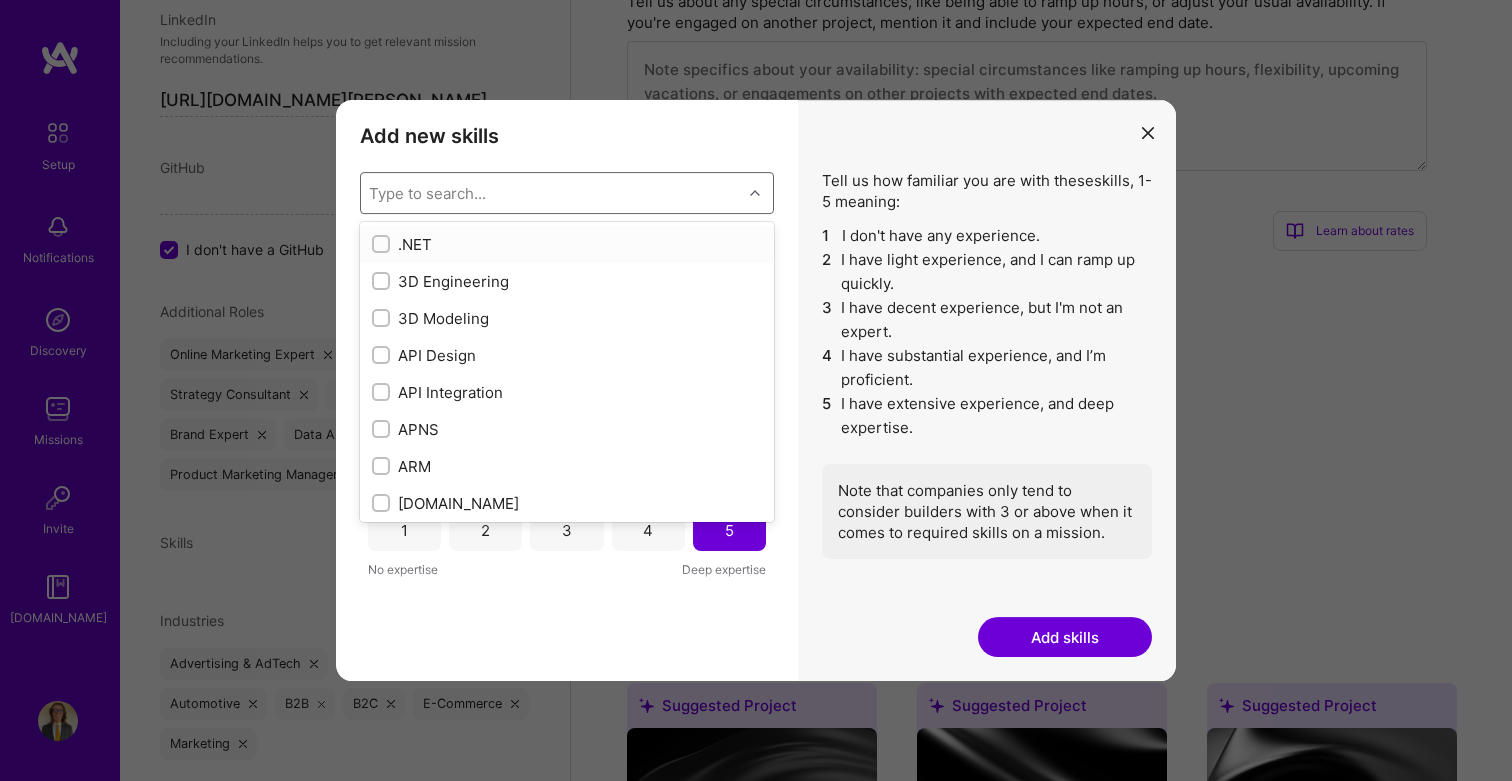 click on "Type to search..." at bounding box center [551, 193] 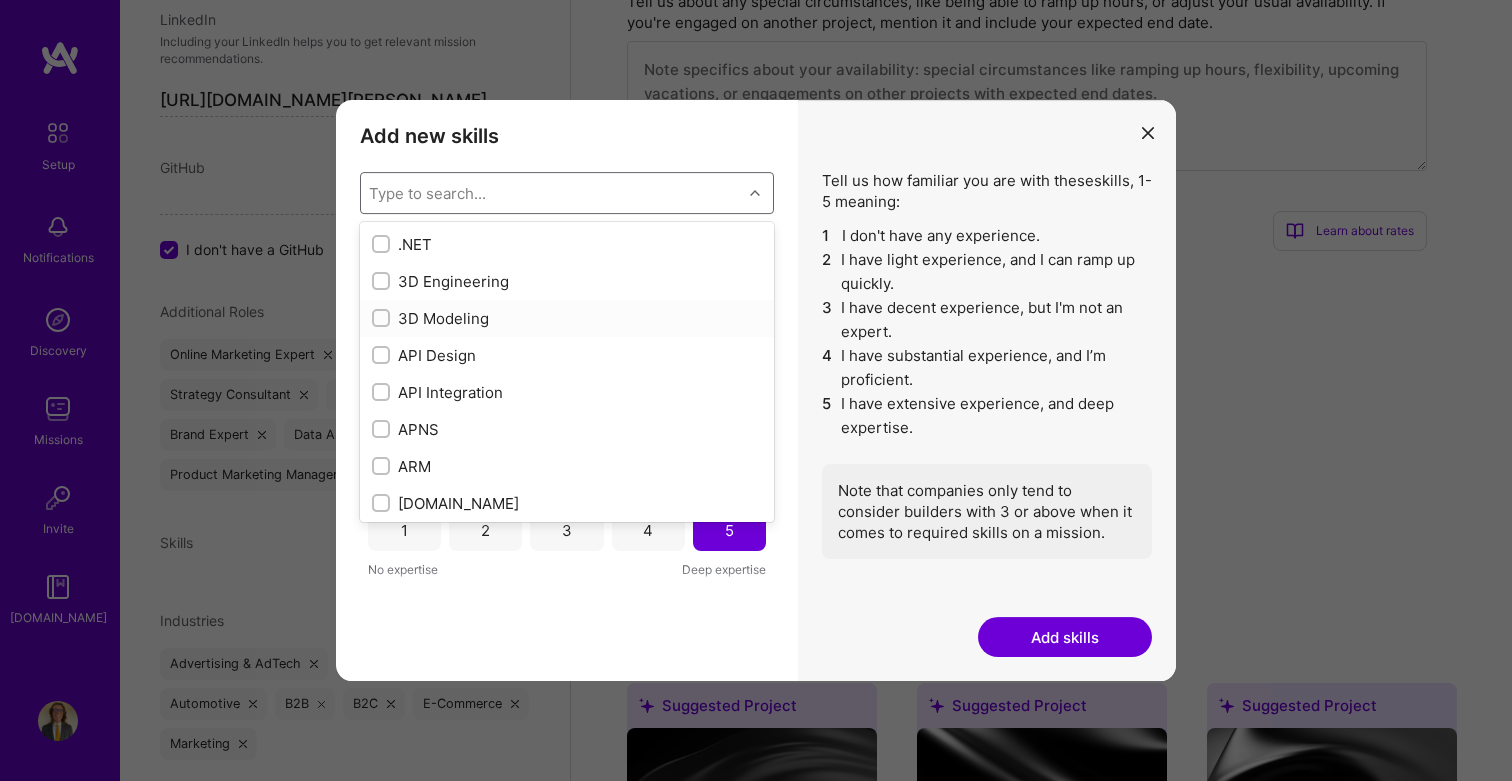 scroll, scrollTop: 541, scrollLeft: 0, axis: vertical 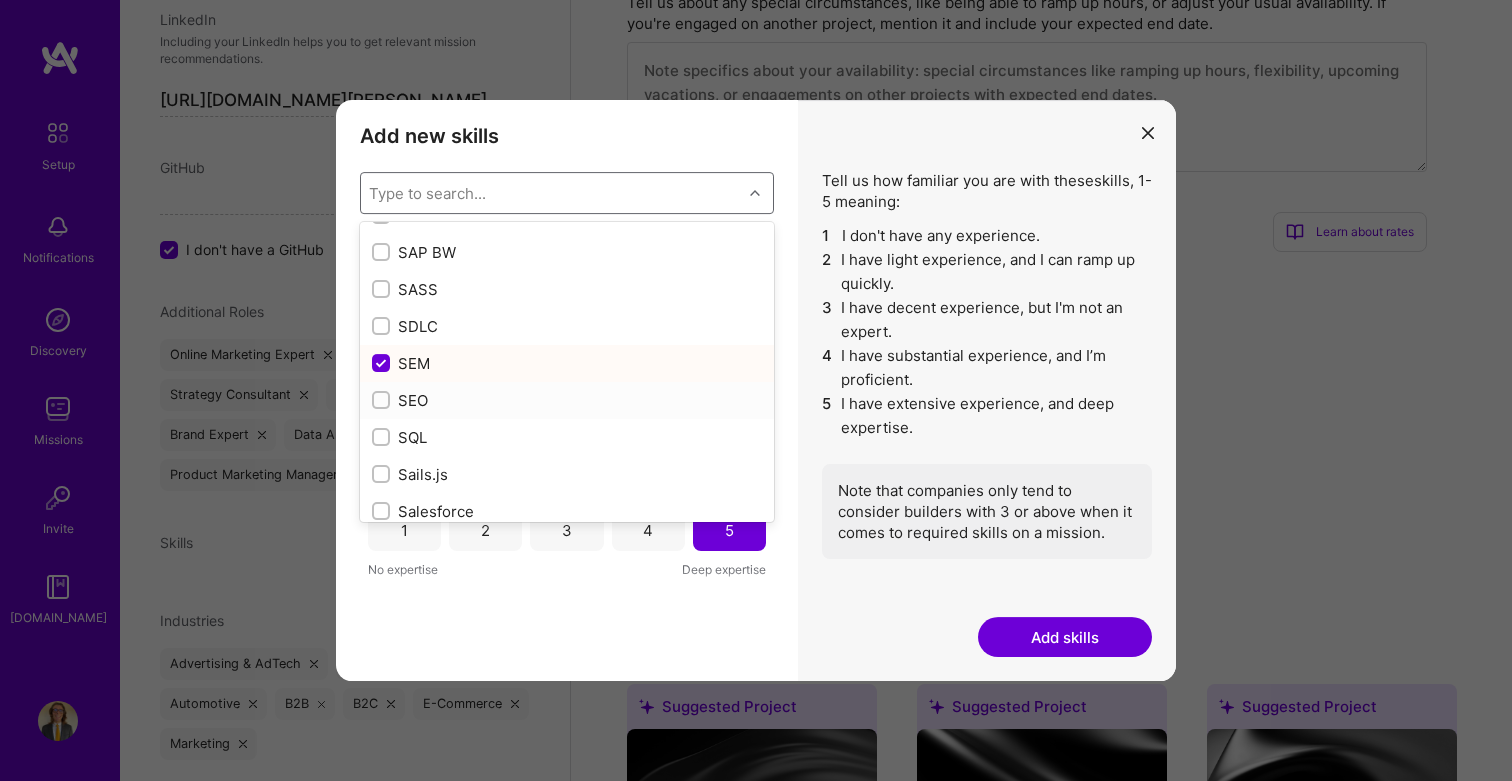 click on "SEO" at bounding box center [567, 400] 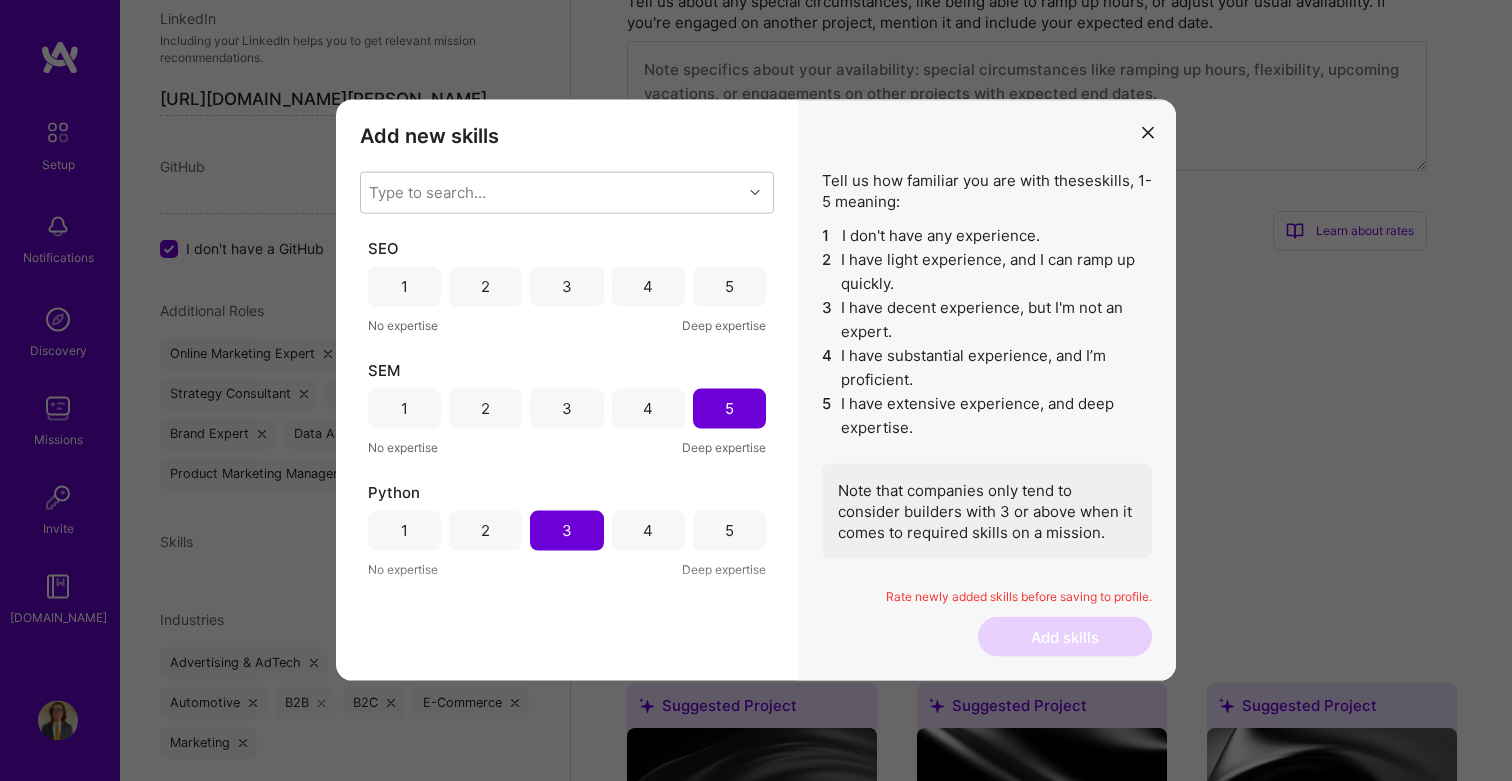 click on "4" at bounding box center [648, 286] 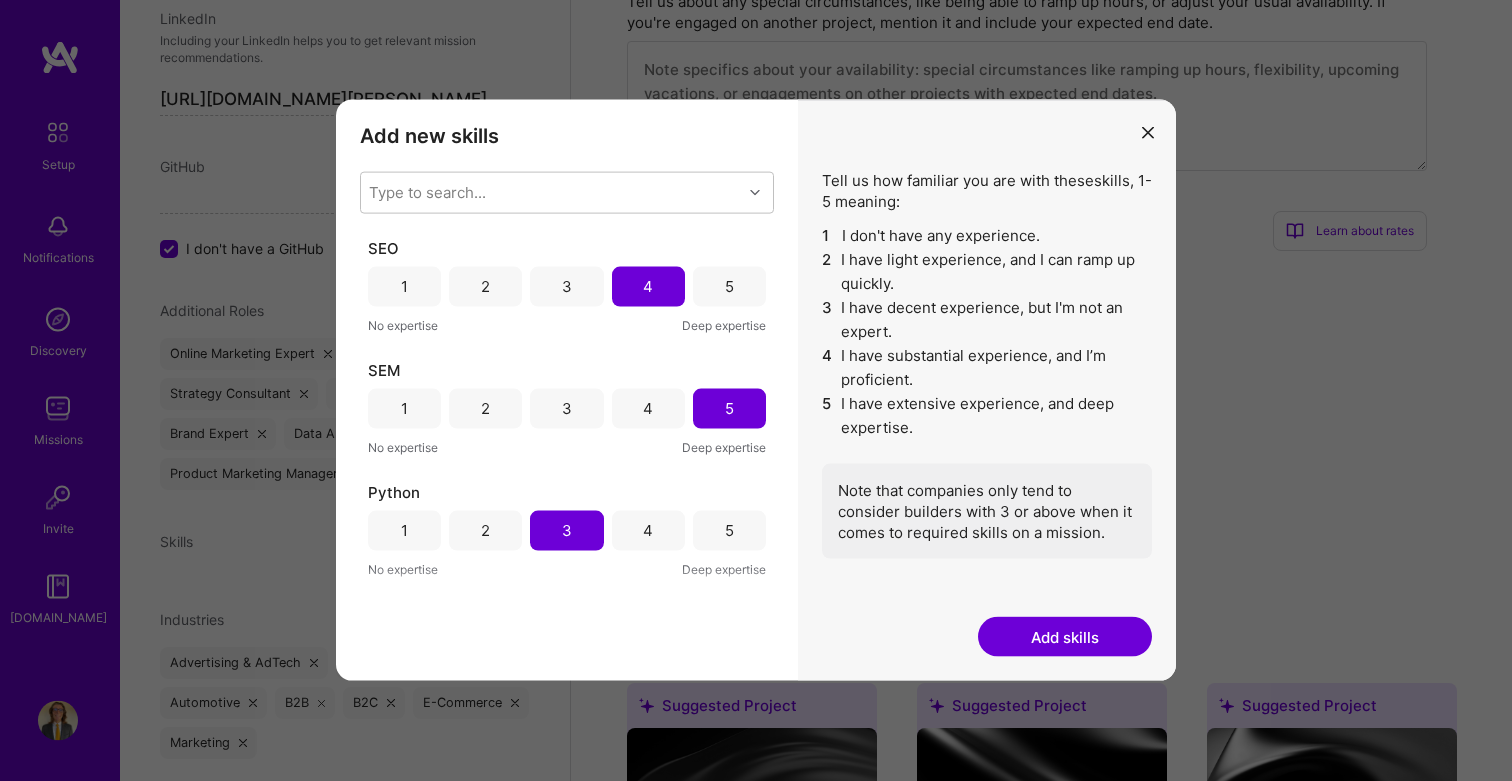 scroll, scrollTop: 1145, scrollLeft: 0, axis: vertical 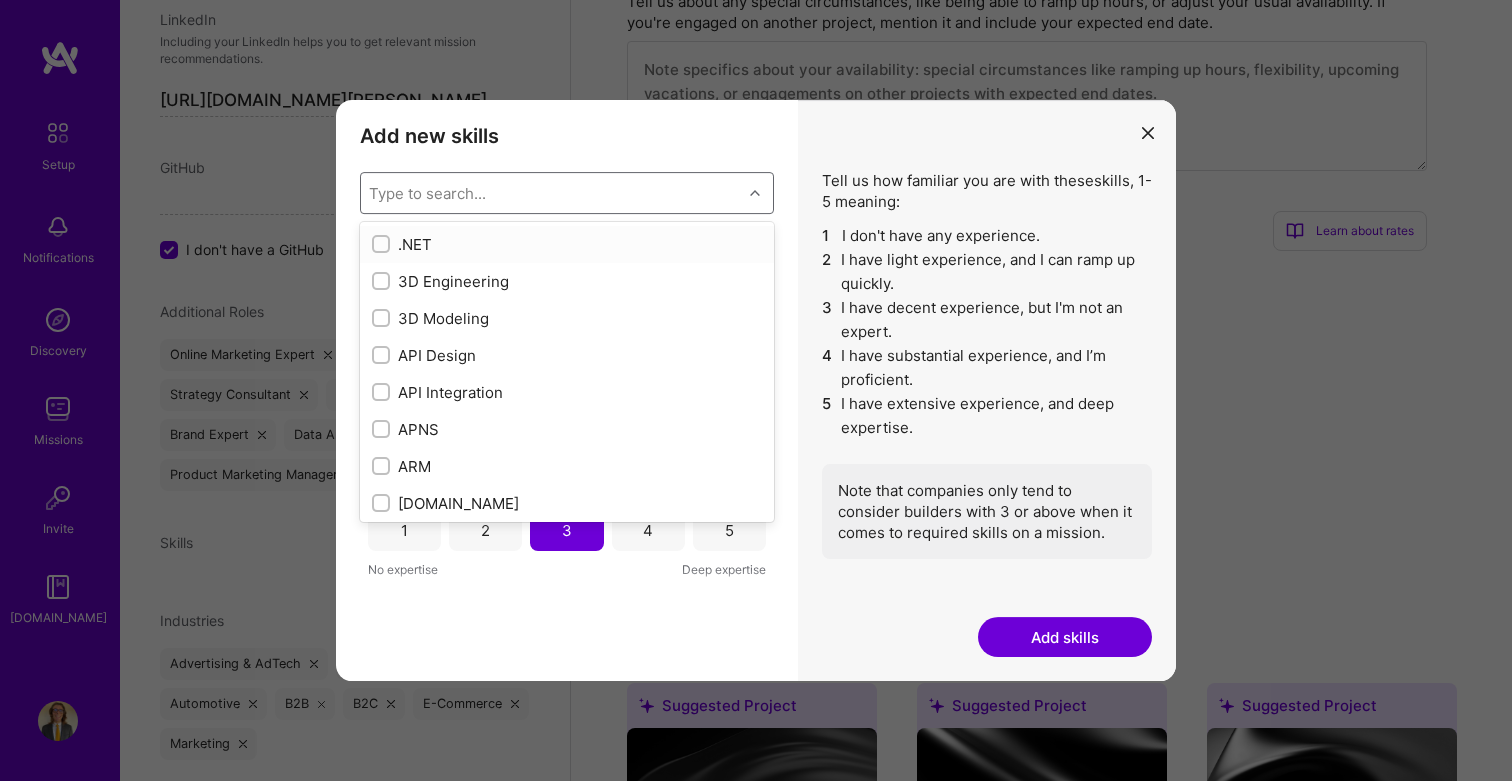 click on "Type to search..." at bounding box center (551, 193) 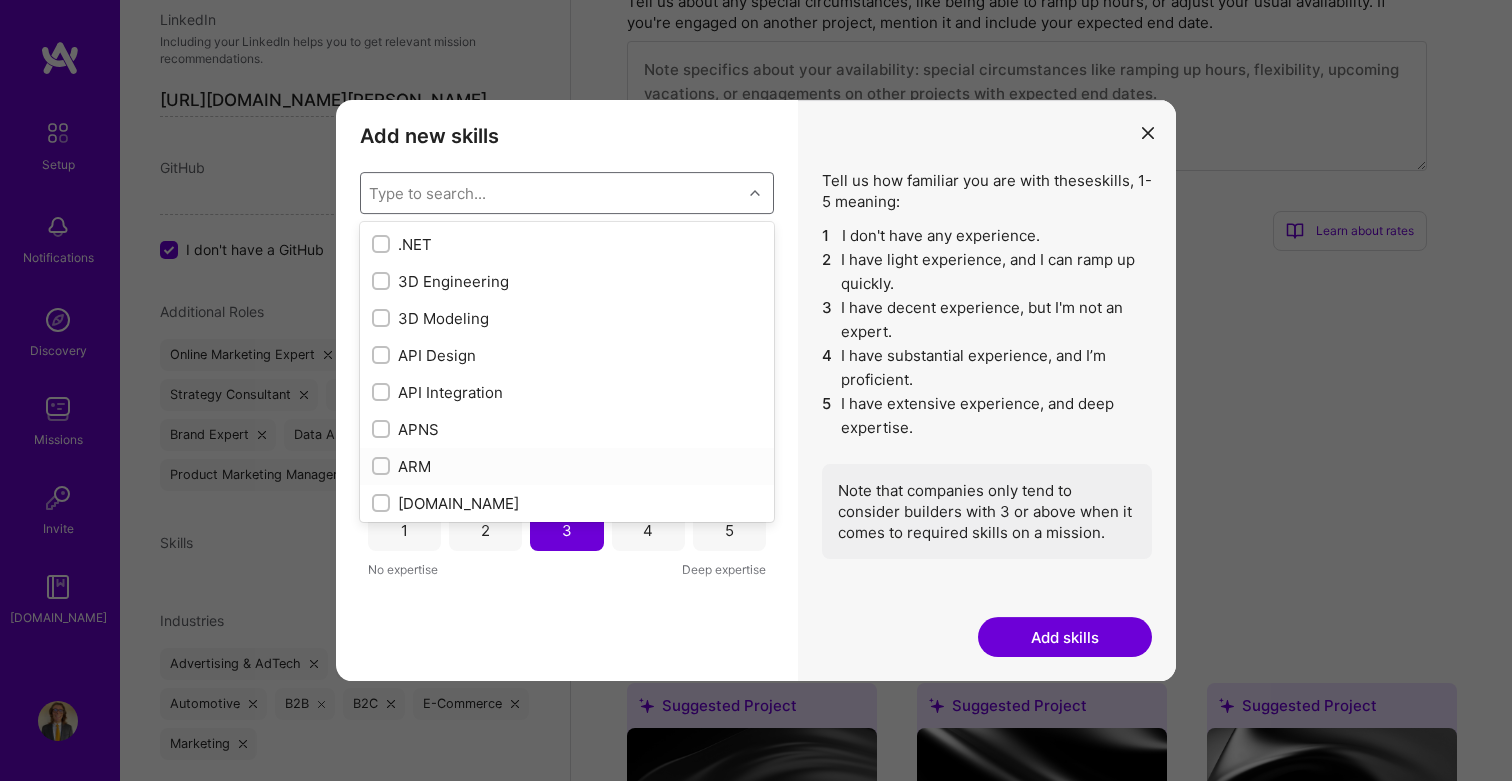 scroll, scrollTop: 1144, scrollLeft: 0, axis: vertical 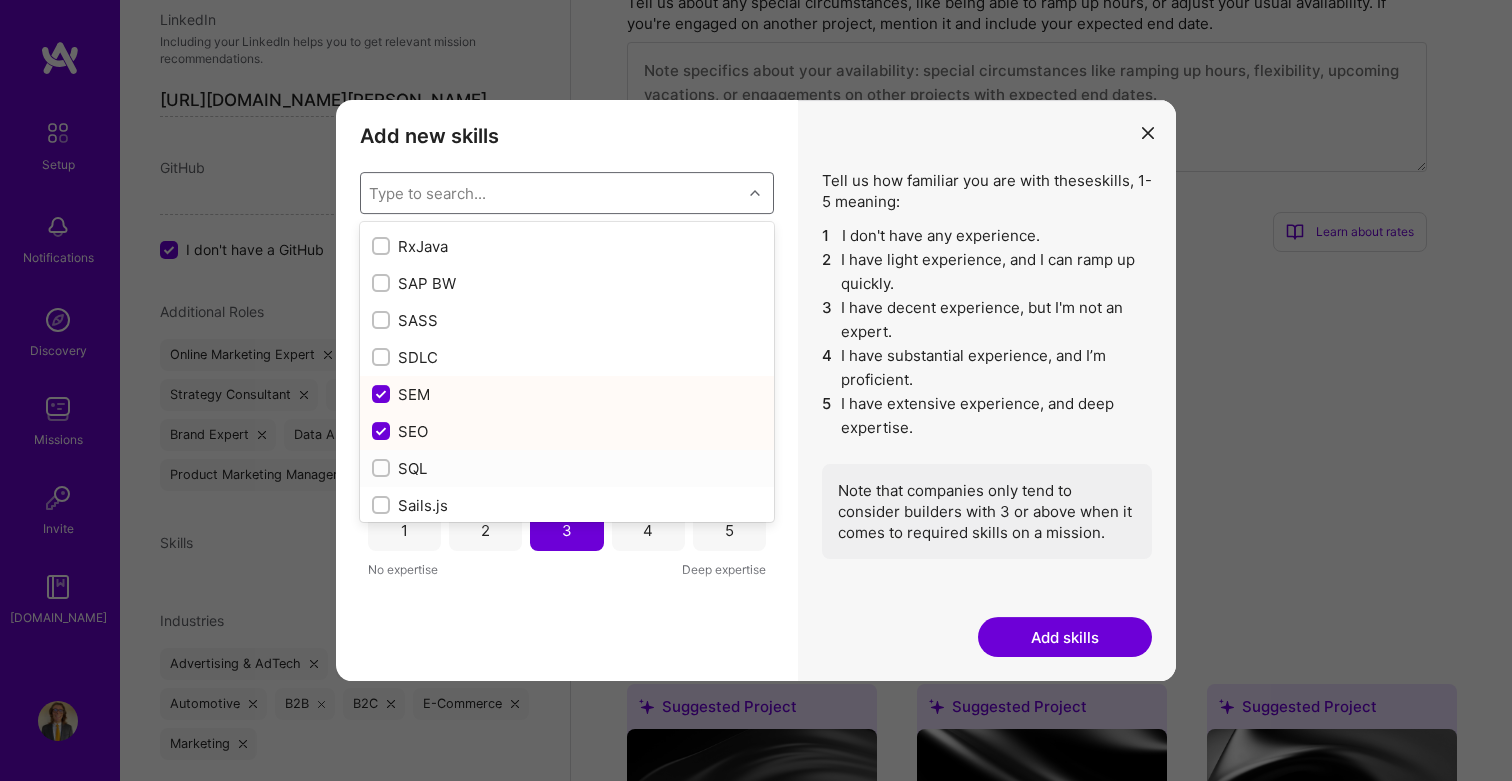 click on "SQL" at bounding box center [567, 468] 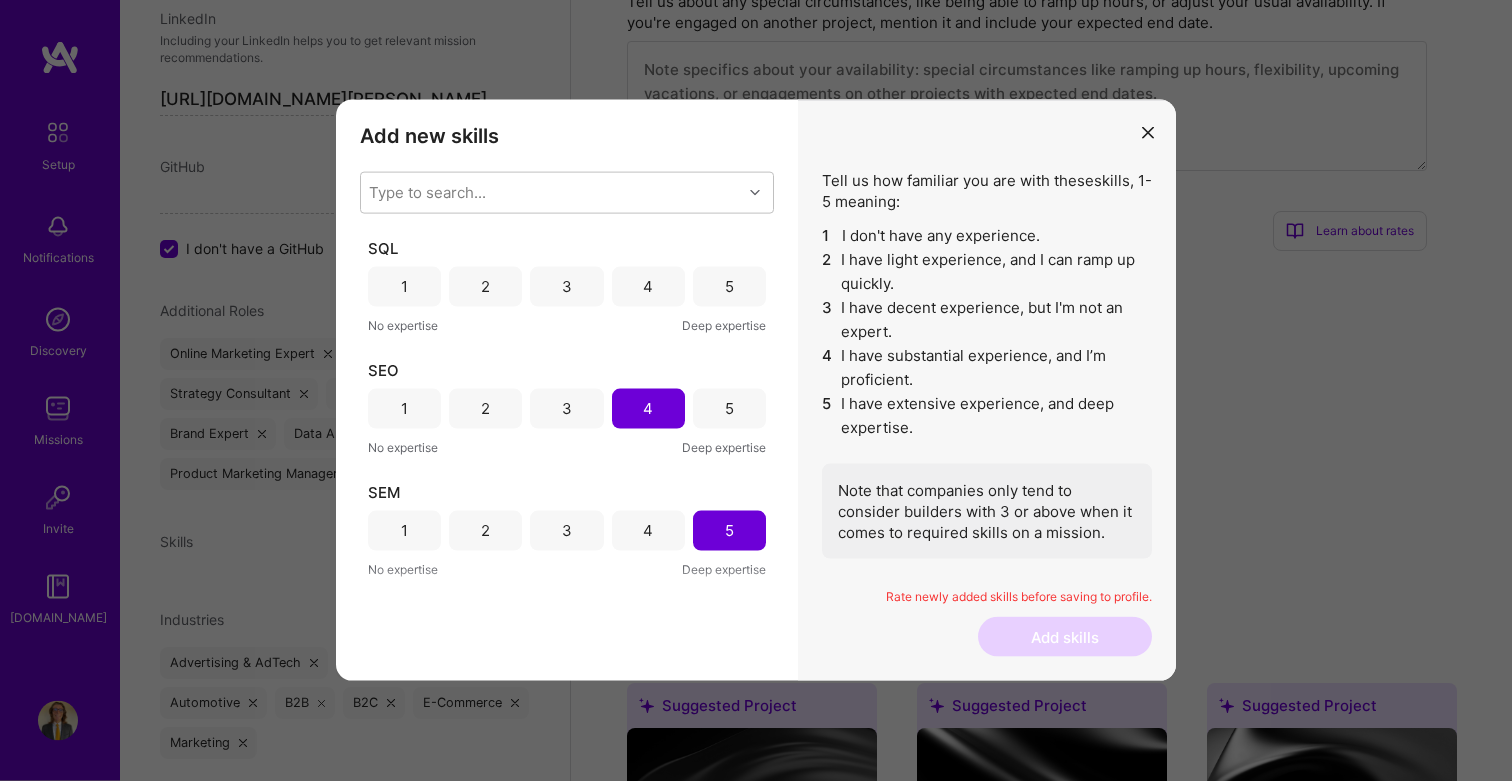 click on "3" at bounding box center [566, 287] 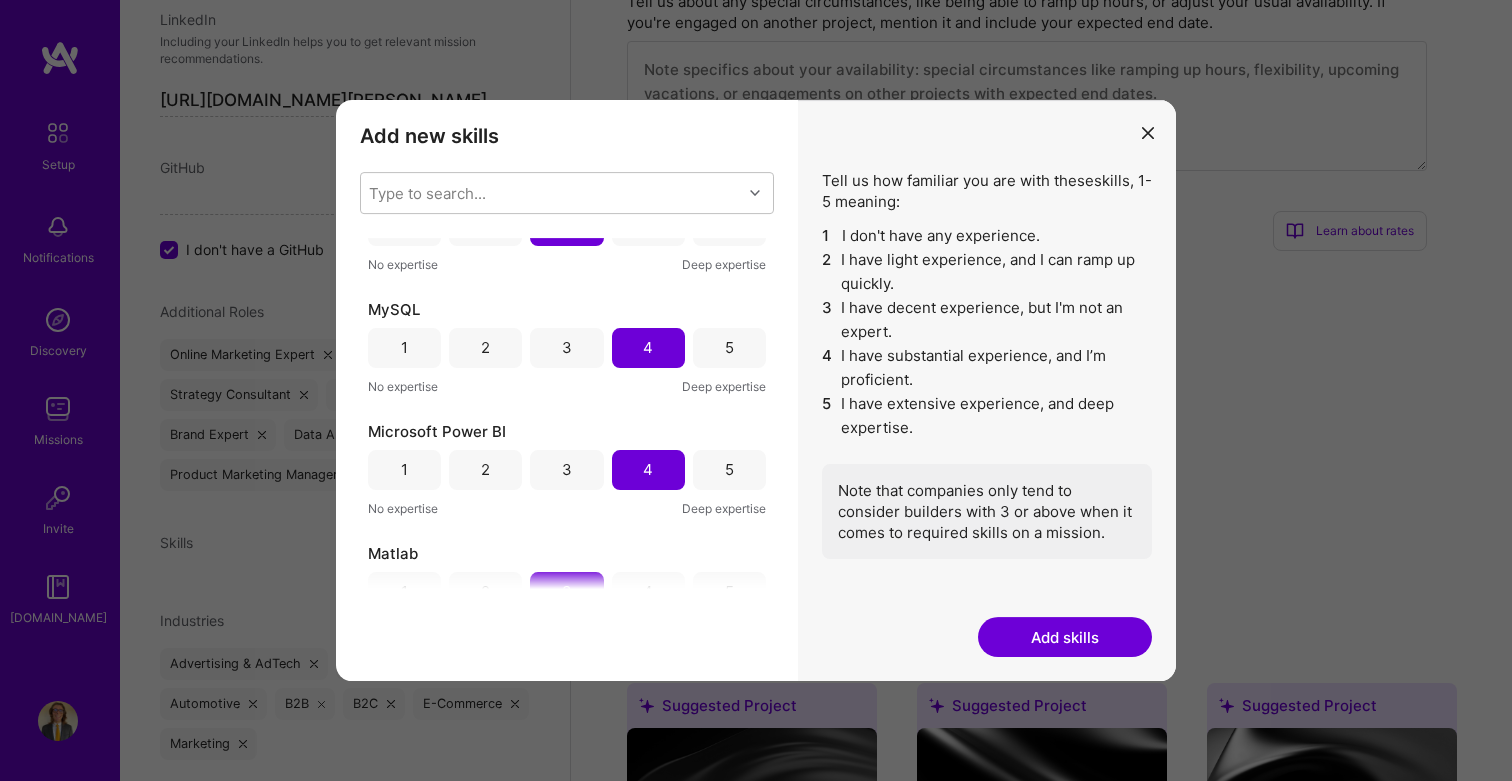 scroll, scrollTop: 1305, scrollLeft: 0, axis: vertical 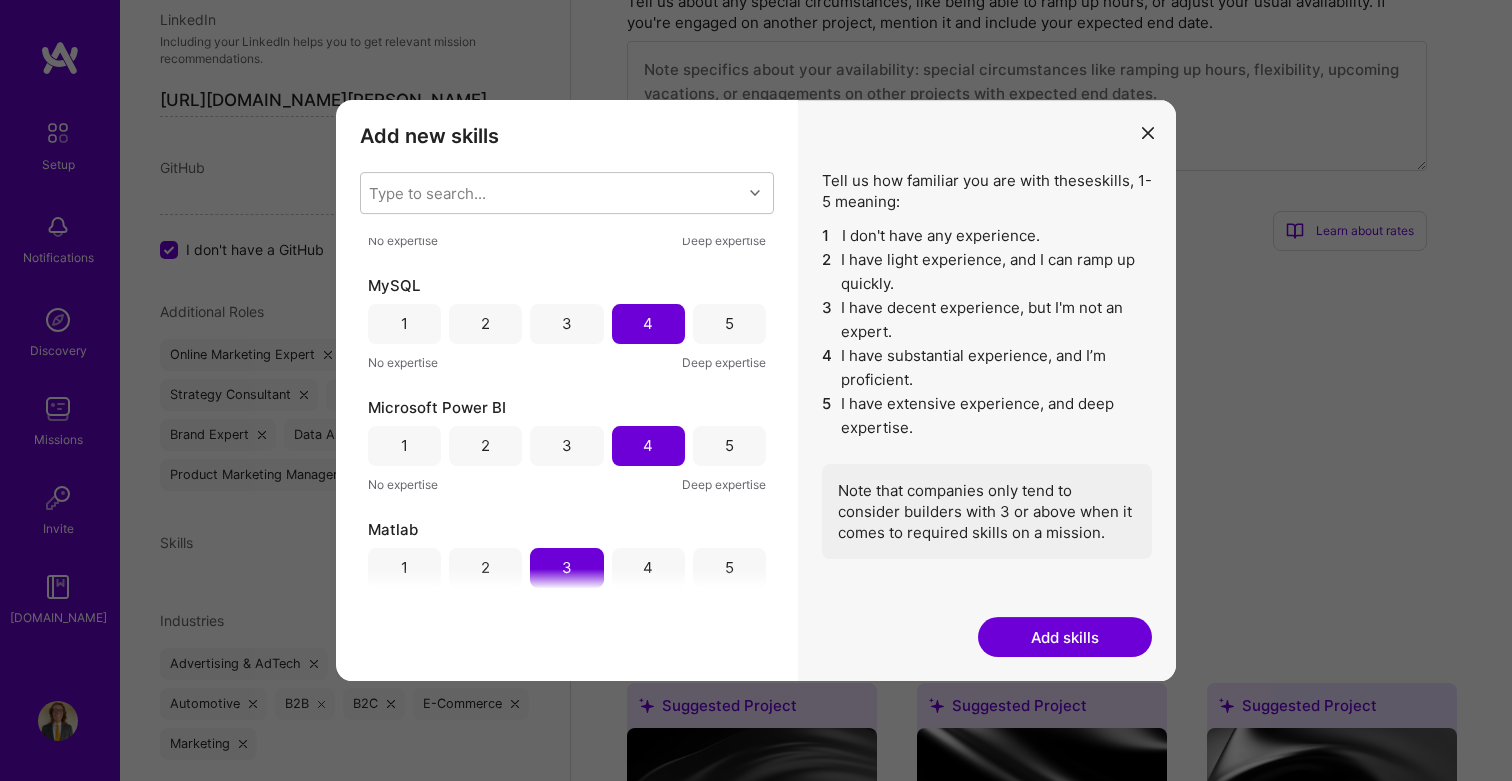 click on "3" at bounding box center (566, 324) 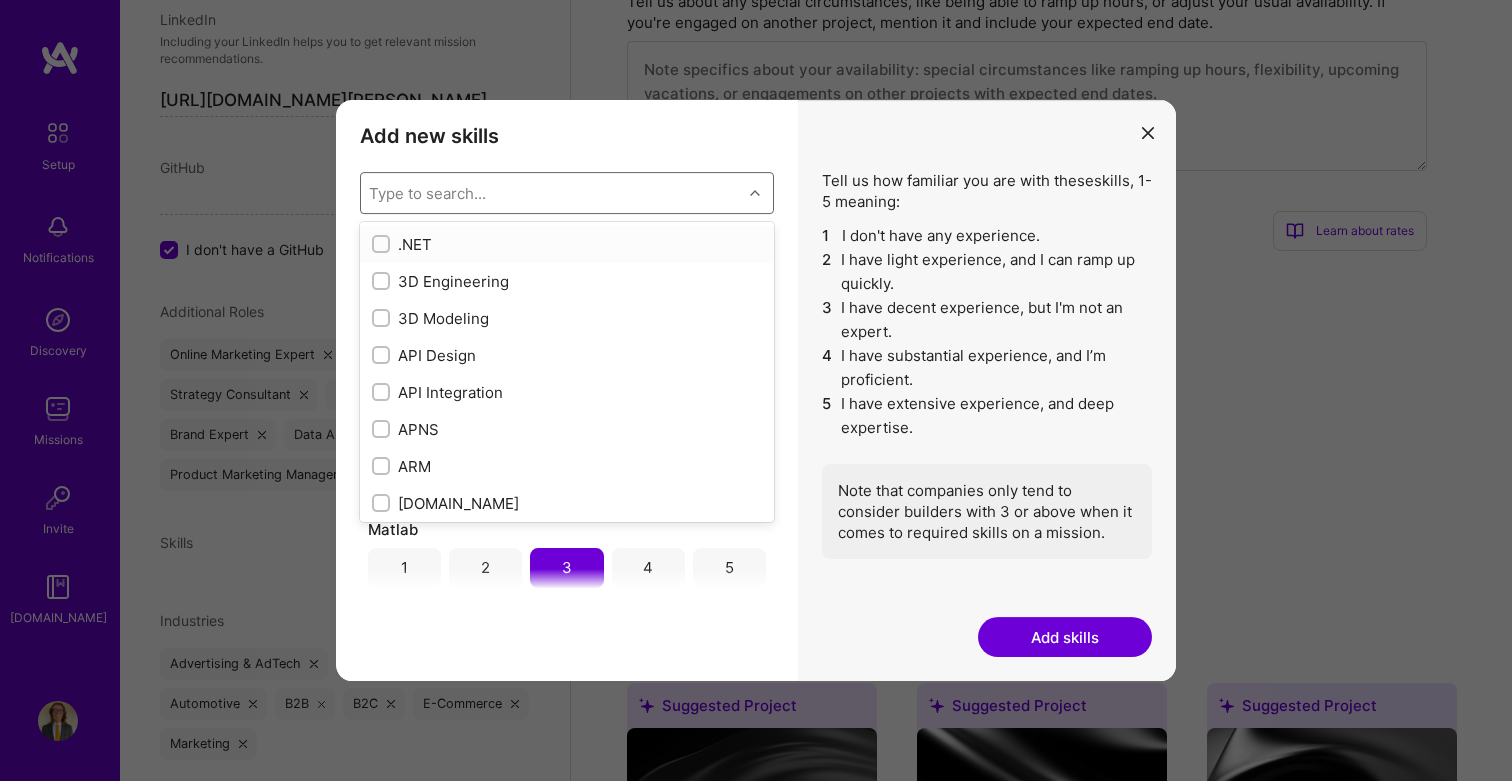 click on "Type to search..." at bounding box center (551, 193) 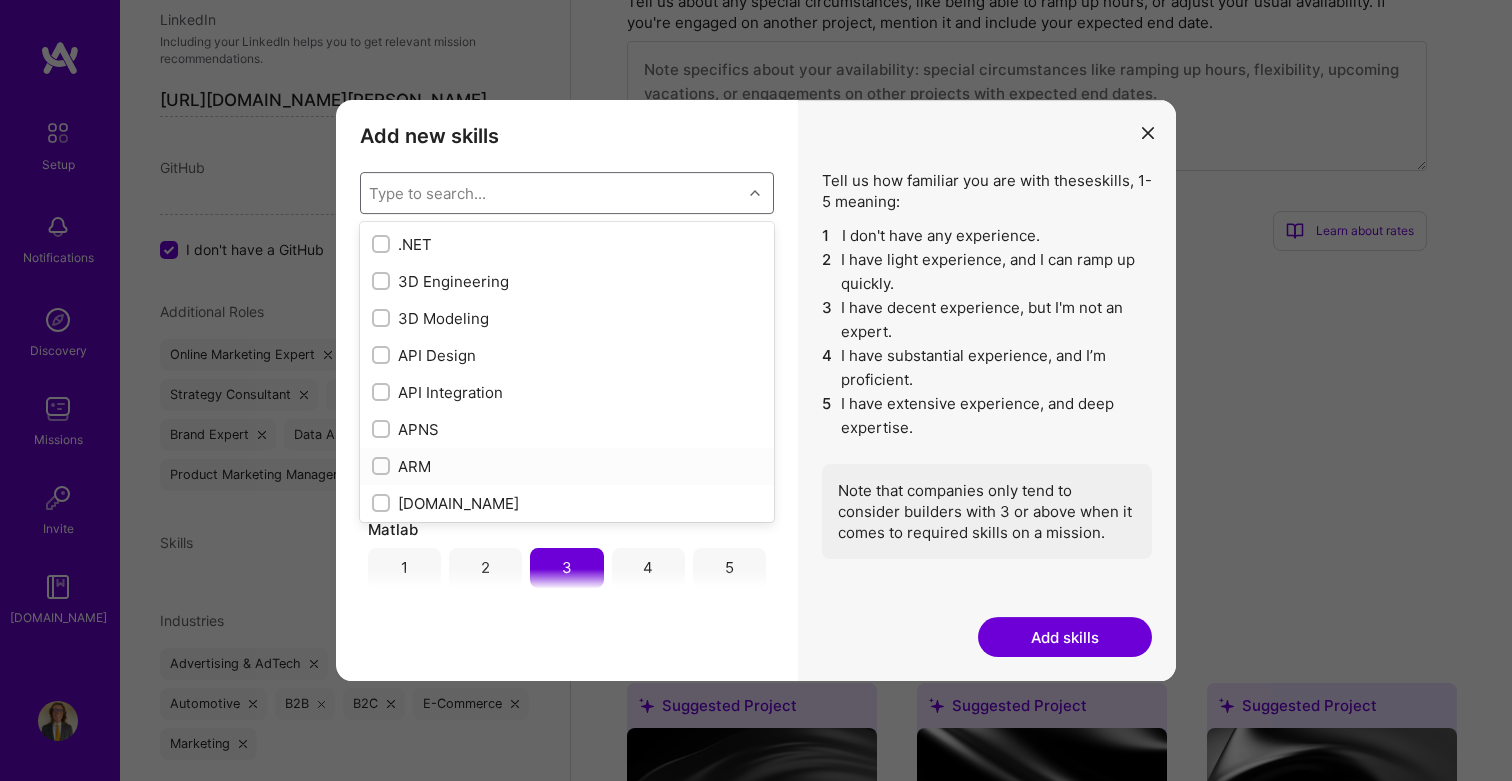 scroll, scrollTop: 1144, scrollLeft: 0, axis: vertical 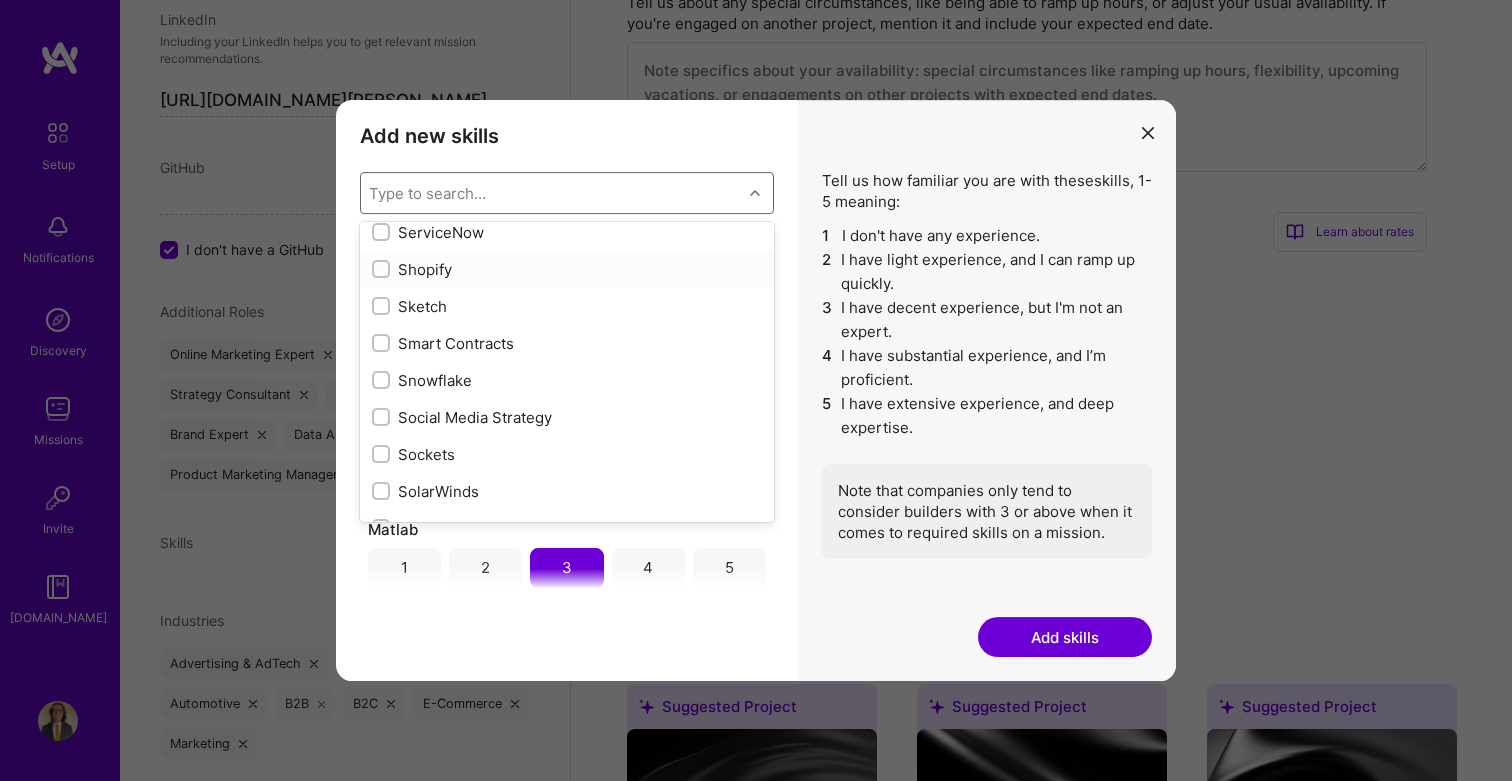 click on "Shopify" at bounding box center [567, 269] 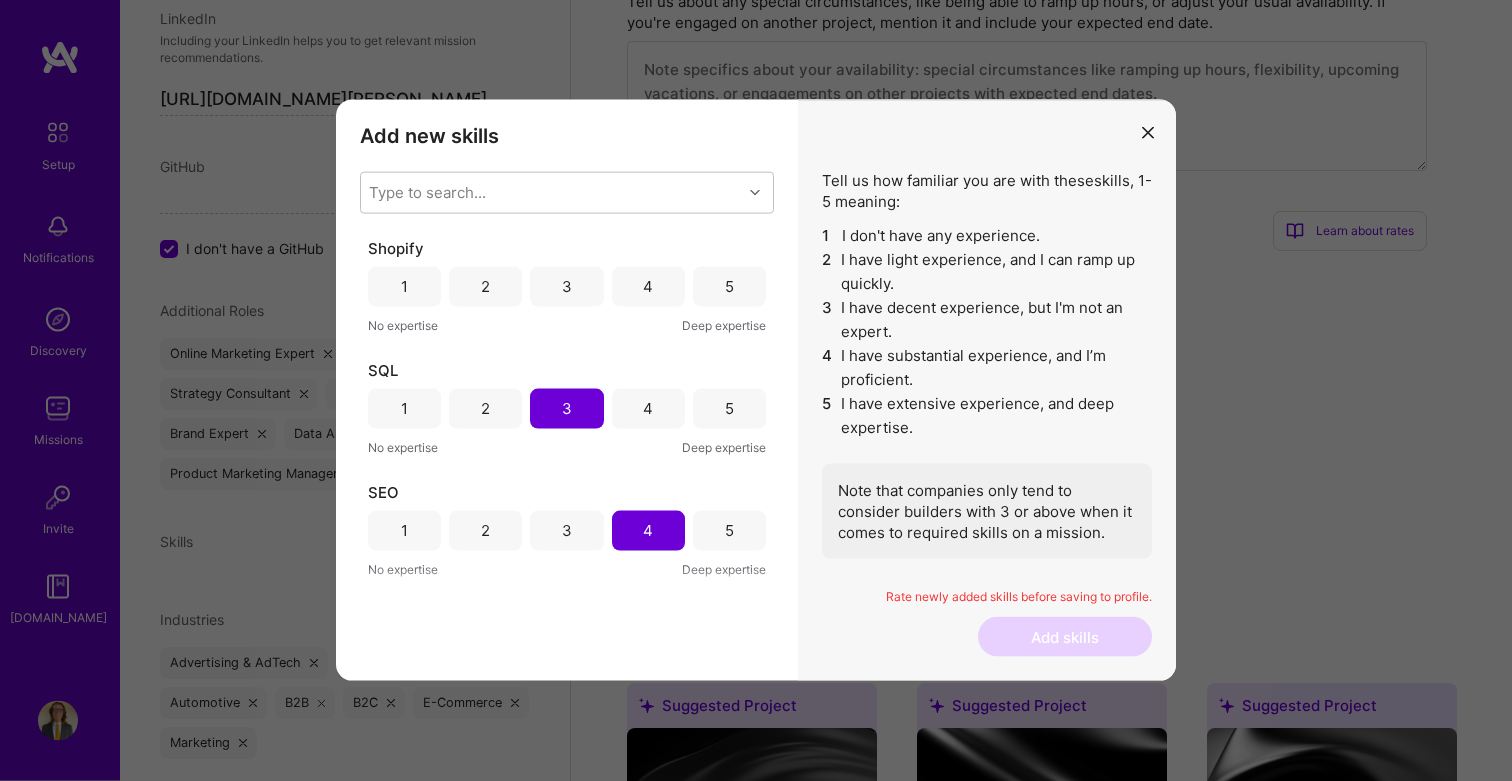 scroll, scrollTop: -1, scrollLeft: 0, axis: vertical 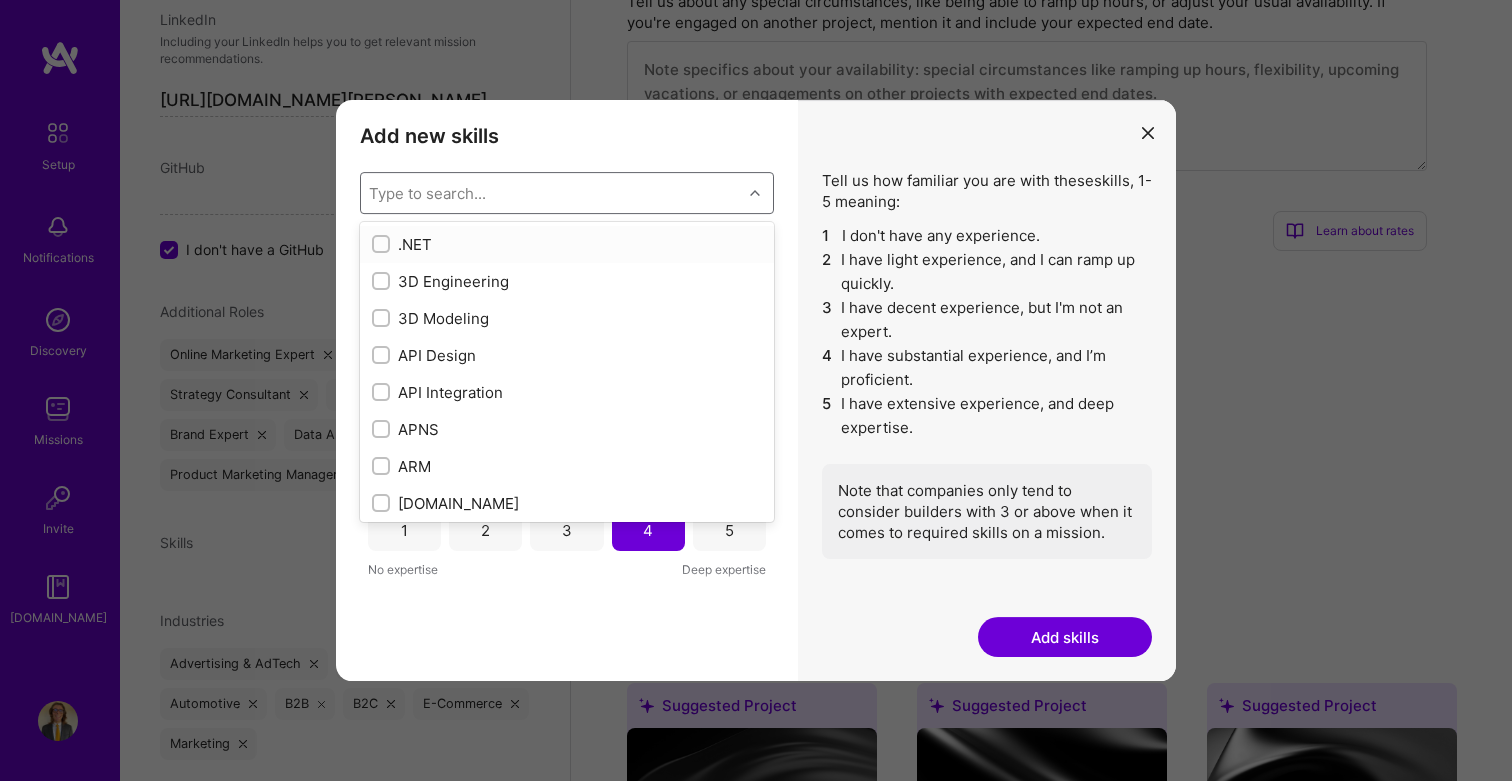 click on "Type to search..." at bounding box center (551, 193) 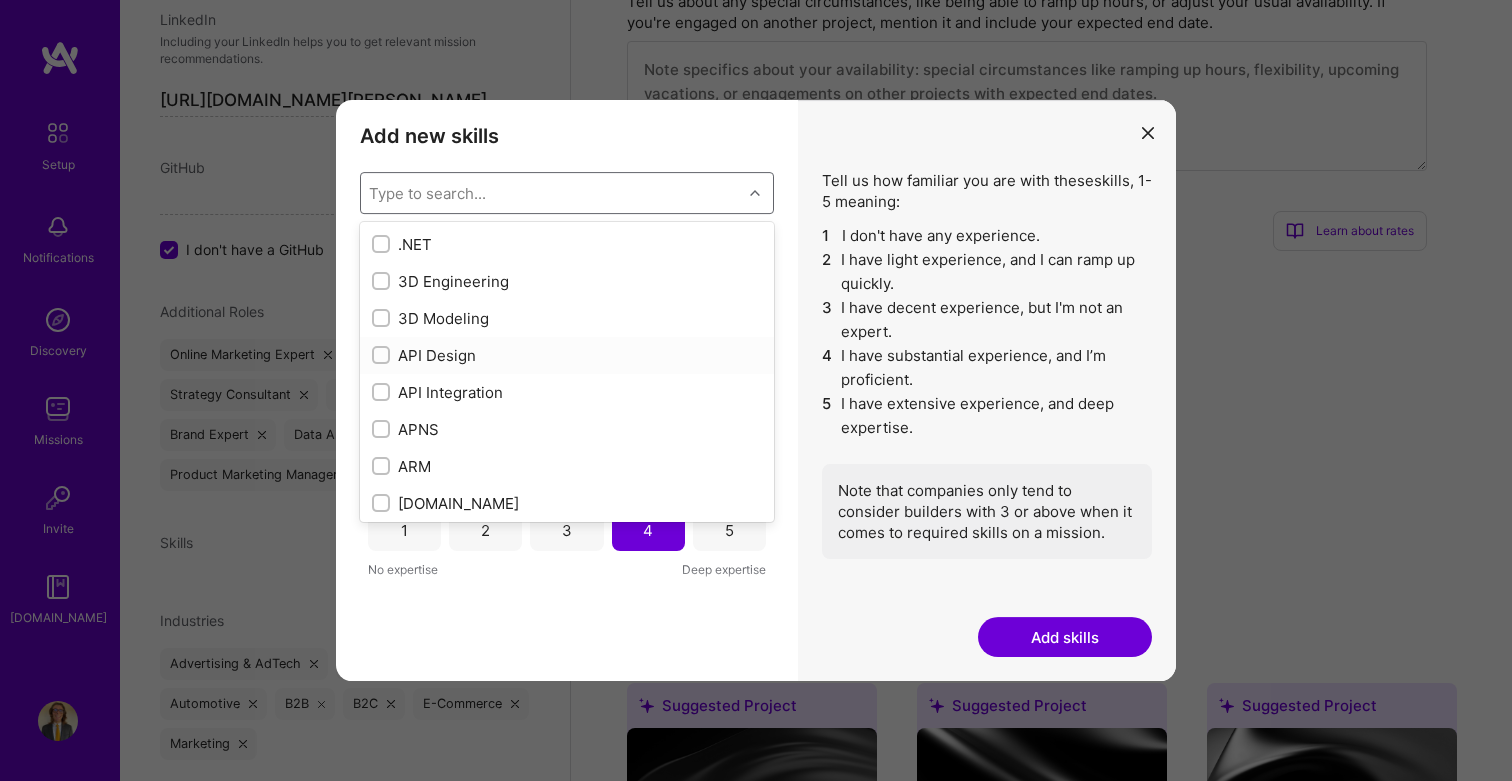 scroll, scrollTop: 1144, scrollLeft: 0, axis: vertical 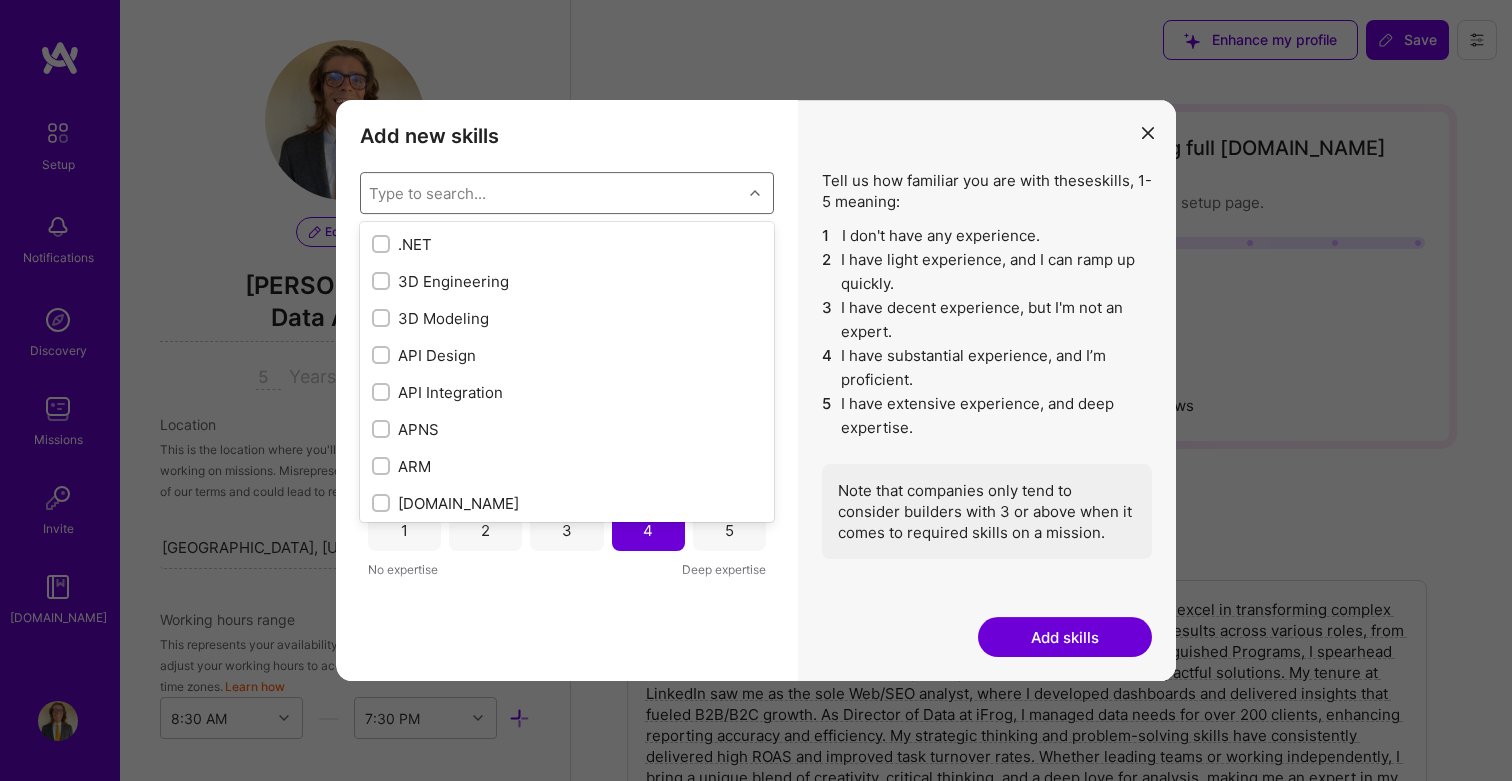 select on "US" 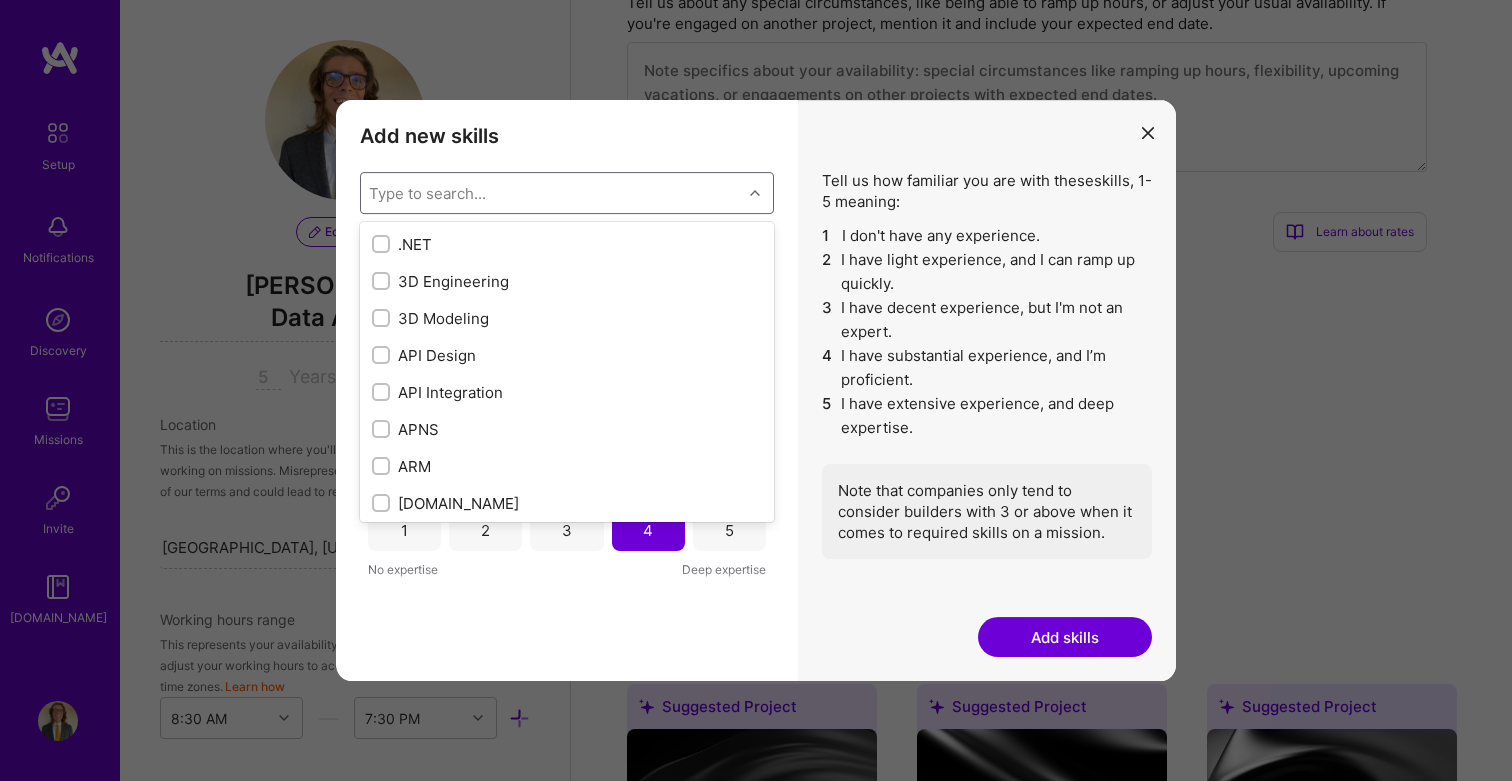 scroll, scrollTop: 11310, scrollLeft: 0, axis: vertical 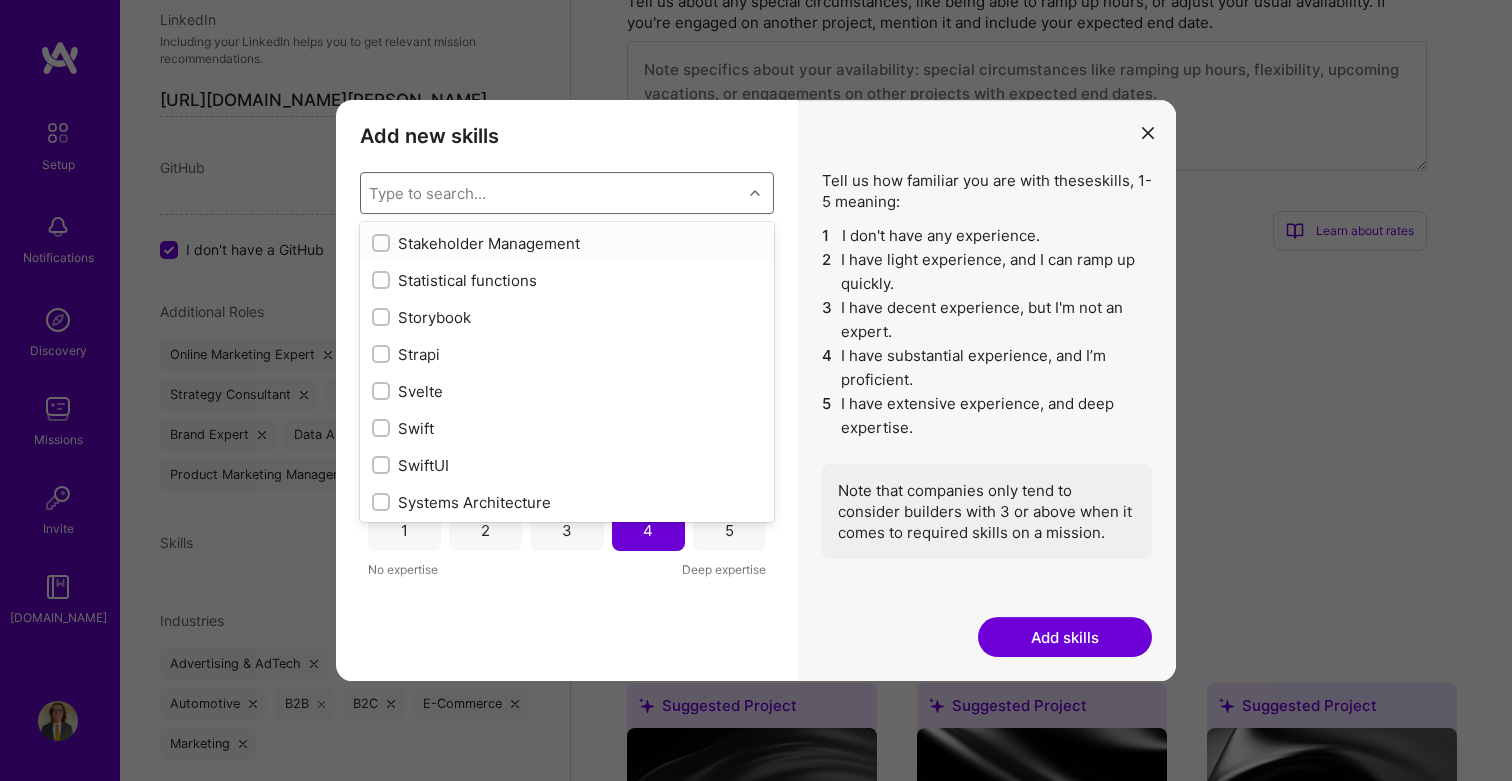 click on "Stakeholder Management" at bounding box center (567, 243) 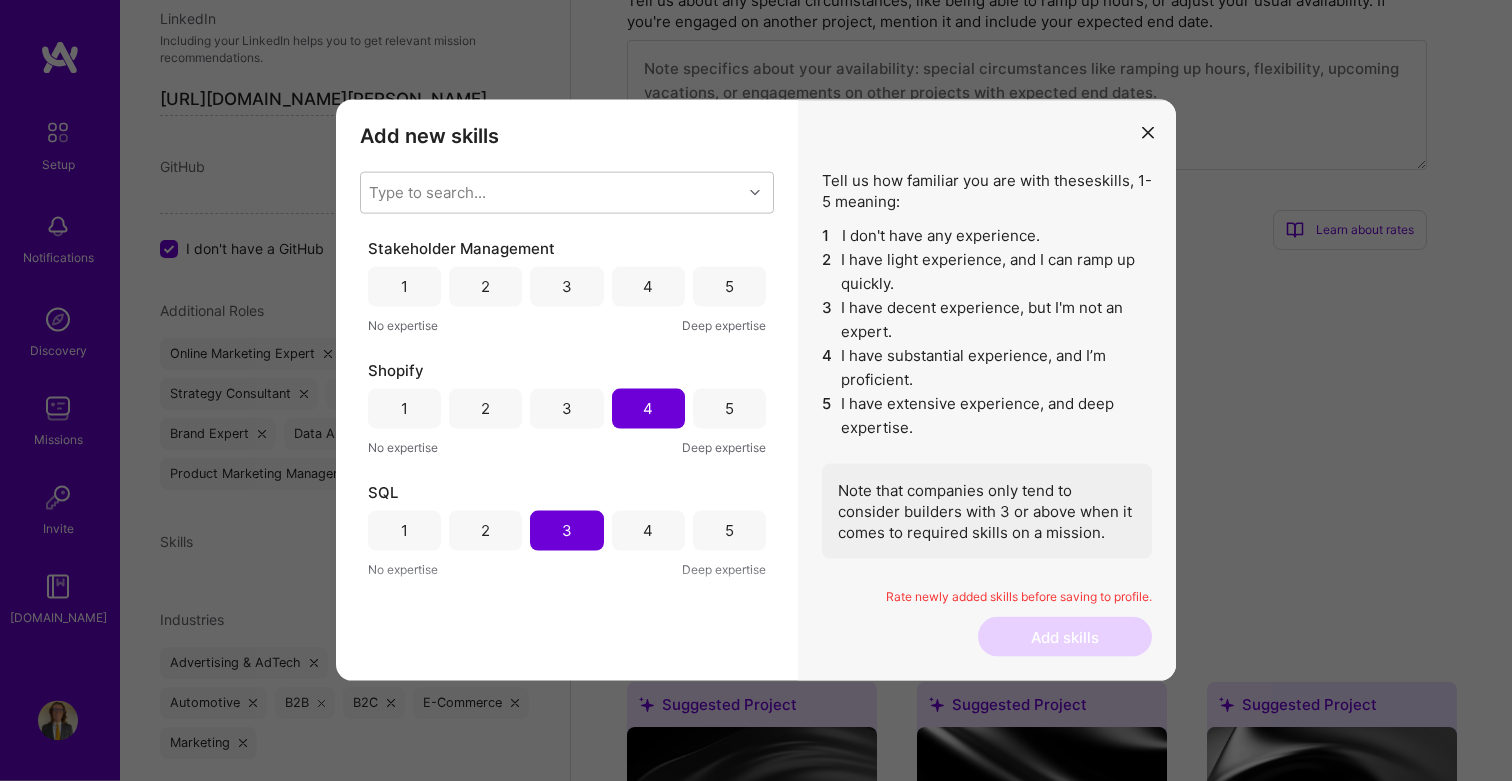 click on "Deep expertise" at bounding box center (724, 325) 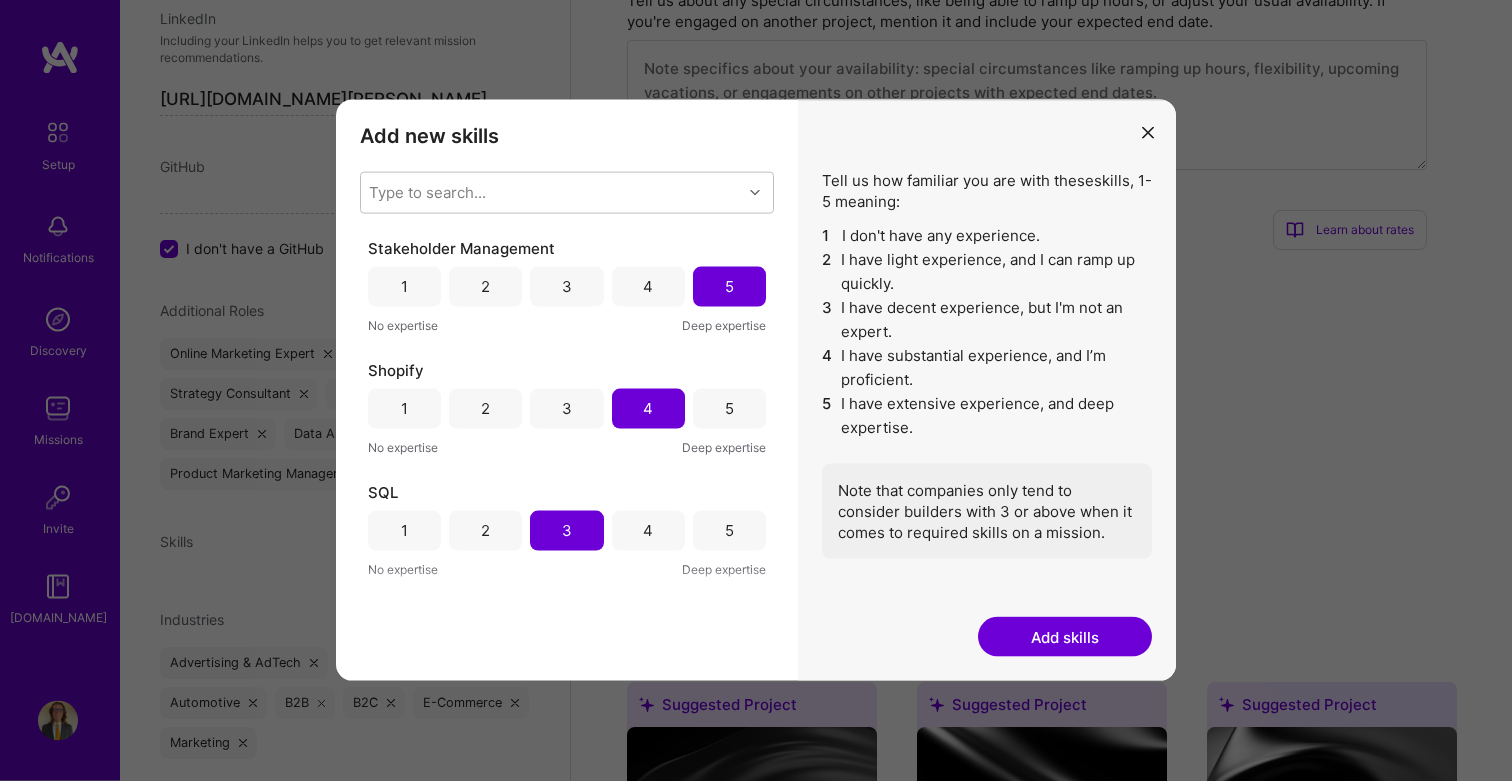 scroll, scrollTop: 1145, scrollLeft: 0, axis: vertical 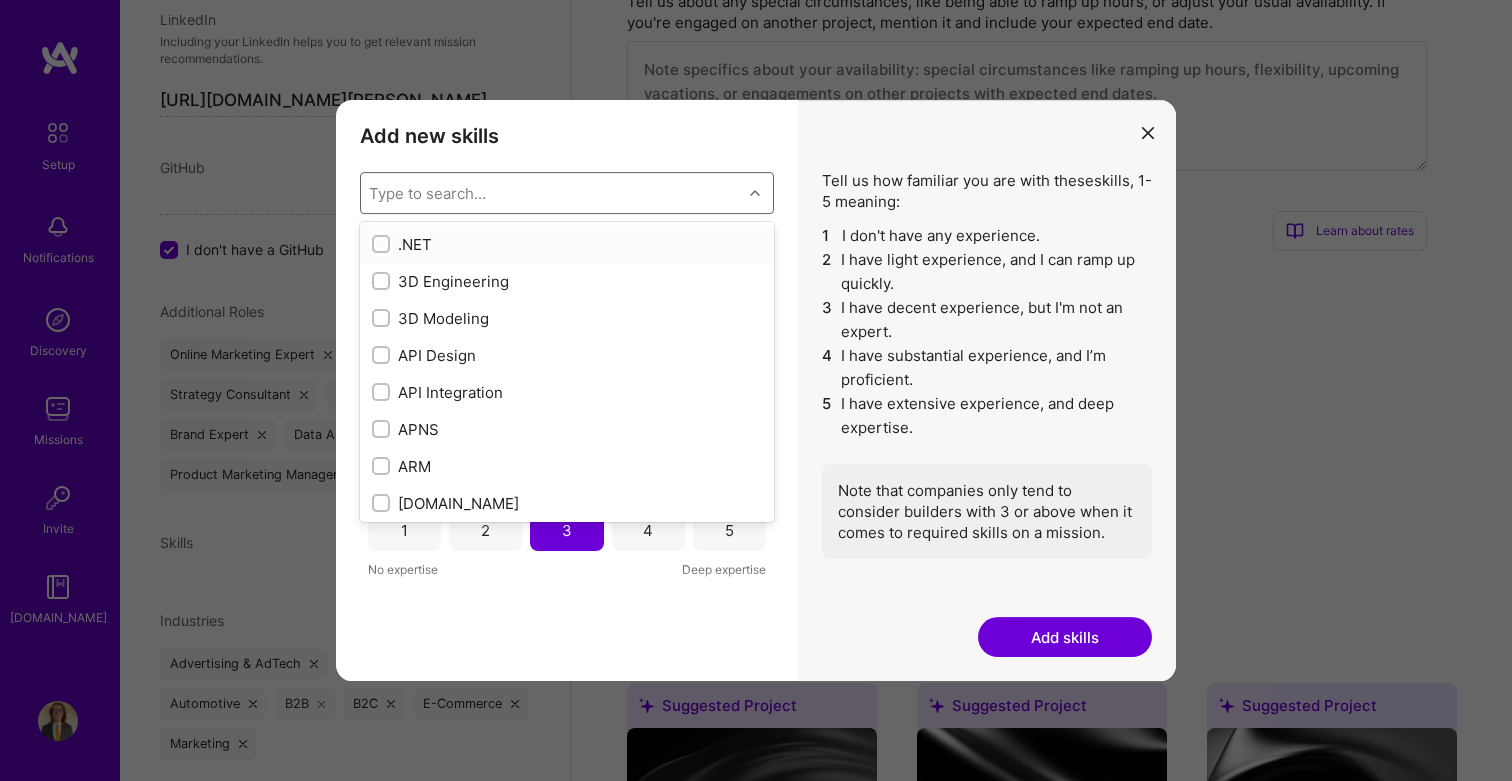click on "Type to search..." at bounding box center (551, 193) 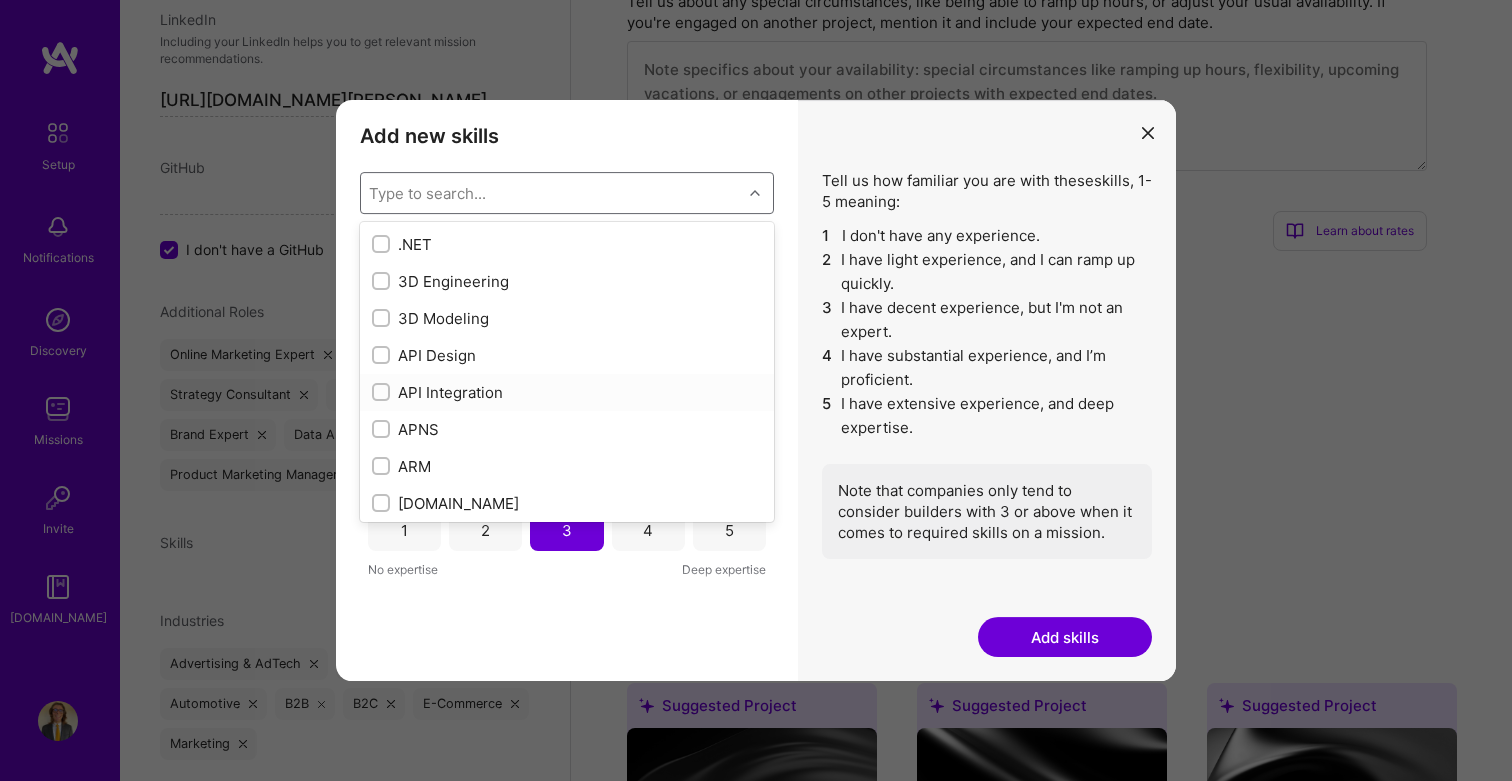 scroll, scrollTop: 1144, scrollLeft: 0, axis: vertical 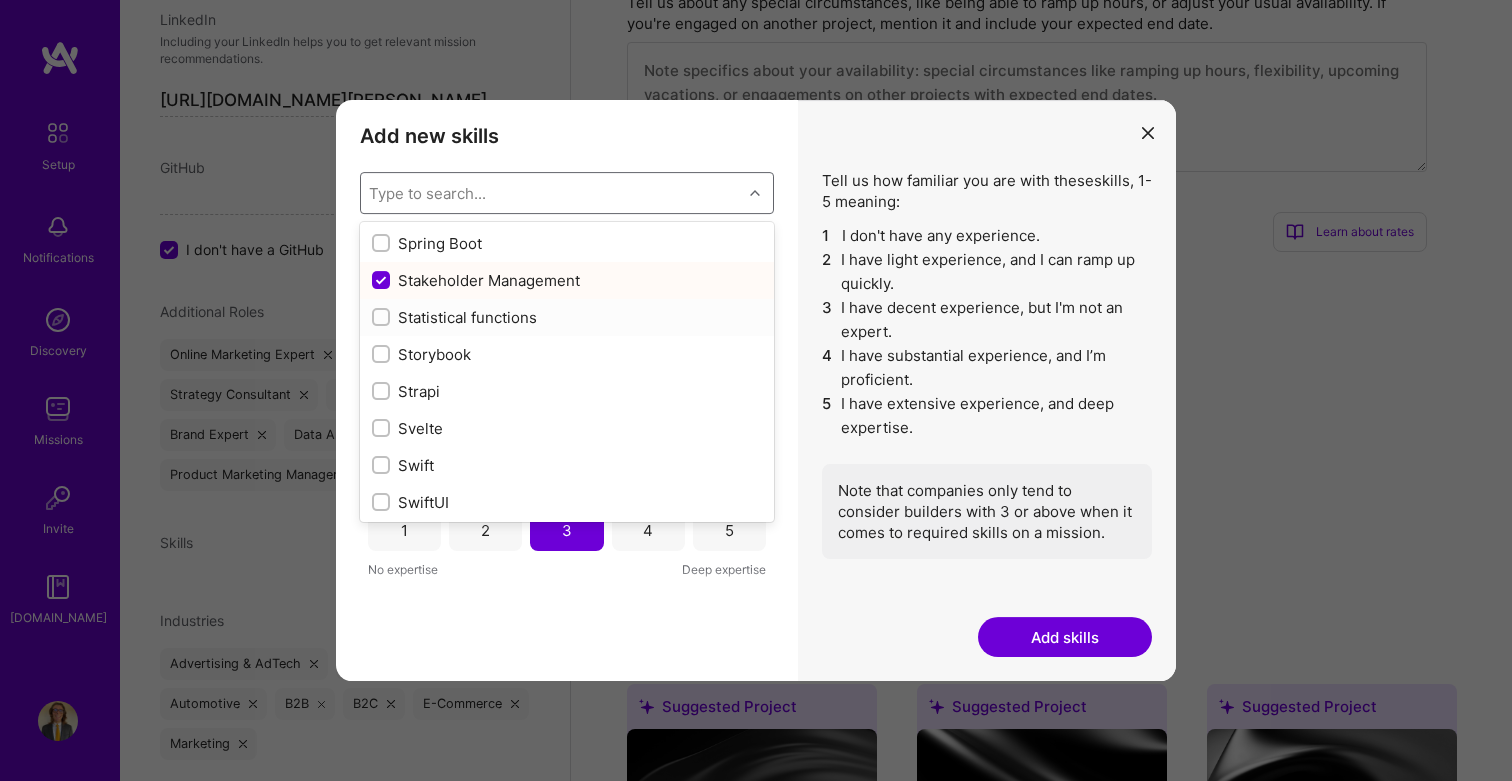 click on "Statistical functions" at bounding box center (567, 317) 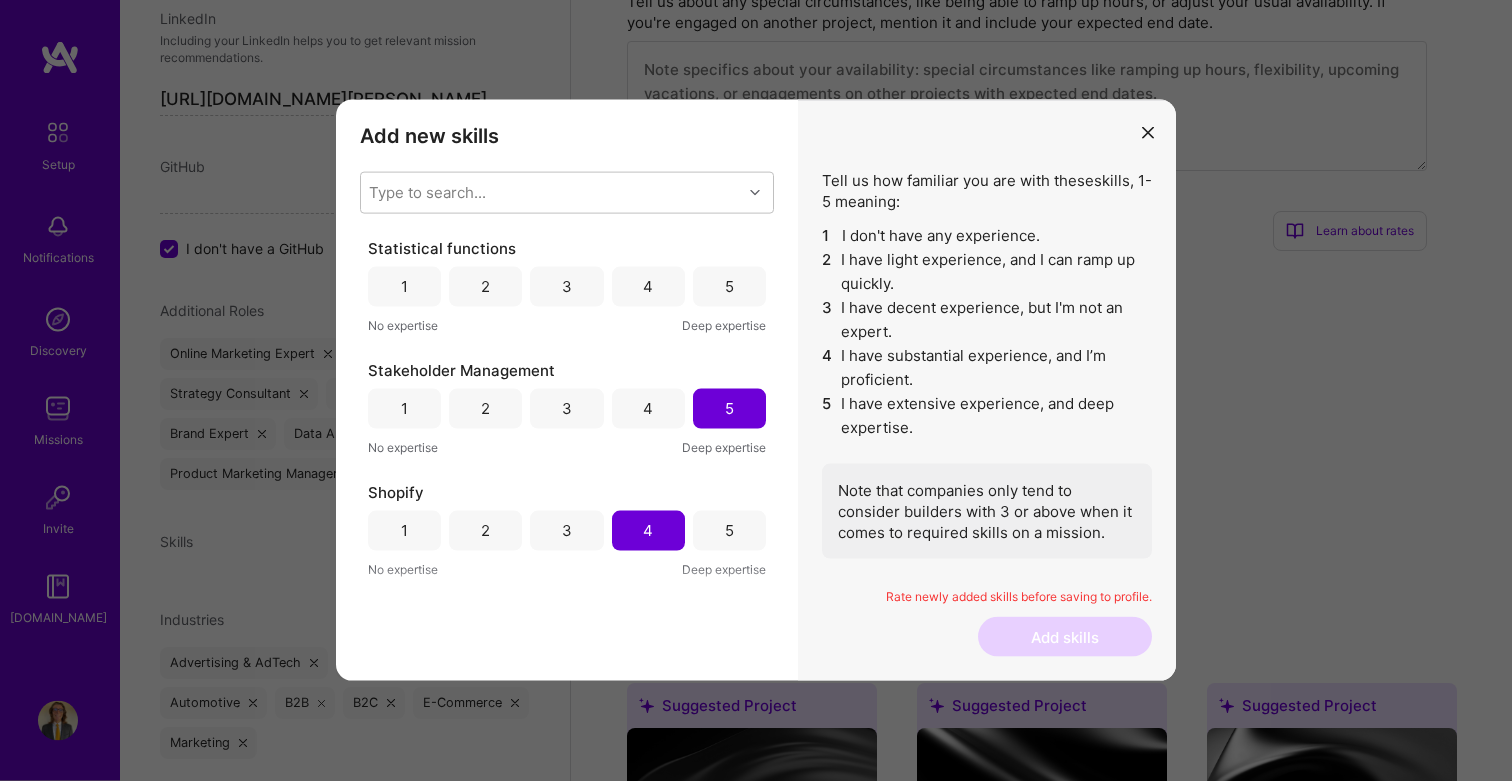click on "4" at bounding box center [648, 287] 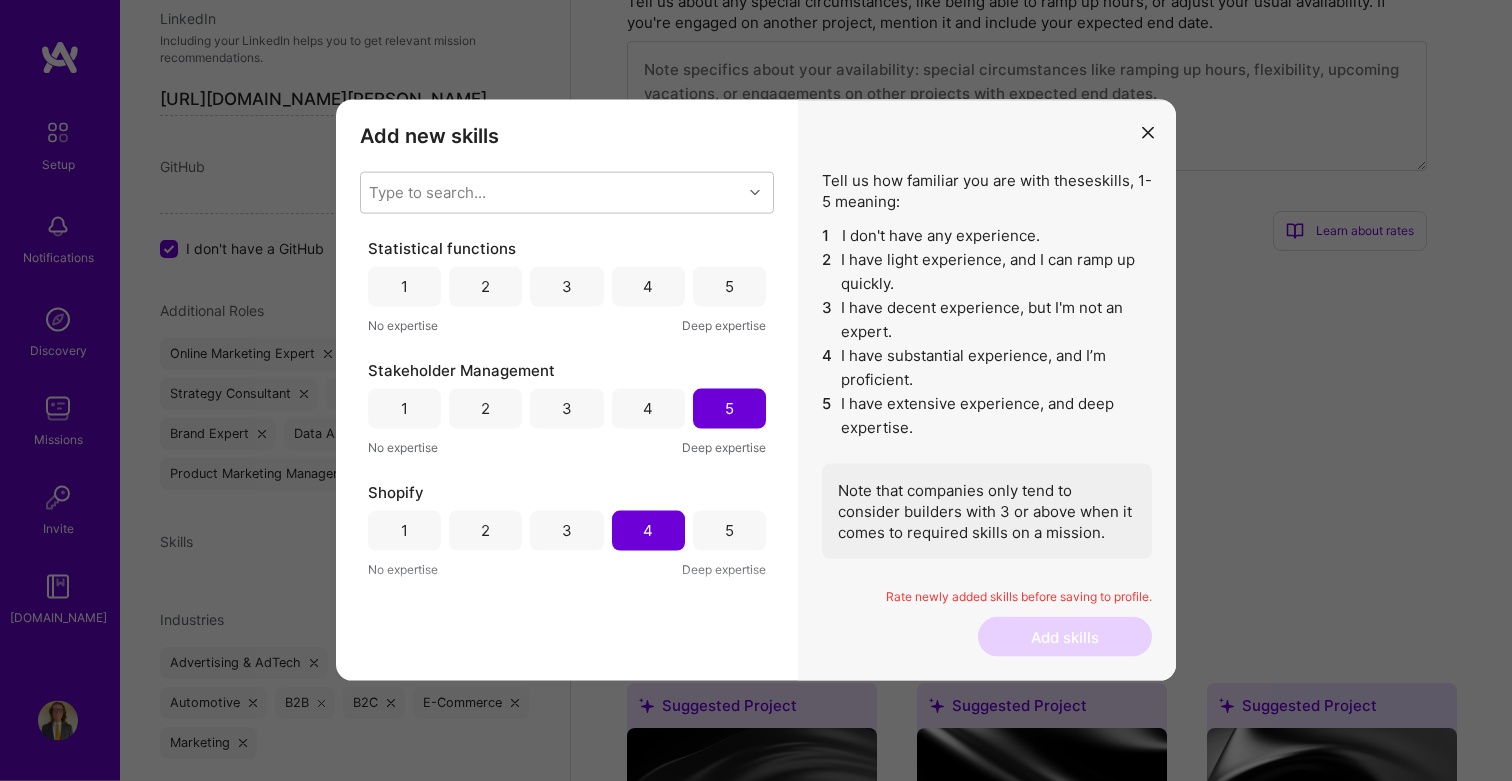 scroll, scrollTop: 1145, scrollLeft: 0, axis: vertical 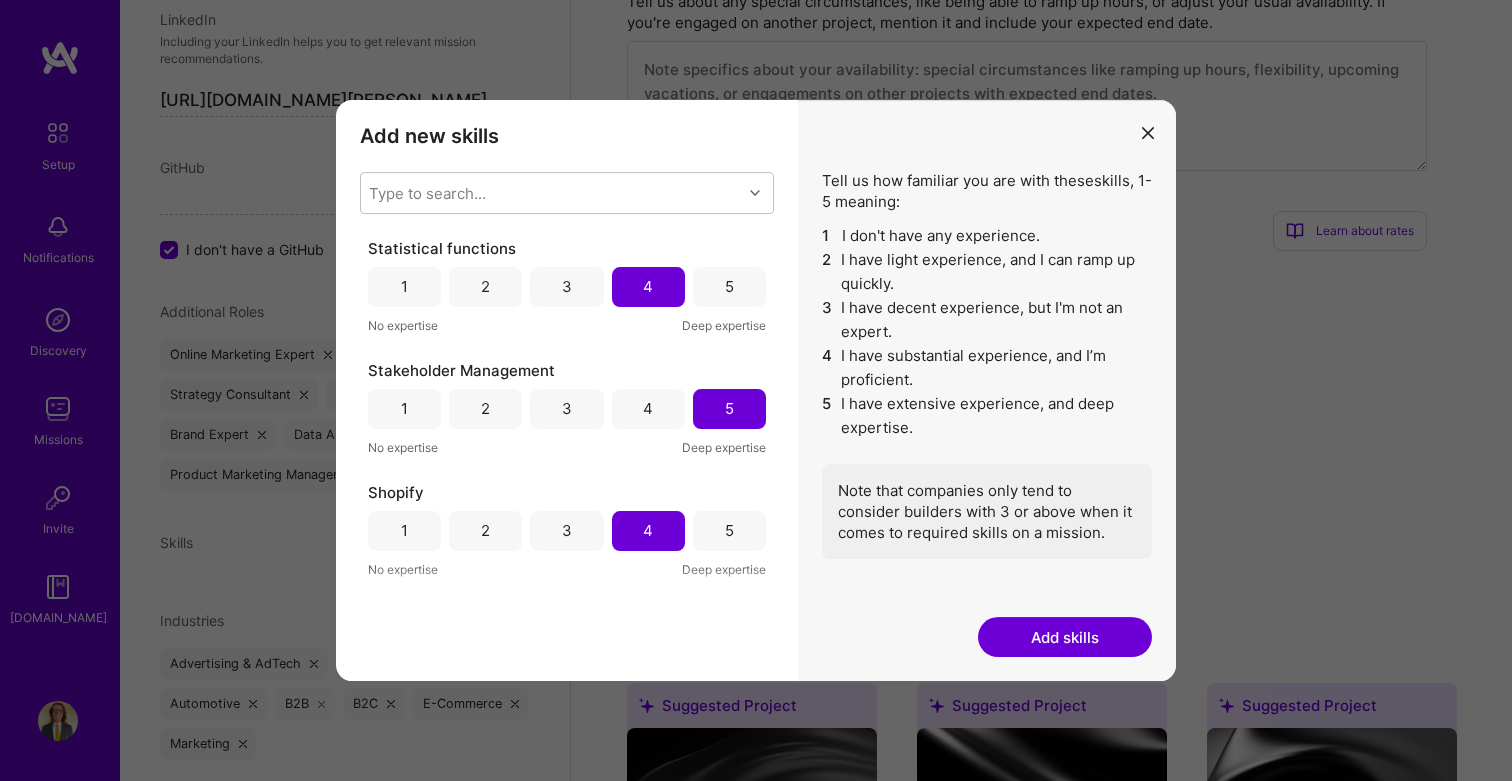 click on "Type to search... Statistical functions 1 2 3 4 5 No expertise Deep expertise Stakeholder Management 1 2 3 4 5 No expertise Deep expertise Shopify 1 2 3 4 5 No expertise Deep expertise SQL 1 2 3 4 5 No expertise Deep expertise SEO 1 2 3 4 5 No expertise Deep expertise SEM 1 2 3 4 5 No expertise Deep expertise Python 1 2 3 4 5 No expertise Deep expertise Product Marketing 1 2 3 4 5 No expertise Deep expertise Process Optimization 1 2 3 4 5 No expertise Deep expertise Adobe Creative Cloud 1 2 3 4 5 No expertise Deep expertise Photoshop 1 2 3 4 5 No expertise Deep expertise Pandas 1 2 3 4 5 No expertise Deep expertise Paid Ads 1 2 3 4 5 No expertise Deep expertise Numpy 1 2 3 4 5 No expertise Deep expertise MySQL 1 2 3 4 5 No expertise Deep expertise Microsoft  Power BI 1 2 3 4 5 No expertise Deep expertise Matlab 1 2 3 4 5 No expertise Deep expertise Market Research 1 2 3 4 5 No expertise Deep expertise Machine Learning 1 2 3 4 5 No expertise Deep expertise Looker 1 2 3 4 5 No expertise Deep expertise HubSpot 1" at bounding box center (567, 380) 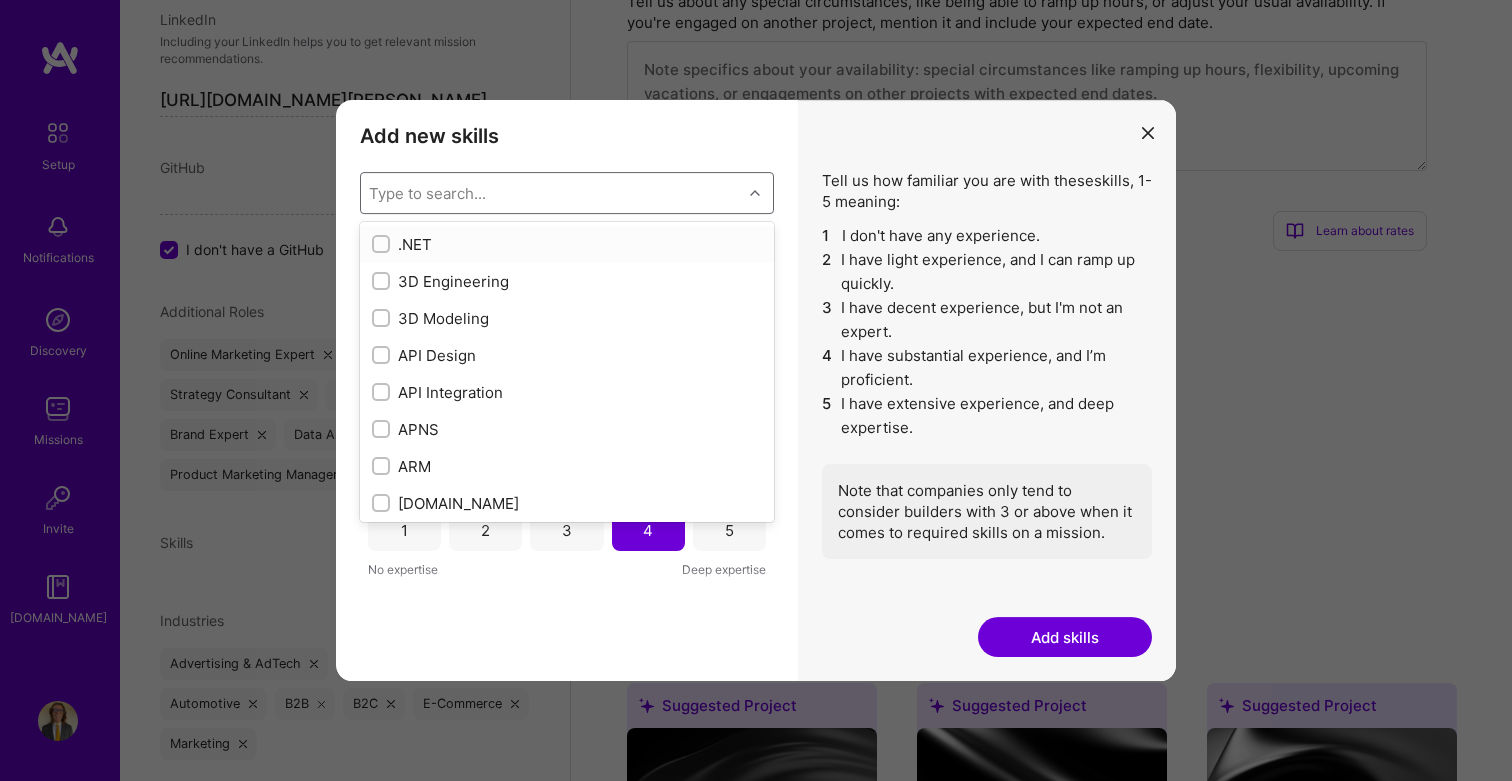 click on "Type to search..." at bounding box center (551, 193) 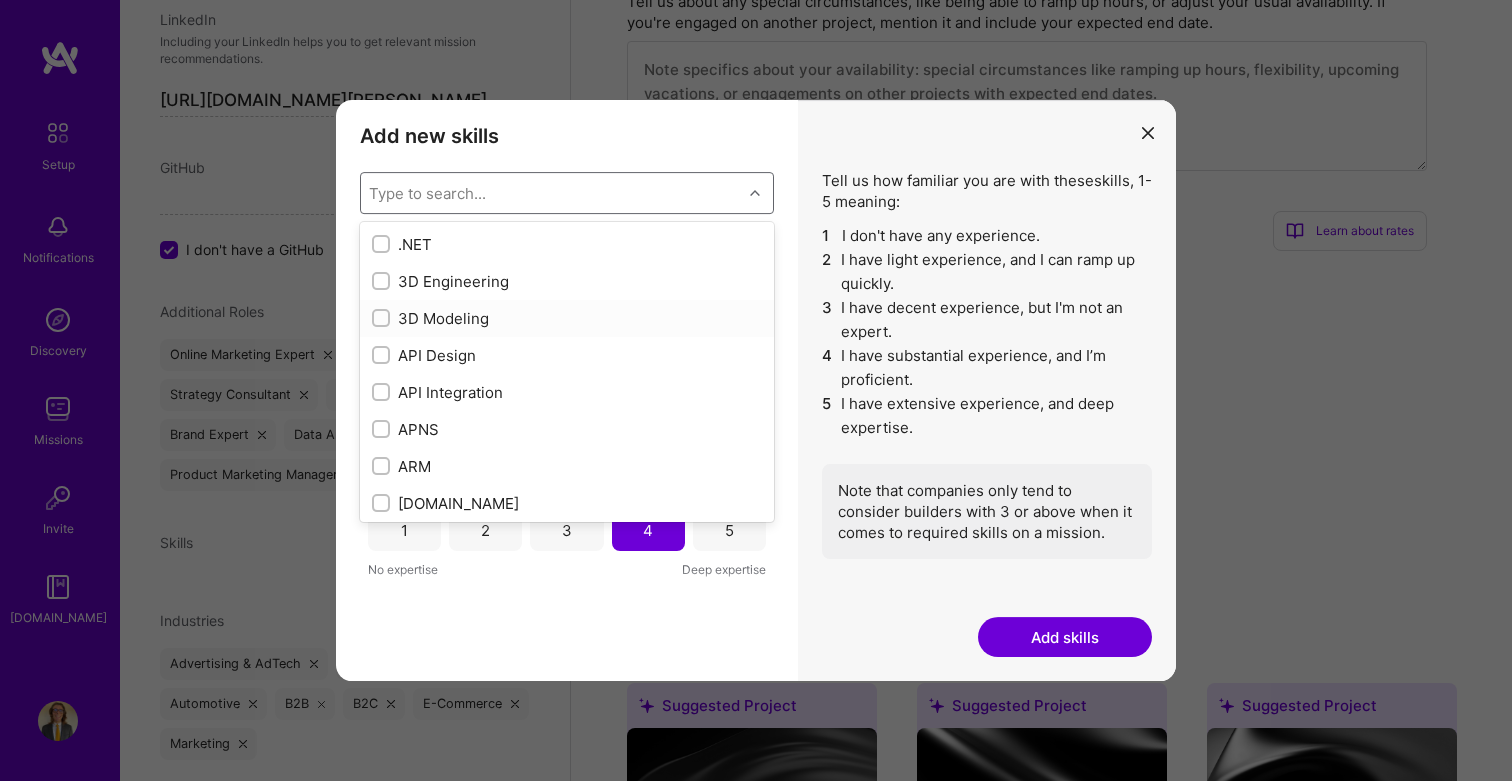 scroll, scrollTop: 1144, scrollLeft: 0, axis: vertical 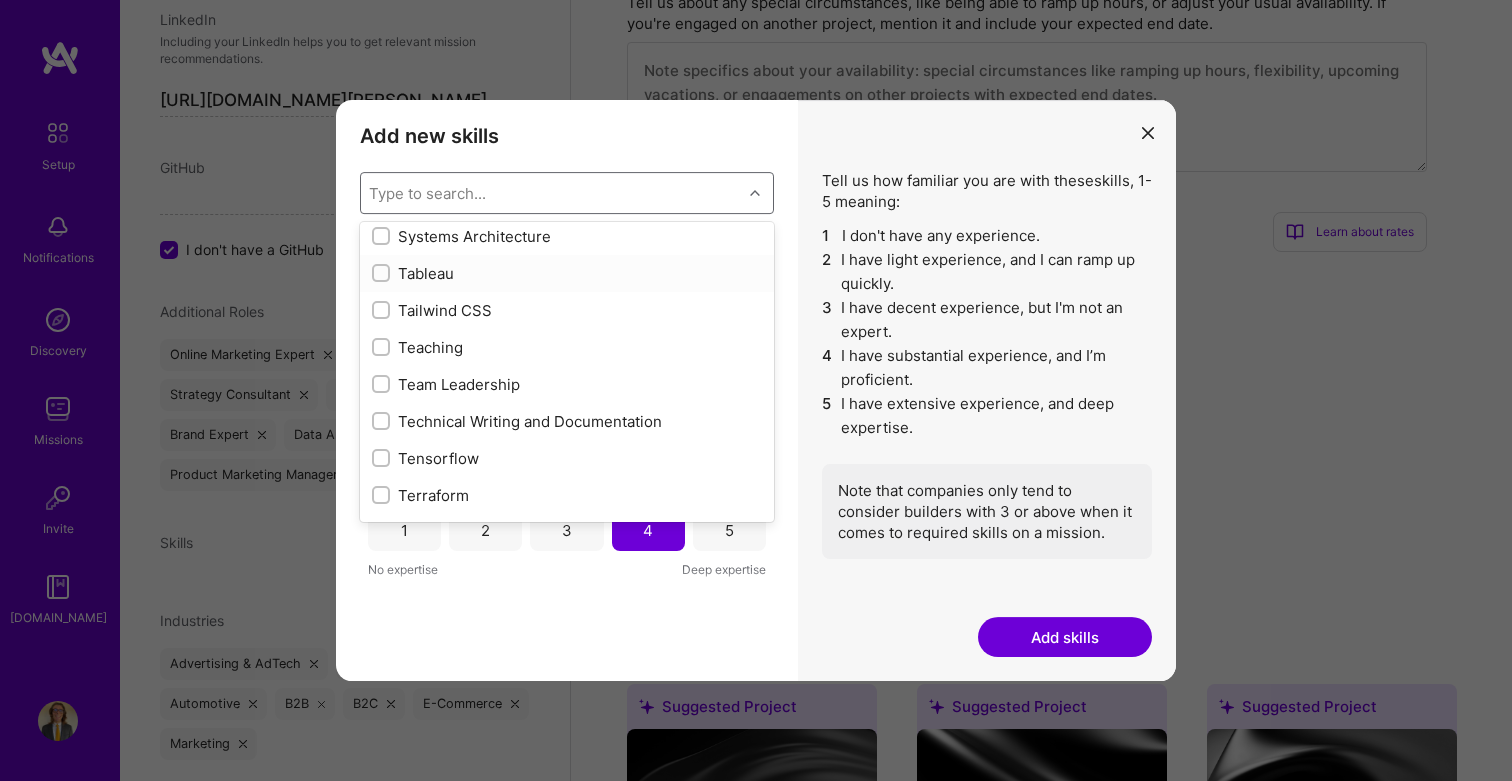 click on "Tableau" at bounding box center (567, 273) 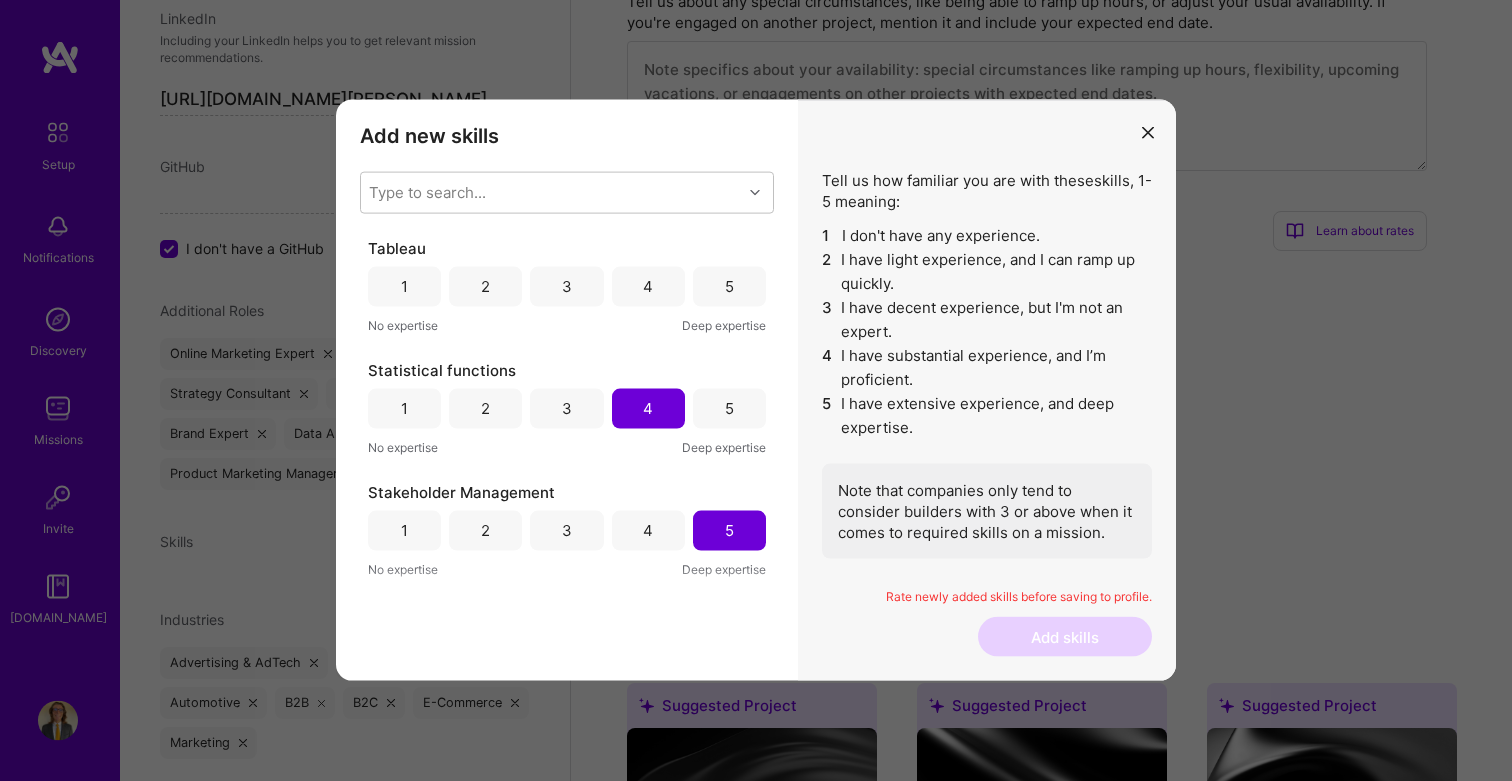 click on "4" at bounding box center (648, 286) 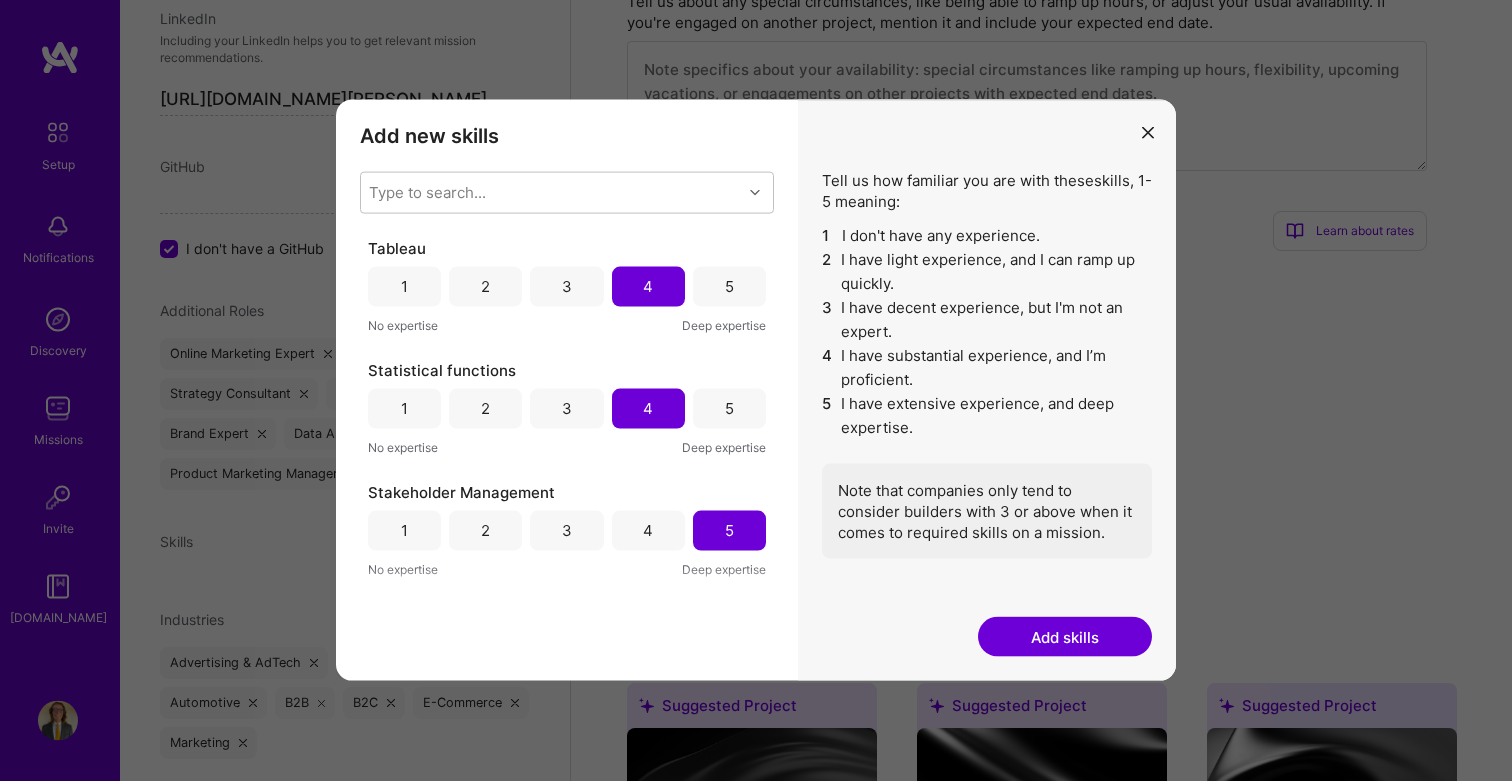 scroll, scrollTop: 1145, scrollLeft: 0, axis: vertical 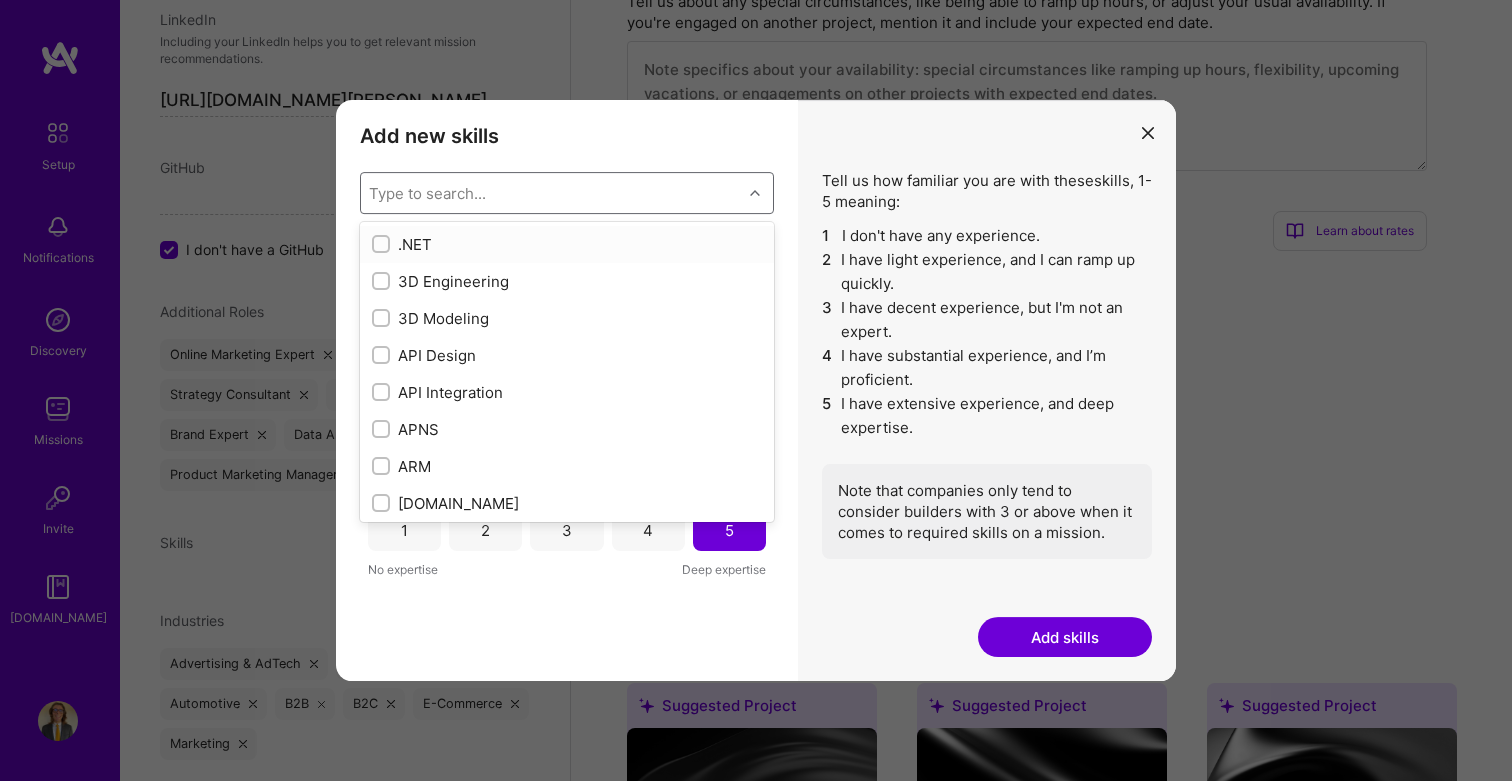 click on "Type to search..." at bounding box center [551, 193] 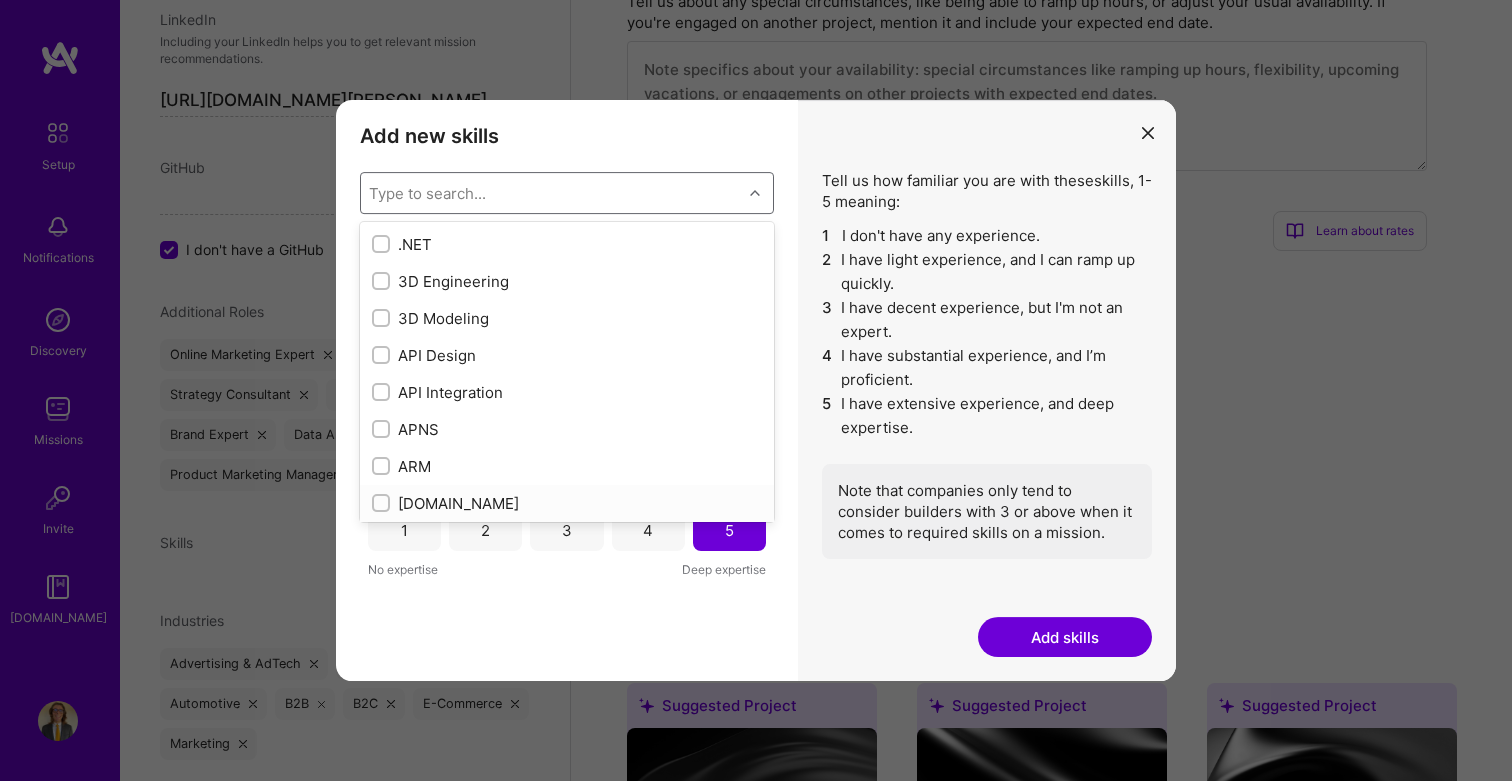 scroll, scrollTop: 941, scrollLeft: 0, axis: vertical 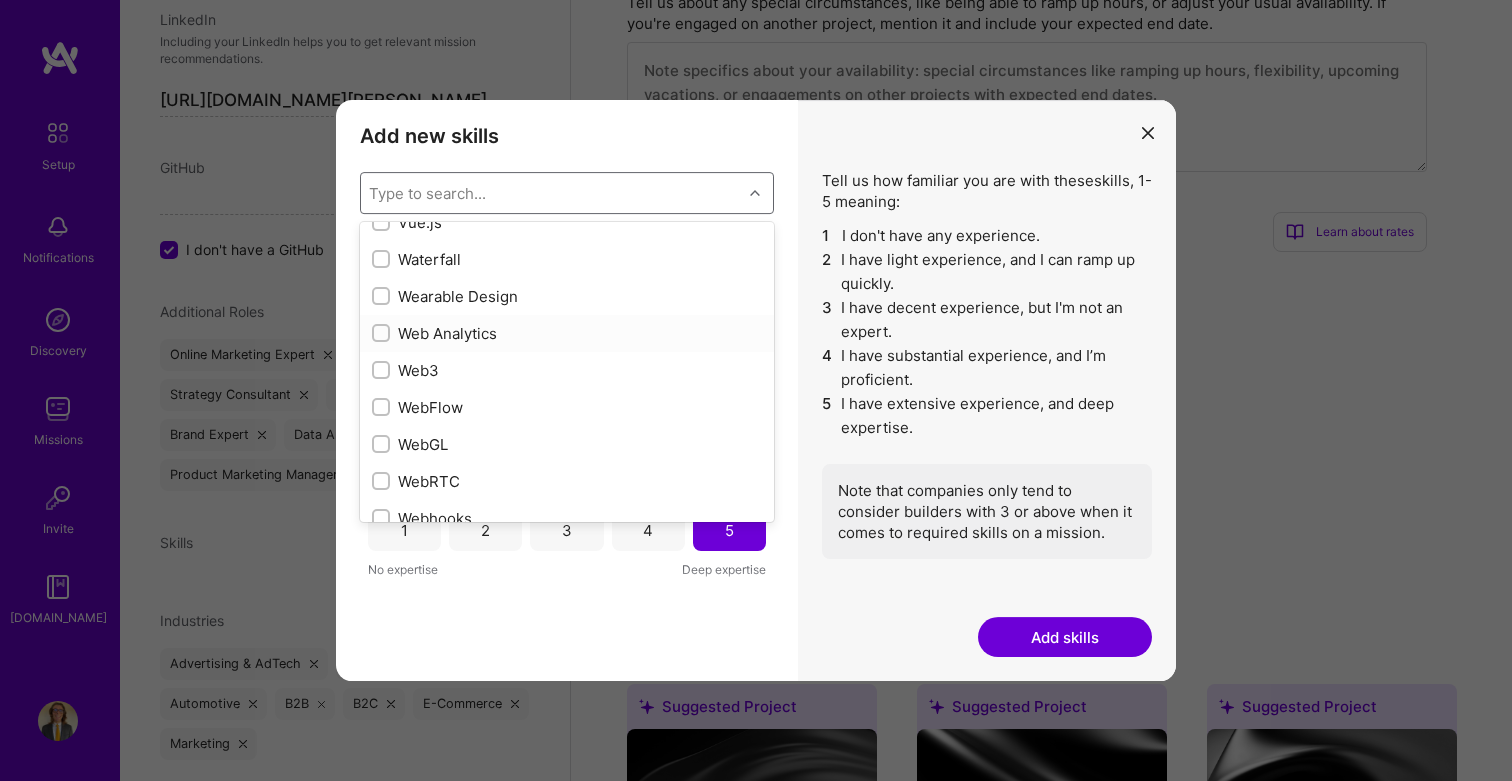 click on "Web Analytics" at bounding box center (567, 333) 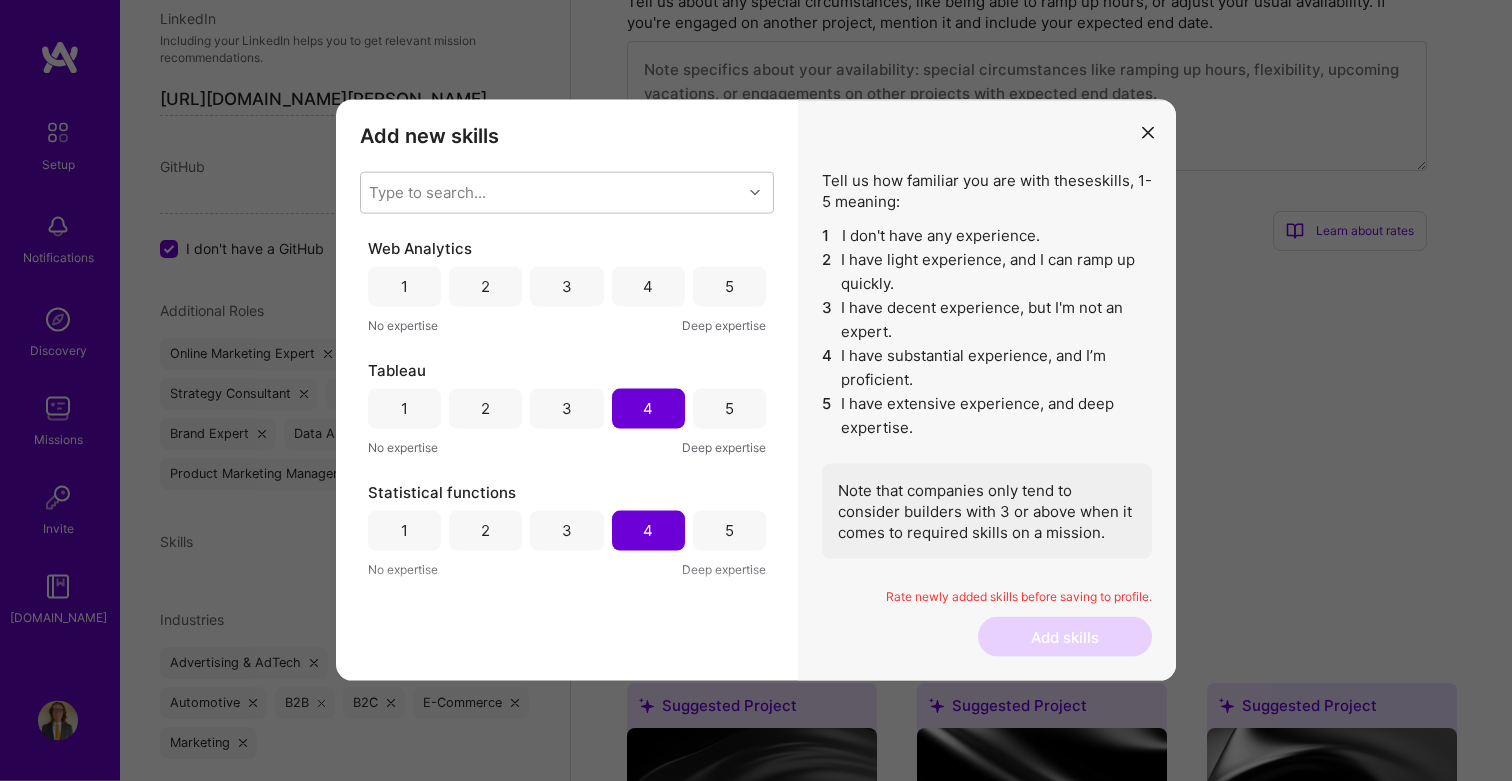 click on "5" at bounding box center [729, 287] 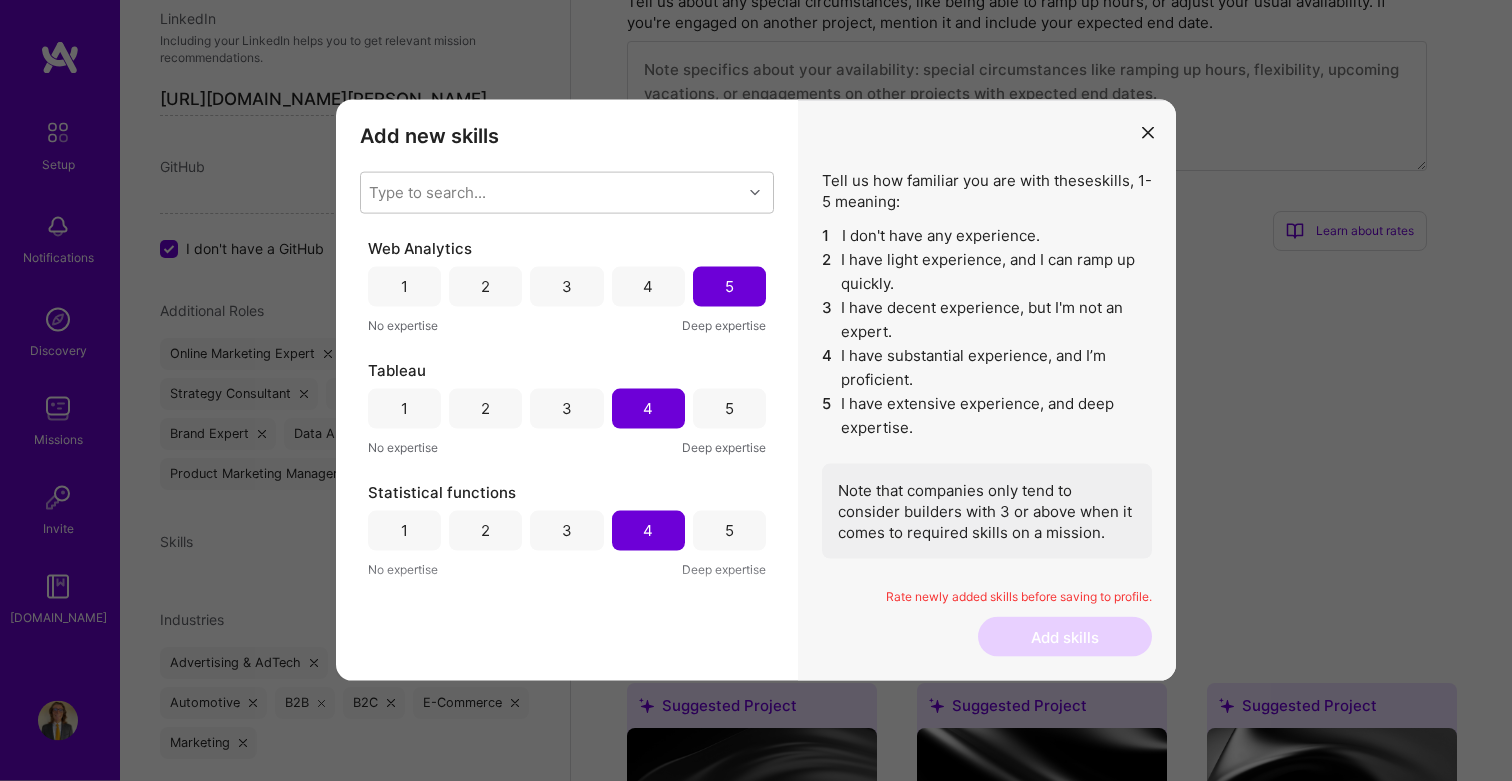 scroll, scrollTop: 1145, scrollLeft: 0, axis: vertical 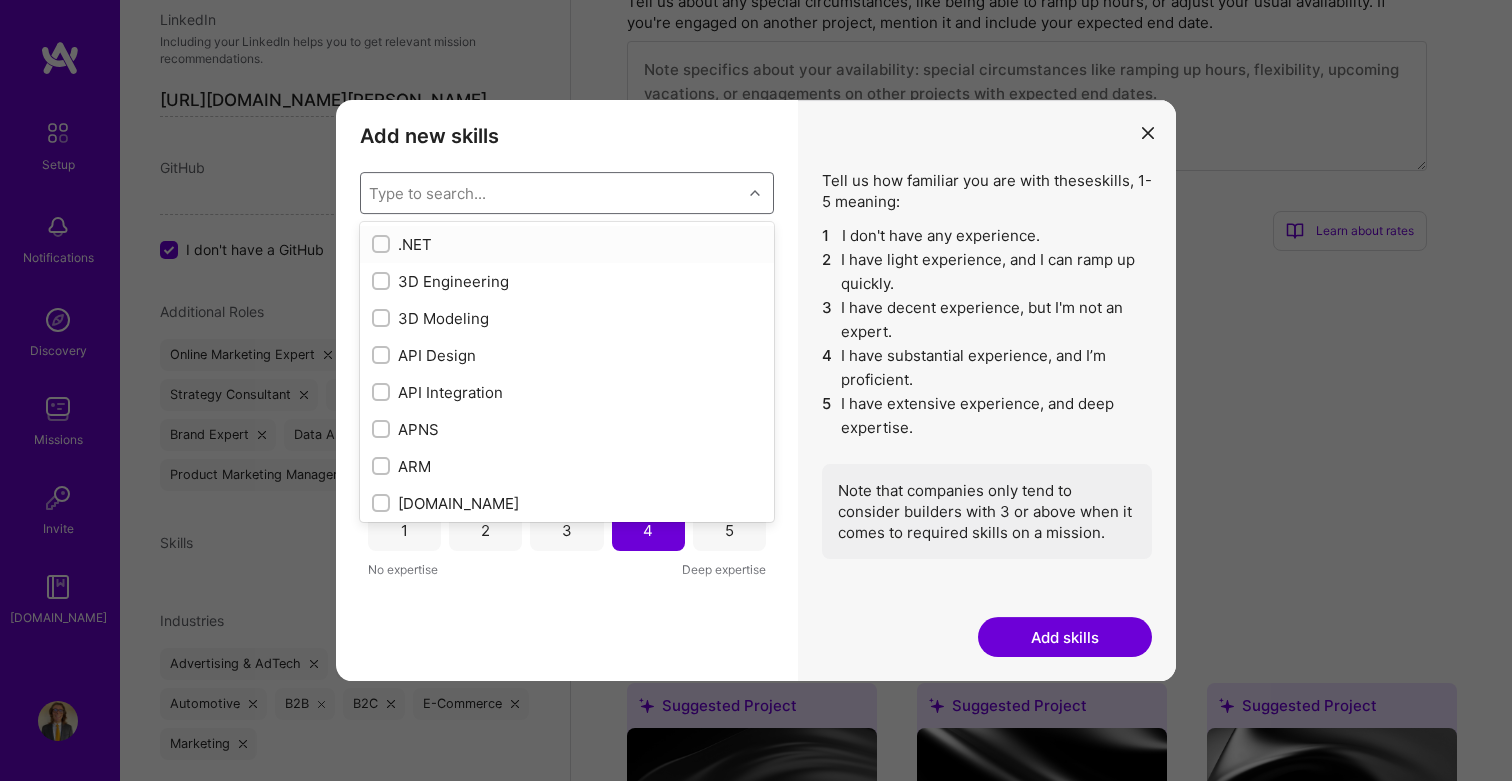 click on "Type to search..." at bounding box center (551, 193) 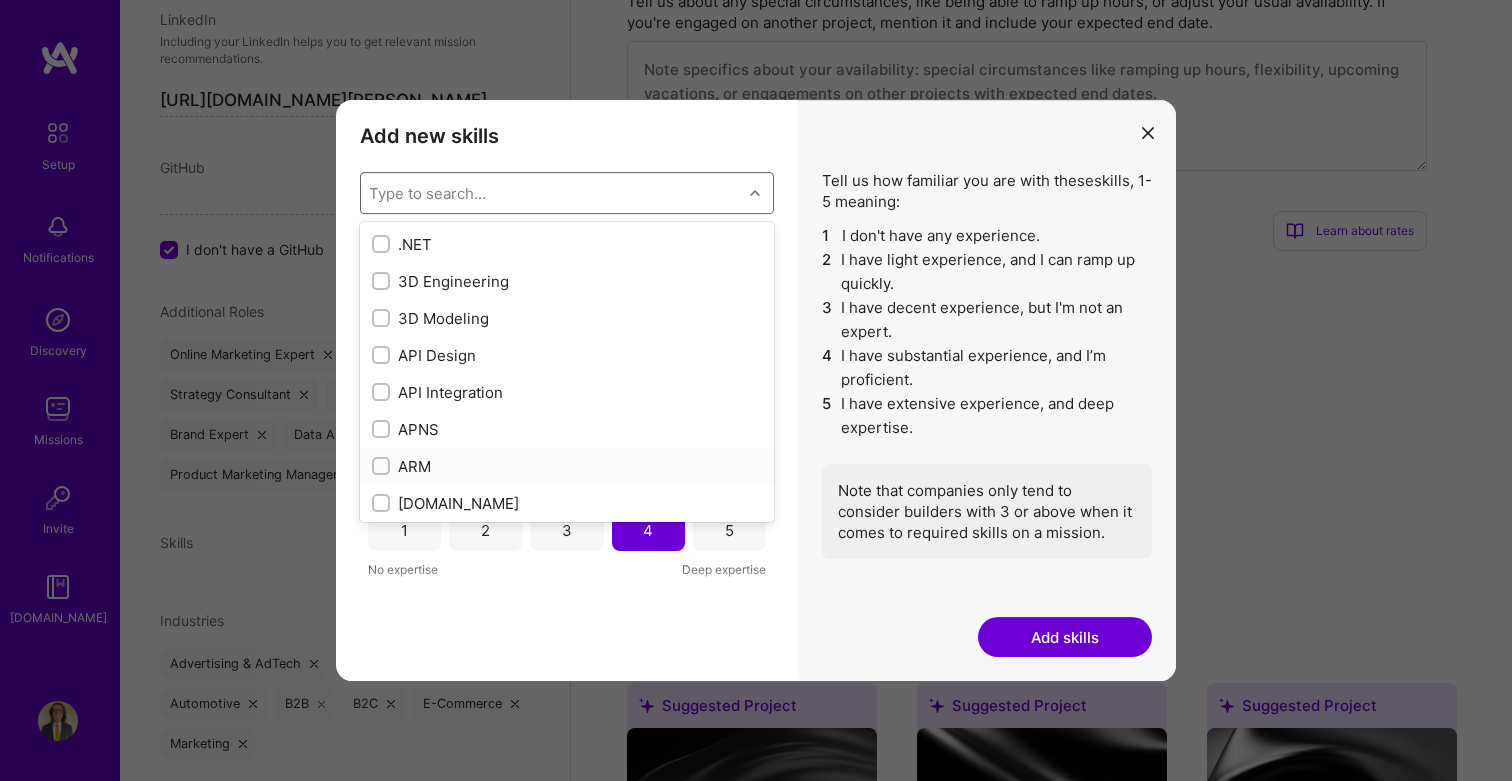 scroll, scrollTop: 1144, scrollLeft: 0, axis: vertical 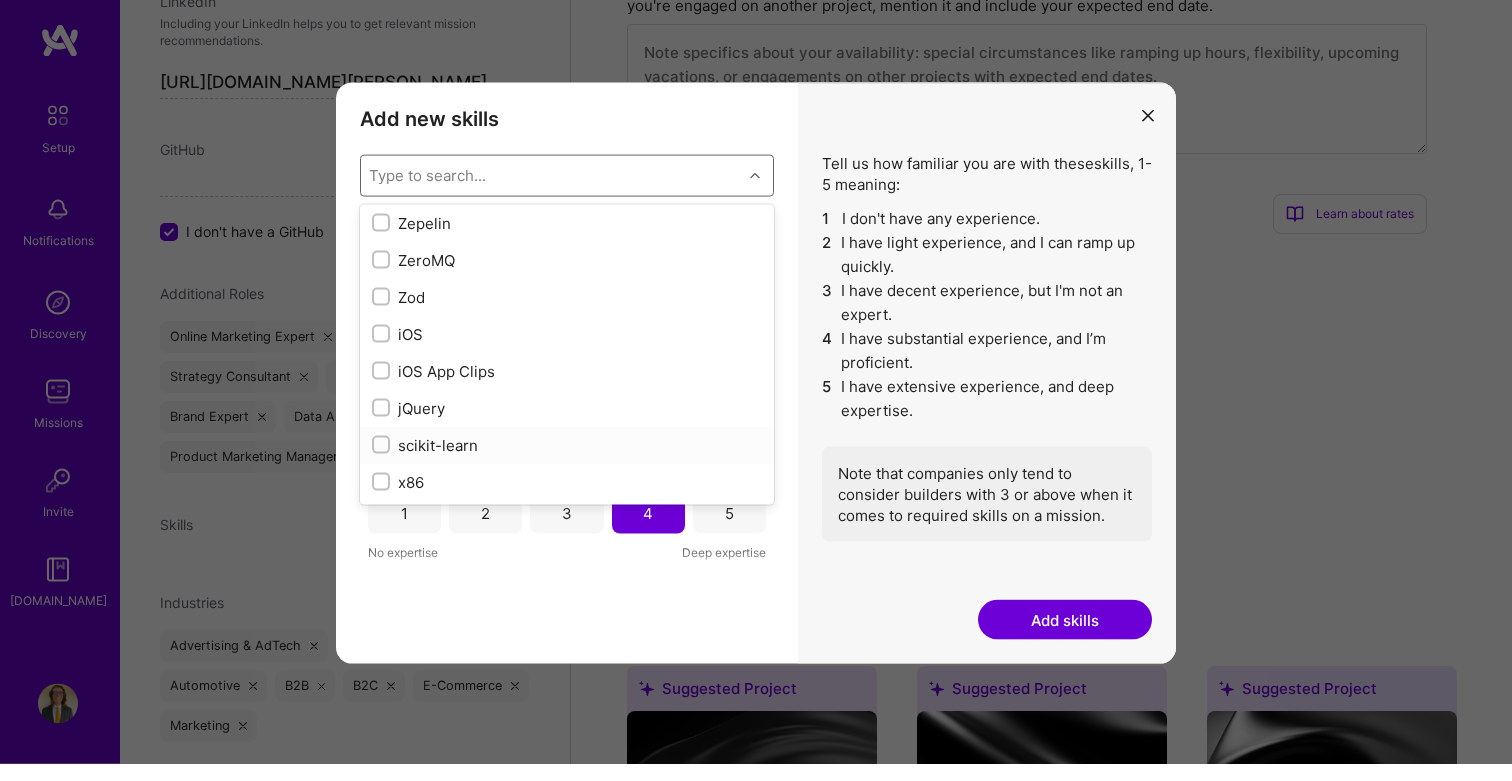click on "scikit-learn" at bounding box center [567, 462] 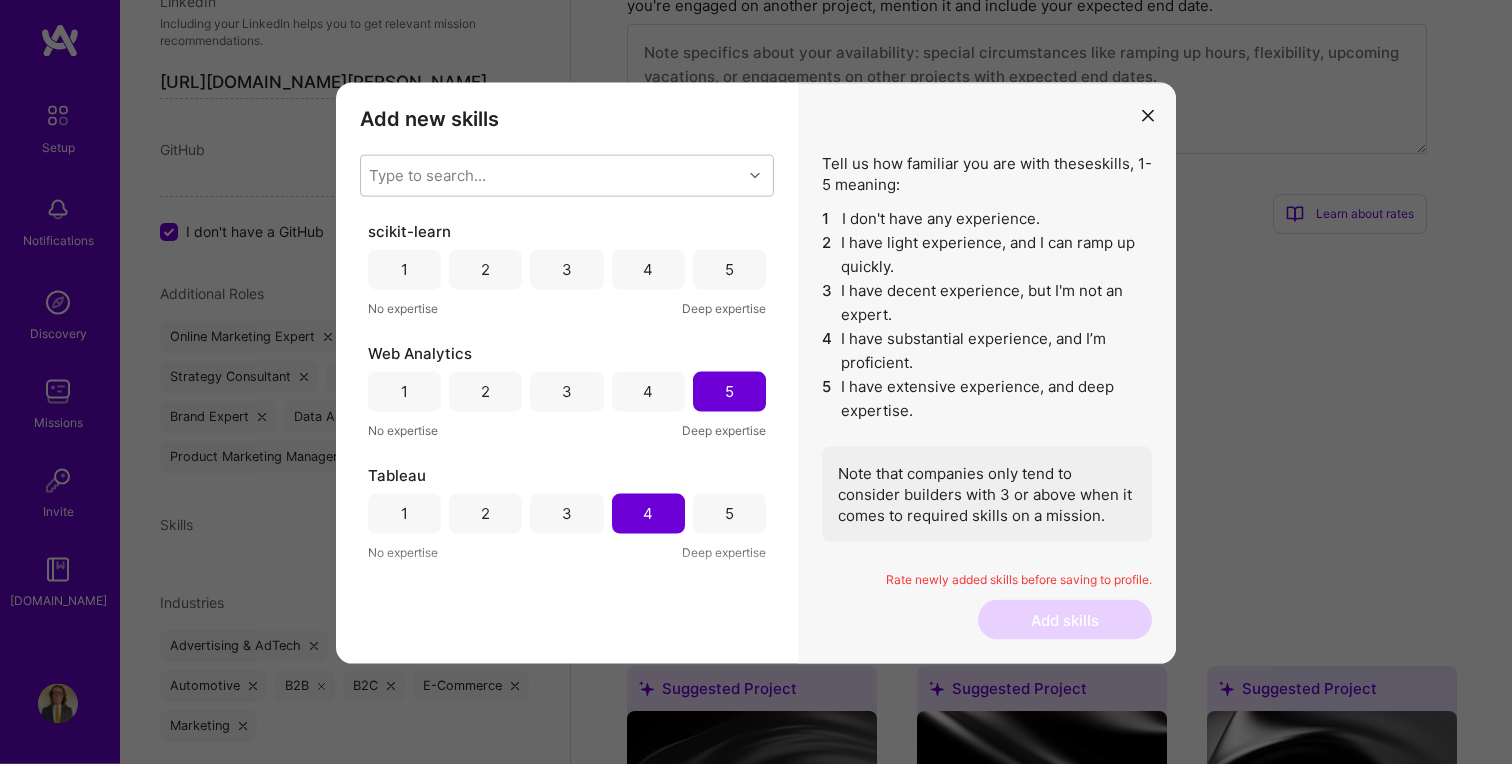 scroll, scrollTop: 1162, scrollLeft: 0, axis: vertical 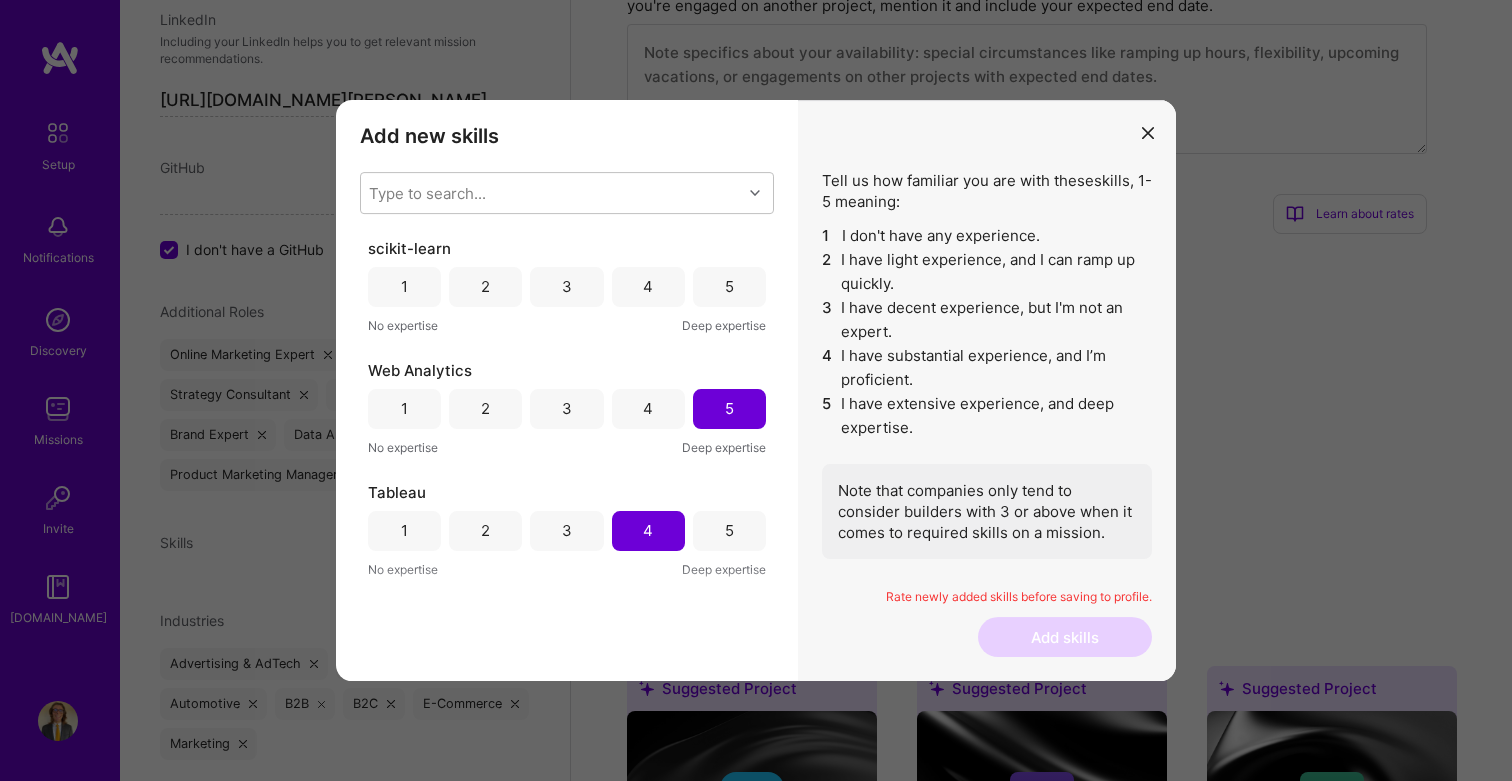 click on "3" at bounding box center [567, 286] 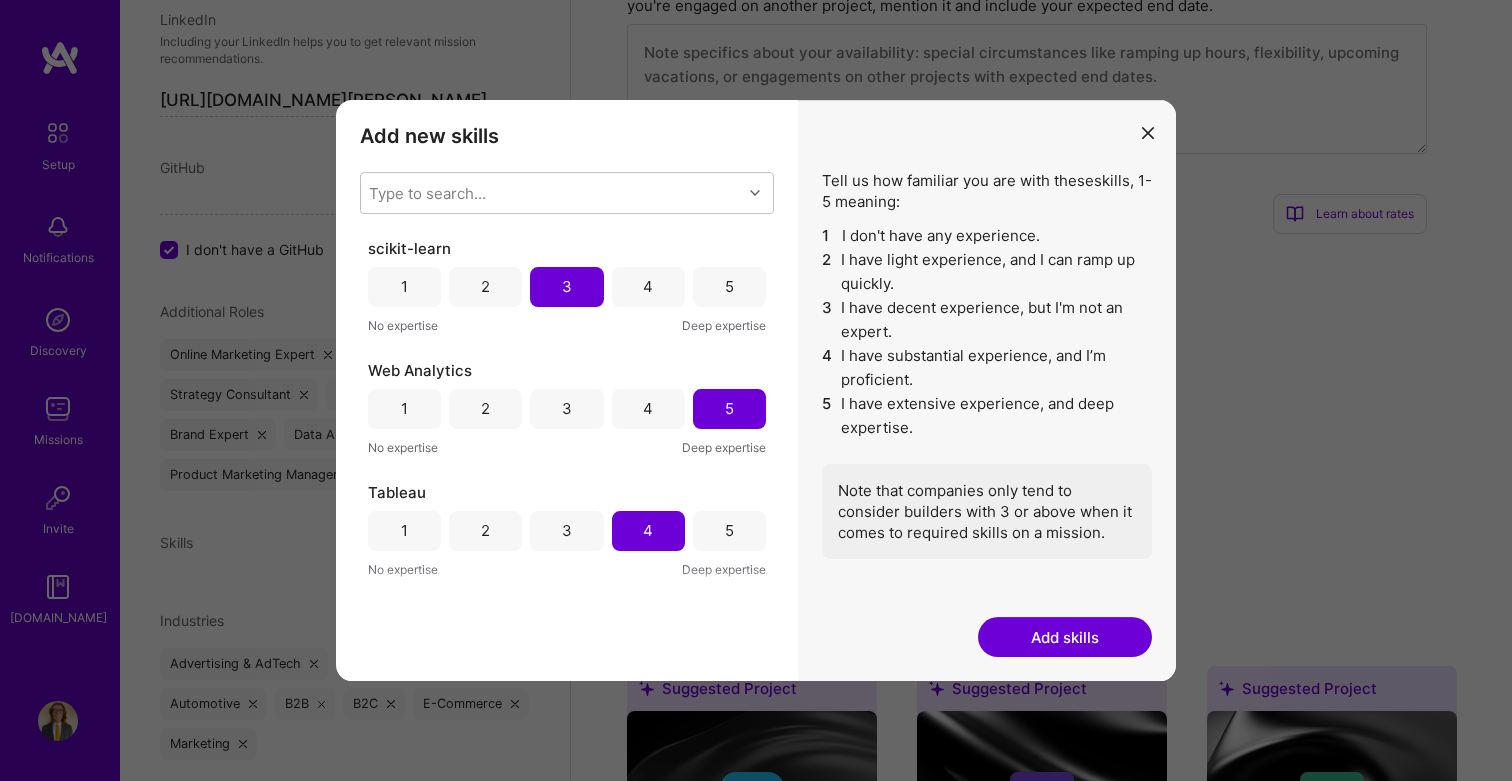 click on "Add skills" at bounding box center (1065, 637) 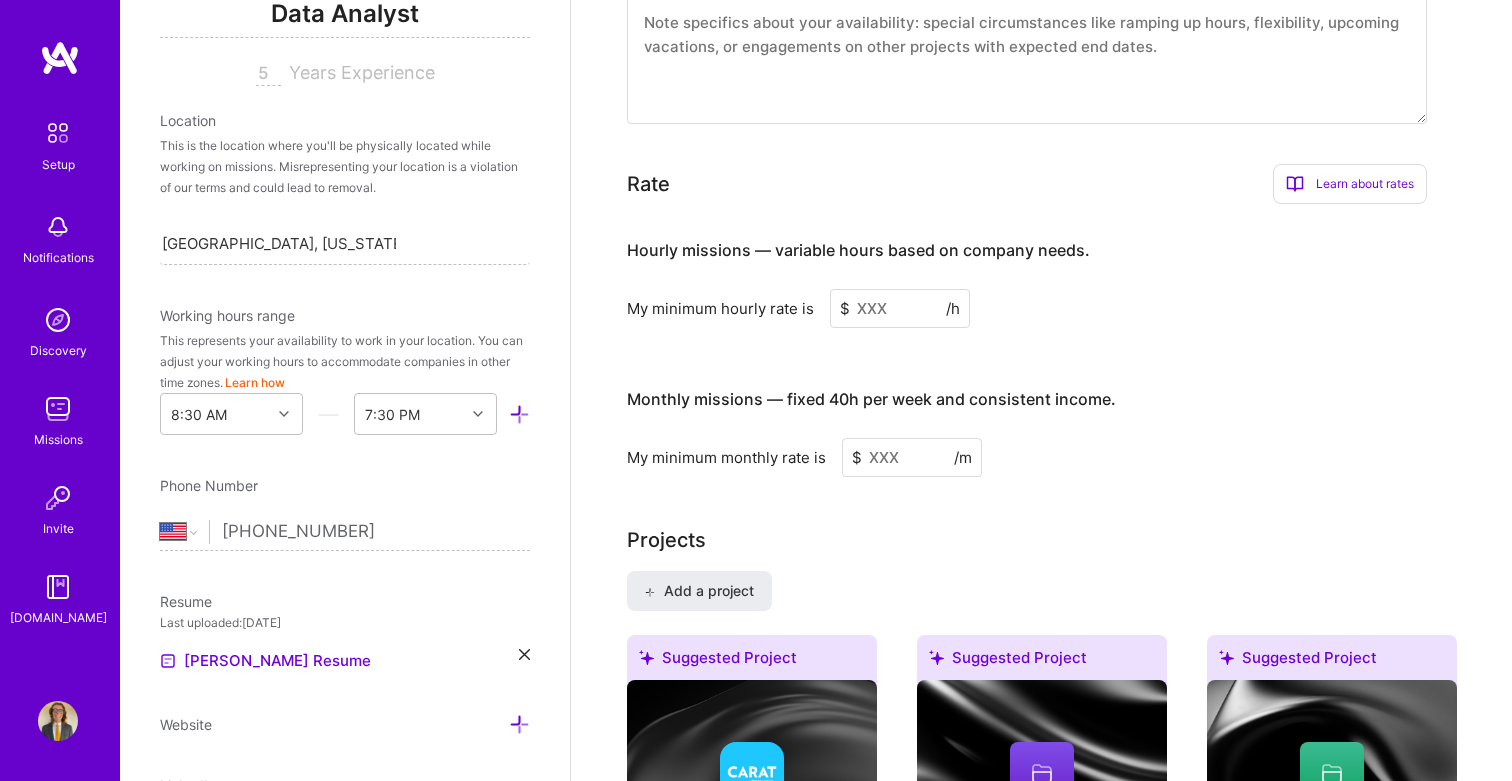 scroll, scrollTop: 285, scrollLeft: 0, axis: vertical 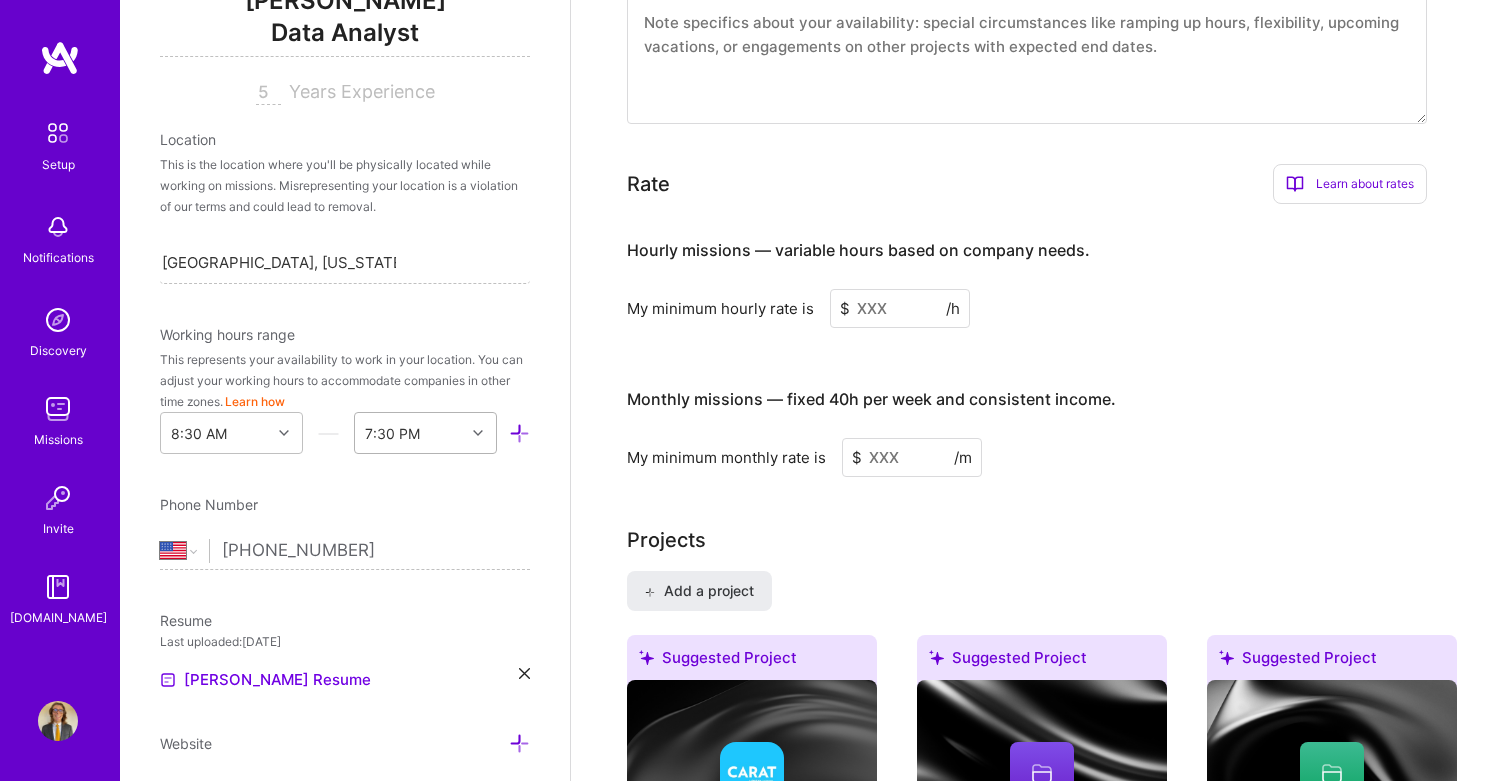 click on "7:30 PM" at bounding box center [410, 433] 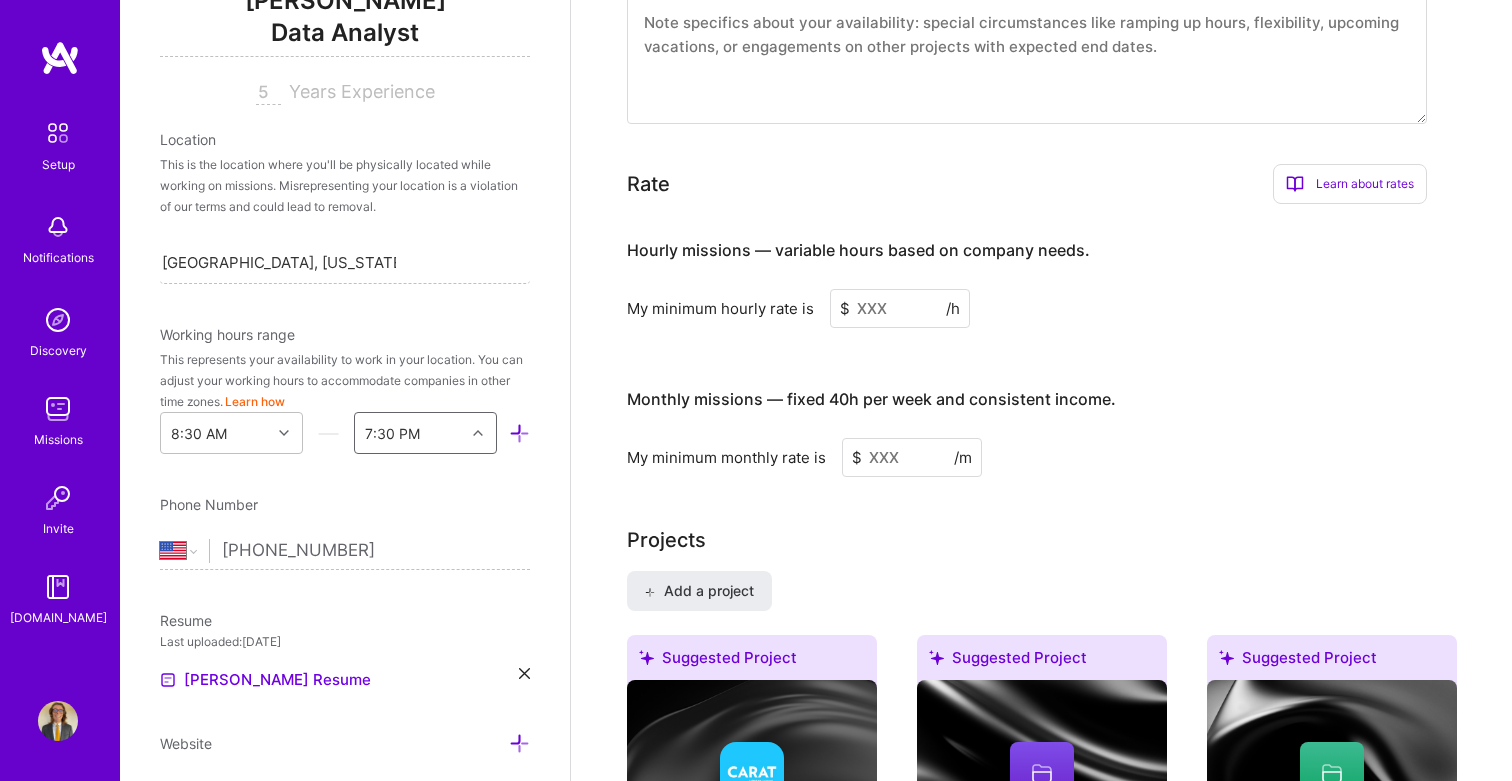 click on "7:30 PM" at bounding box center [410, 433] 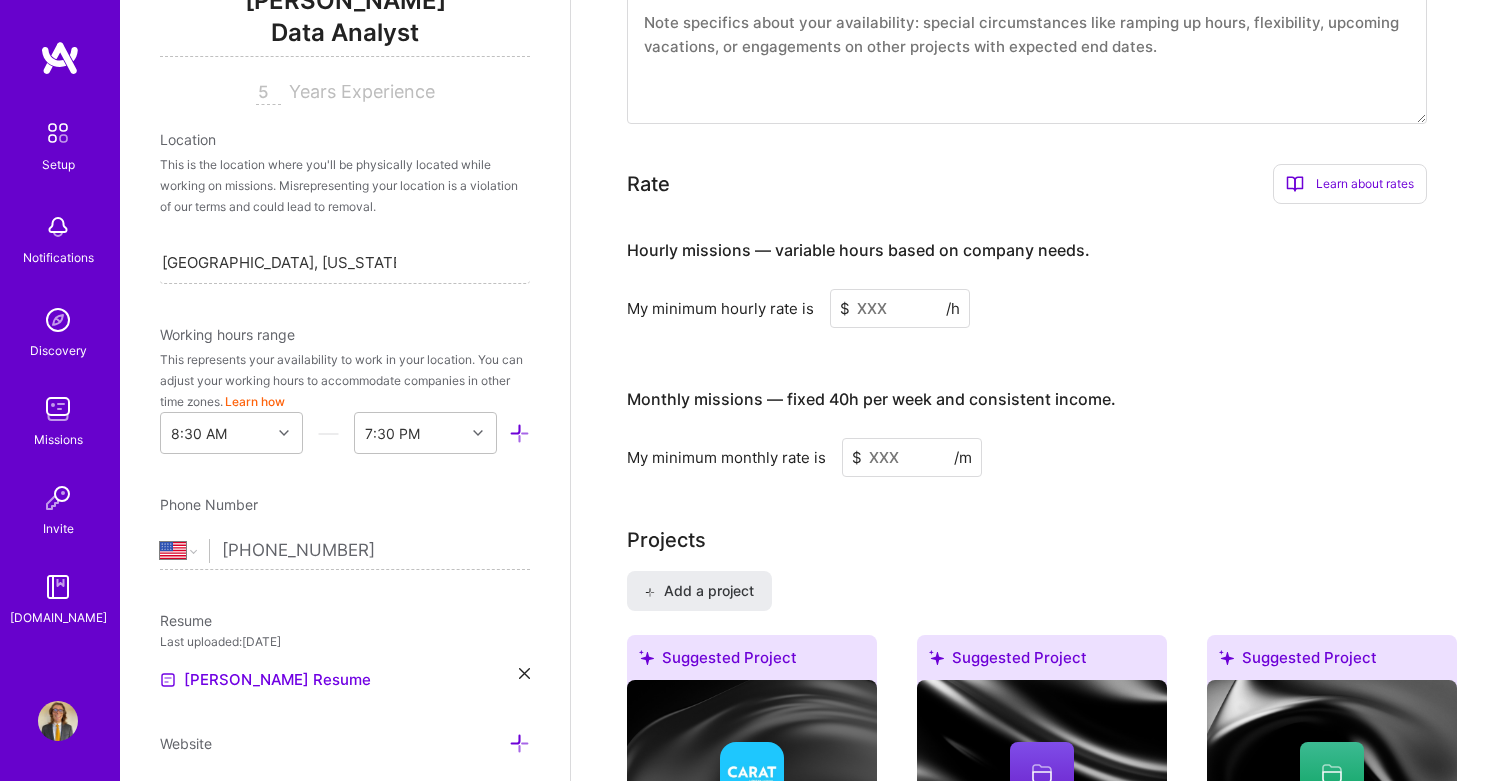 click on "This represents your availability to work in your location. You can adjust your working hours to accommodate companies in other time zones. Learn how" at bounding box center [345, 380] 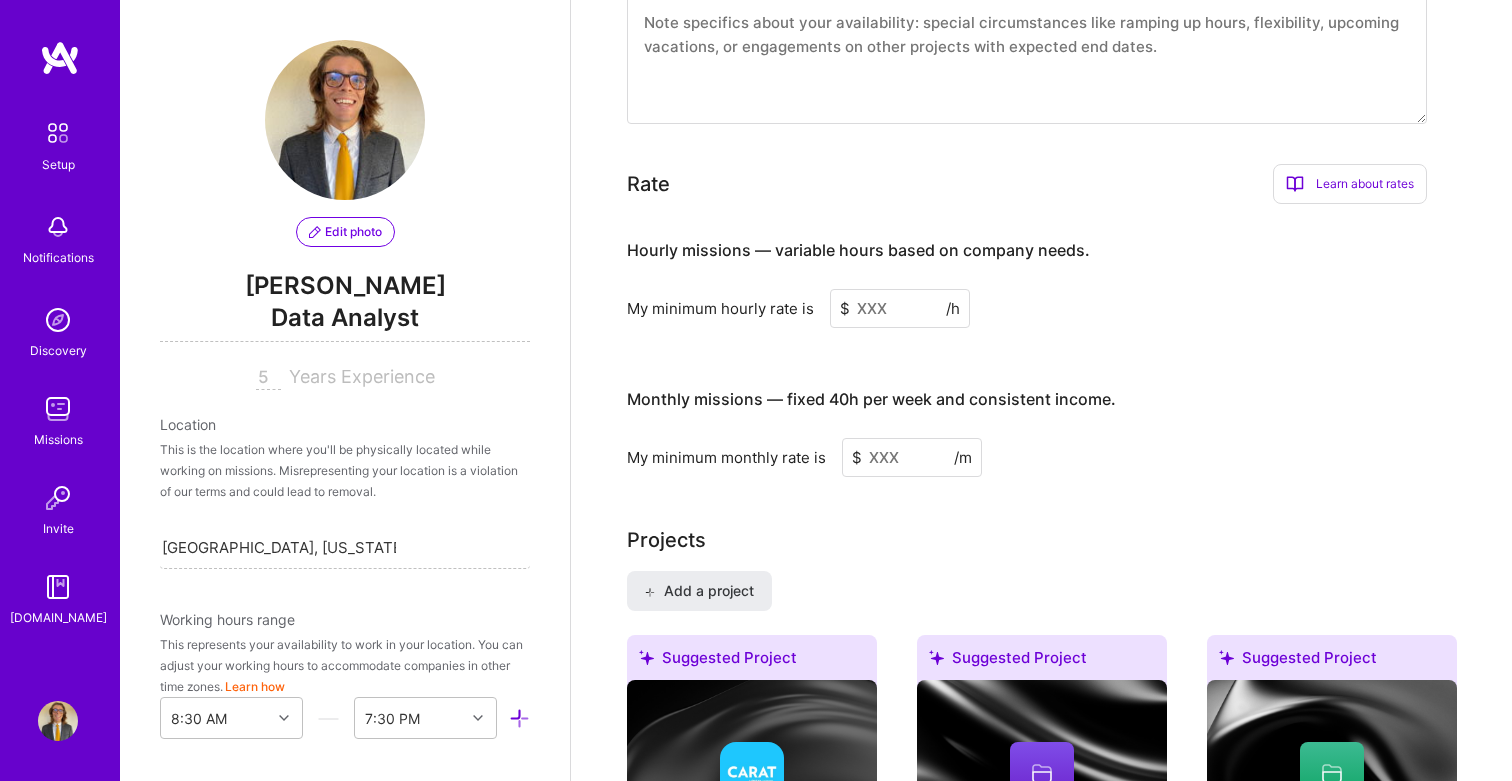 scroll, scrollTop: 0, scrollLeft: 0, axis: both 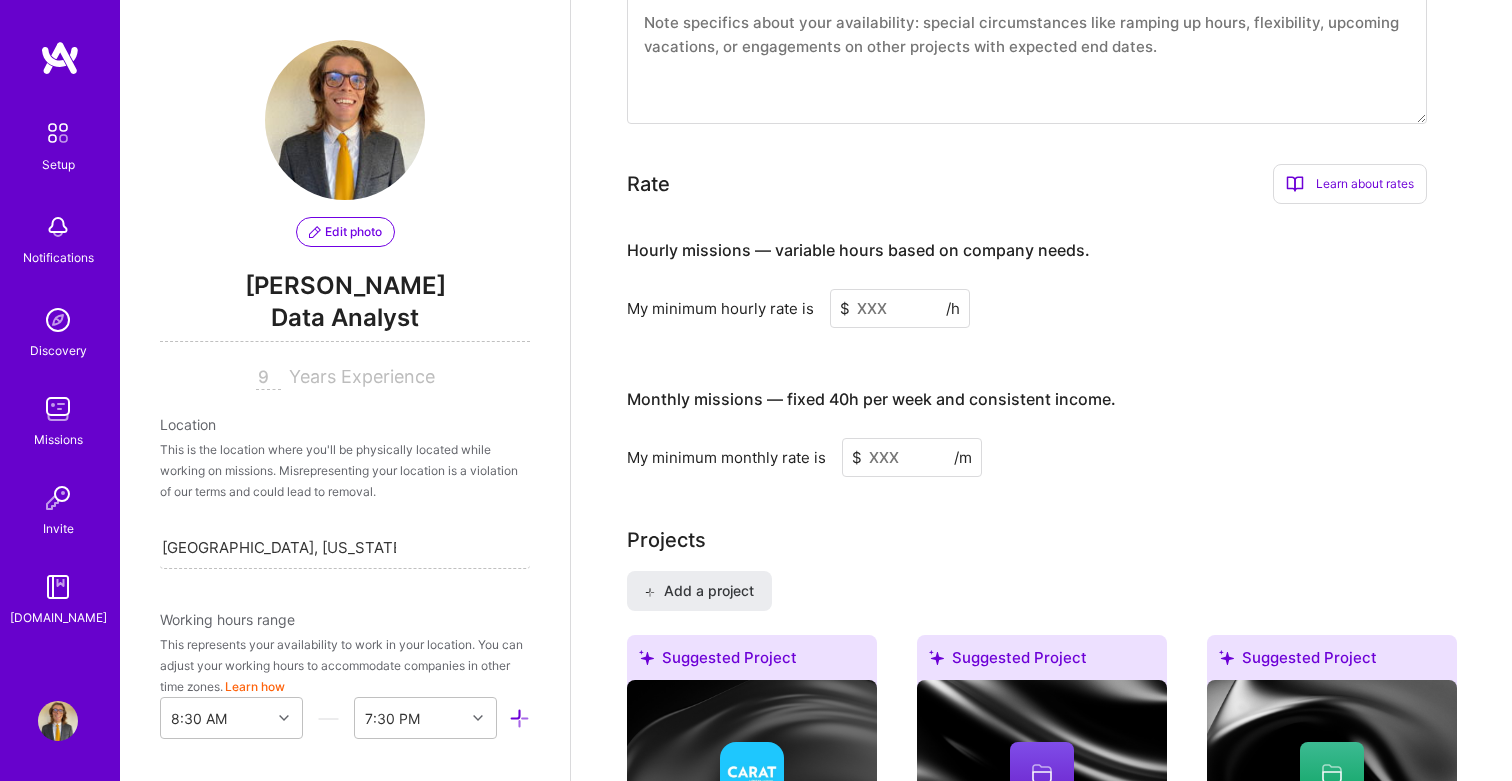 type on "9" 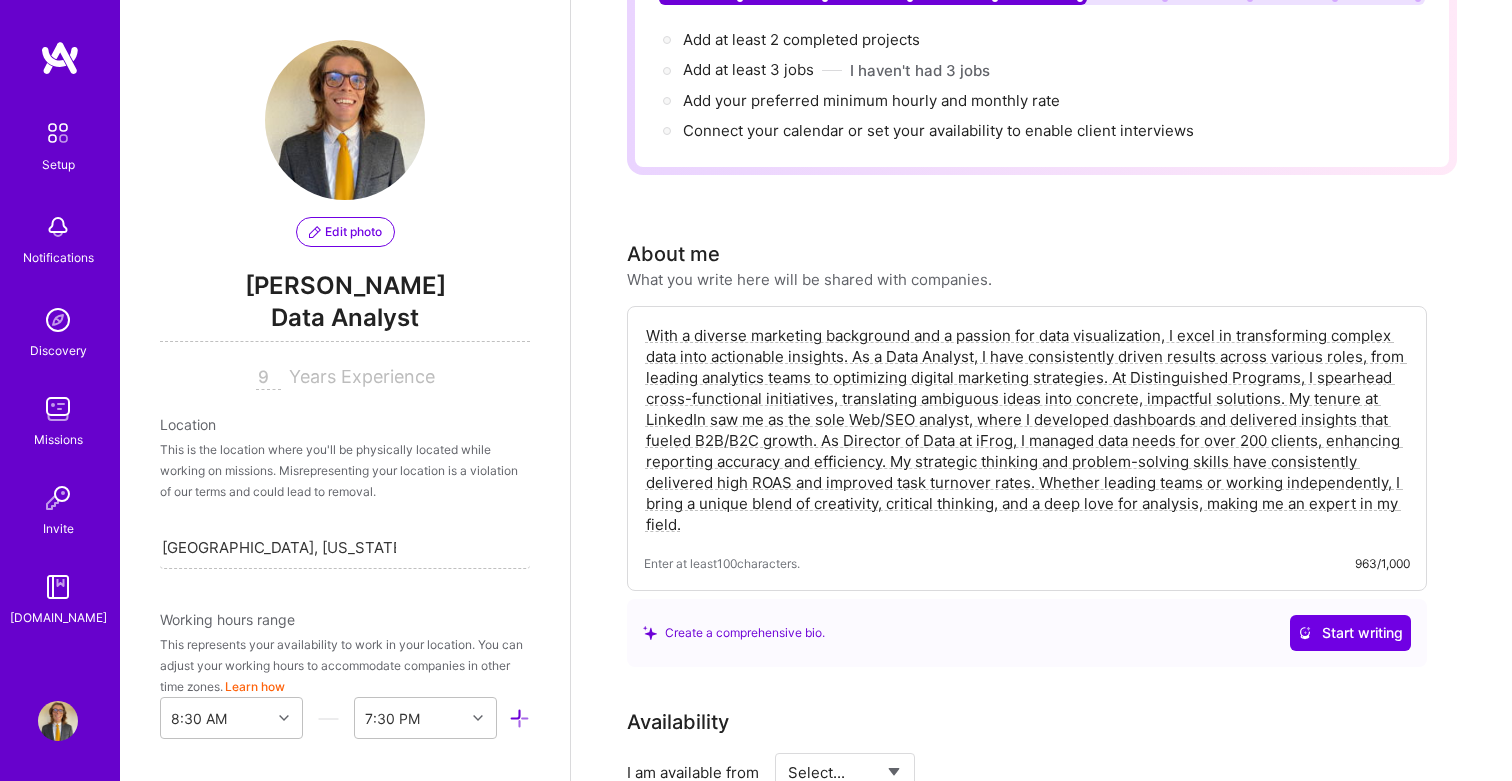 scroll, scrollTop: 284, scrollLeft: 0, axis: vertical 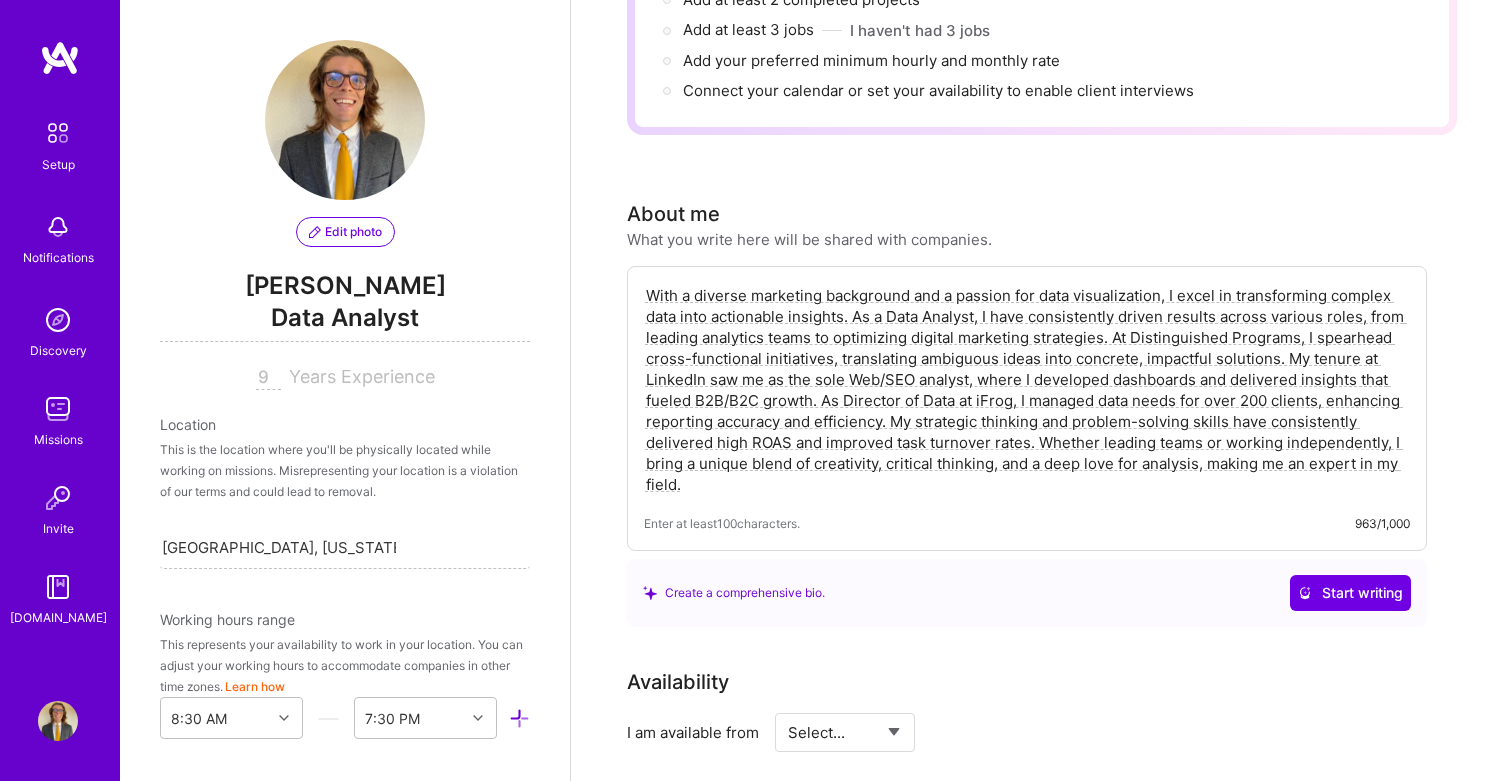 click on "With a diverse marketing background and a passion for data visualization, I excel in transforming complex data into actionable insights. As a Data Analyst, I have consistently driven results across various roles, from leading analytics teams to optimizing digital marketing strategies. At Distinguished Programs, I spearhead cross-functional initiatives, translating ambiguous ideas into concrete, impactful solutions. My tenure at LinkedIn saw me as the sole Web/SEO analyst, where I developed dashboards and delivered insights that fueled B2B/B2C growth. As Director of Data at iFrog, I managed data needs for over 200 clients, enhancing reporting accuracy and efficiency. My strategic thinking and problem-solving skills have consistently delivered high ROAS and improved task turnover rates. Whether leading teams or working independently, I bring a unique blend of creativity, critical thinking, and a deep love for analysis, making me an expert in my field." at bounding box center (1027, 390) 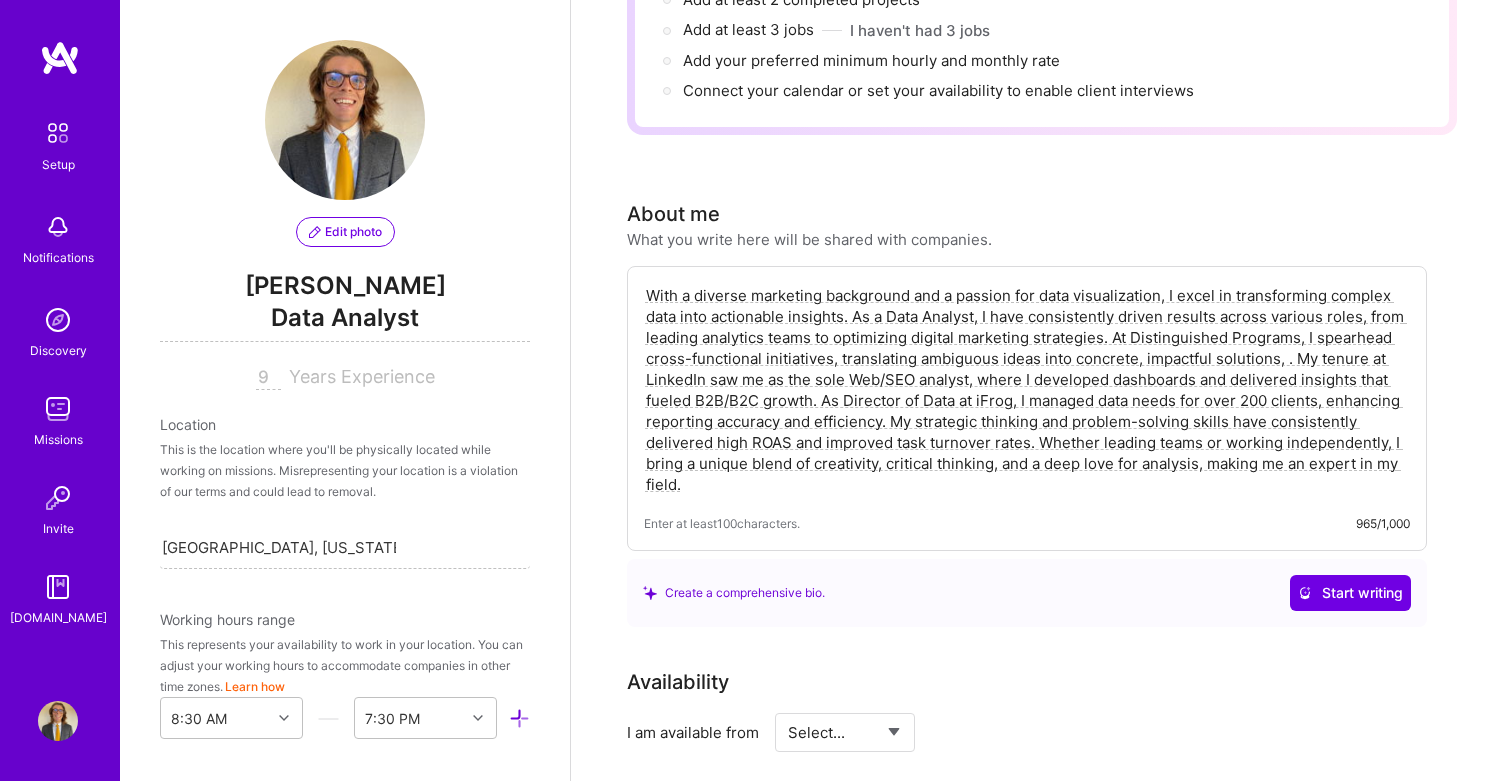 scroll, scrollTop: 0, scrollLeft: 0, axis: both 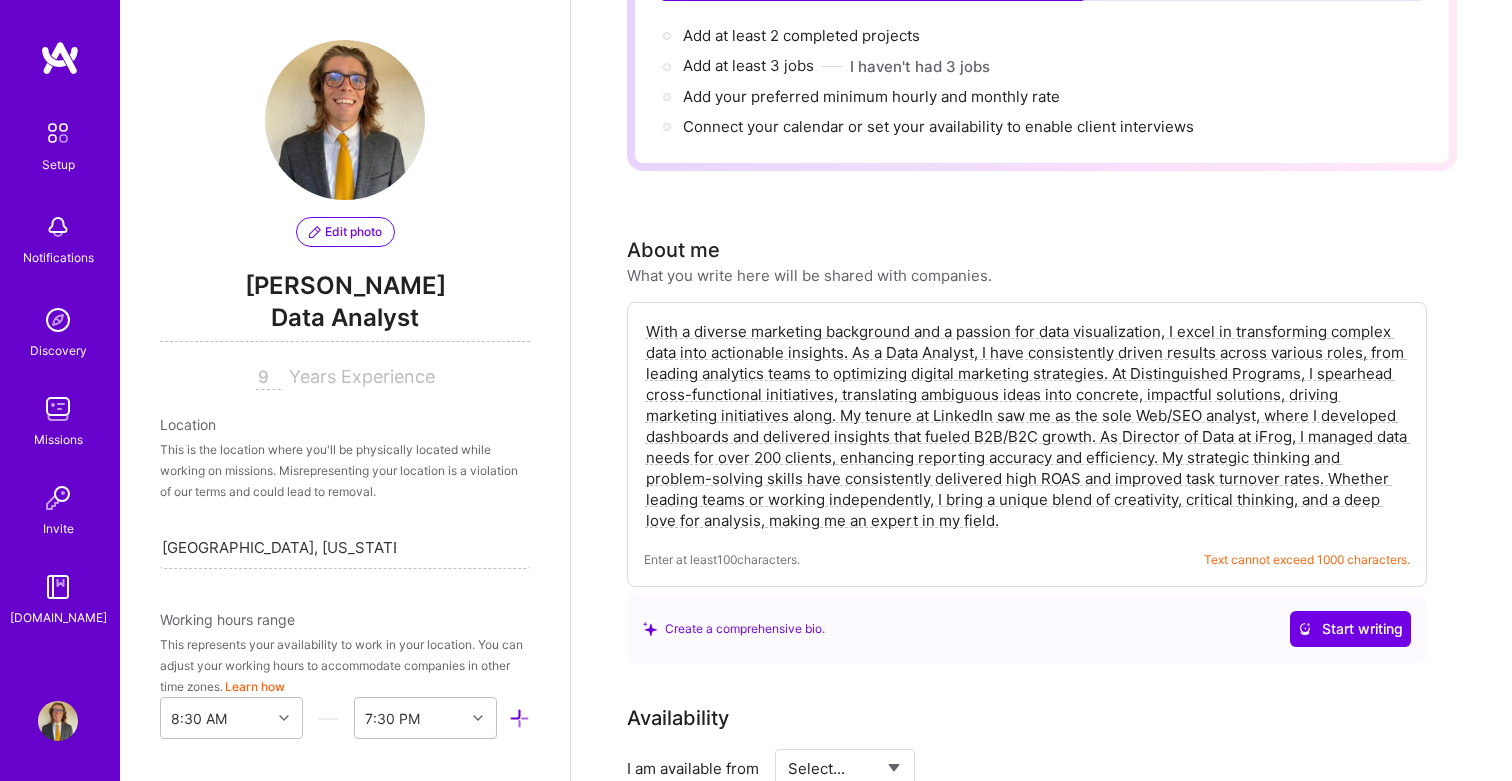 click on "With a diverse marketing background and a passion for data visualization, I excel in transforming complex data into actionable insights. As a Data Analyst, I have consistently driven results across various roles, from leading analytics teams to optimizing digital marketing strategies. At Distinguished Programs, I spearhead cross-functional initiatives, translating ambiguous ideas into concrete, impactful solutions, driving marketing initiatives along. My tenure at LinkedIn saw me as the sole Web/SEO analyst, where I developed dashboards and delivered insights that fueled B2B/B2C growth. As Director of Data at iFrog, I managed data needs for over 200 clients, enhancing reporting accuracy and efficiency. My strategic thinking and problem-solving skills have consistently delivered high ROAS and improved task turnover rates. Whether leading teams or working independently, I bring a unique blend of creativity, critical thinking, and a deep love for analysis, making me an expert in my field." at bounding box center [1027, 426] 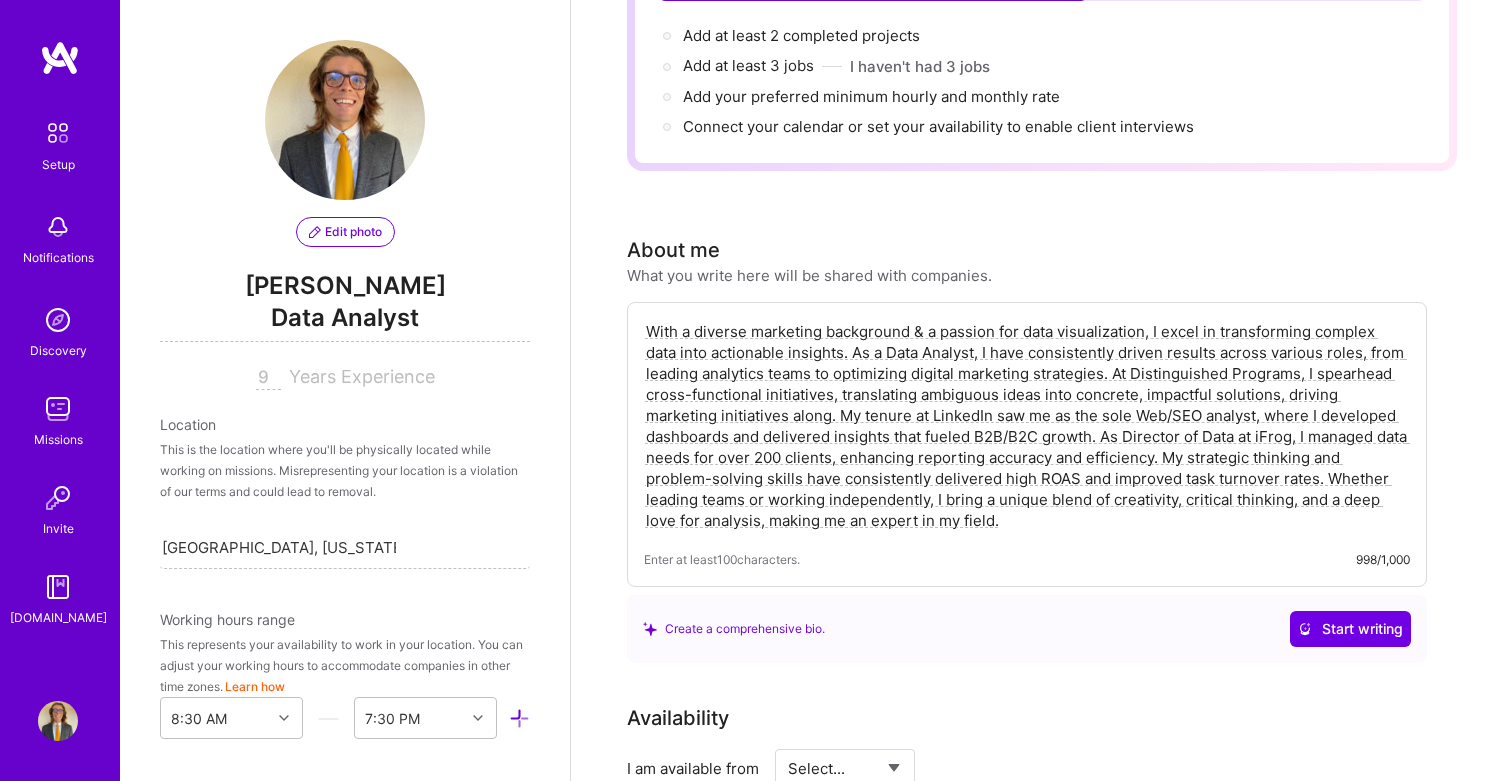 drag, startPoint x: 768, startPoint y: 367, endPoint x: 734, endPoint y: 369, distance: 34.058773 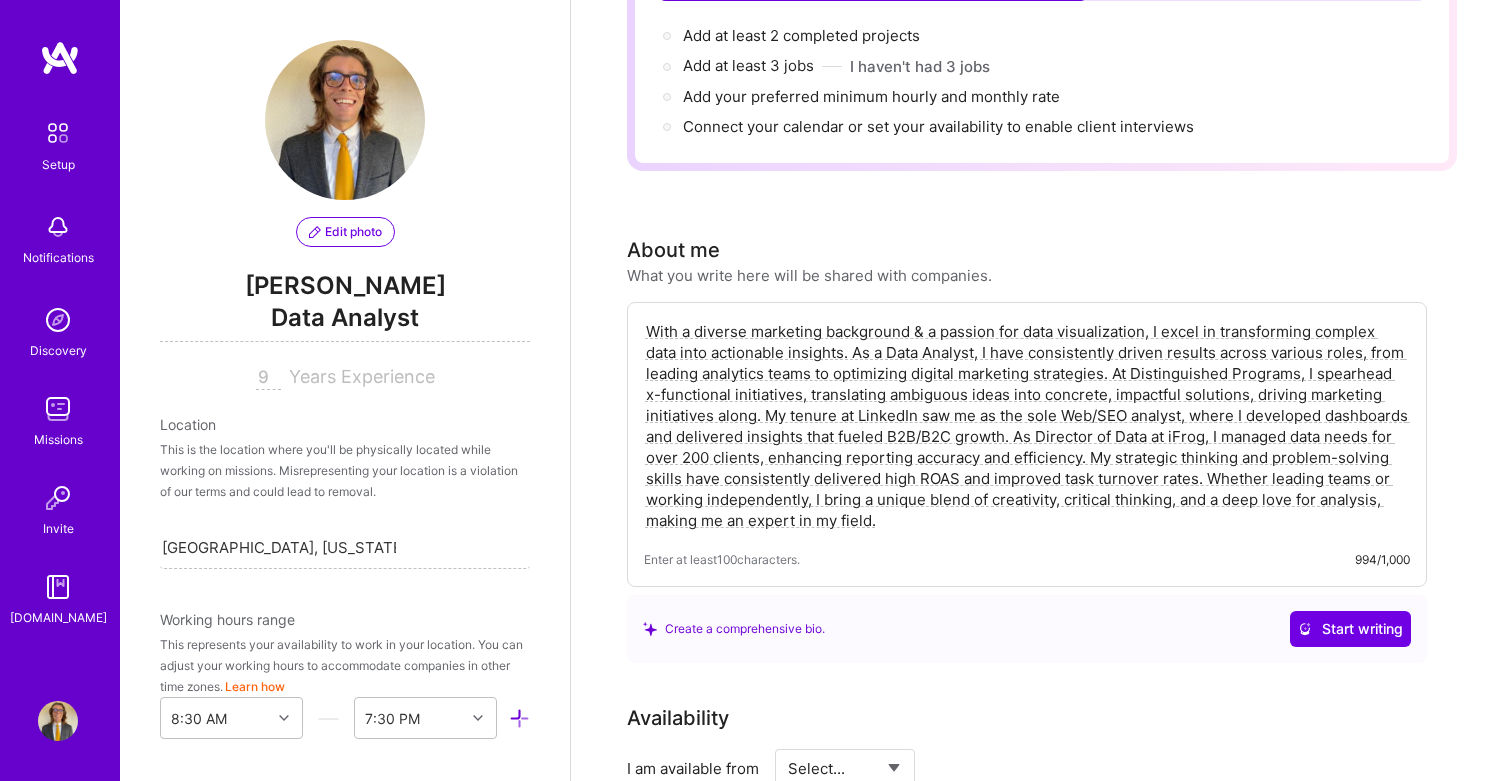 scroll, scrollTop: 0, scrollLeft: 0, axis: both 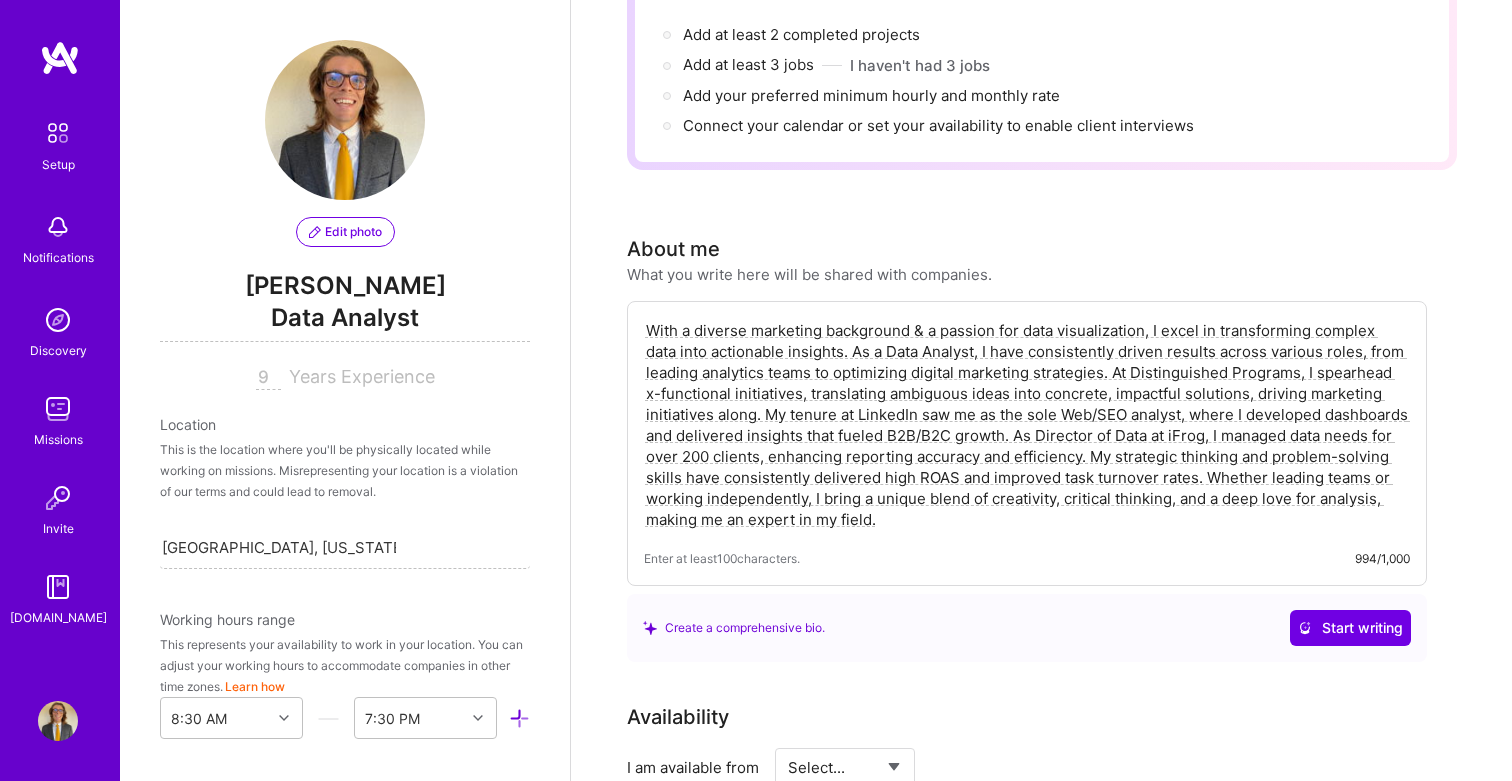click on "With a diverse marketing background & a passion for data visualization, I excel in transforming complex data into actionable insights. As a Data Analyst, I have consistently driven results across various roles, from leading analytics teams to optimizing digital marketing strategies. At Distinguished Programs, I spearhead x-functional initiatives, translating ambiguous ideas into concrete, impactful solutions, driving marketing initiatives along. My tenure at LinkedIn saw me as the sole Web/SEO analyst, where I developed dashboards and delivered insights that fueled B2B/B2C growth. As Director of Data at iFrog, I managed data needs for over 200 clients, enhancing reporting accuracy and efficiency. My strategic thinking and problem-solving skills have consistently delivered high ROAS and improved task turnover rates. Whether leading teams or working independently, I bring a unique blend of creativity, critical thinking, and a deep love for analysis, making me an expert in my field." at bounding box center [1027, 425] 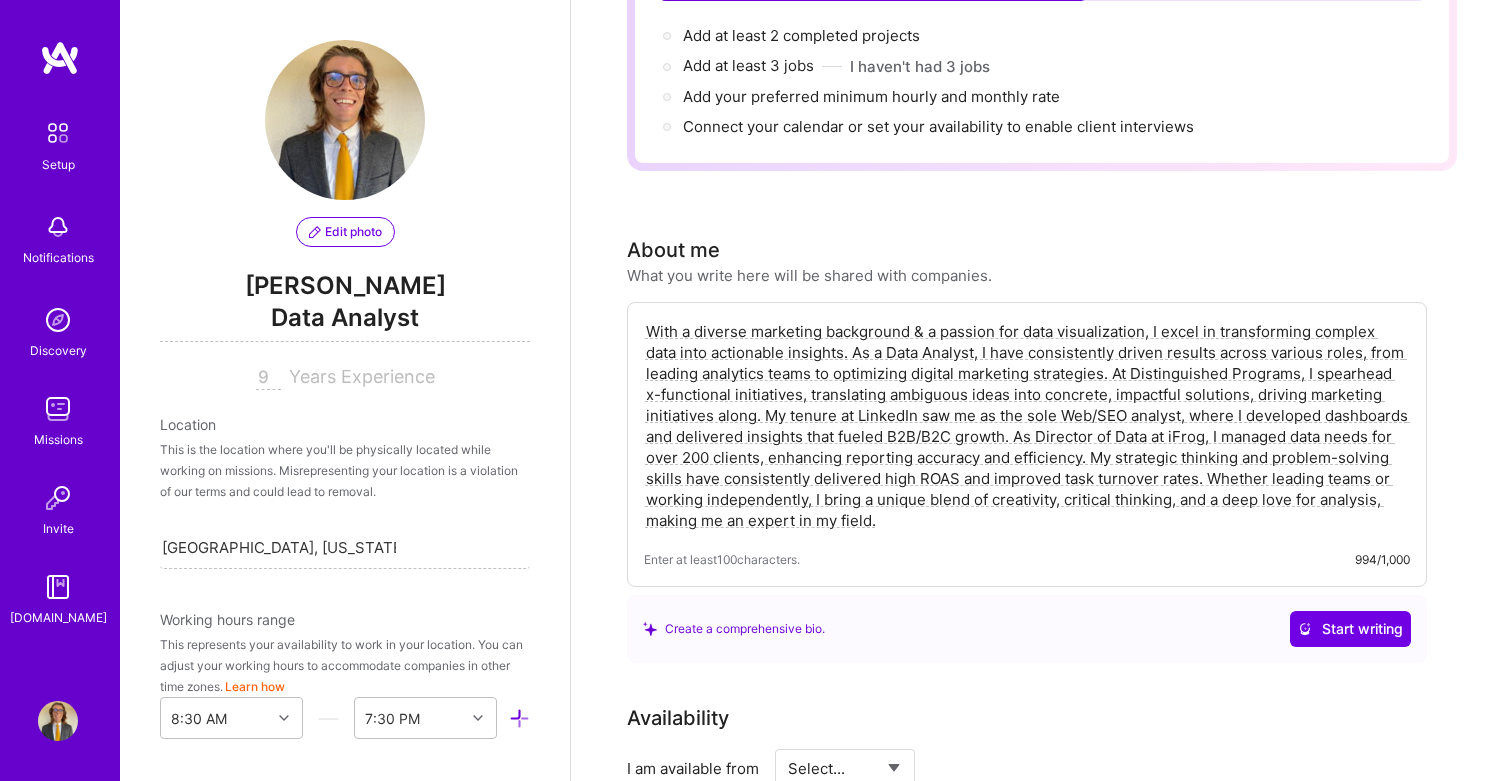 click on "With a diverse marketing background & a passion for data visualization, I excel in transforming complex data into actionable insights. As a Data Analyst, I have consistently driven results across various roles, from leading analytics teams to optimizing digital marketing strategies. At Distinguished Programs, I spearhead x-functional initiatives, translating ambiguous ideas into concrete, impactful solutions, driving marketing initiatives along. My tenure at LinkedIn saw me as the sole Web/SEO analyst, where I developed dashboards and delivered insights that fueled B2B/B2C growth. As Director of Data at iFrog, I managed data needs for over 200 clients, enhancing reporting accuracy and efficiency. My strategic thinking and problem-solving skills have consistently delivered high ROAS and improved task turnover rates. Whether leading teams or working independently, I bring a unique blend of creativity, critical thinking, and a deep love for analysis, making me an expert in my field." at bounding box center (1027, 426) 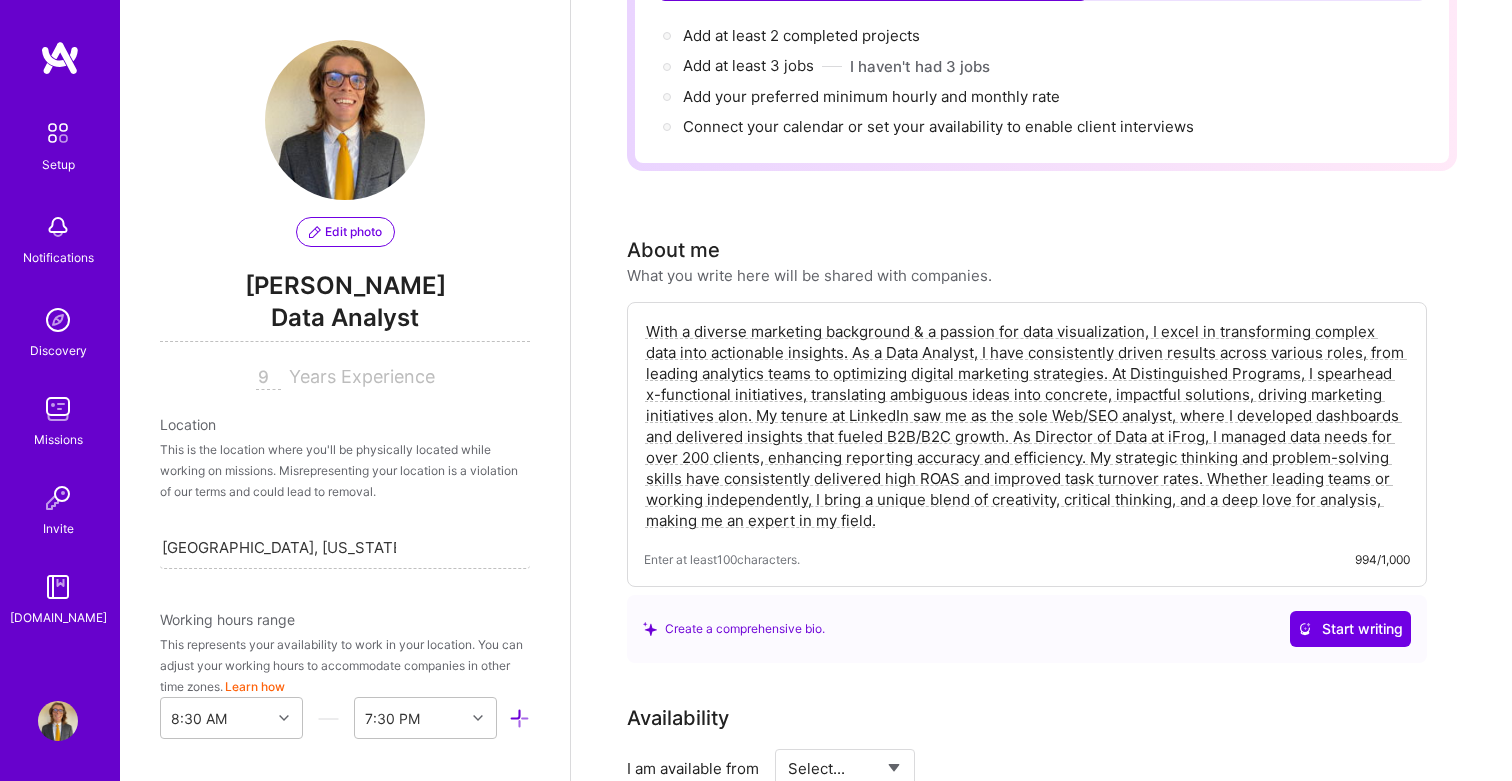 scroll, scrollTop: 0, scrollLeft: 0, axis: both 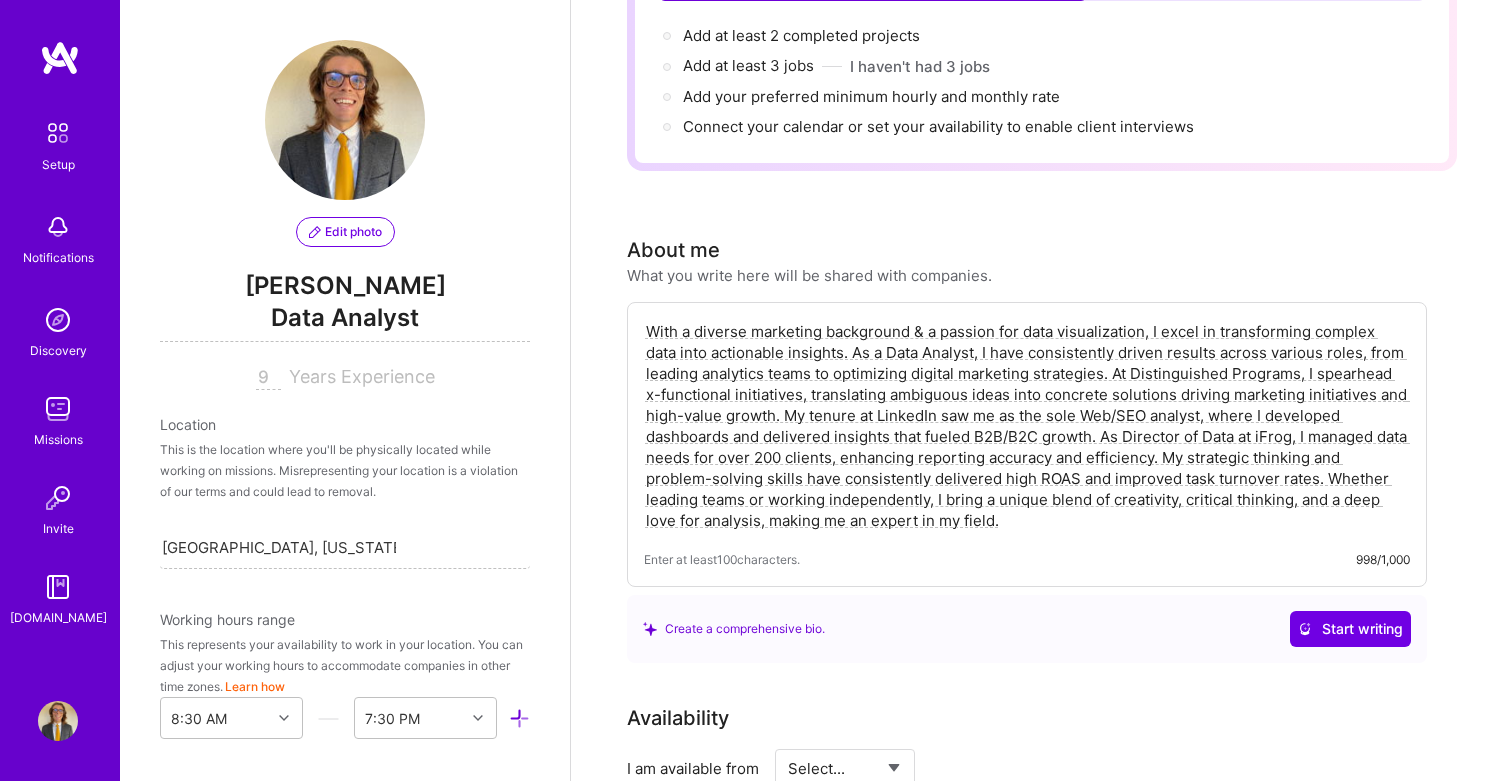 click on "With a diverse marketing background & a passion for data visualization, I excel in transforming complex data into actionable insights. As a Data Analyst, I have consistently driven results across various roles, from leading analytics teams to optimizing digital marketing strategies. At Distinguished Programs, I spearhead x-functional initiatives, translating ambiguous ideas into concrete solutions driving marketing initiatives and high-value growth. My tenure at LinkedIn saw me as the sole Web/SEO analyst, where I developed dashboards and delivered insights that fueled B2B/B2C growth. As Director of Data at iFrog, I managed data needs for over 200 clients, enhancing reporting accuracy and efficiency. My strategic thinking and problem-solving skills have consistently delivered high ROAS and improved task turnover rates. Whether leading teams or working independently, I bring a unique blend of creativity, critical thinking, and a deep love for analysis, making me an expert in my field." at bounding box center (1027, 426) 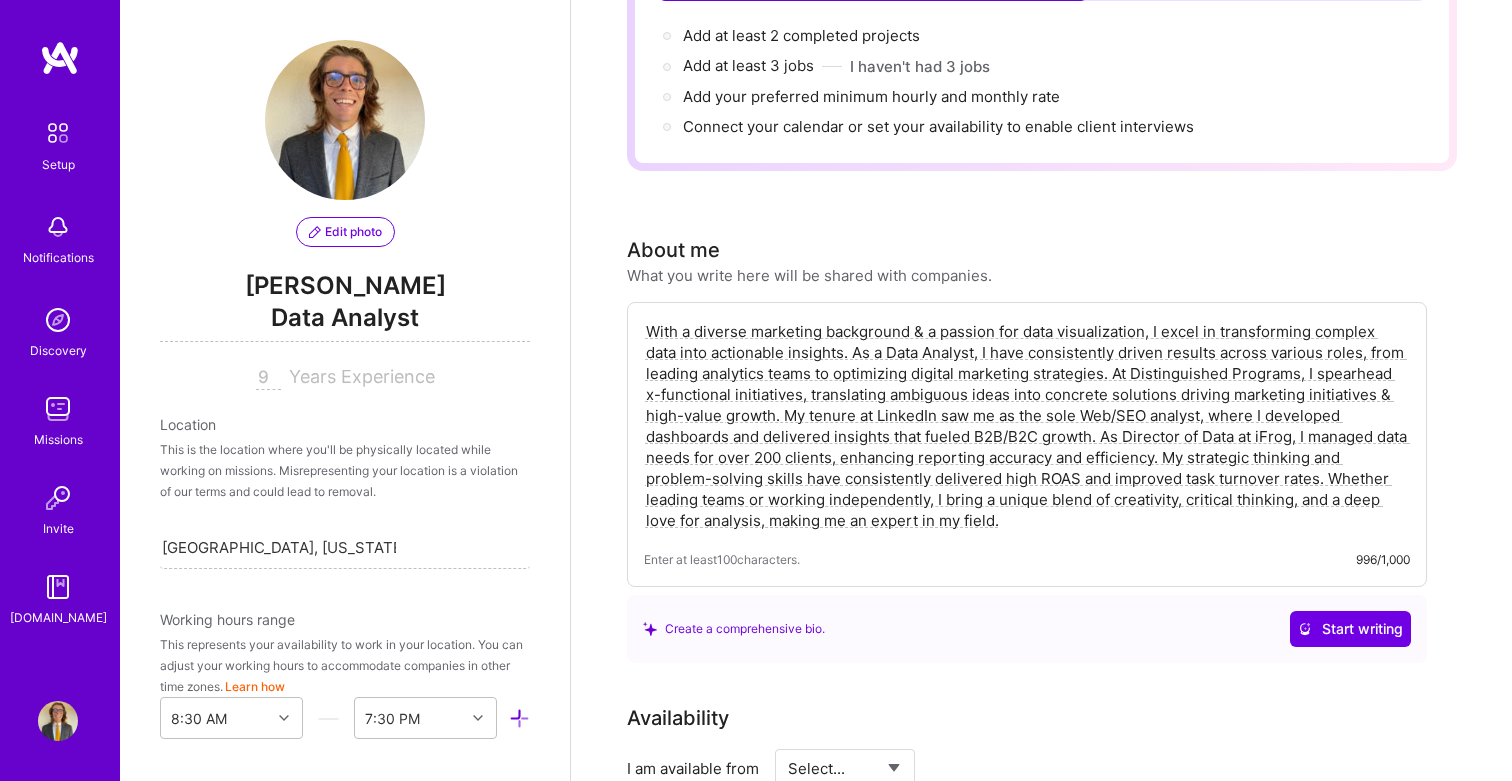 scroll, scrollTop: 0, scrollLeft: 0, axis: both 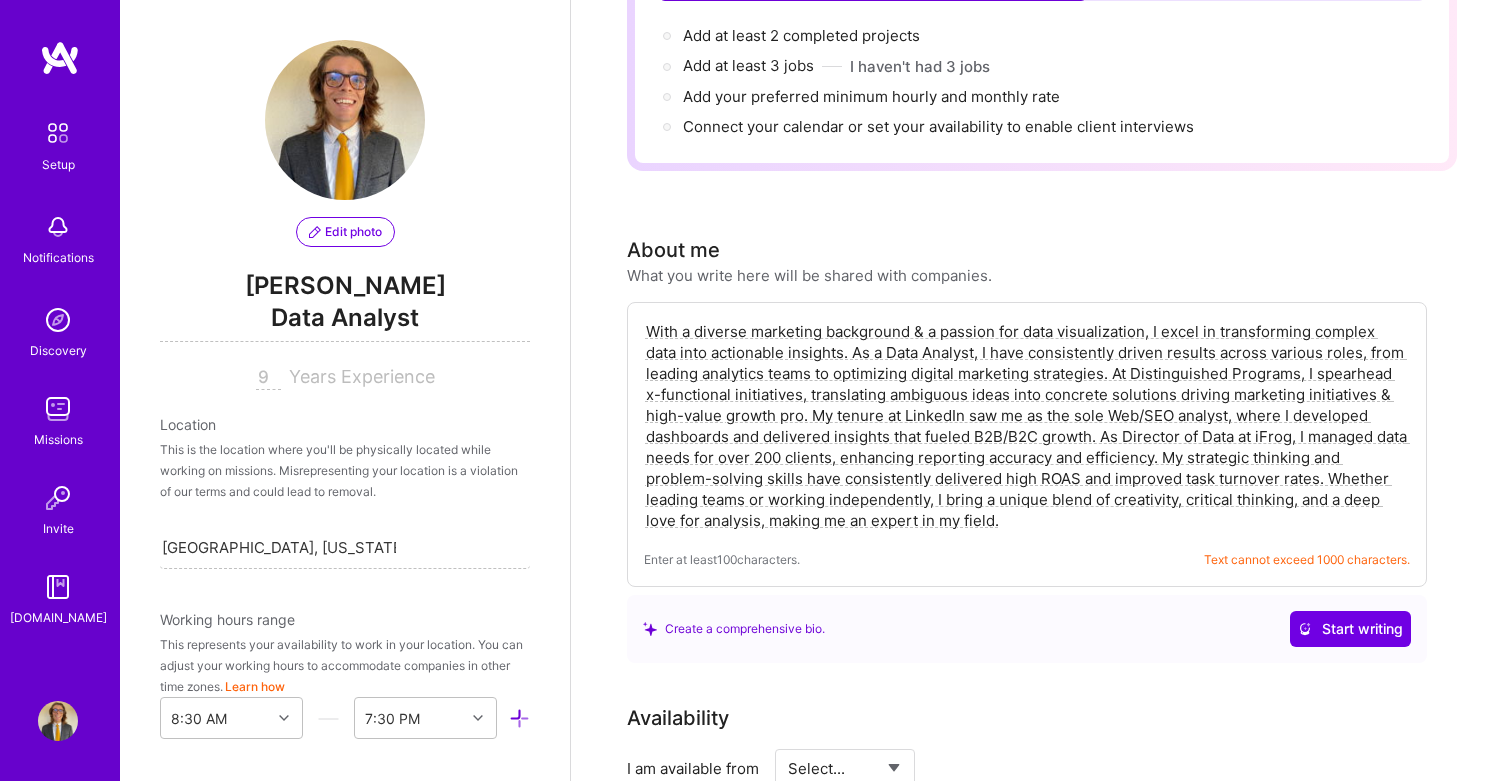 click on "With a diverse marketing background & a passion for data visualization, I excel in transforming complex data into actionable insights. As a Data Analyst, I have consistently driven results across various roles, from leading analytics teams to optimizing digital marketing strategies. At Distinguished Programs, I spearhead x-functional initiatives, translating ambiguous ideas into concrete solutions driving marketing initiatives & high-value growth pro. My tenure at LinkedIn saw me as the sole Web/SEO analyst, where I developed dashboards and delivered insights that fueled B2B/B2C growth. As Director of Data at iFrog, I managed data needs for over 200 clients, enhancing reporting accuracy and efficiency. My strategic thinking and problem-solving skills have consistently delivered high ROAS and improved task turnover rates. Whether leading teams or working independently, I bring a unique blend of creativity, critical thinking, and a deep love for analysis, making me an expert in my field." at bounding box center (1027, 426) 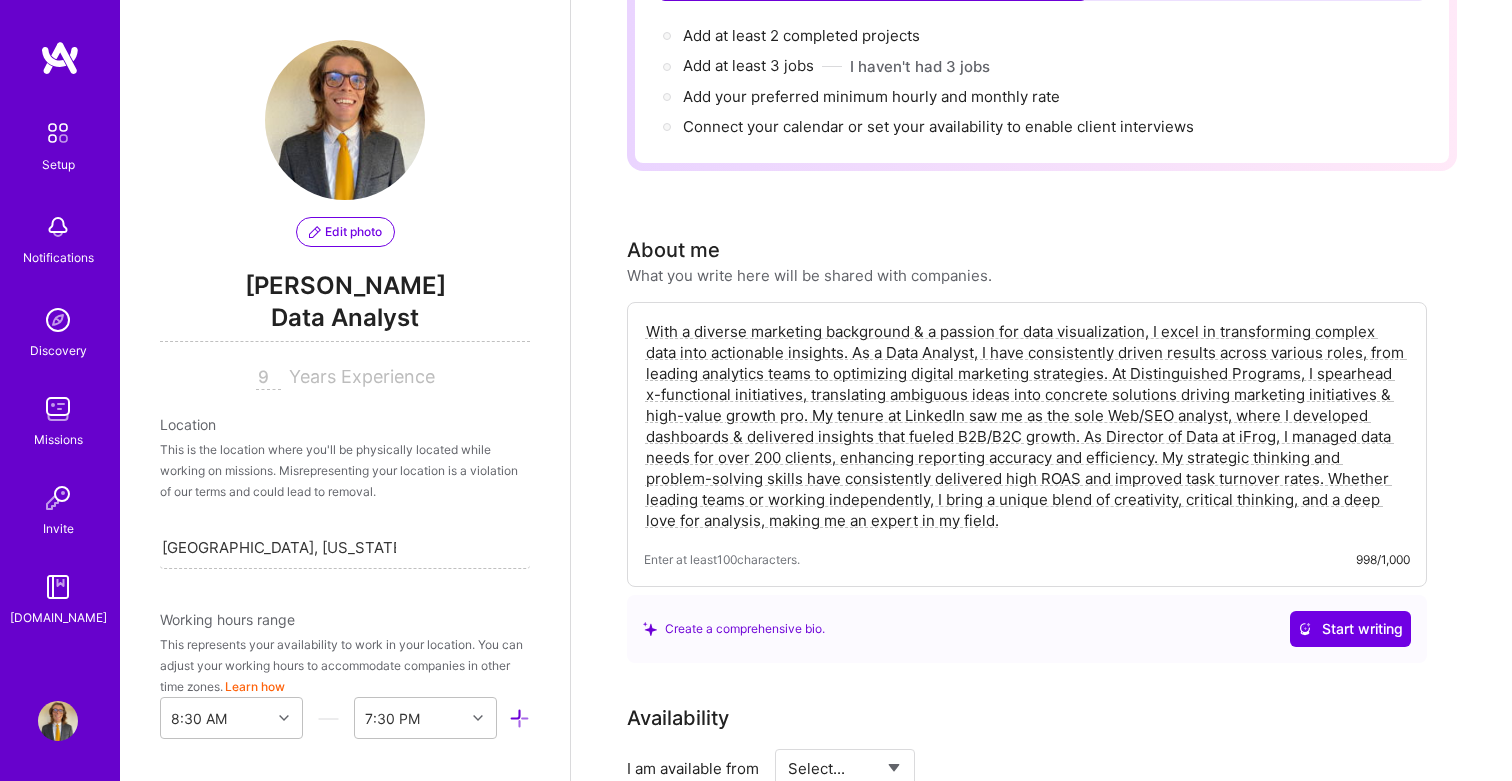 scroll, scrollTop: 0, scrollLeft: 0, axis: both 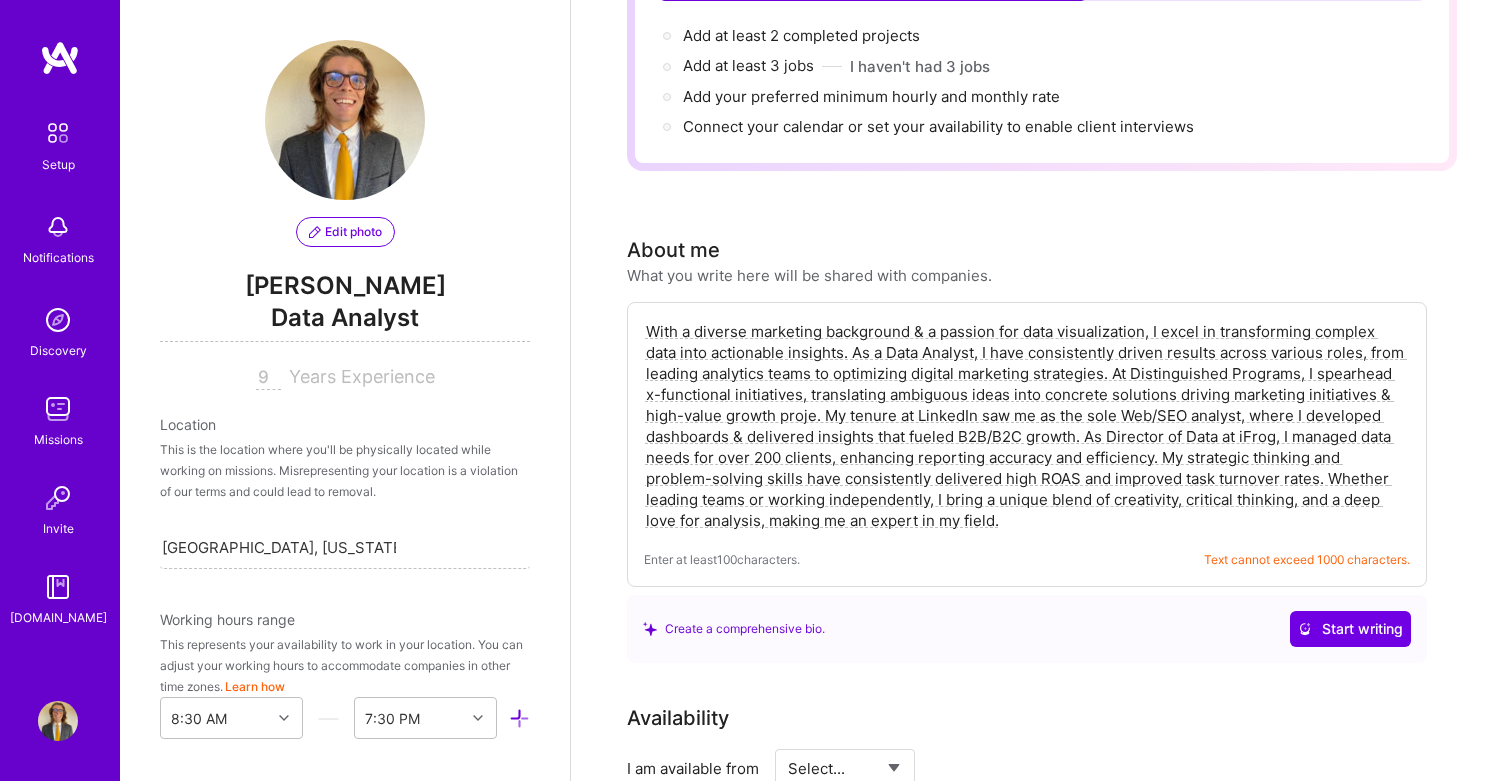 click on "With a diverse marketing background & a passion for data visualization, I excel in transforming complex data into actionable insights. As a Data Analyst, I have consistently driven results across various roles, from leading analytics teams to optimizing digital marketing strategies. At Distinguished Programs, I spearhead x-functional initiatives, translating ambiguous ideas into concrete solutions driving marketing initiatives & high-value growth proje. My tenure at LinkedIn saw me as the sole Web/SEO analyst, where I developed dashboards & delivered insights that fueled B2B/B2C growth. As Director of Data at iFrog, I managed data needs for over 200 clients, enhancing reporting accuracy and efficiency. My strategic thinking and problem-solving skills have consistently delivered high ROAS and improved task turnover rates. Whether leading teams or working independently, I bring a unique blend of creativity, critical thinking, and a deep love for analysis, making me an expert in my field." at bounding box center (1027, 426) 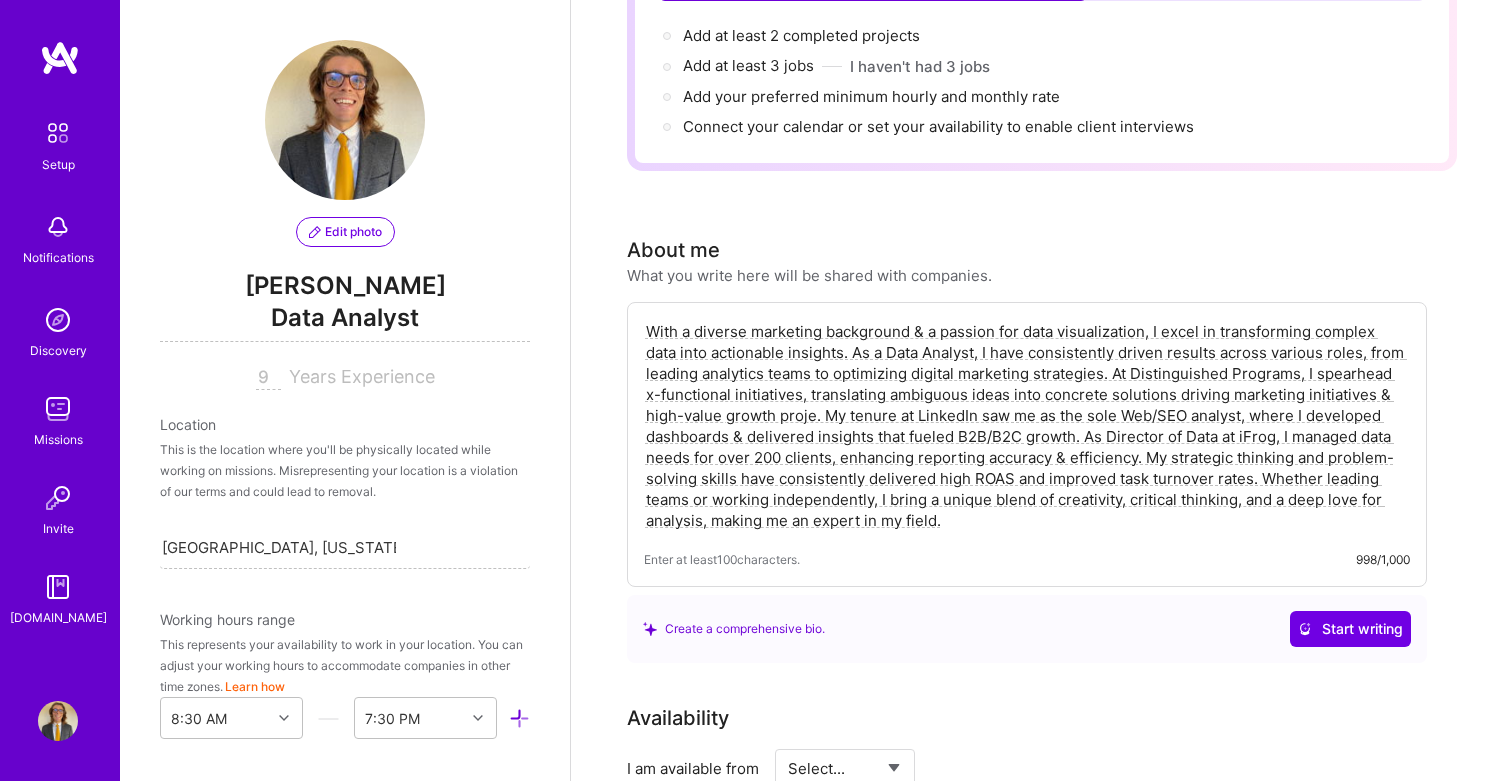 scroll, scrollTop: 0, scrollLeft: 0, axis: both 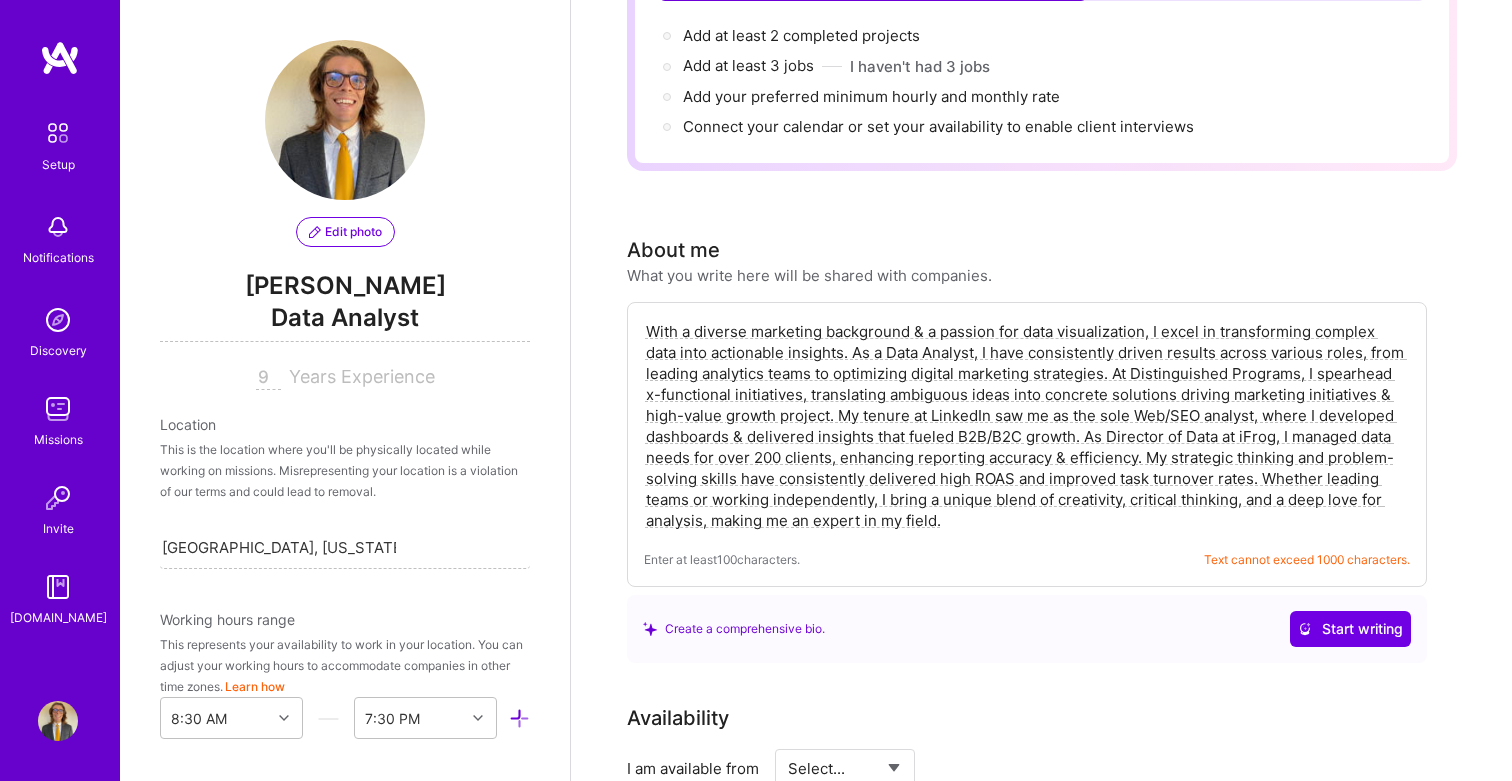 click on "With a diverse marketing background & a passion for data visualization, I excel in transforming complex data into actionable insights. As a Data Analyst, I have consistently driven results across various roles, from leading analytics teams to optimizing digital marketing strategies. At Distinguished Programs, I spearhead x-functional initiatives, translating ambiguous ideas into concrete solutions driving marketing initiatives & high-value growth project. My tenure at LinkedIn saw me as the sole Web/SEO analyst, where I developed dashboards & delivered insights that fueled B2B/B2C growth. As Director of Data at iFrog, I managed data needs for over 200 clients, enhancing reporting accuracy & efficiency. My strategic thinking and problem-solving skills have consistently delivered high ROAS and improved task turnover rates. Whether leading teams or working independently, I bring a unique blend of creativity, critical thinking, and a deep love for analysis, making me an expert in my field." at bounding box center [1027, 426] 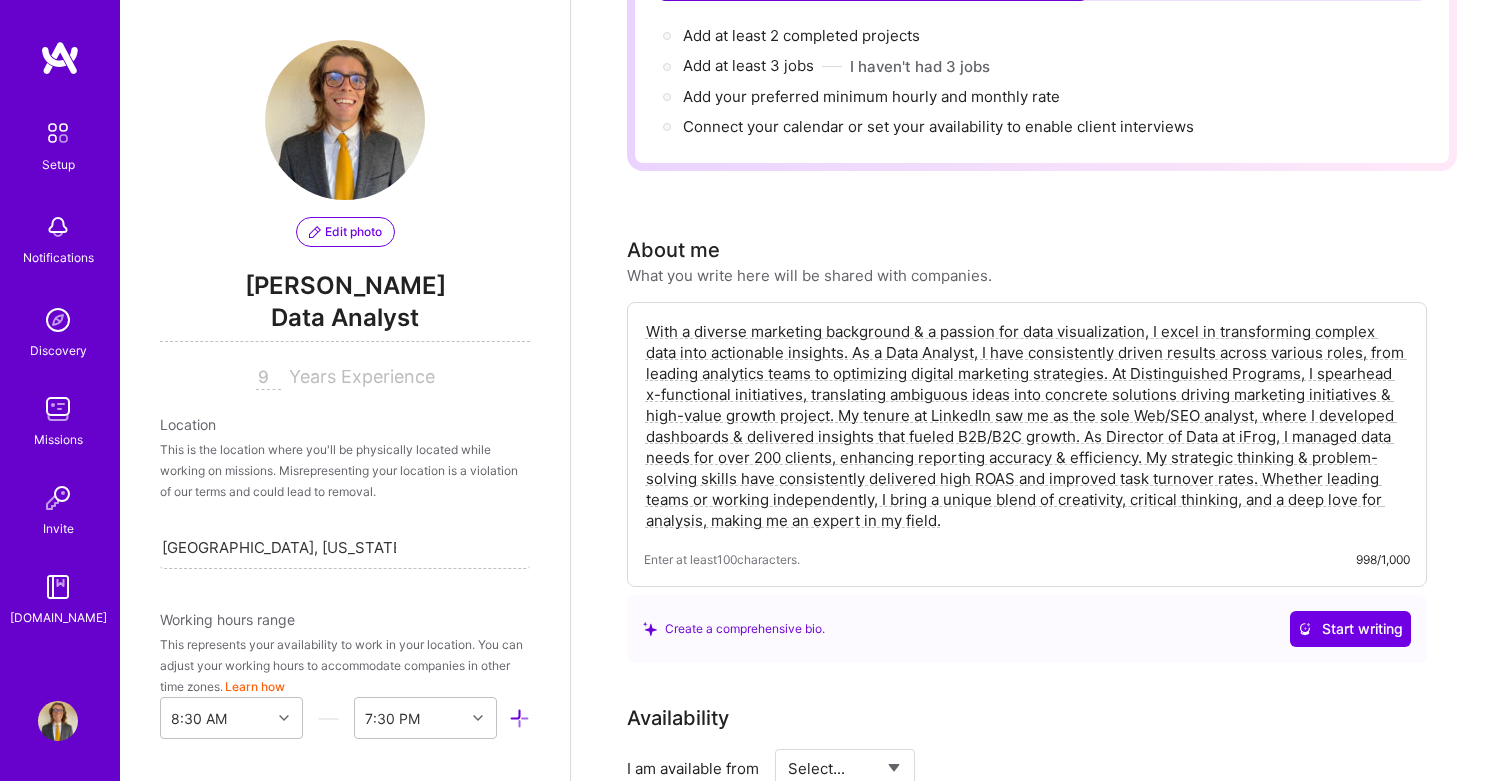 scroll, scrollTop: 0, scrollLeft: 0, axis: both 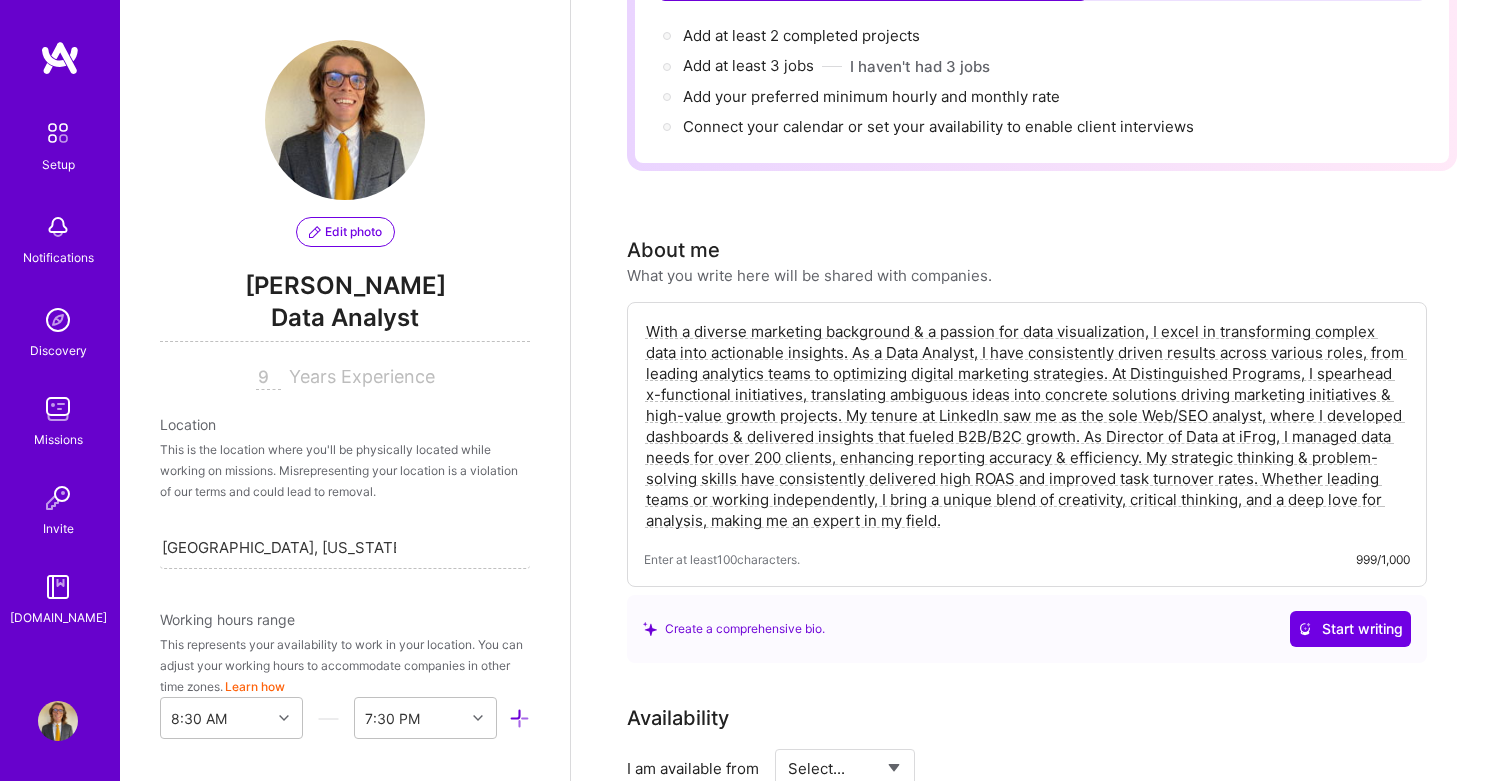 click on "With a diverse marketing background & a passion for data visualization, I excel in transforming complex data into actionable insights. As a Data Analyst, I have consistently driven results across various roles, from leading analytics teams to optimizing digital marketing strategies. At Distinguished Programs, I spearhead x-functional initiatives, translating ambiguous ideas into concrete solutions driving marketing initiatives & high-value growth projects. My tenure at LinkedIn saw me as the sole Web/SEO analyst, where I developed dashboards & delivered insights that fueled B2B/B2C growth. As Director of Data at iFrog, I managed data needs for over 200 clients, enhancing reporting accuracy & efficiency. My strategic thinking & problem-solving skills have consistently delivered high ROAS and improved task turnover rates. Whether leading teams or working independently, I bring a unique blend of creativity, critical thinking, and a deep love for analysis, making me an expert in my field." at bounding box center (1027, 426) 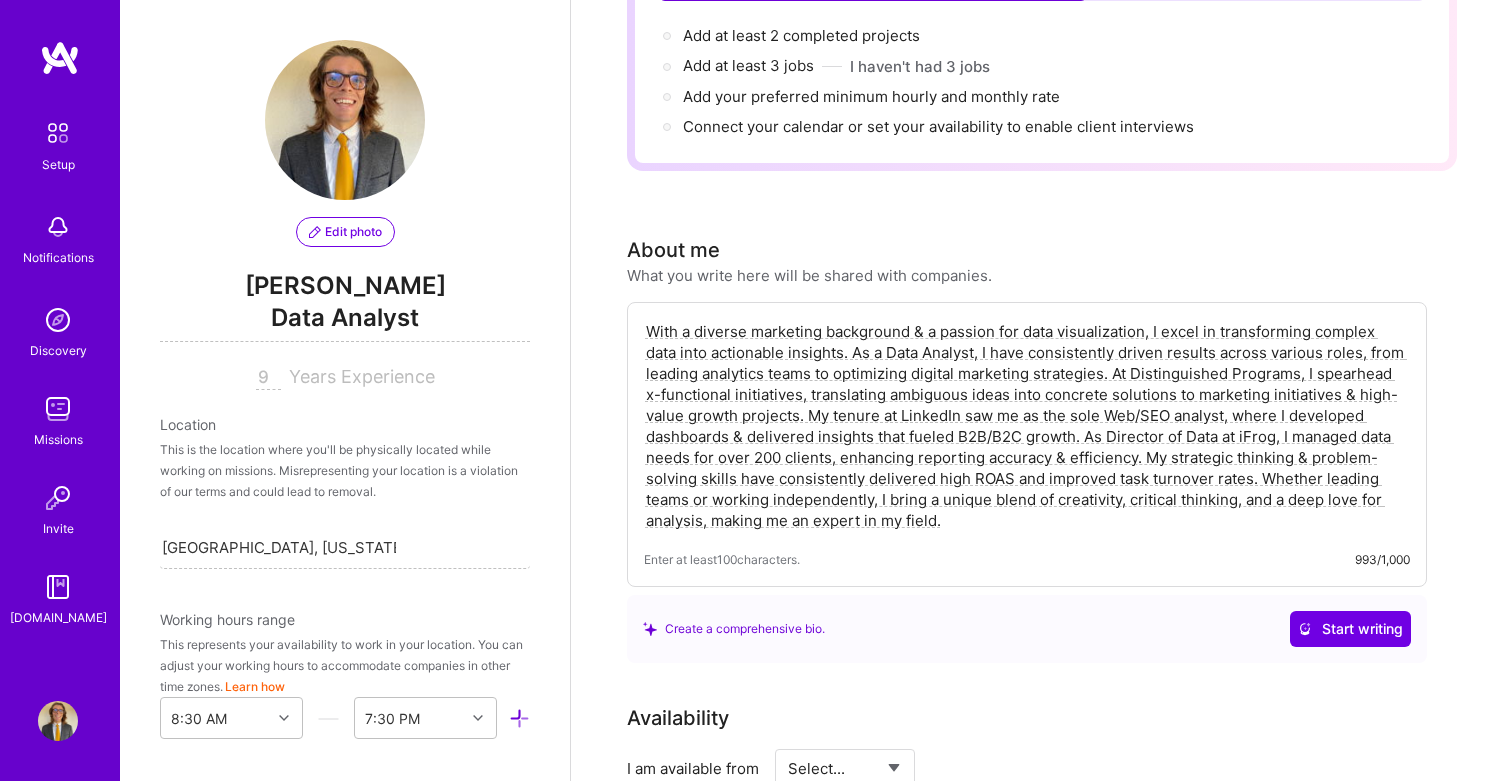 scroll, scrollTop: 0, scrollLeft: 0, axis: both 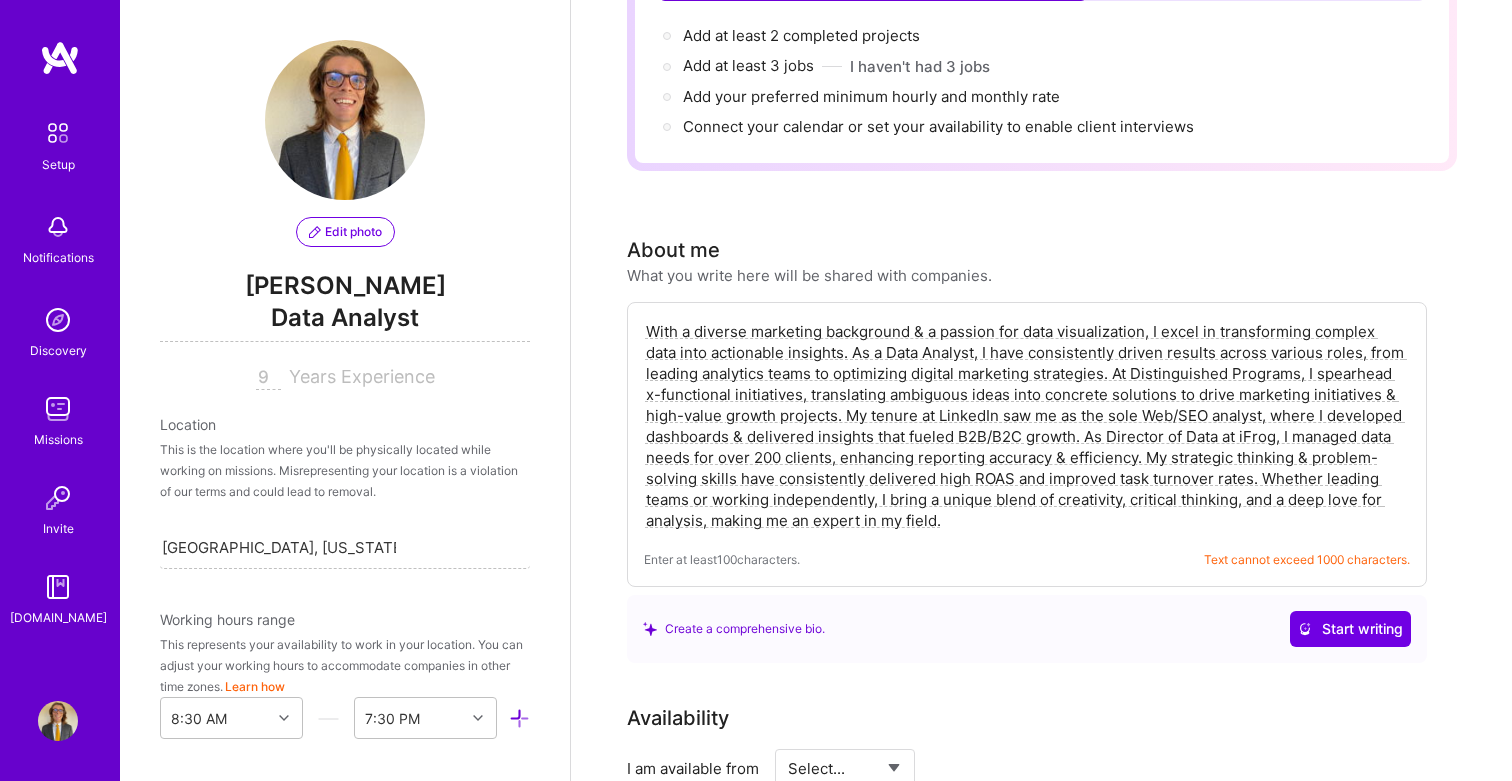 click on "With a diverse marketing background & a passion for data visualization, I excel in transforming complex data into actionable insights. As a Data Analyst, I have consistently driven results across various roles, from leading analytics teams to optimizing digital marketing strategies. At Distinguished Programs, I spearhead x-functional initiatives, translating ambiguous ideas into concrete solutions to drive marketing initiatives & high-value growth projects. My tenure at LinkedIn saw me as the sole Web/SEO analyst, where I developed dashboards & delivered insights that fueled B2B/B2C growth. As Director of Data at iFrog, I managed data needs for over 200 clients, enhancing reporting accuracy & efficiency. My strategic thinking & problem-solving skills have consistently delivered high ROAS and improved task turnover rates. Whether leading teams or working independently, I bring a unique blend of creativity, critical thinking, and a deep love for analysis, making me an expert in my field." at bounding box center [1027, 426] 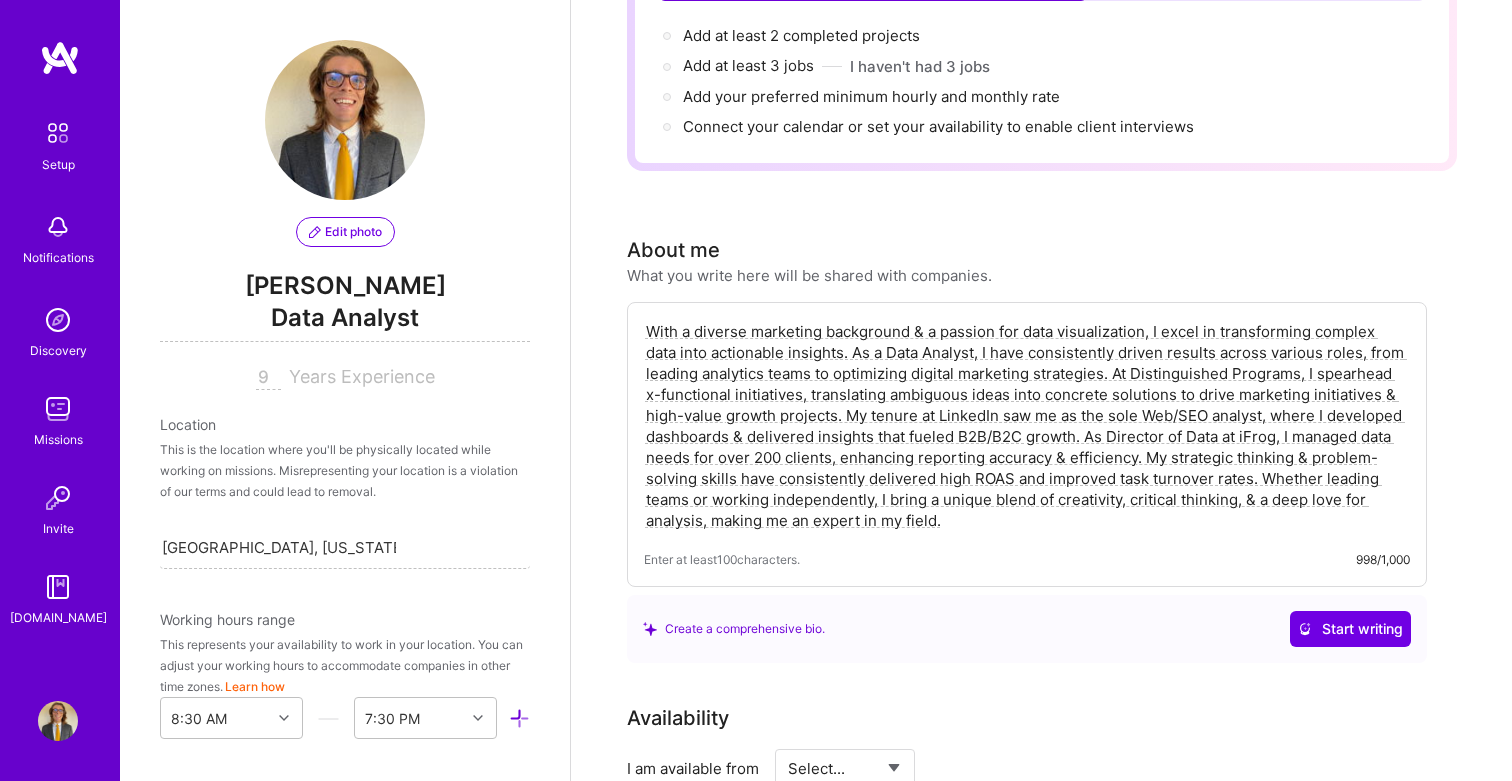 scroll, scrollTop: 0, scrollLeft: 0, axis: both 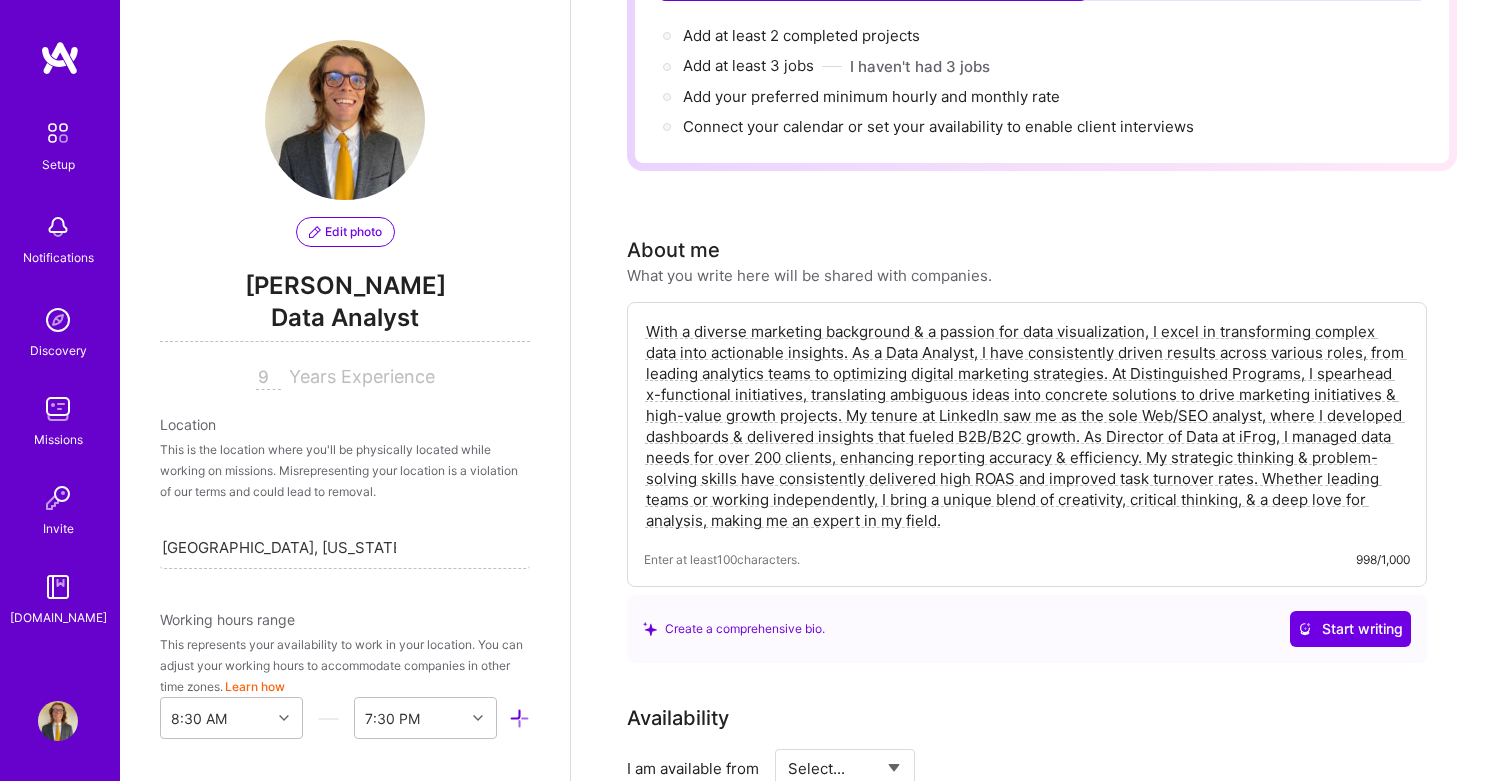 click on "With a diverse marketing background & a passion for data visualization, I excel in transforming complex data into actionable insights. As a Data Analyst, I have consistently driven results across various roles, from leading analytics teams to optimizing digital marketing strategies. At Distinguished Programs, I spearhead x-functional initiatives, translating ambiguous ideas into concrete solutions to drive marketing initiatives & high-value growth projects. My tenure at LinkedIn saw me as the sole Web/SEO analyst, where I developed dashboards & delivered insights that fueled B2B/B2C growth. As Director of Data at iFrog, I managed data needs for over 200 clients, enhancing reporting accuracy & efficiency. My strategic thinking & problem-solving skills have consistently delivered high ROAS and improved task turnover rates. Whether leading teams or working independently, I bring a unique blend of creativity, critical thinking, & a deep love for analysis, making me an expert in my field." at bounding box center (1027, 426) 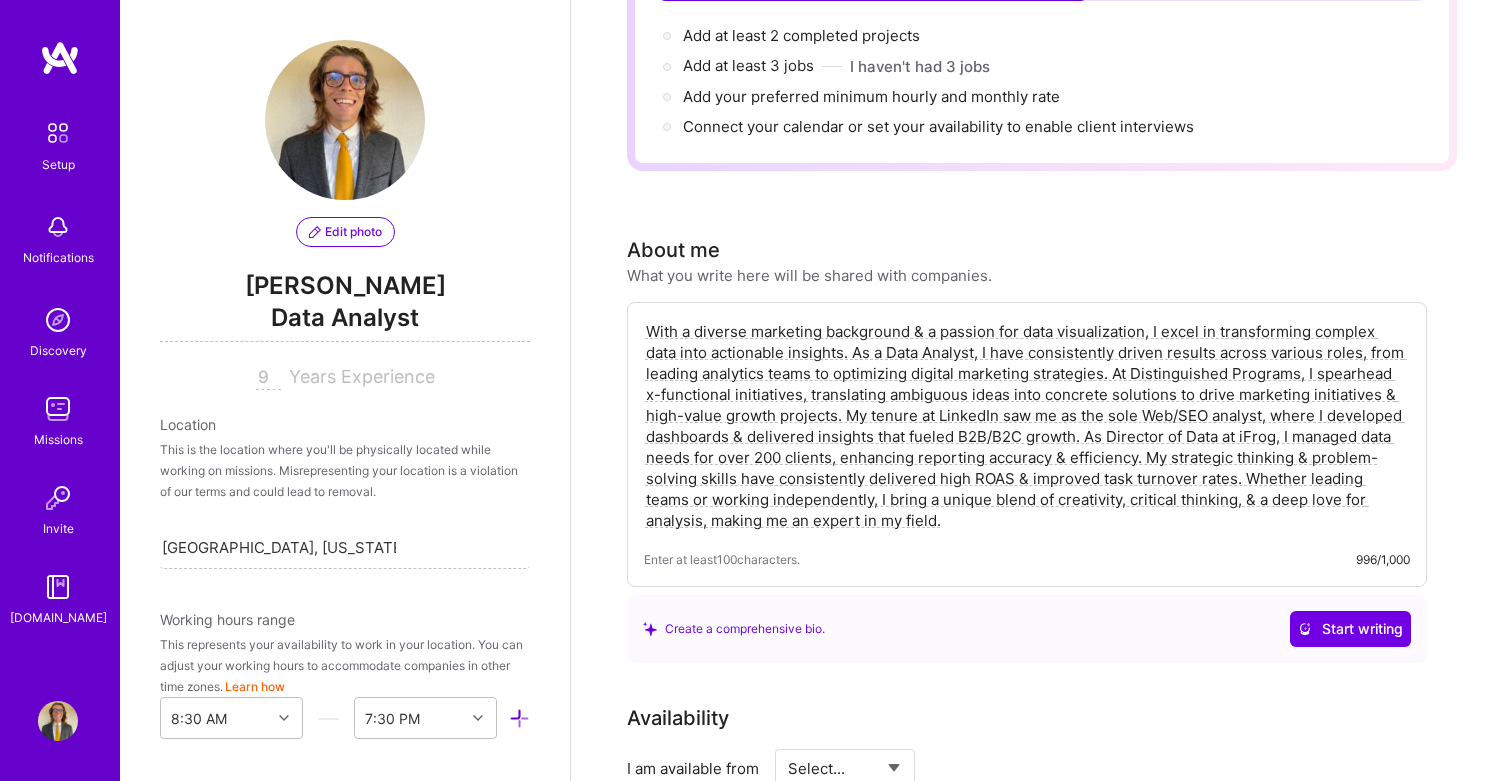 scroll, scrollTop: 0, scrollLeft: 0, axis: both 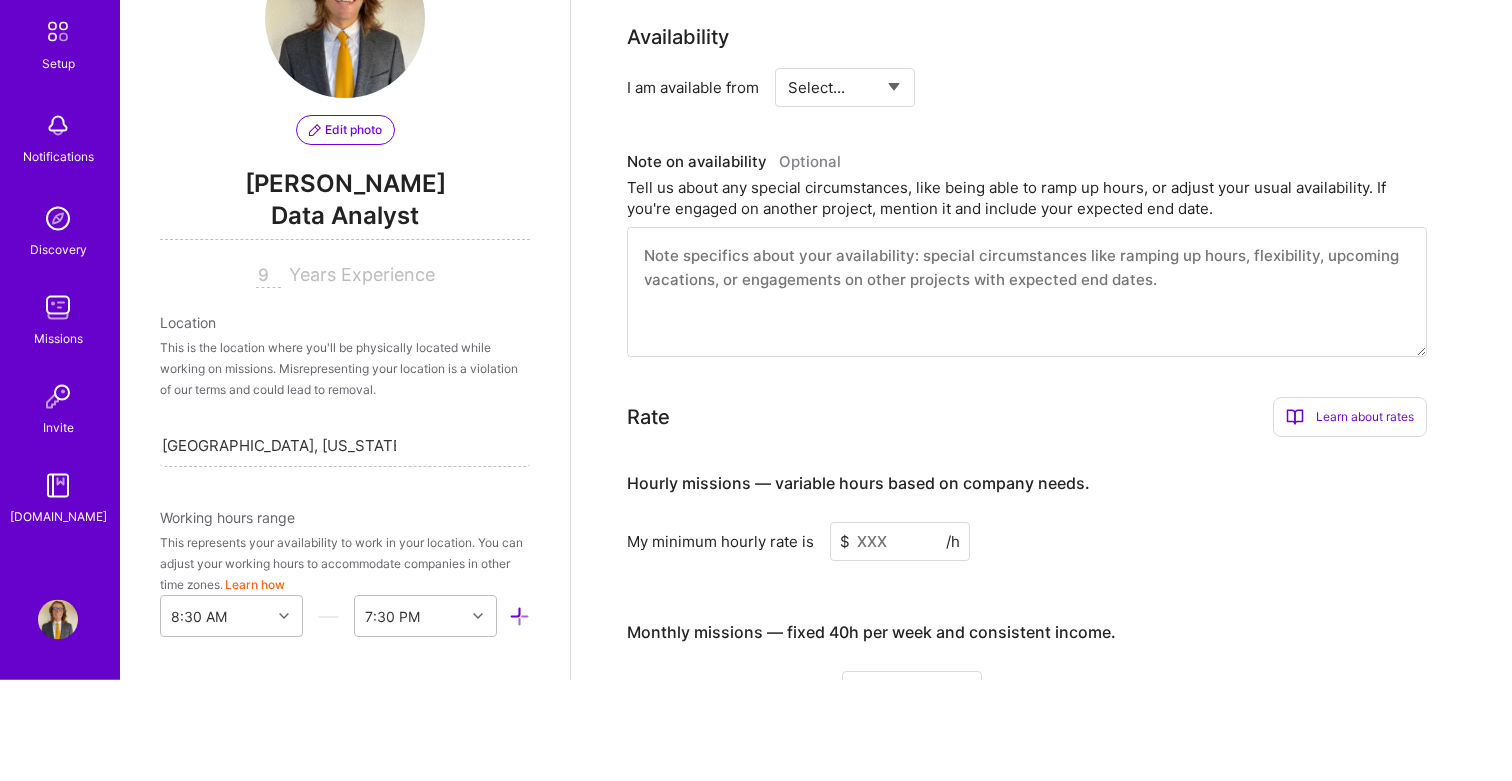 type on "With a diverse marketing background & a passion for data visualization, I excel in transforming complex data into actionable insights. As a Data Analyst, I have consistently driven results across various roles, from leading analytics teams to optimizing digital marketing strategies. At Distinguished Programs, I spearhead x-functional initiatives, translating ambiguous ideas into concrete solutions to drive marketing strategy & high-value growth projects. My tenure at LinkedIn saw me as the sole Web/SEO analyst, where I developed dashboards & delivered insights that fueled B2B/B2C growth. As Director of Data at iFrog, I managed data needs for over 200 clients, enhancing reporting accuracy & efficiency. My strategic thinking & problem-solving skills have consistently delivered high ROAS & improved task turnover rates. Whether leading teams or working independently, I bring a unique blend of creativity, critical thinking, & a deep love for analysis, making me an expert in my field." 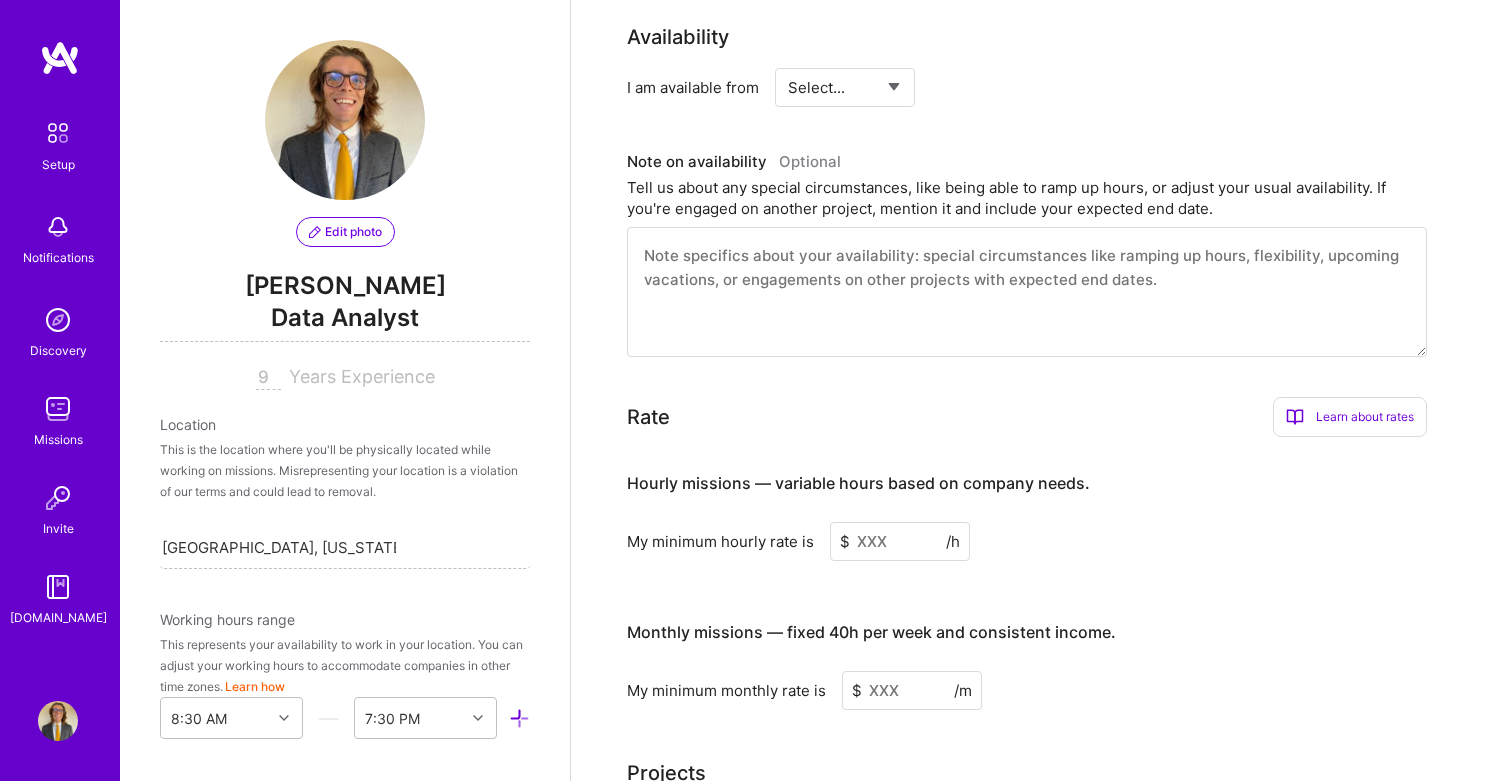 select on "Right Now" 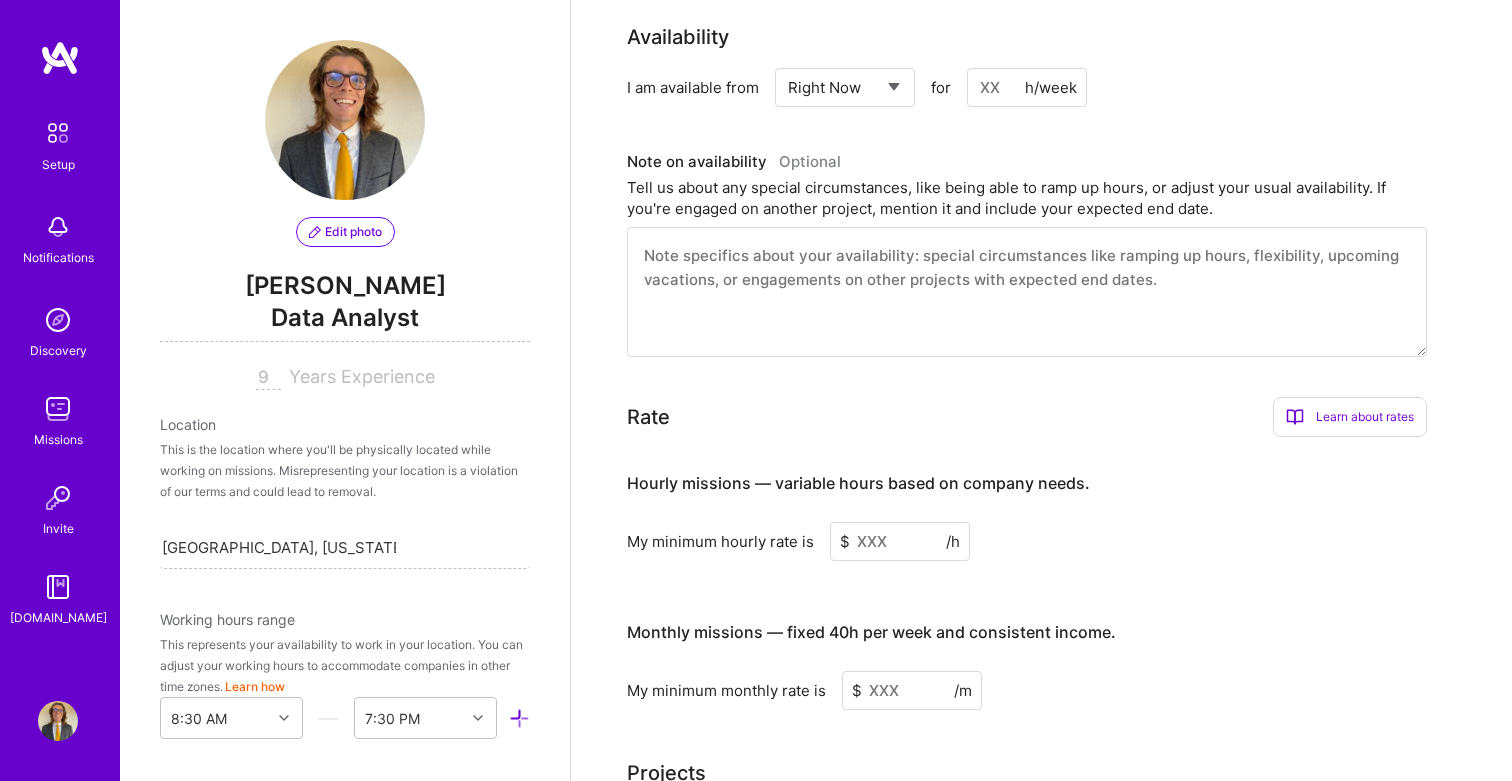 click at bounding box center [1027, 87] 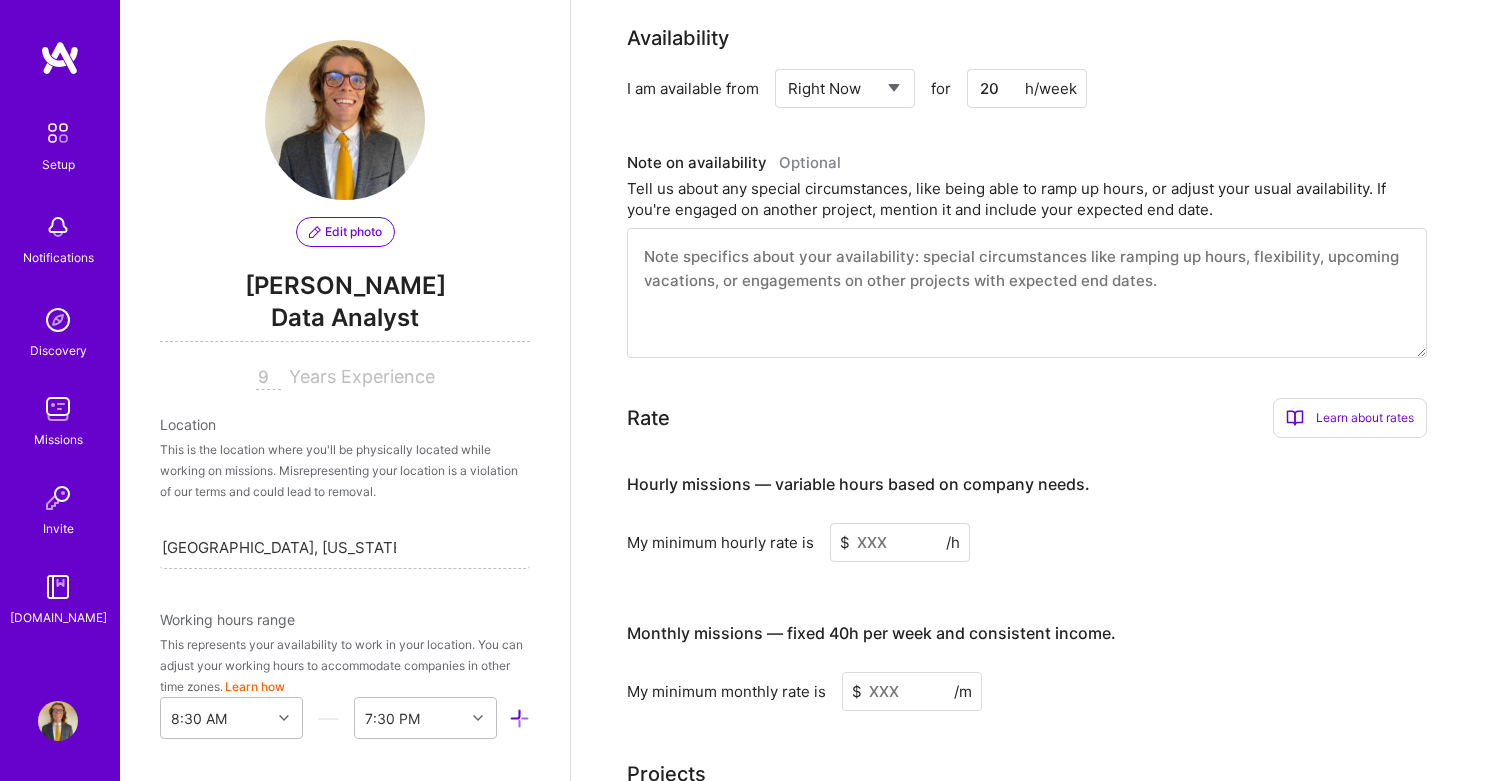 type on "20" 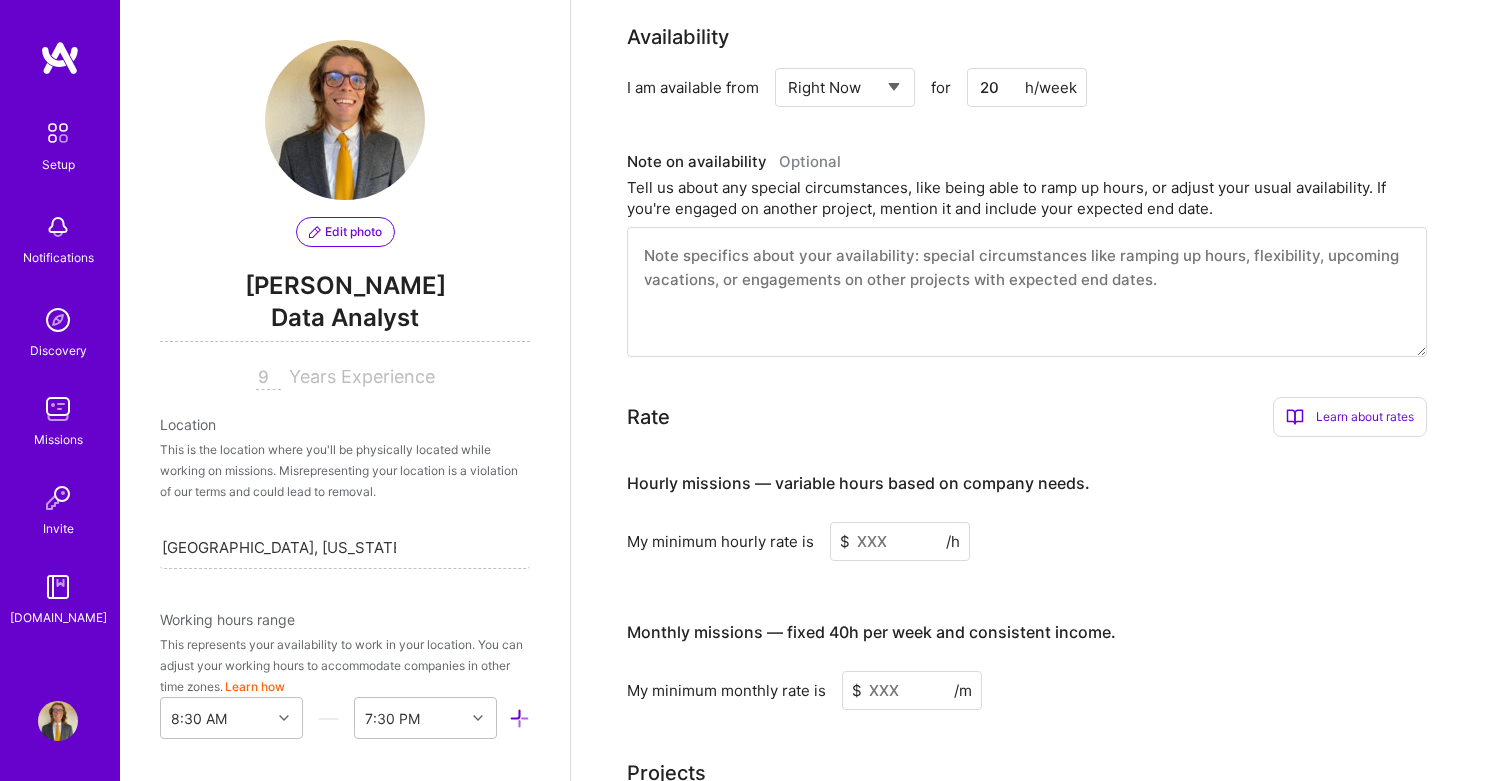 scroll, scrollTop: 953, scrollLeft: 0, axis: vertical 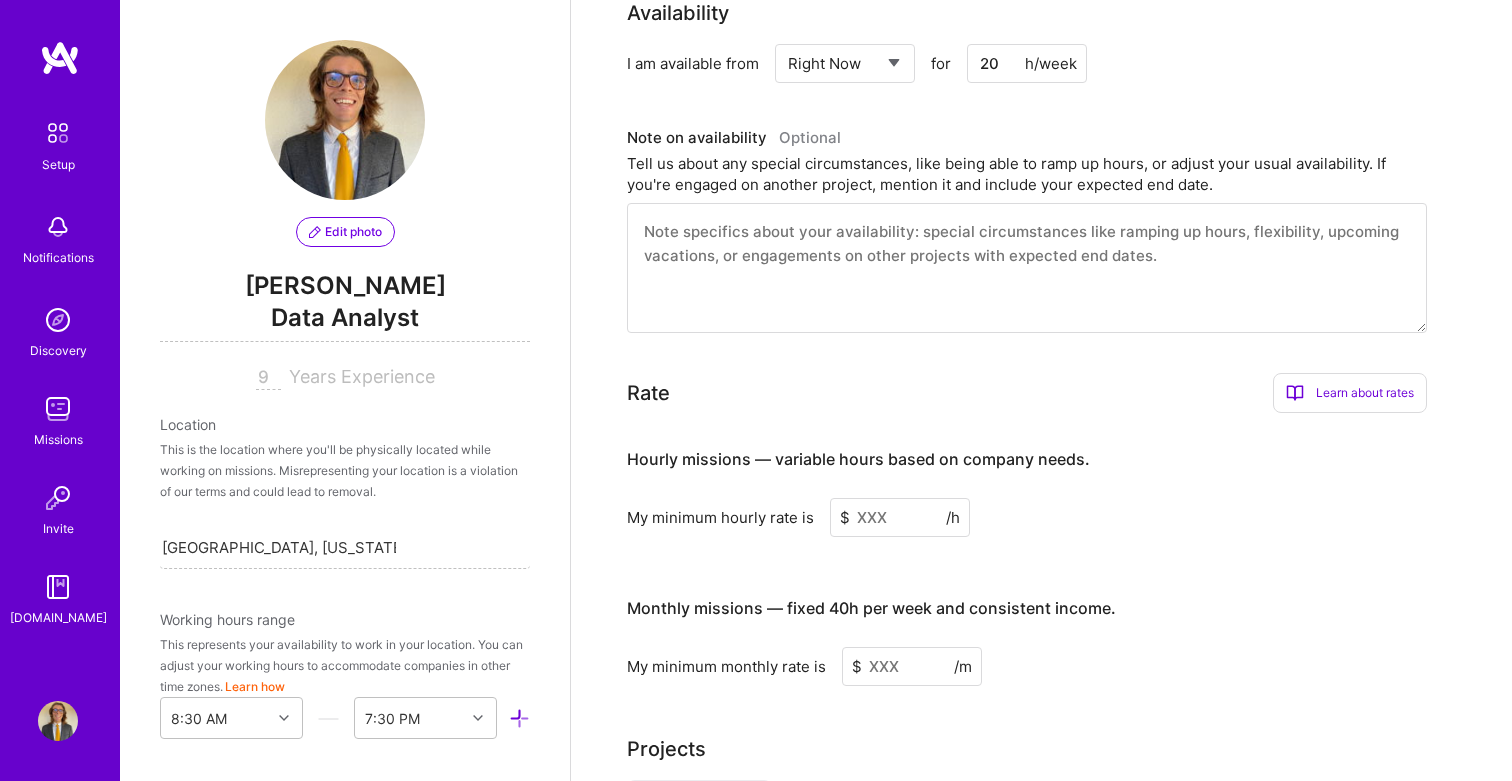click at bounding box center (900, 517) 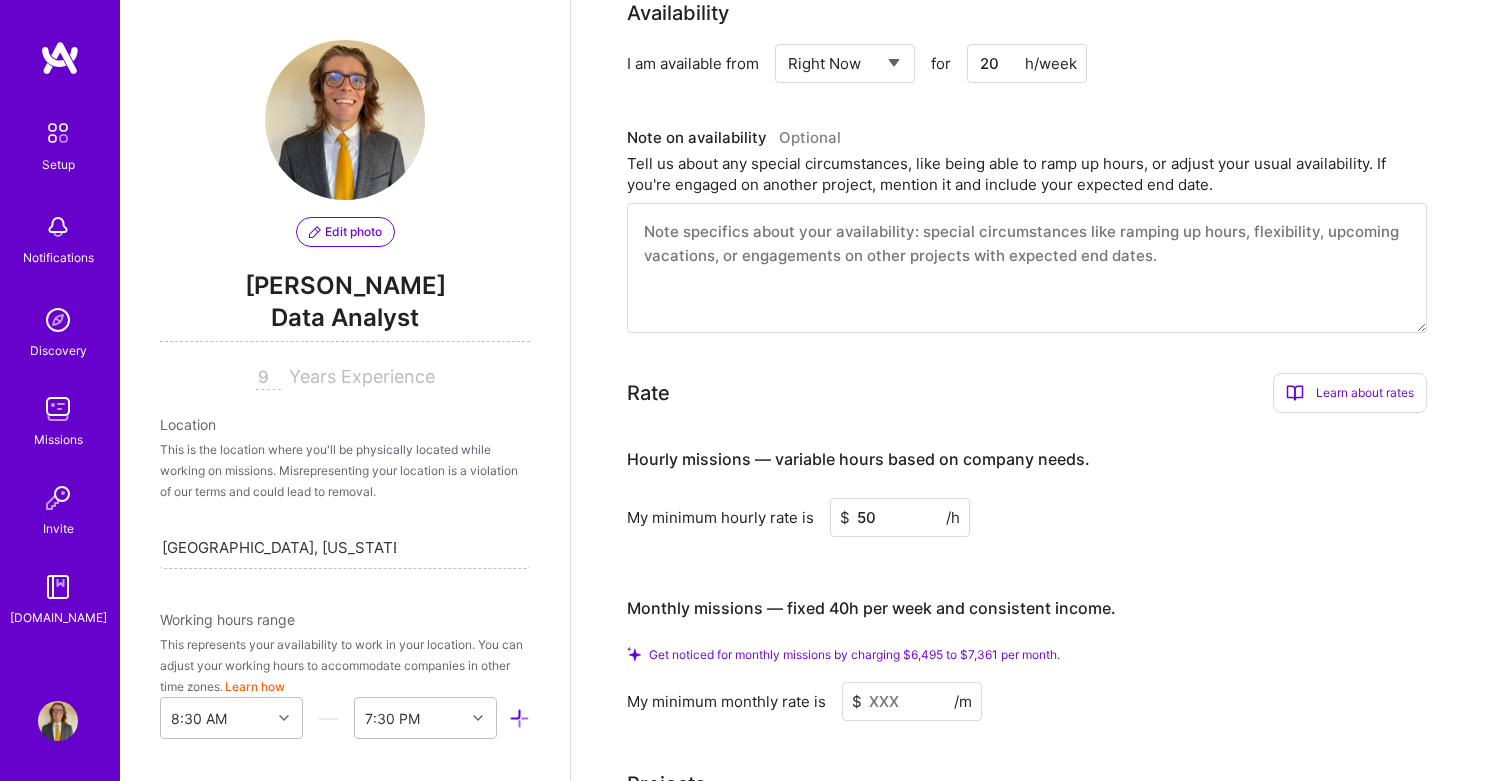 scroll, scrollTop: 947, scrollLeft: 0, axis: vertical 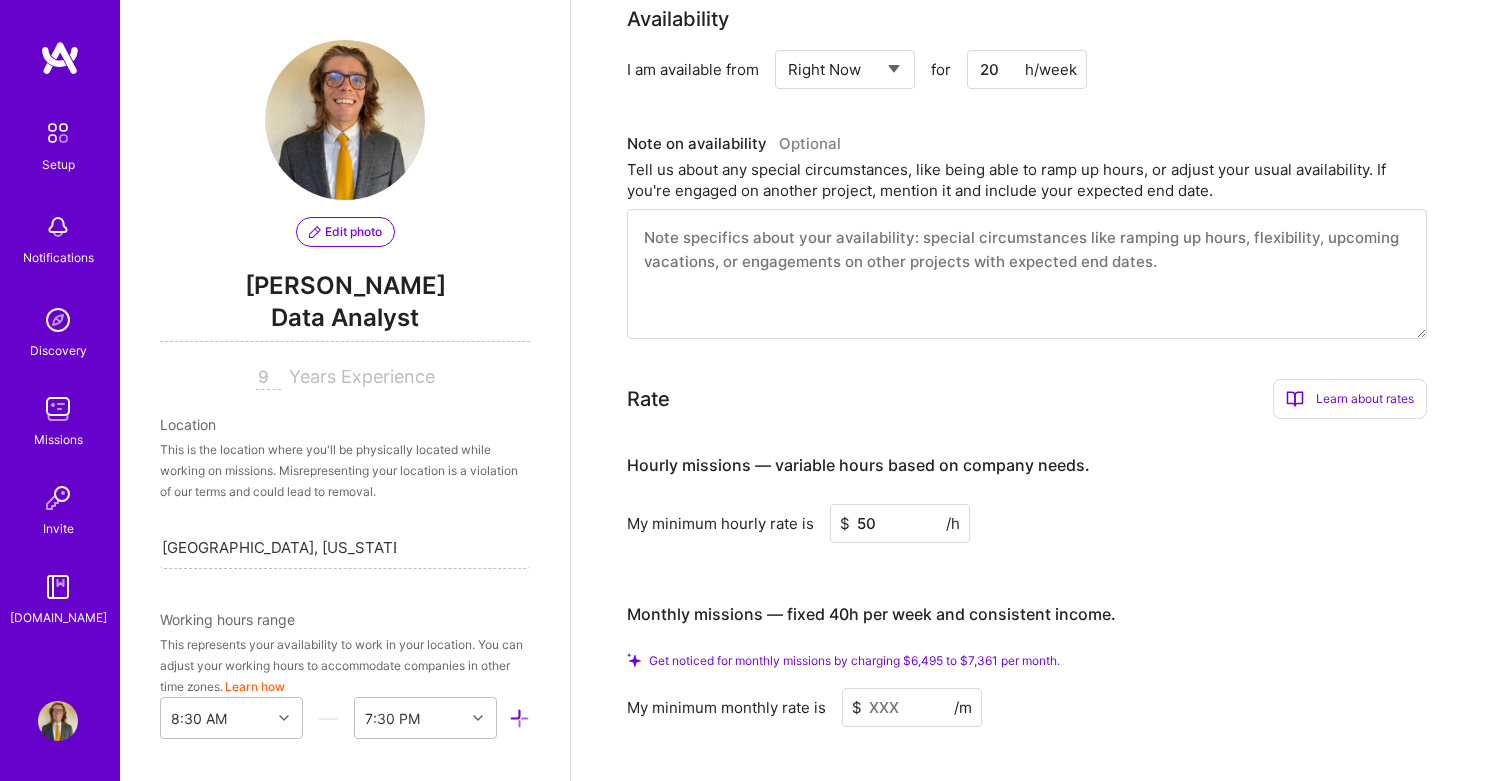 type on "50" 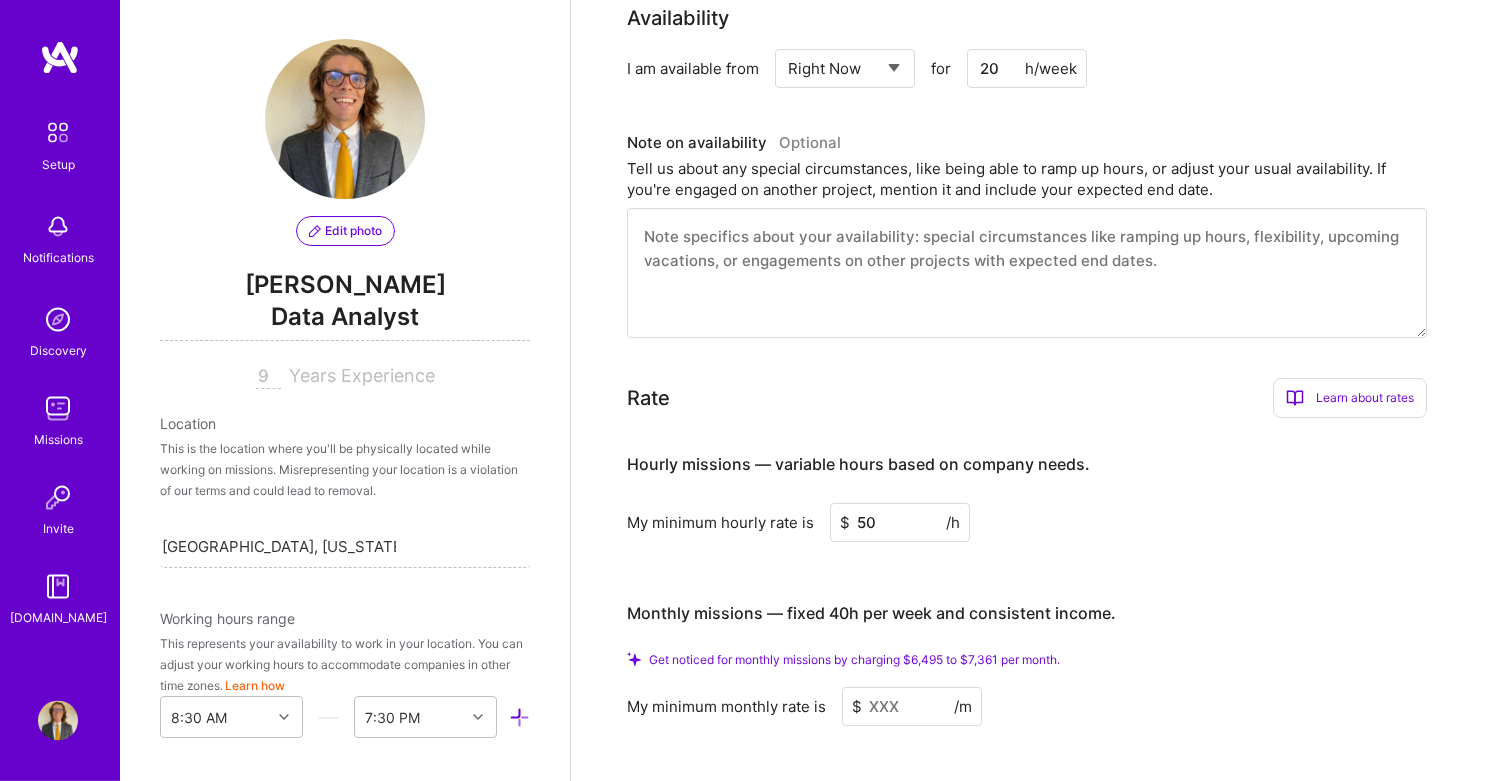 click at bounding box center [912, 707] 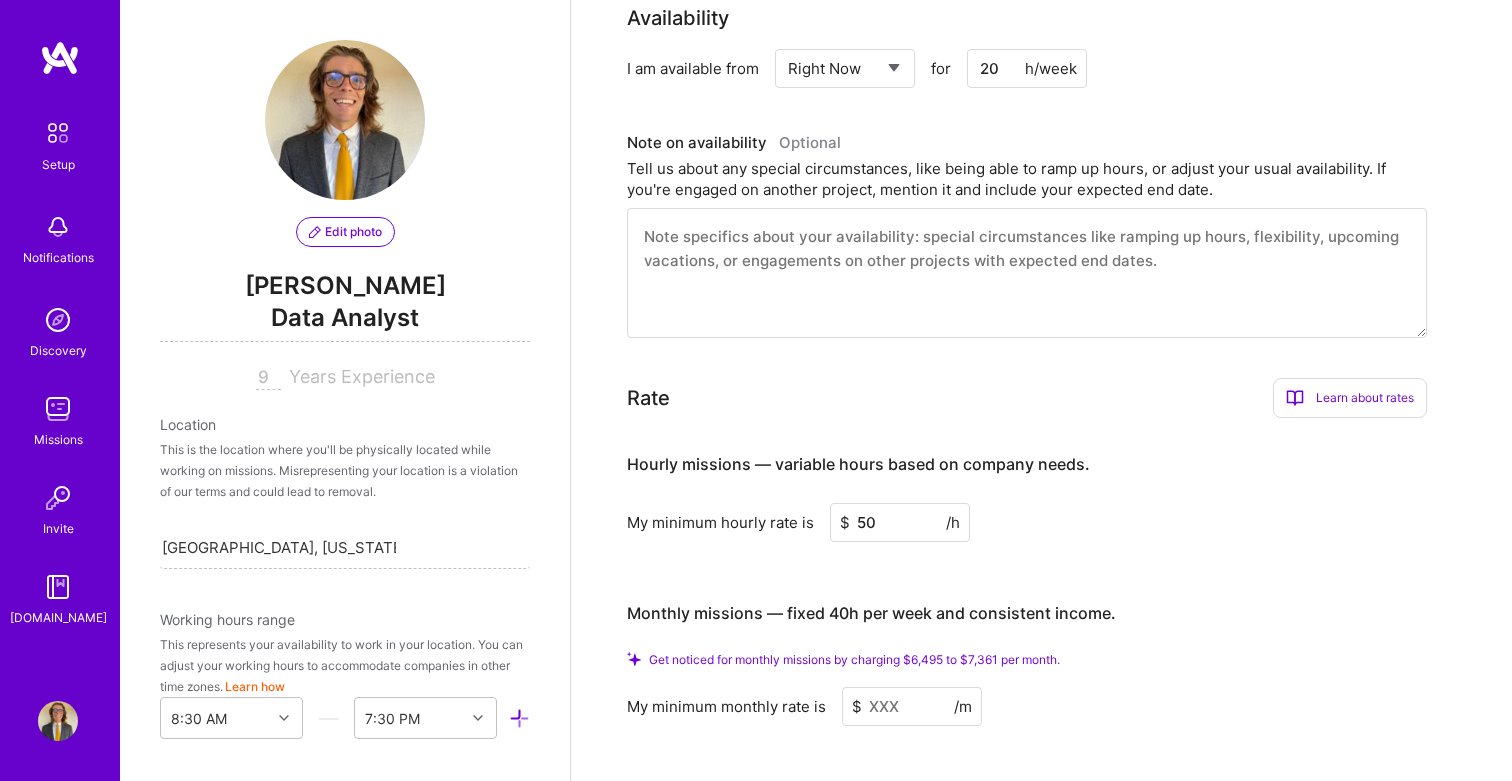 scroll, scrollTop: 947, scrollLeft: 0, axis: vertical 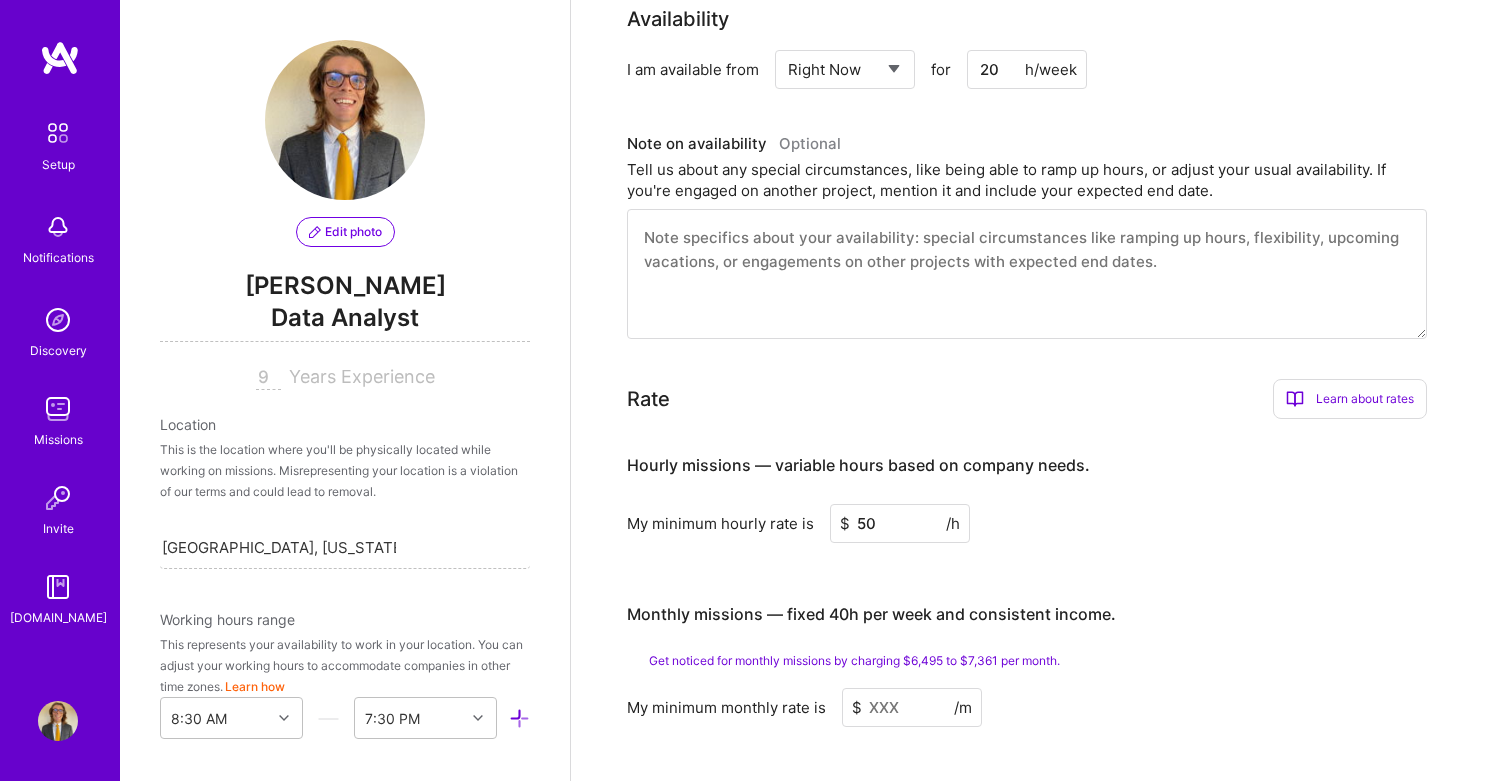 type on "6" 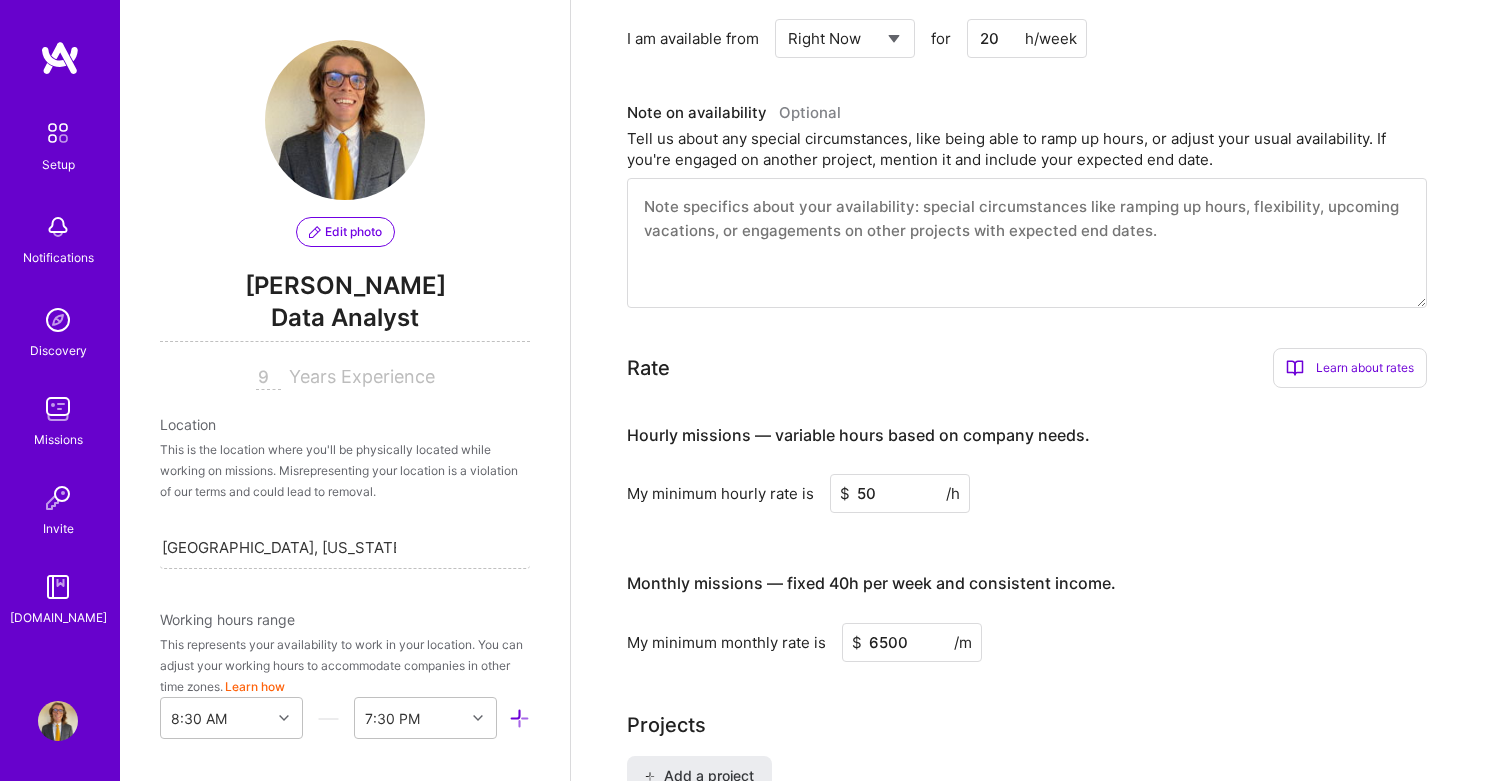 type on "6500" 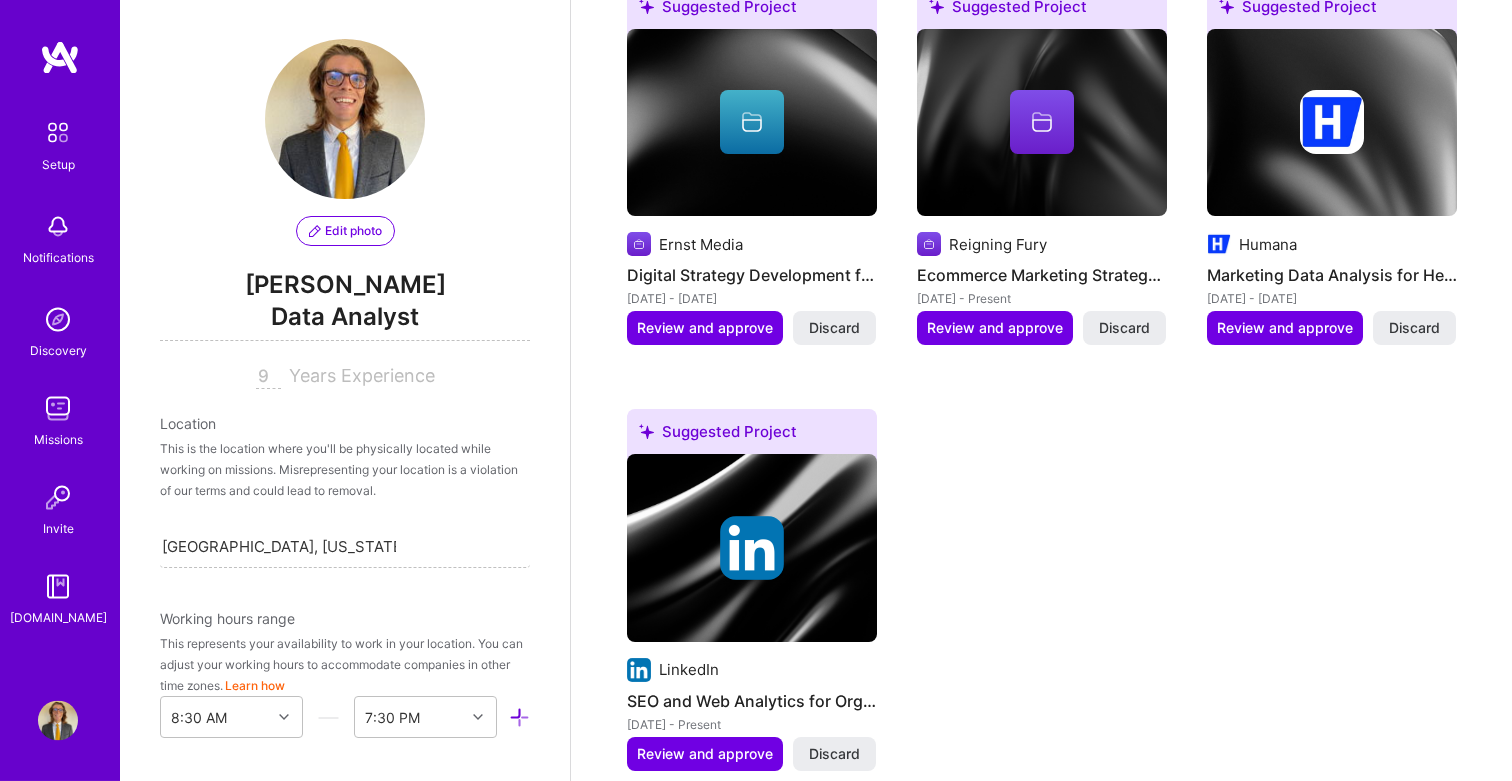 scroll, scrollTop: 2634, scrollLeft: 0, axis: vertical 